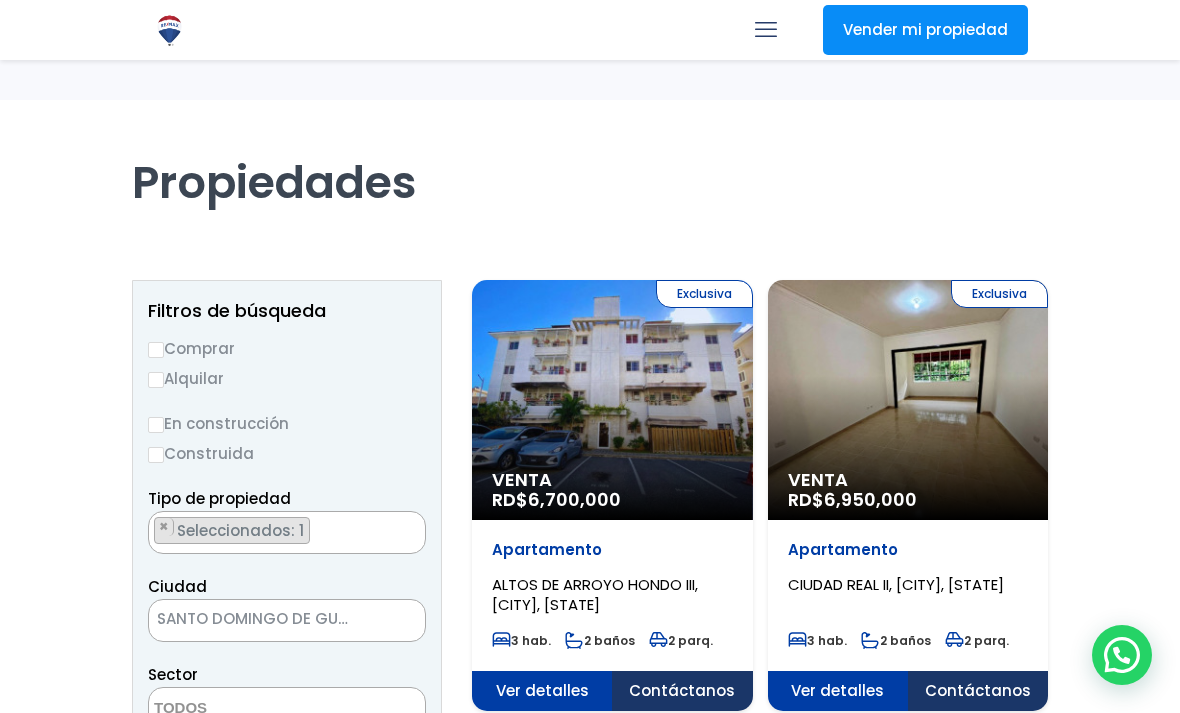 select 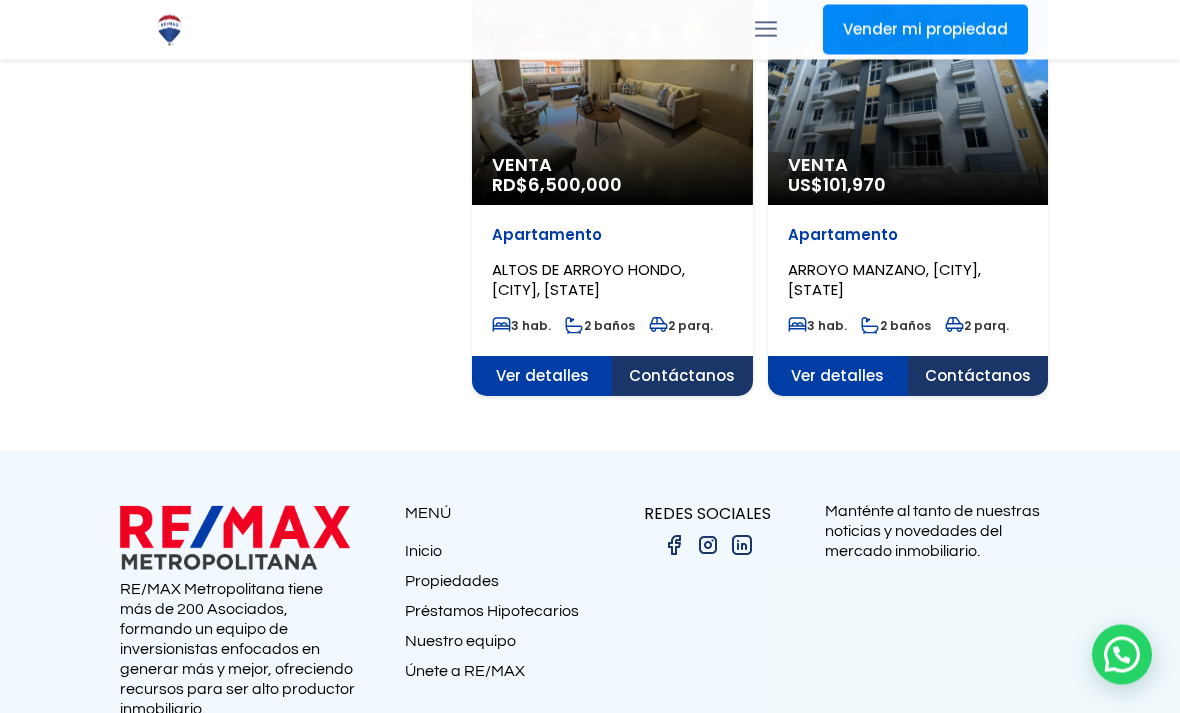select on "DO" 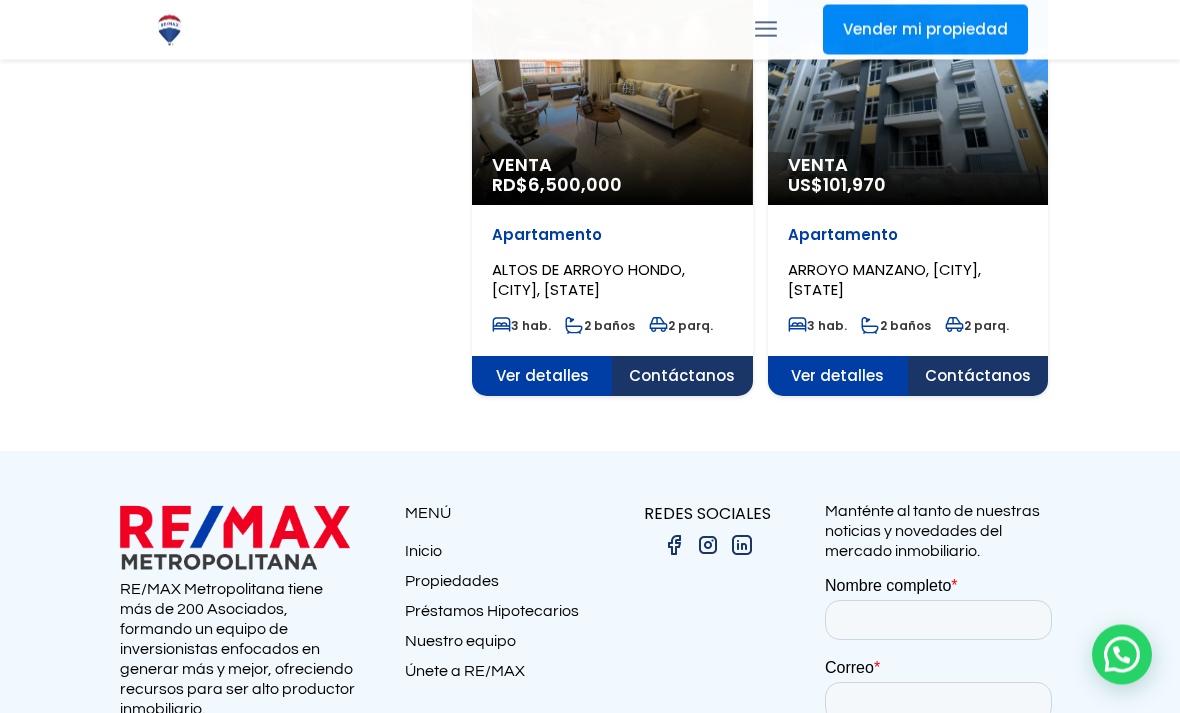 scroll, scrollTop: 0, scrollLeft: 0, axis: both 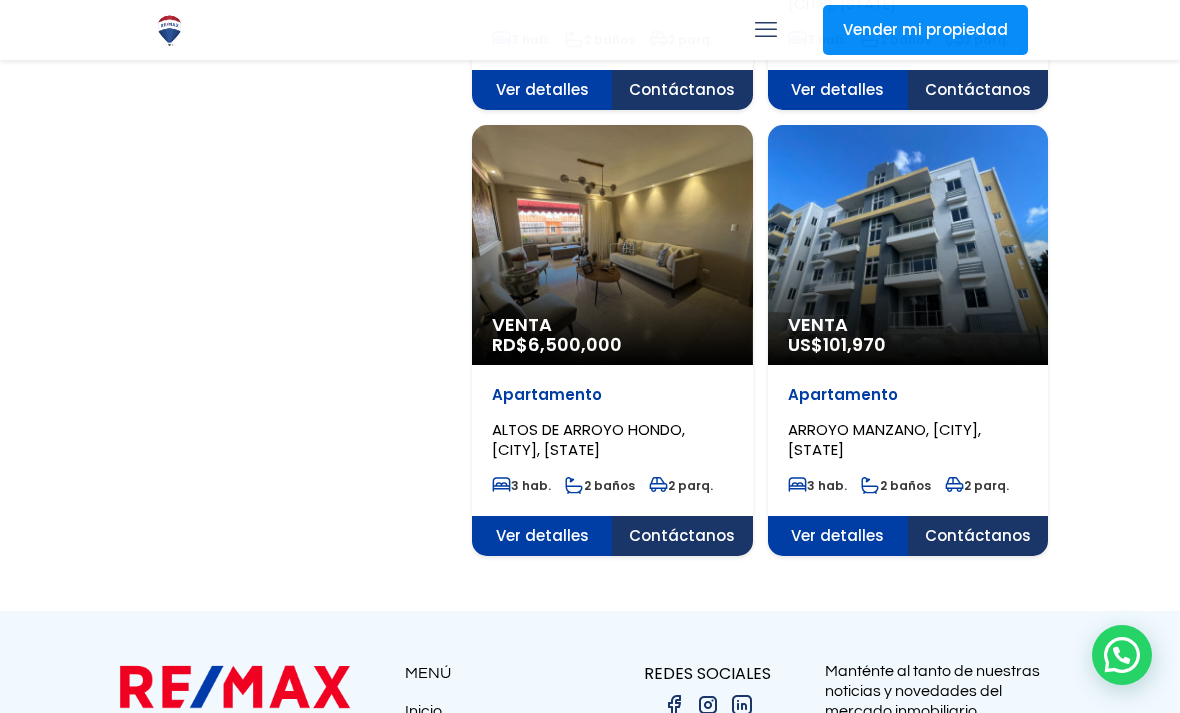 click on "ARROYO MANZANO, [CITY], [STATE]" at bounding box center (595, -2237) 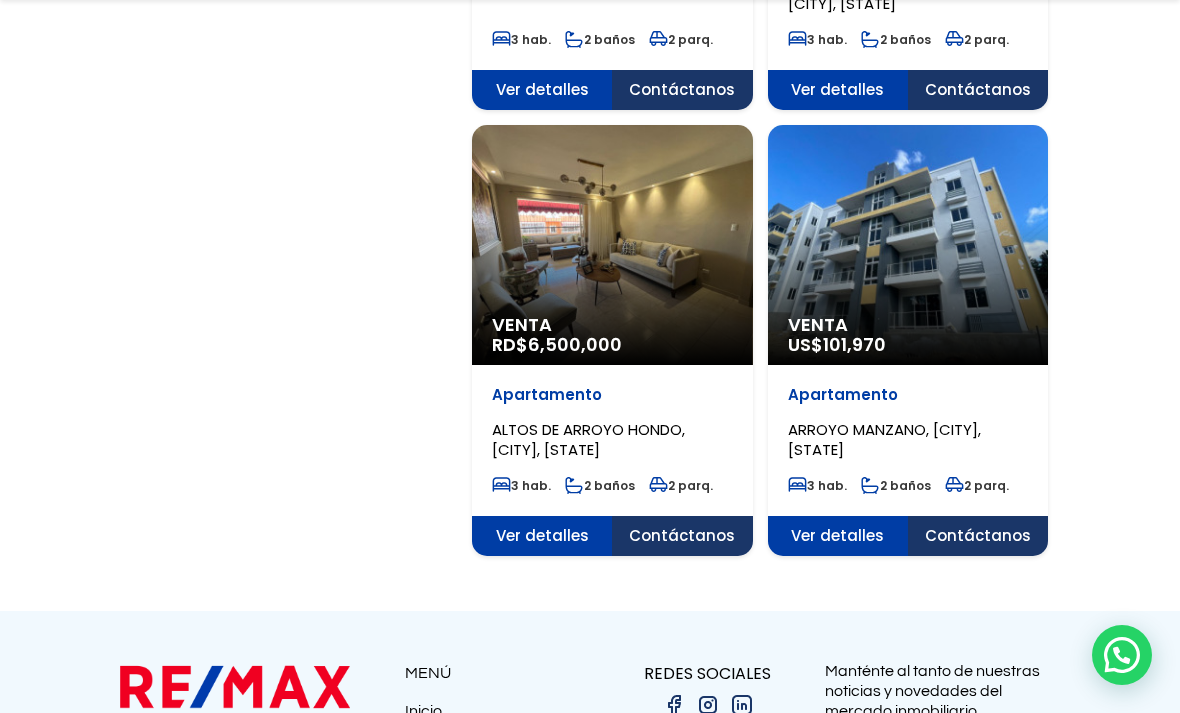 click on "ALTOS DE ARROYO HONDO, SANTO DOMINGO DE GUZMÁN" at bounding box center [595, -2237] 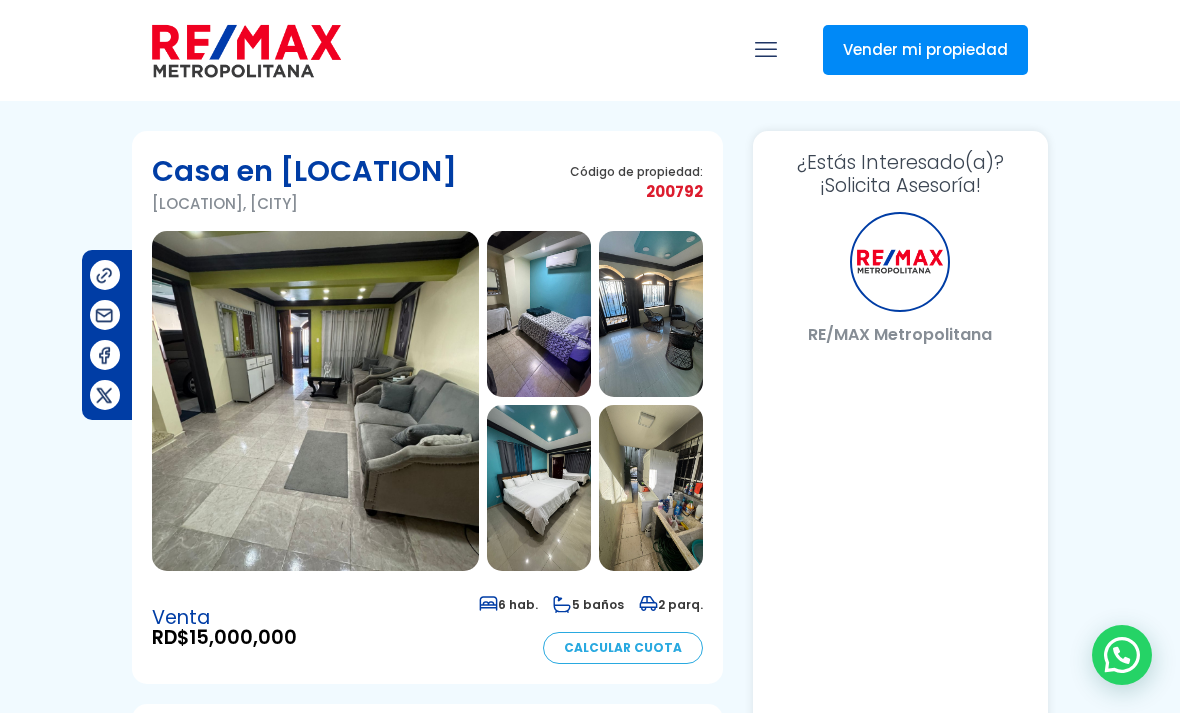 select on "DO" 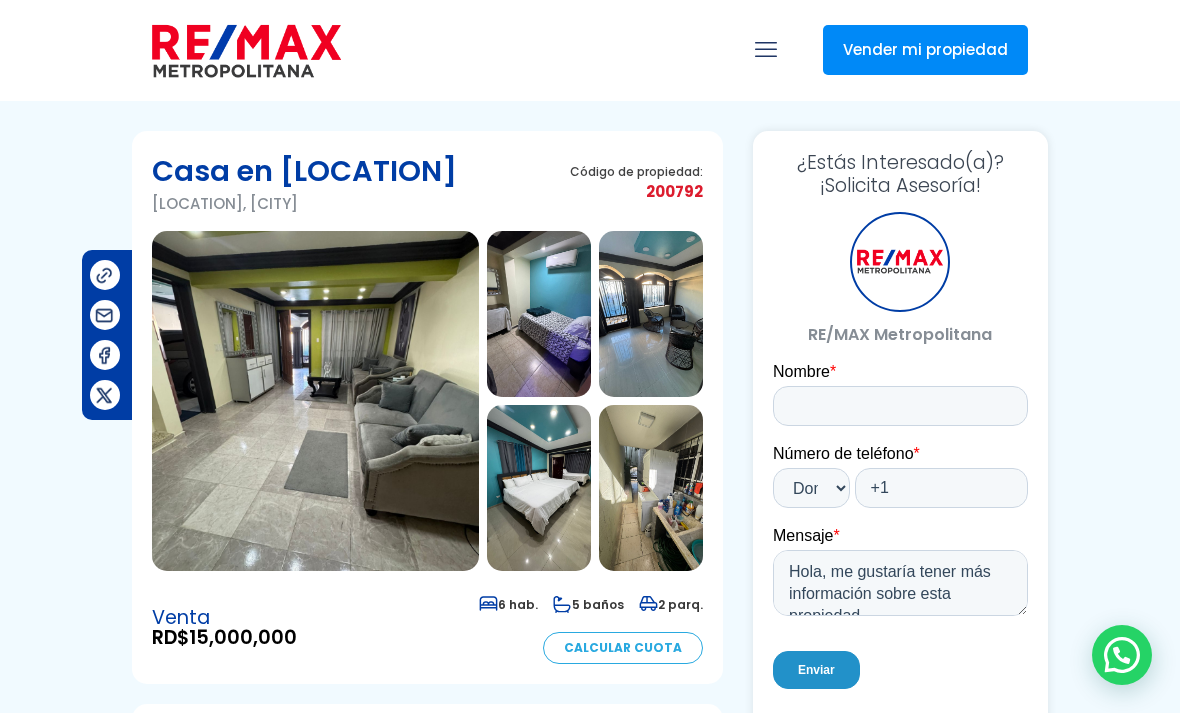scroll, scrollTop: 0, scrollLeft: 0, axis: both 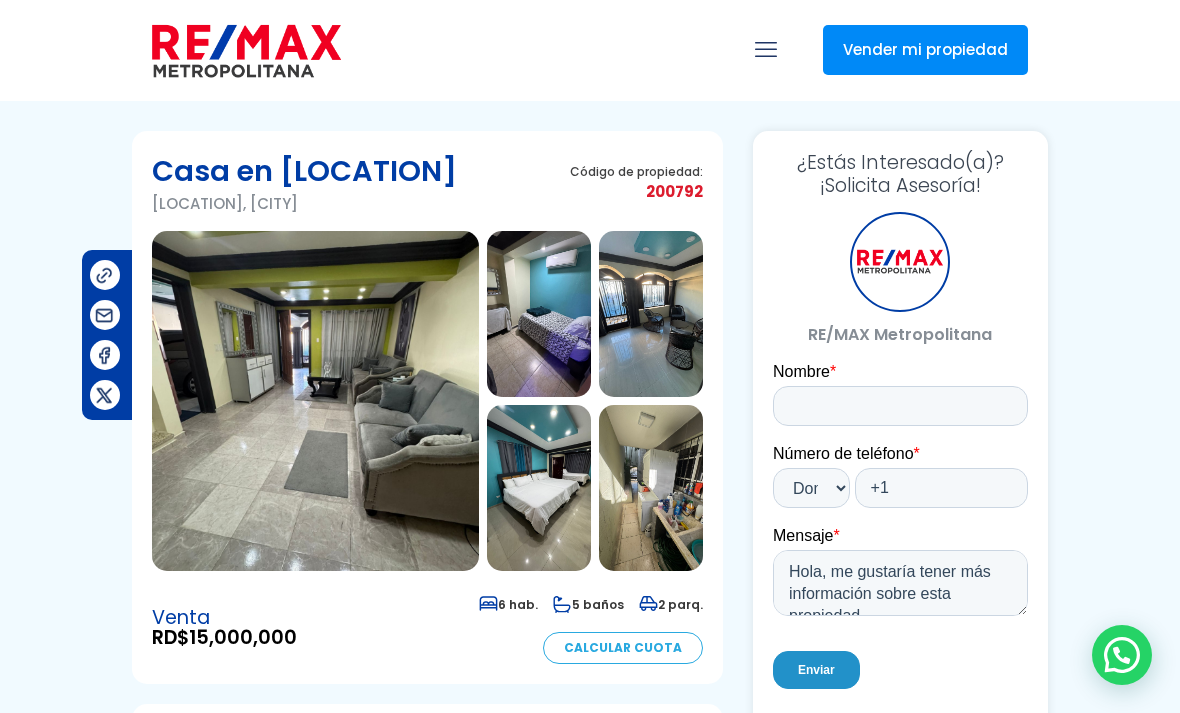 click at bounding box center [315, 401] 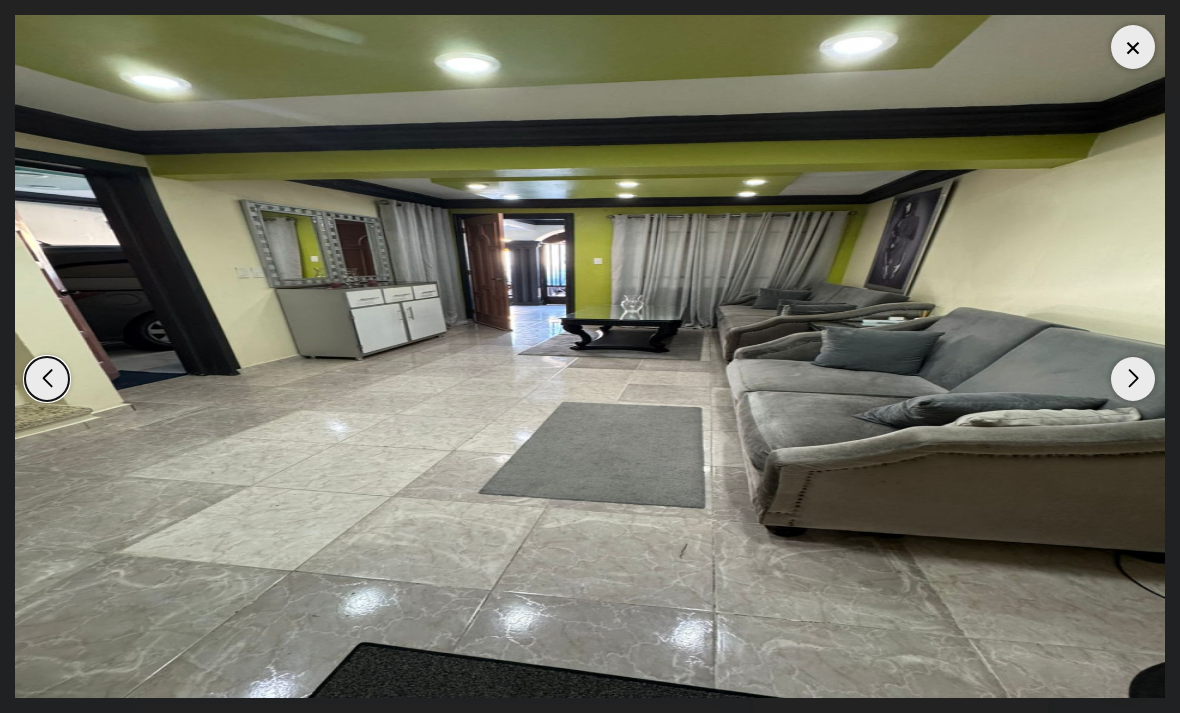 click at bounding box center [1133, 379] 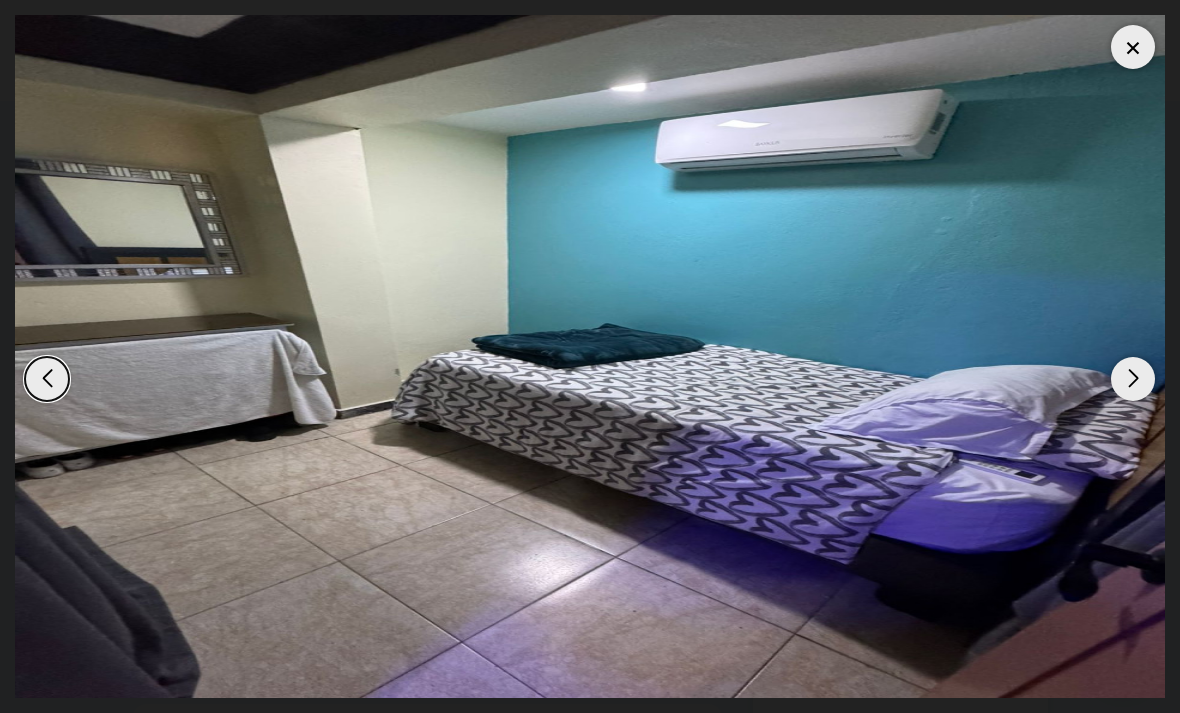 click at bounding box center (1133, 379) 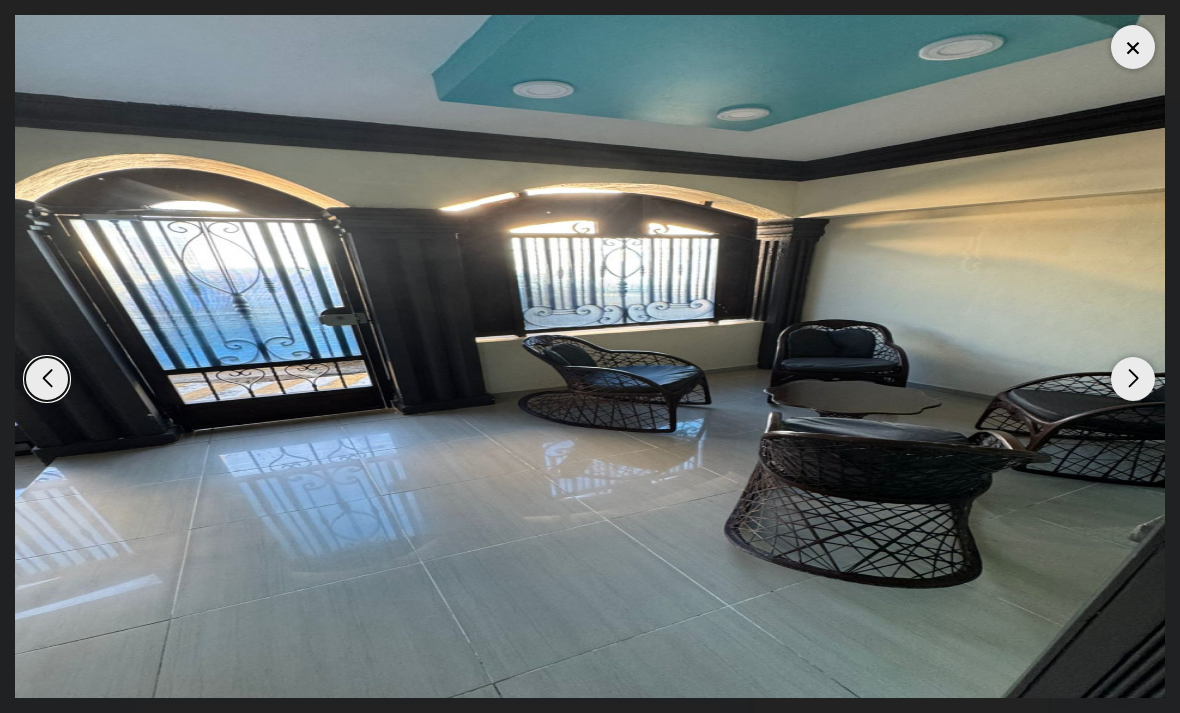 click at bounding box center [1133, 379] 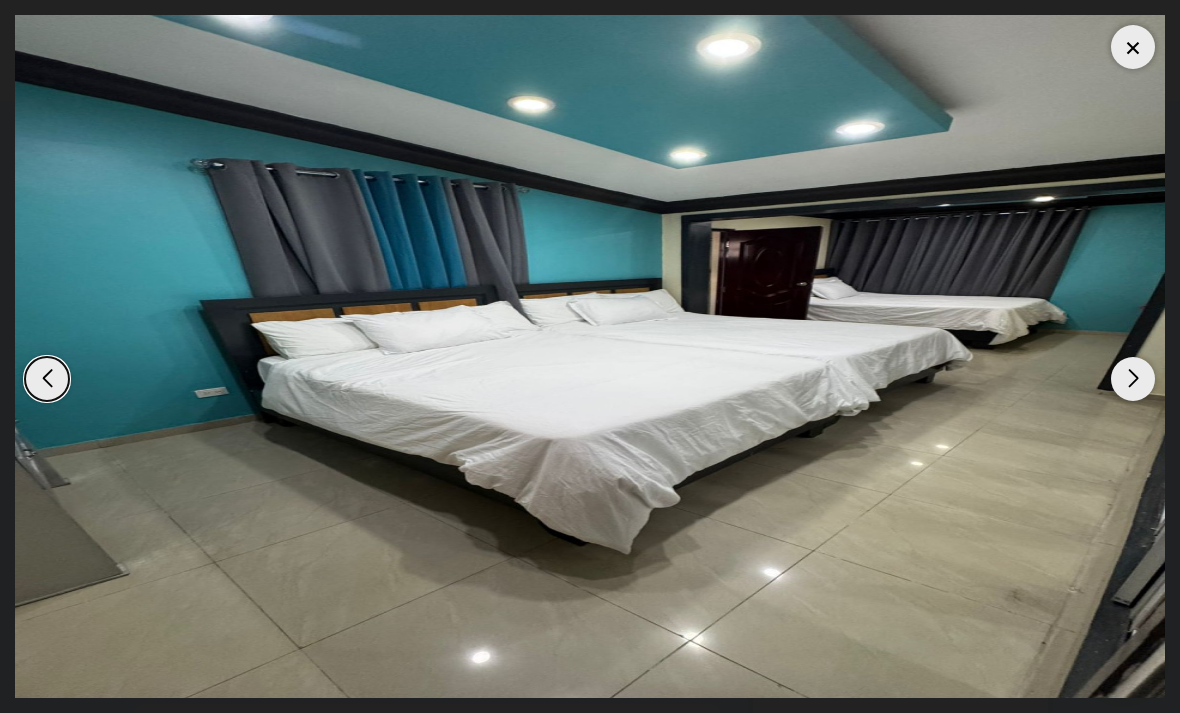 click at bounding box center [1133, 379] 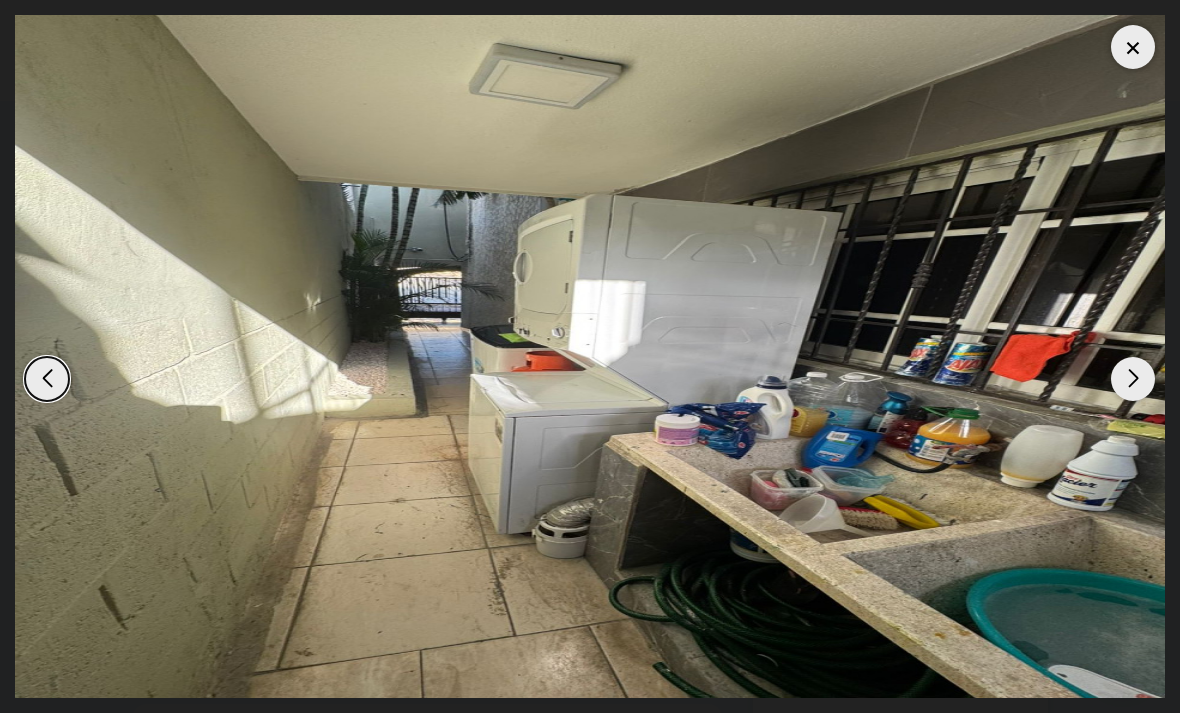 click at bounding box center (1133, 379) 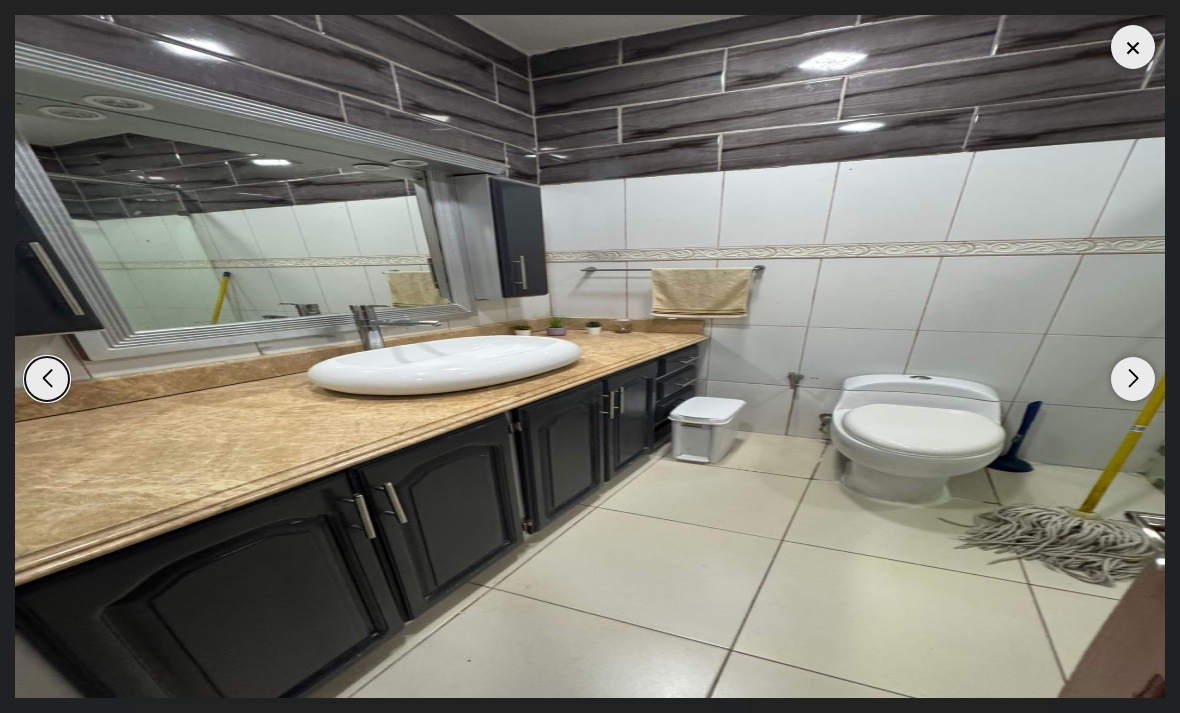 click at bounding box center (1133, 379) 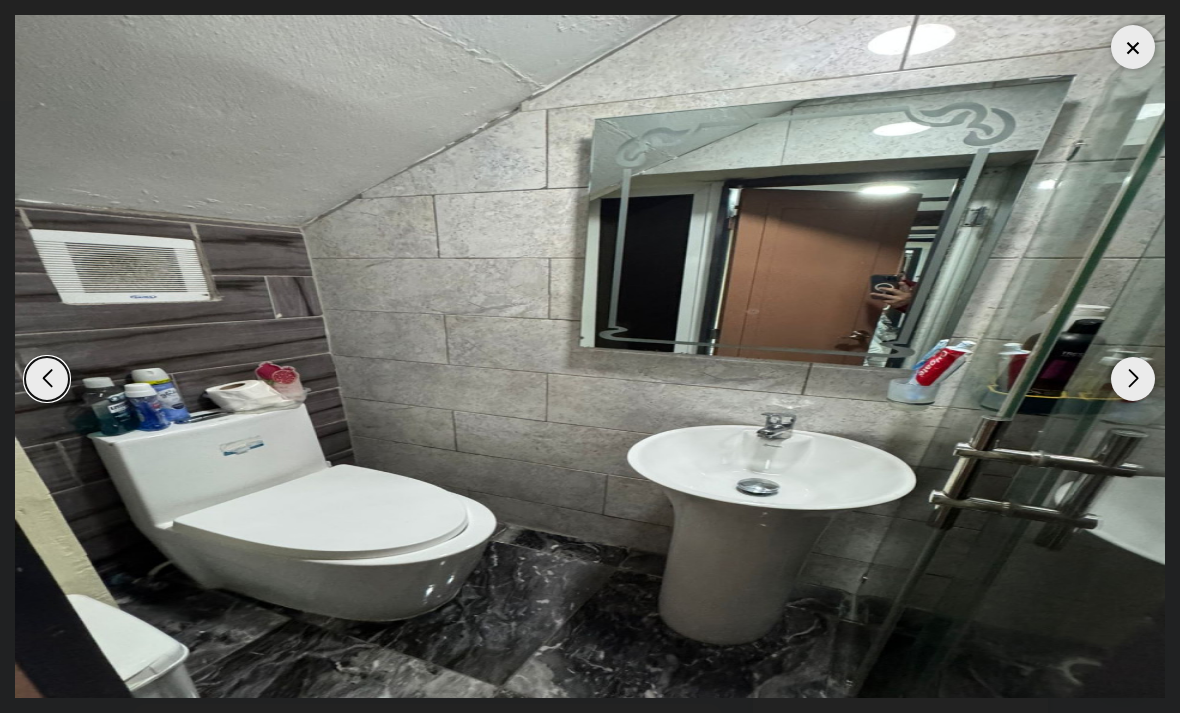 click at bounding box center [1133, 379] 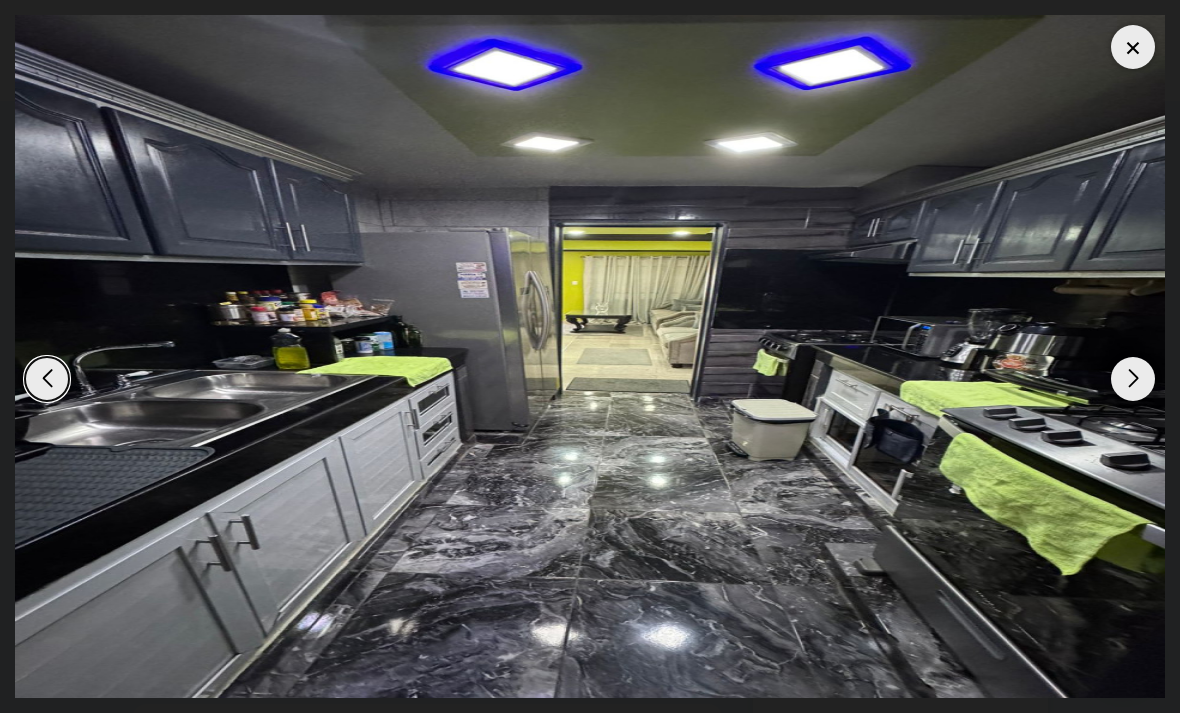 click at bounding box center (1133, 47) 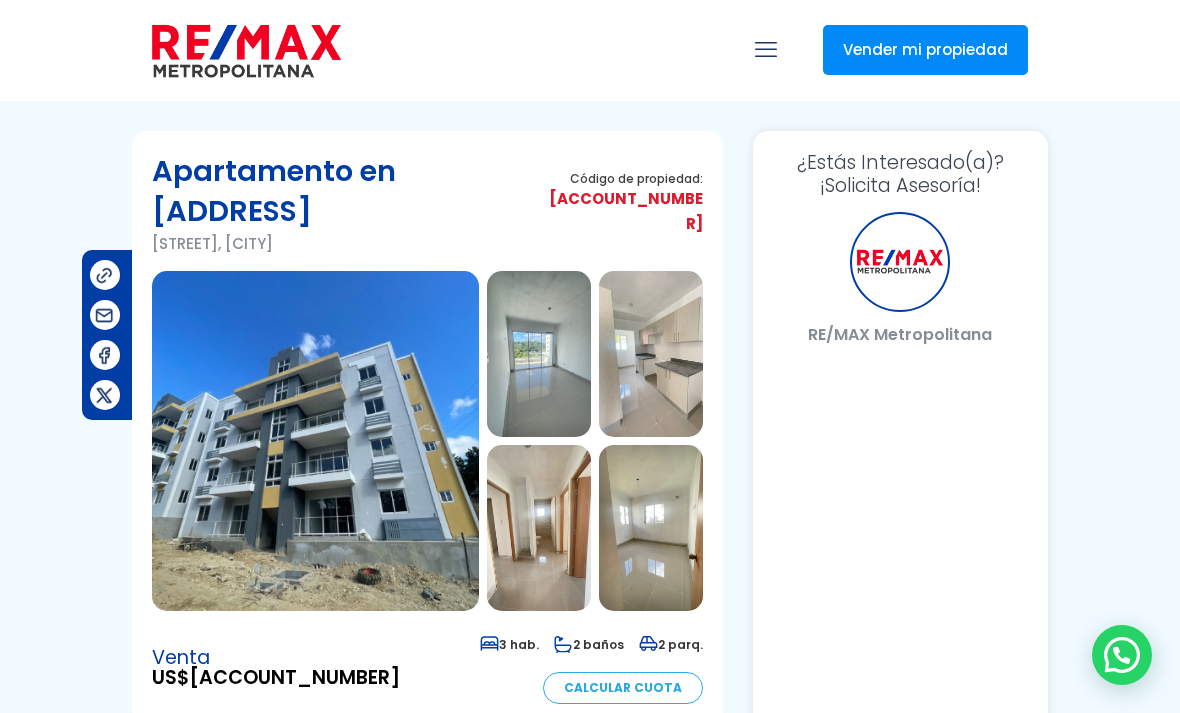 scroll, scrollTop: 0, scrollLeft: 0, axis: both 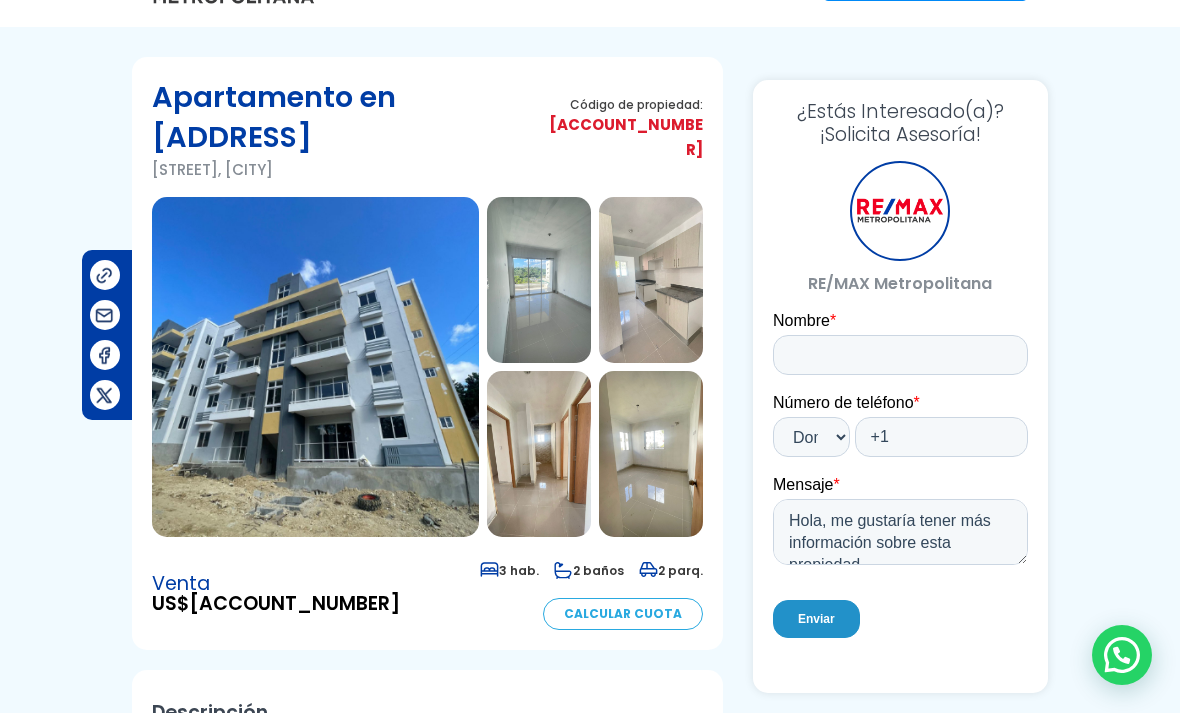 click at bounding box center [315, 367] 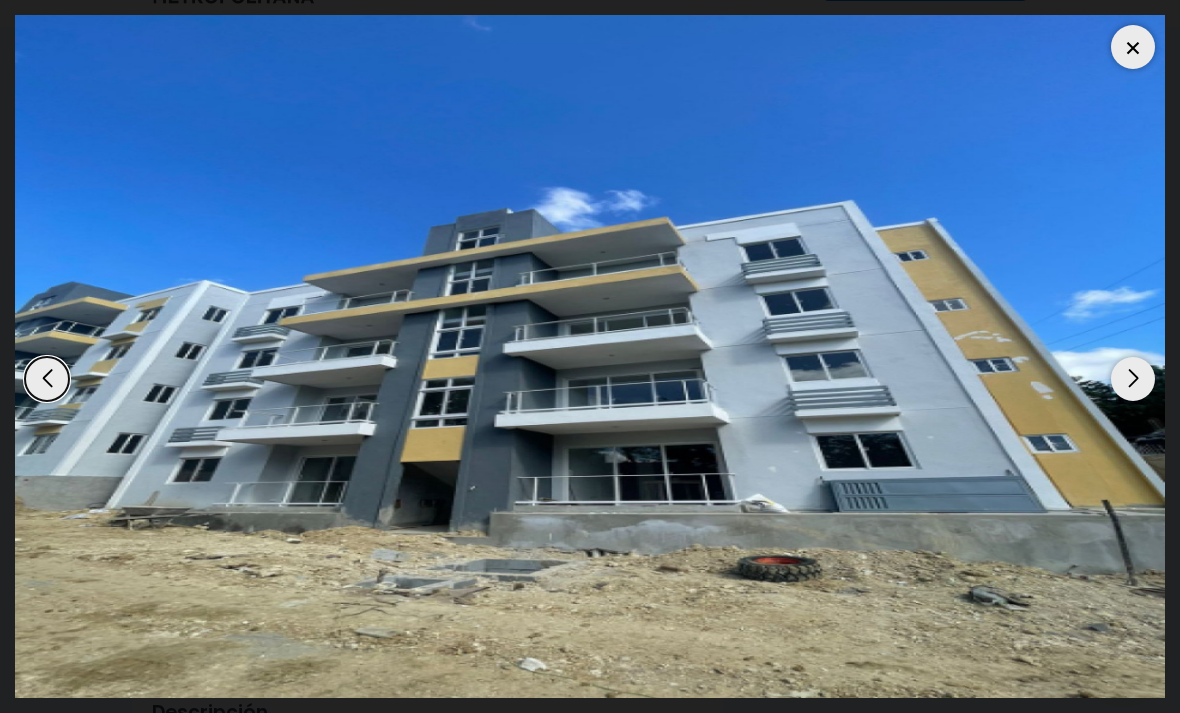 click at bounding box center [1133, 379] 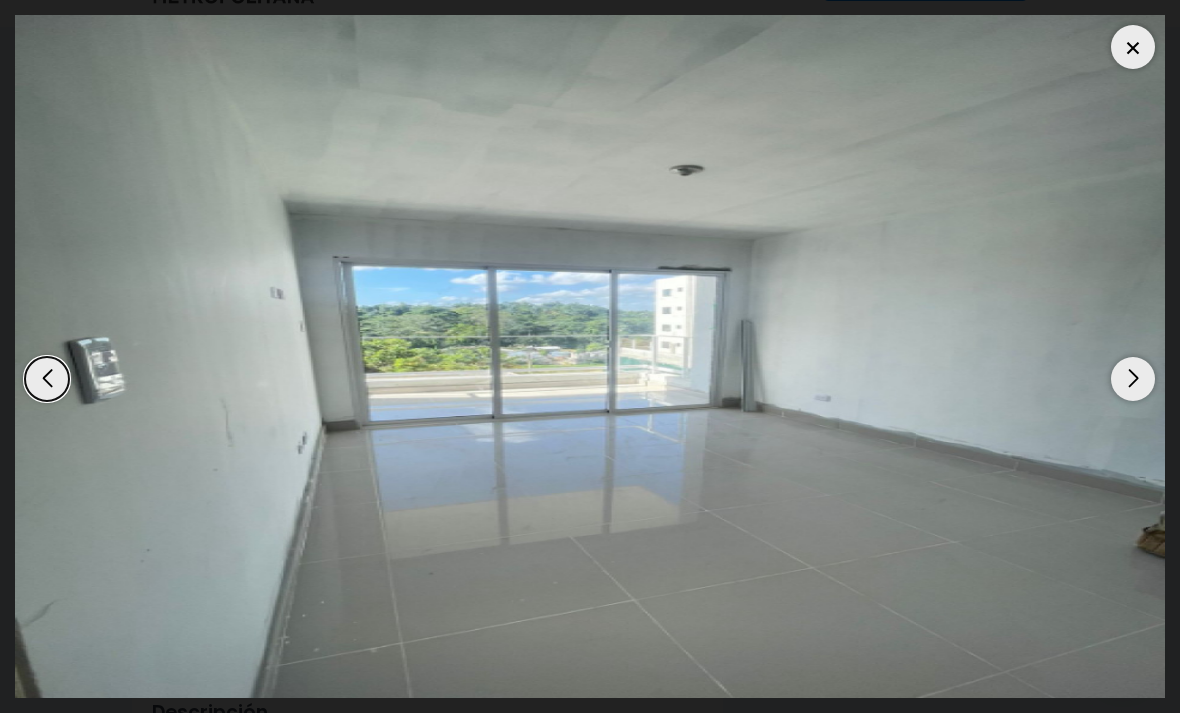 click at bounding box center (1133, 379) 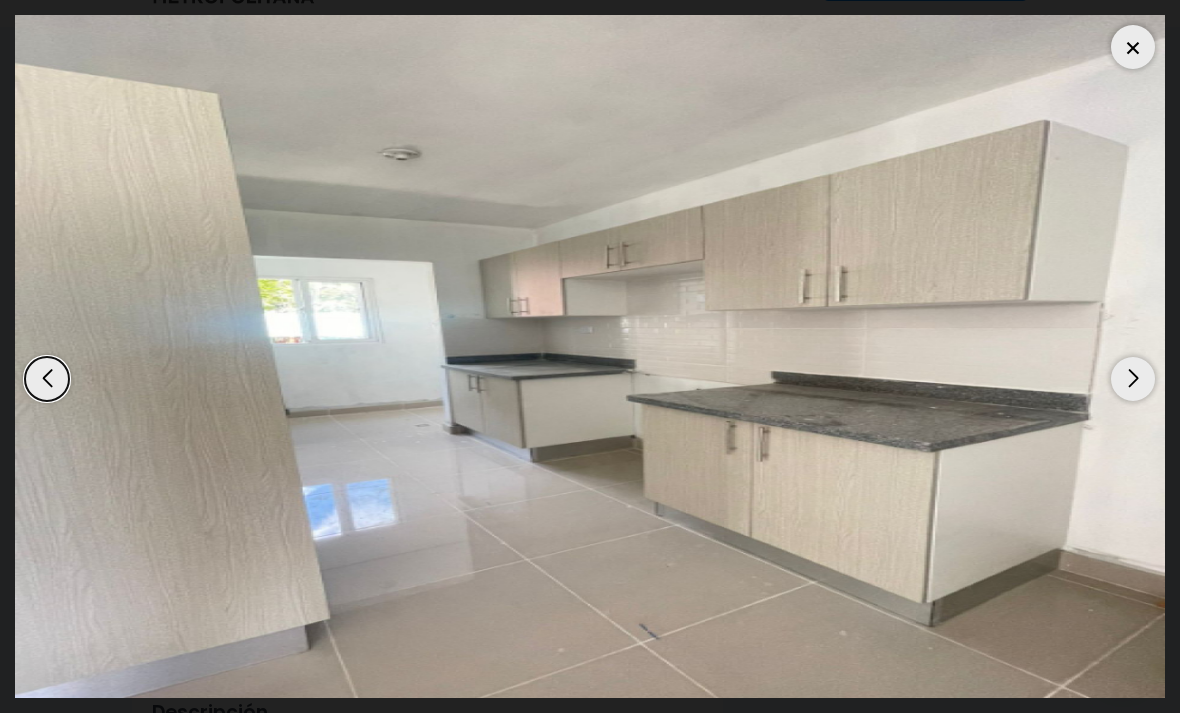 click at bounding box center (1133, 379) 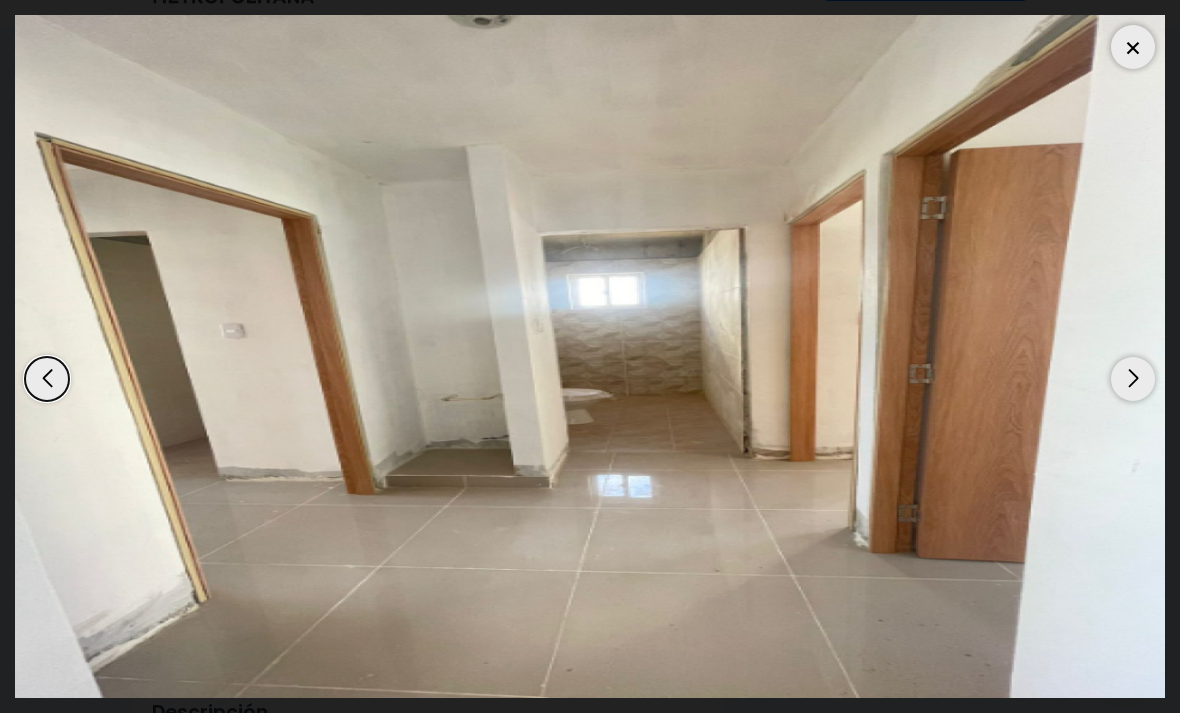 click at bounding box center (590, 356) 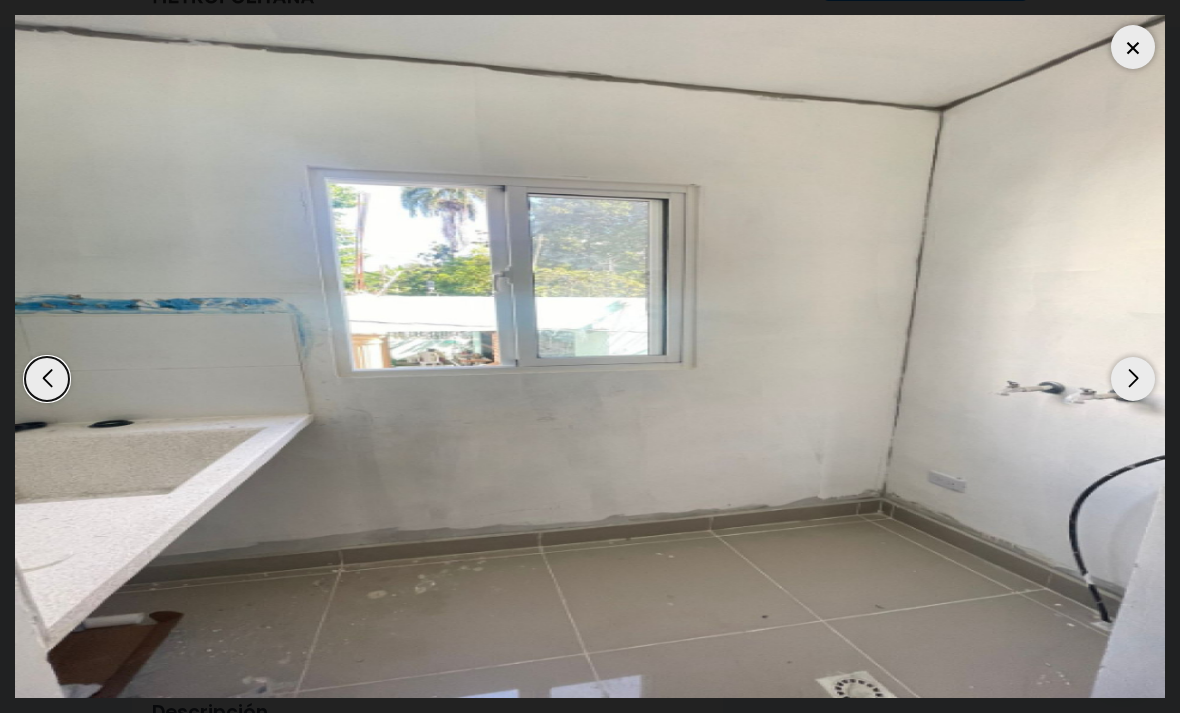 click at bounding box center [1133, 379] 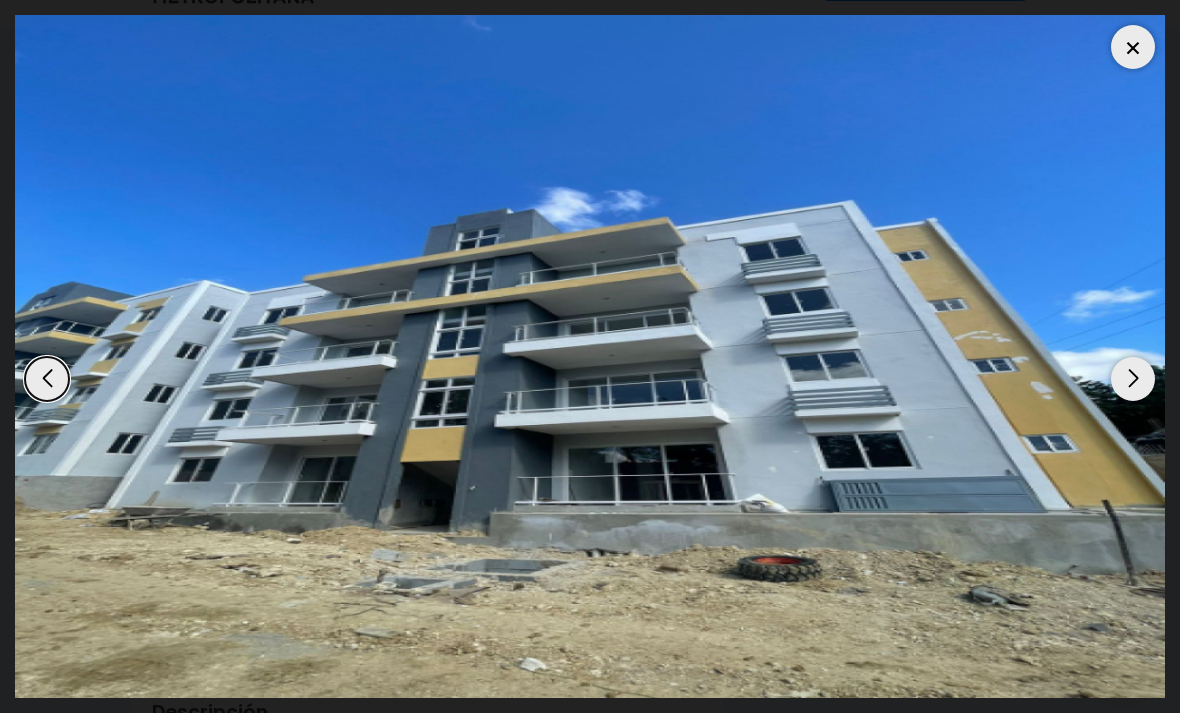 click at bounding box center (1133, 379) 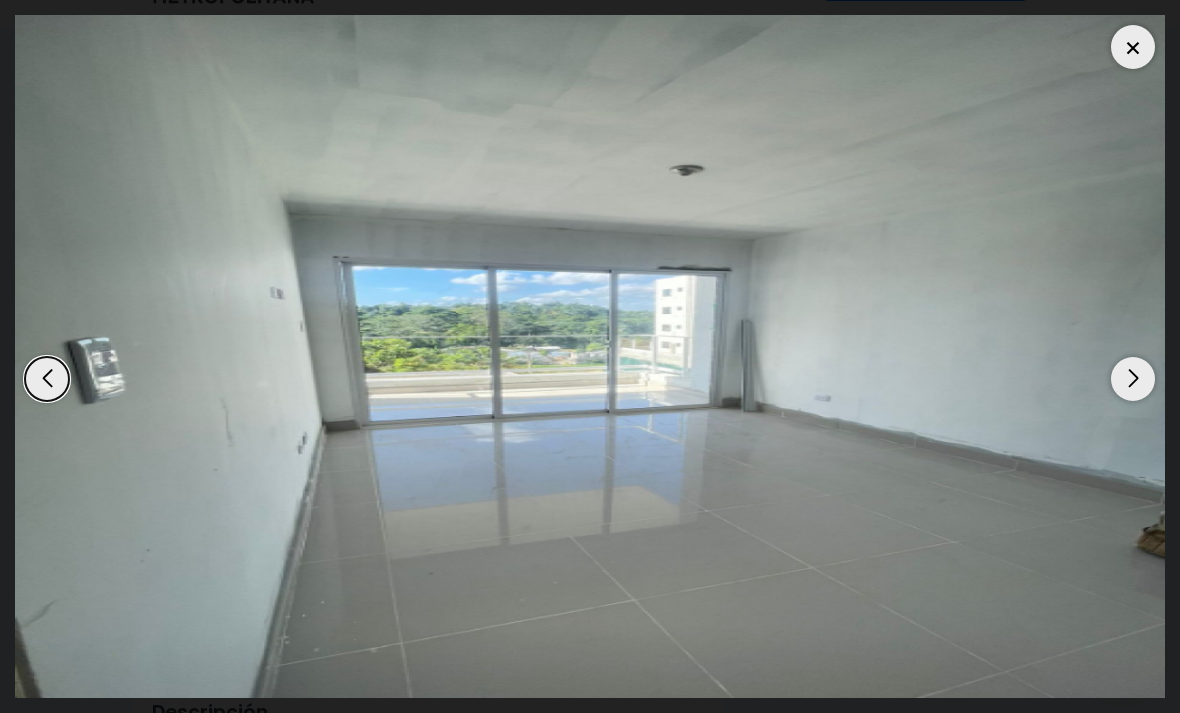 click at bounding box center (1133, 47) 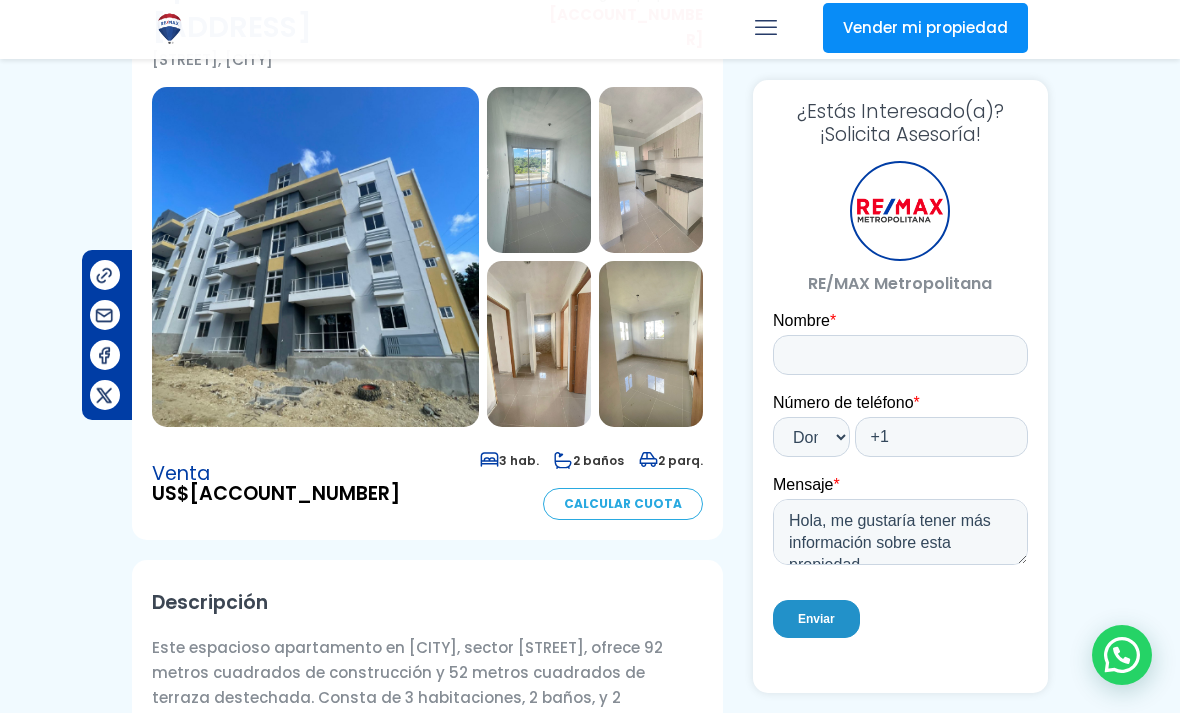 scroll, scrollTop: 205, scrollLeft: 0, axis: vertical 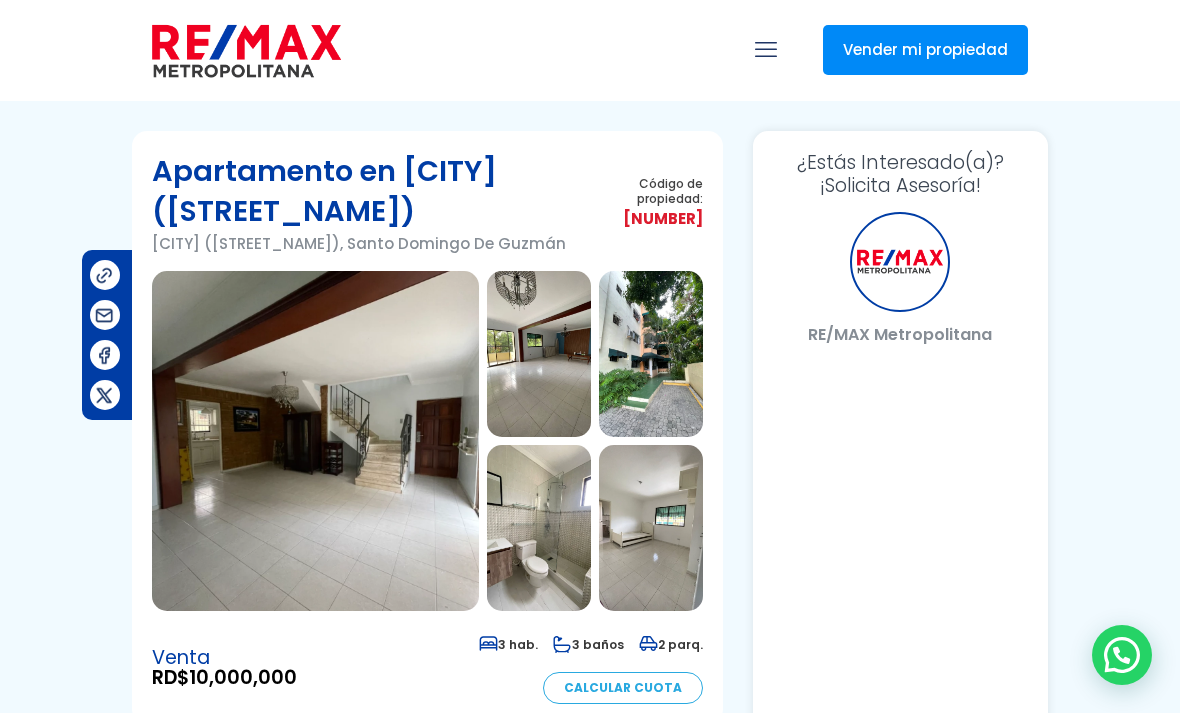 select on "DO" 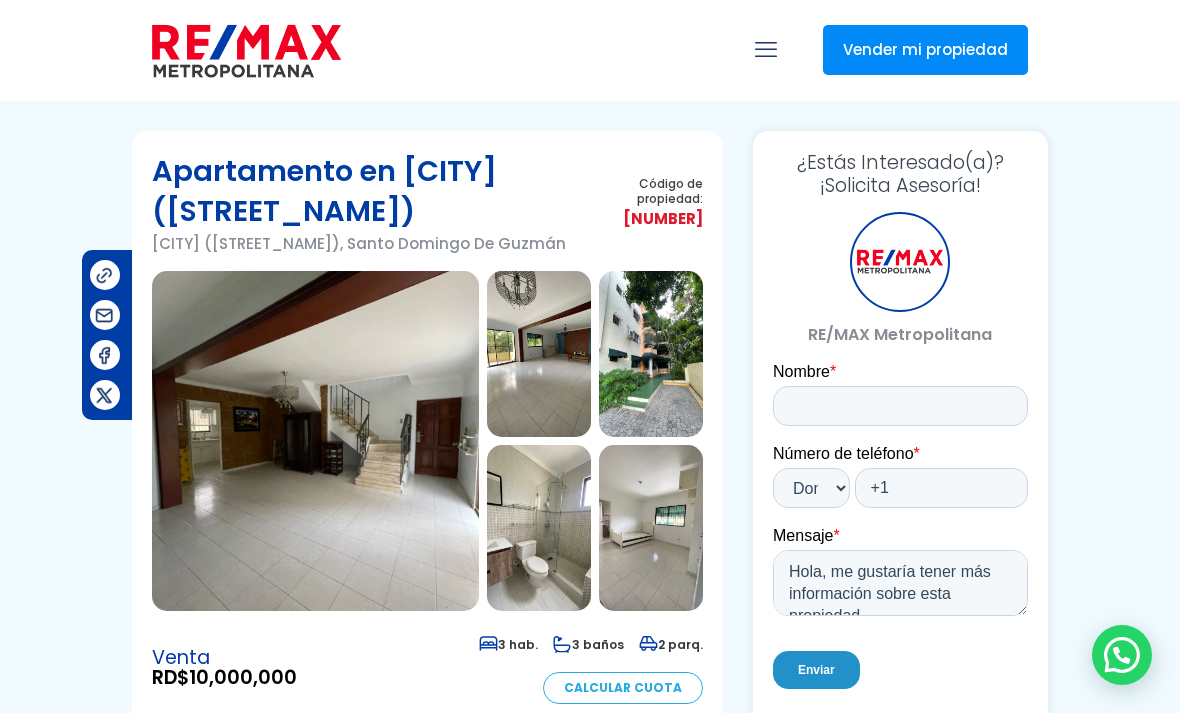 scroll, scrollTop: 0, scrollLeft: 0, axis: both 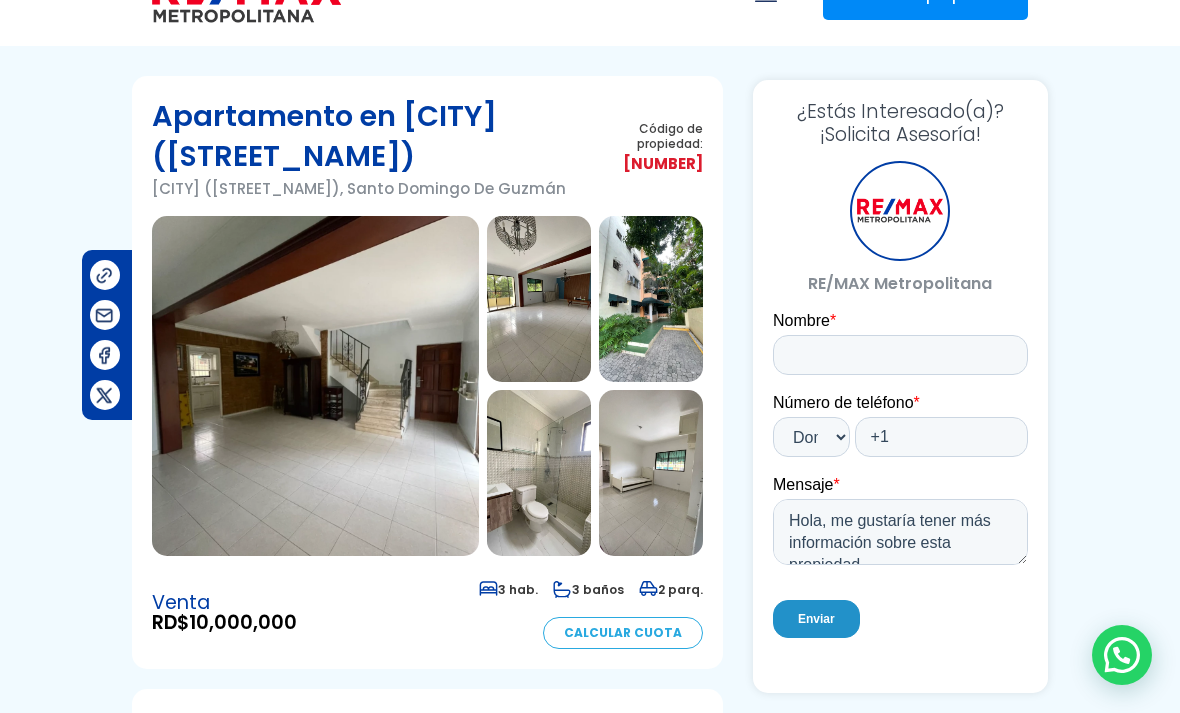 click at bounding box center (651, 473) 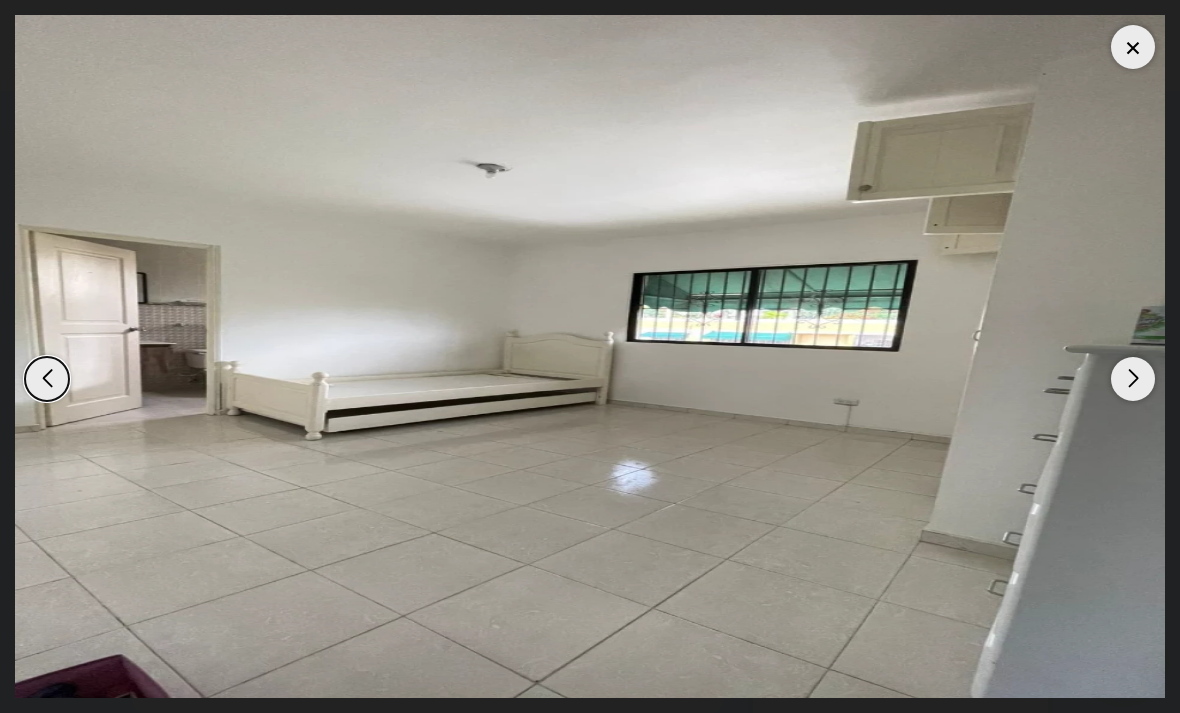 scroll, scrollTop: 0, scrollLeft: 0, axis: both 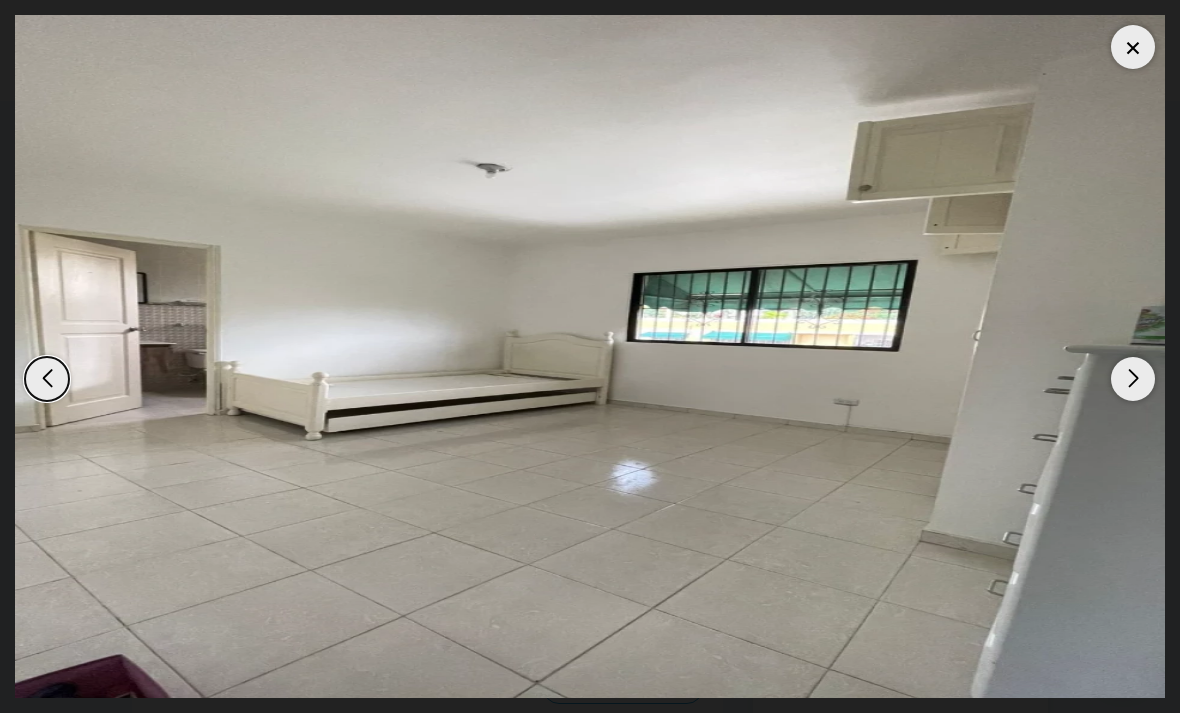 click at bounding box center [1133, 47] 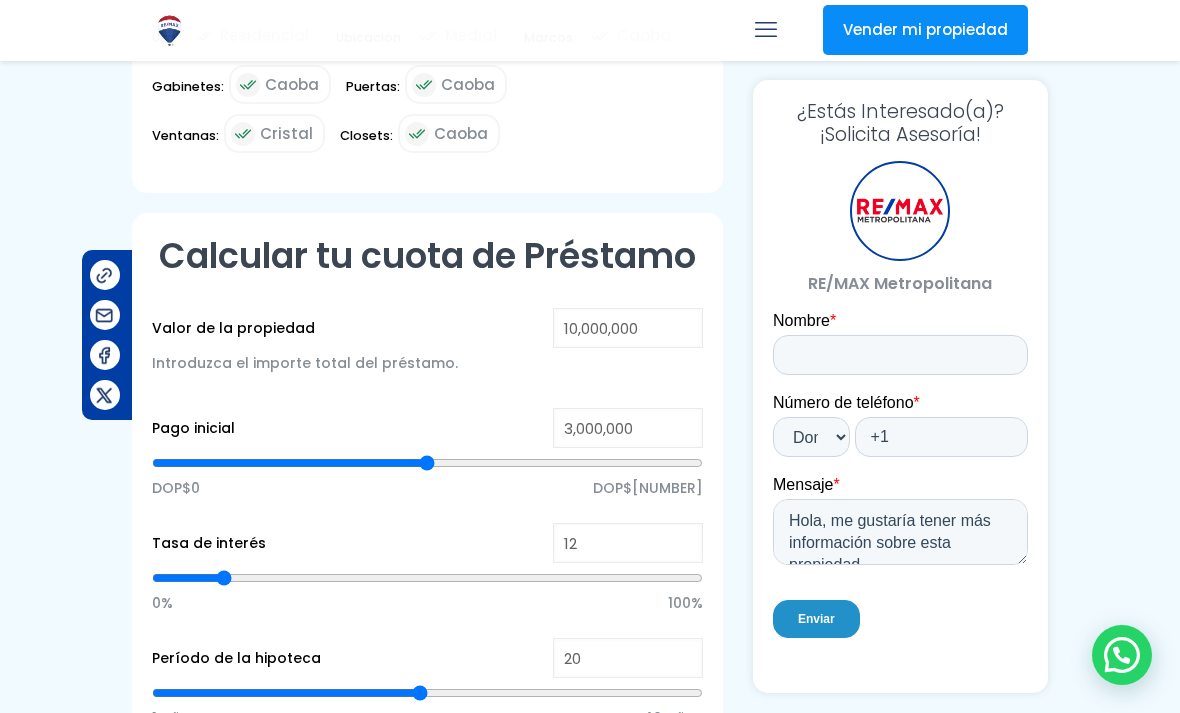 scroll, scrollTop: 1365, scrollLeft: 0, axis: vertical 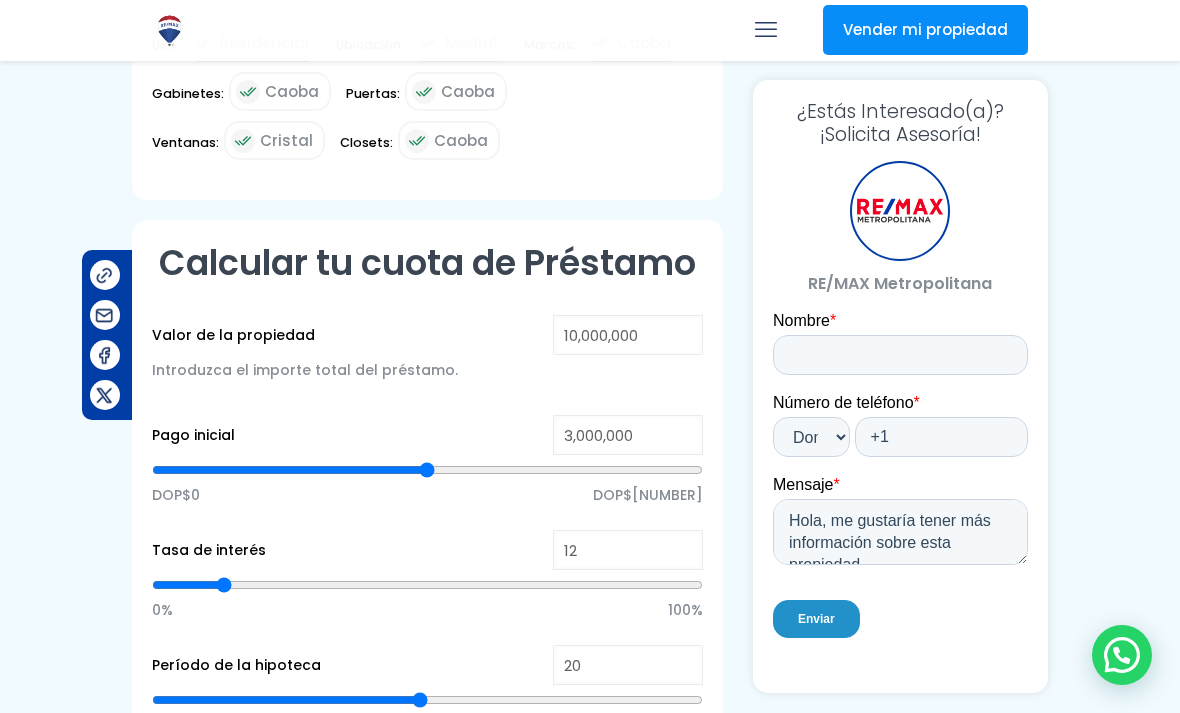 type on "5,162,044" 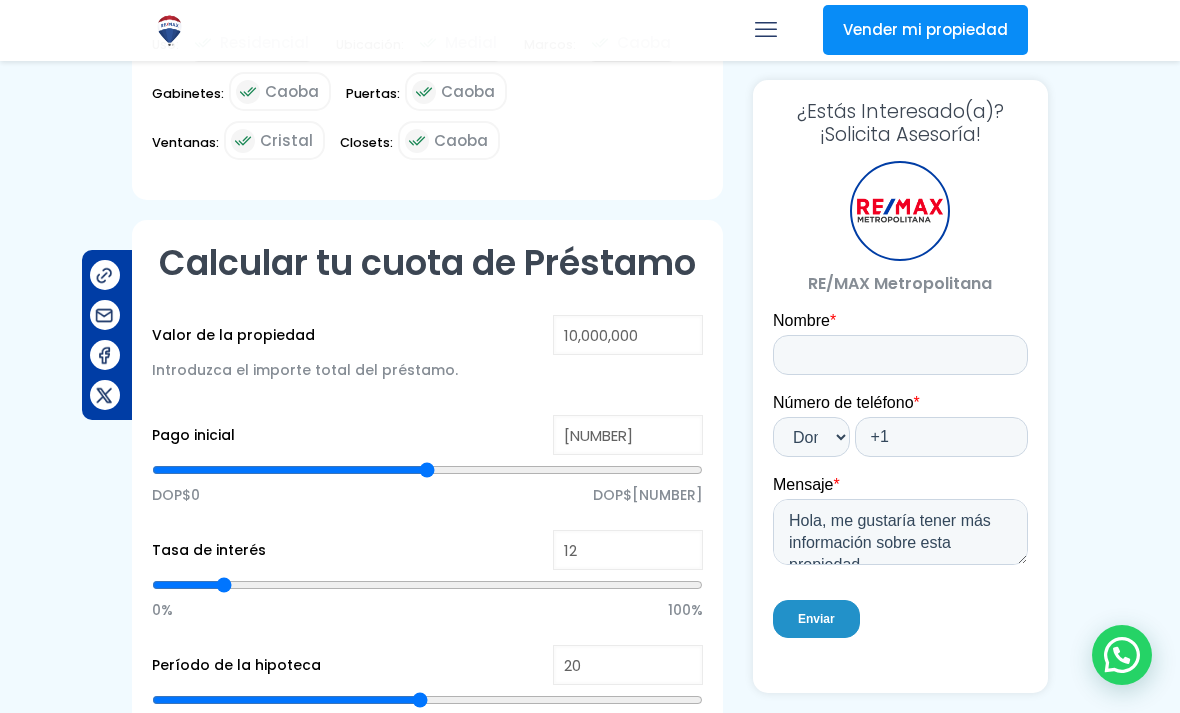 type on "5,274,263" 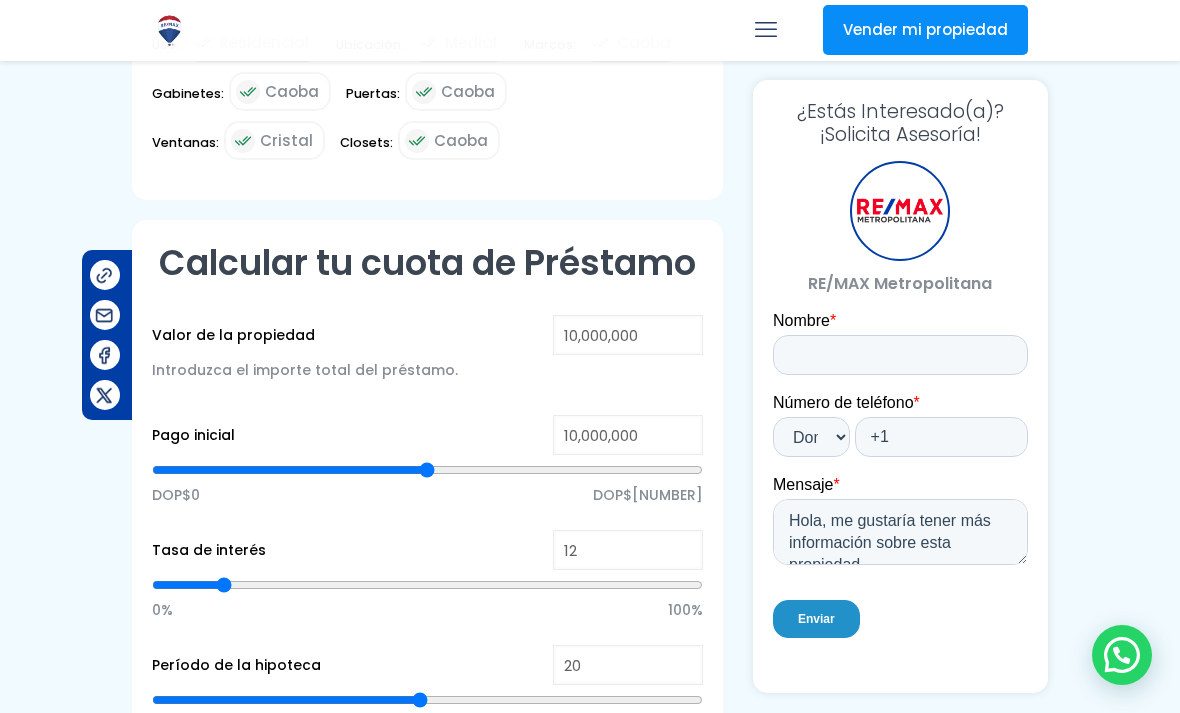 type on "10000000" 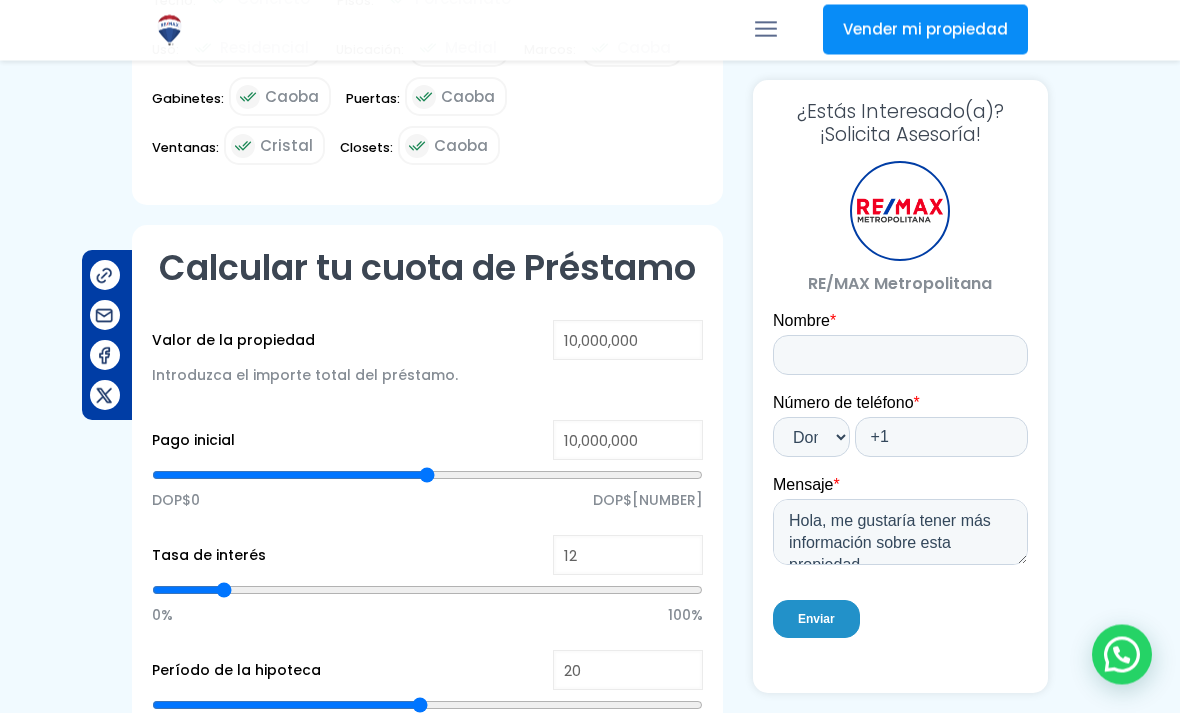 type on "9,762,997" 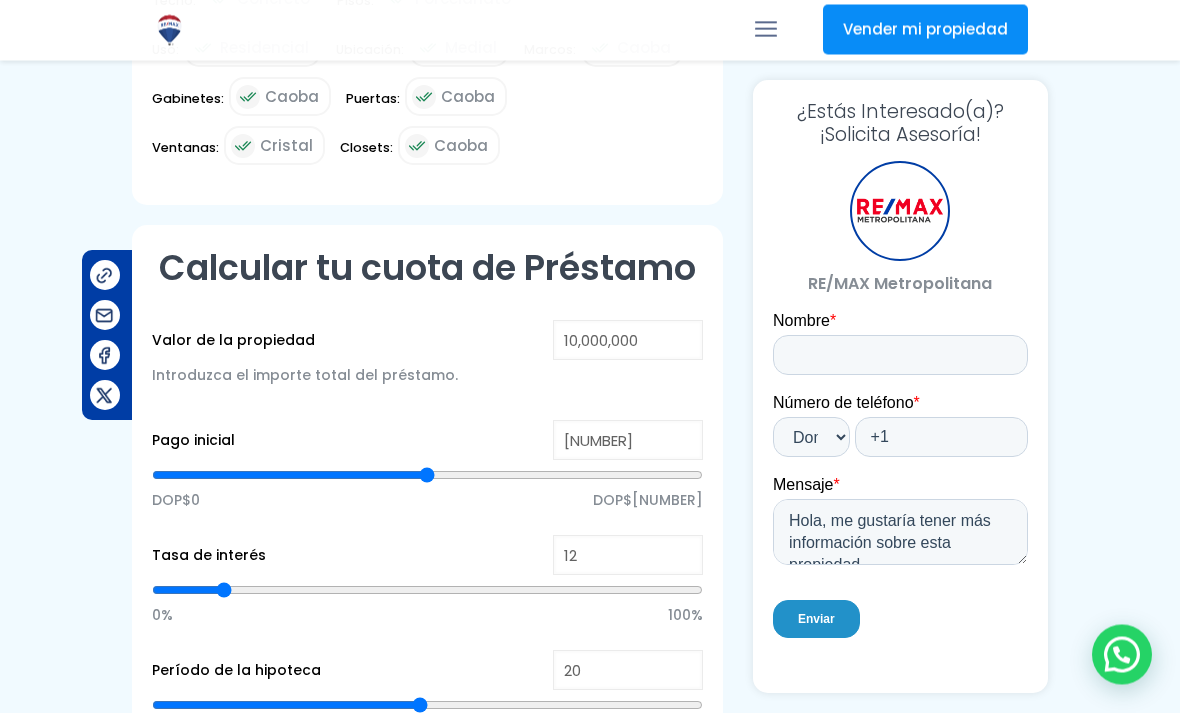 type on "9,594,670" 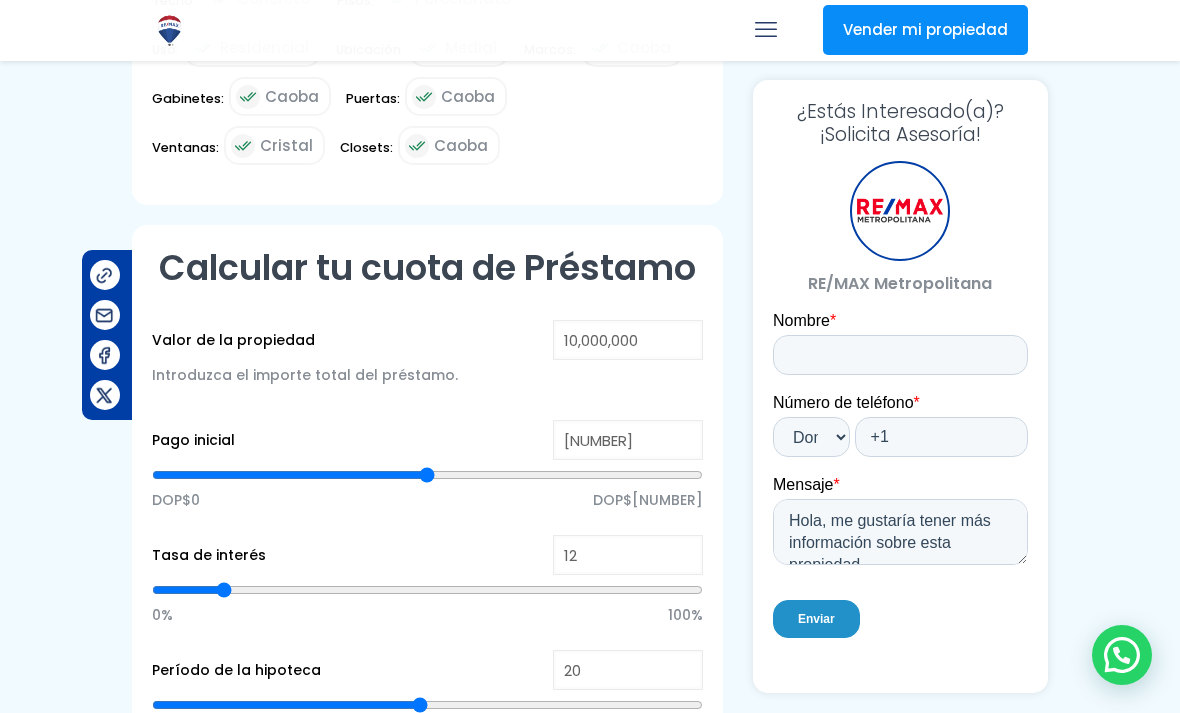 type on "9,220,608" 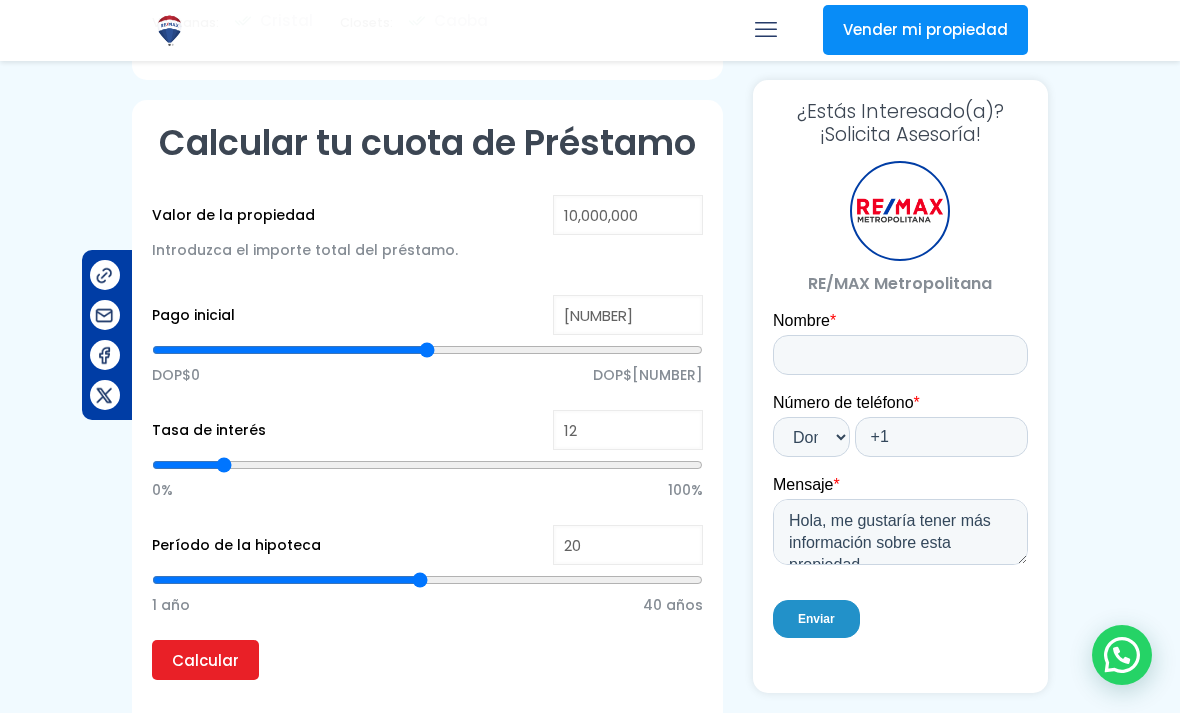 scroll, scrollTop: 1488, scrollLeft: 0, axis: vertical 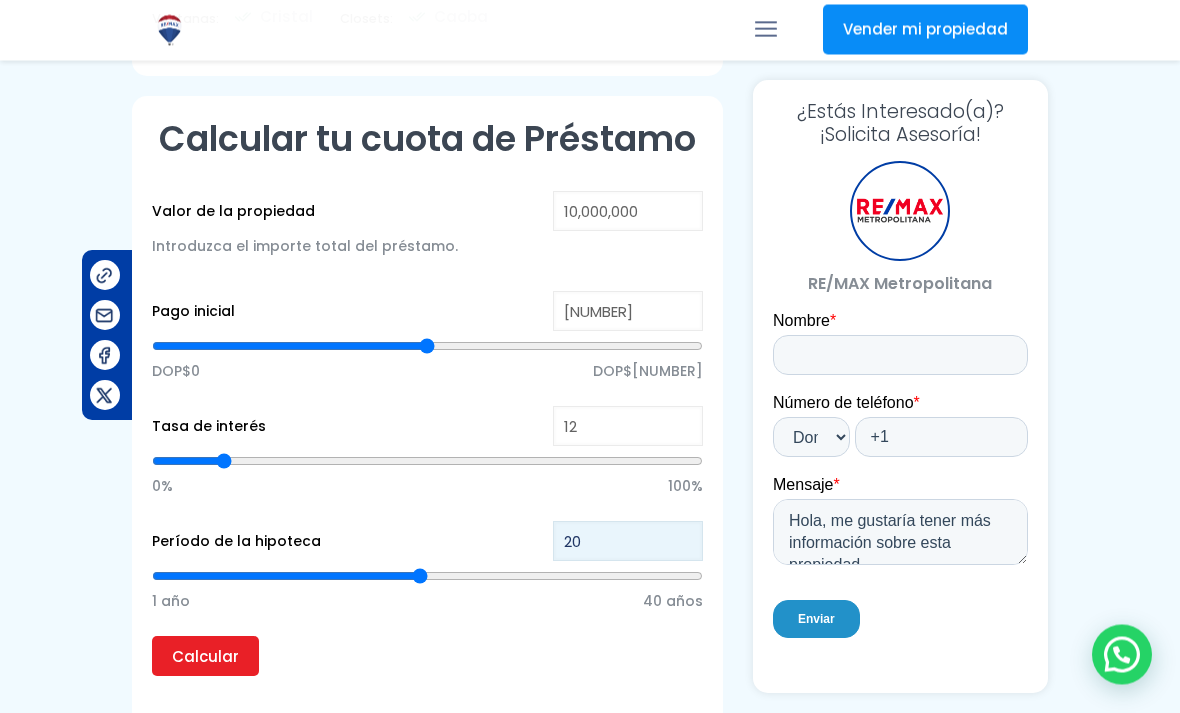 click on "20" at bounding box center [628, 542] 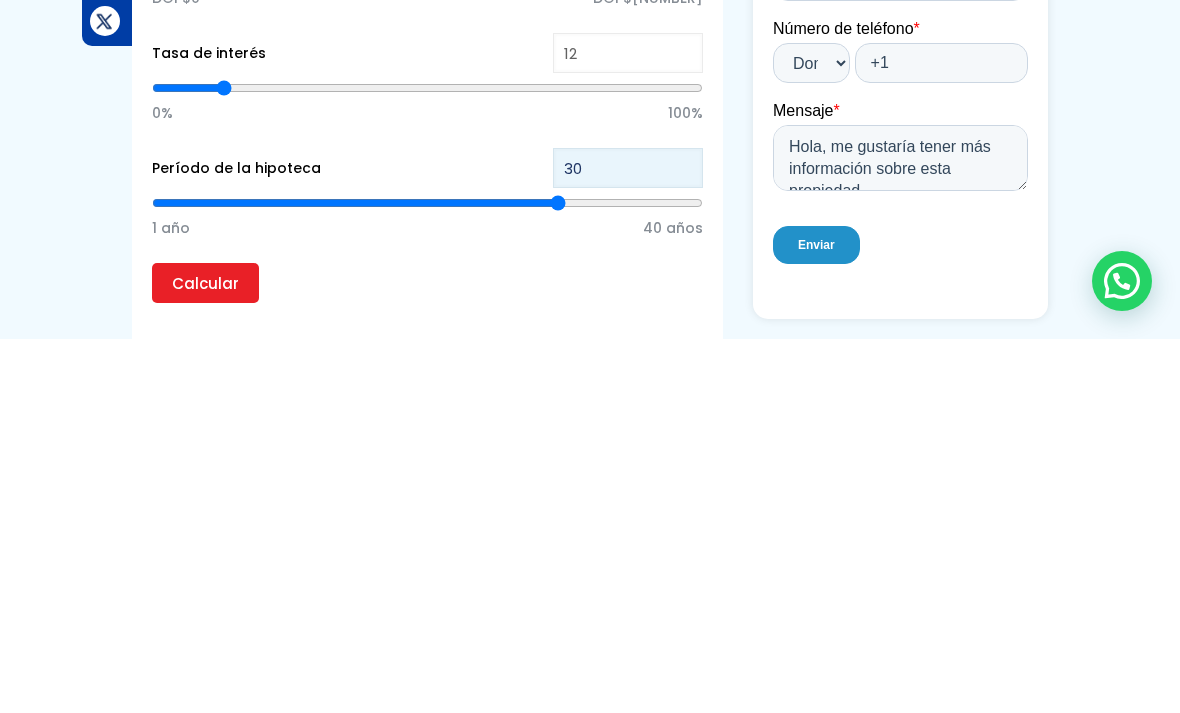 click on "Calcular" at bounding box center (205, 657) 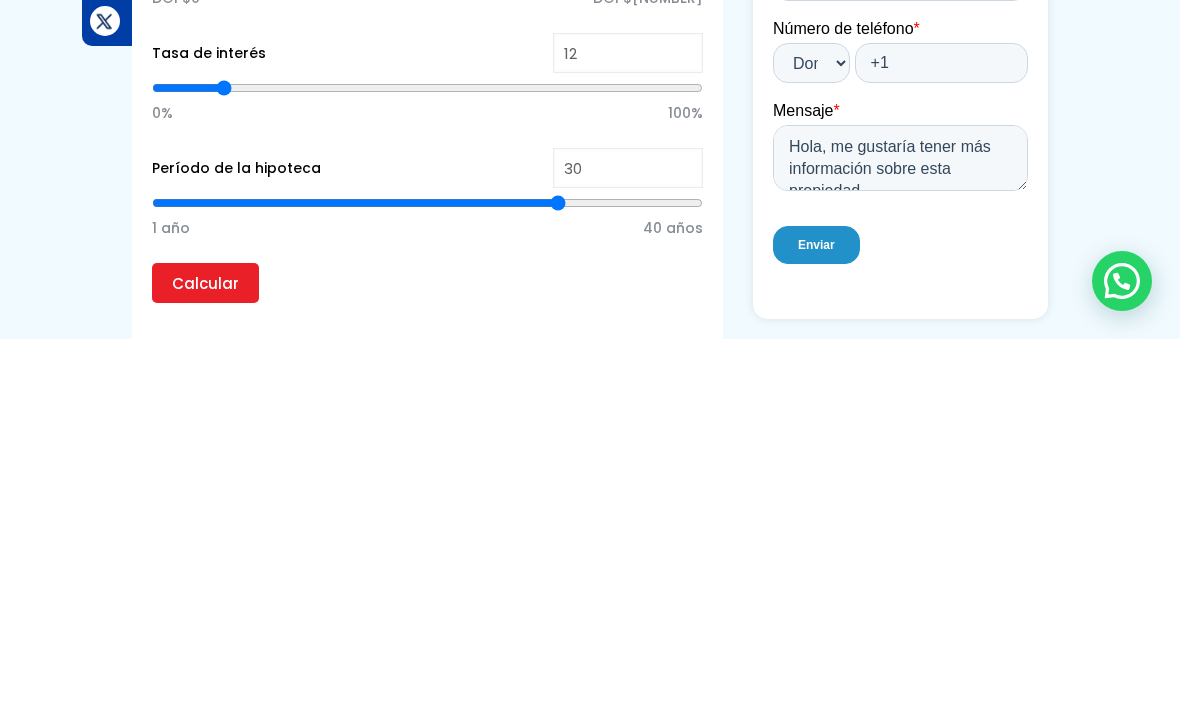 click on "Calcular" at bounding box center [205, 657] 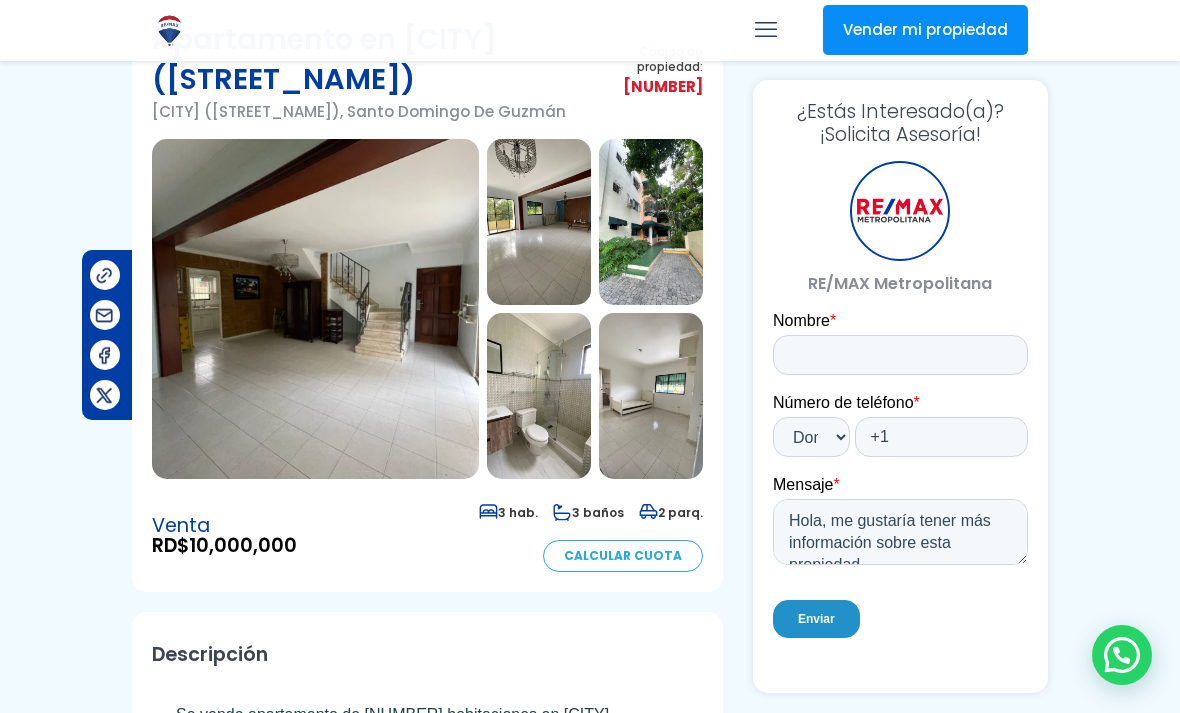 scroll, scrollTop: 132, scrollLeft: 0, axis: vertical 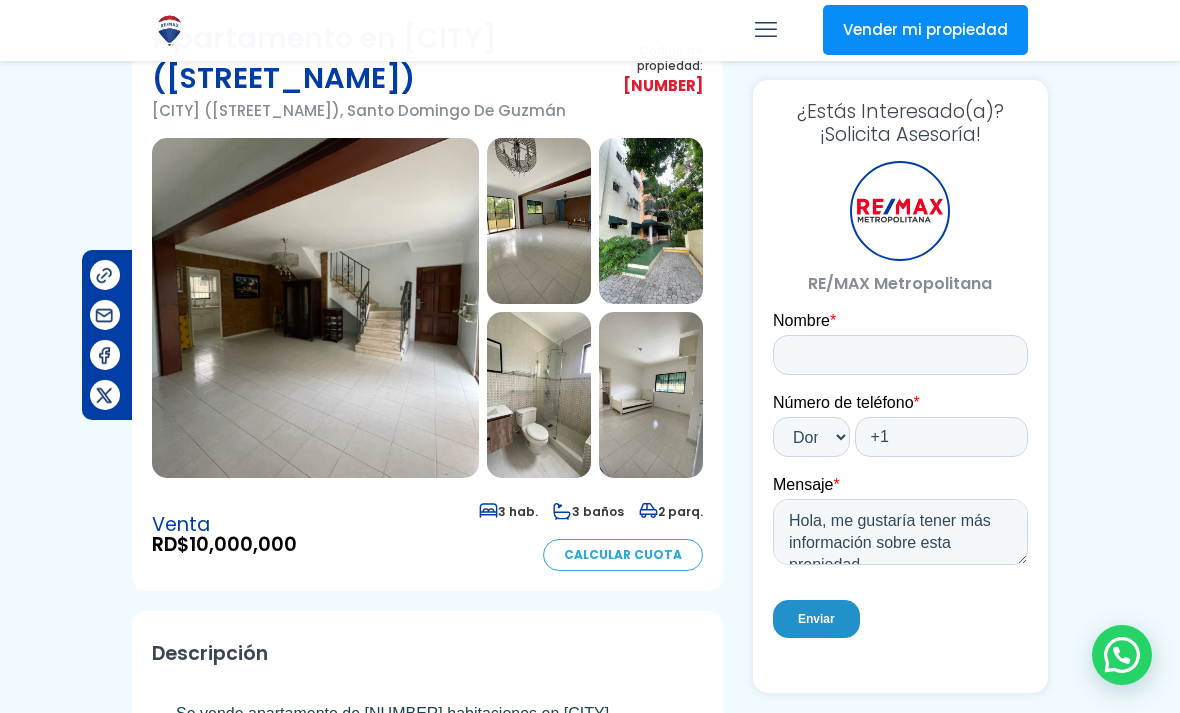 click at bounding box center (651, 395) 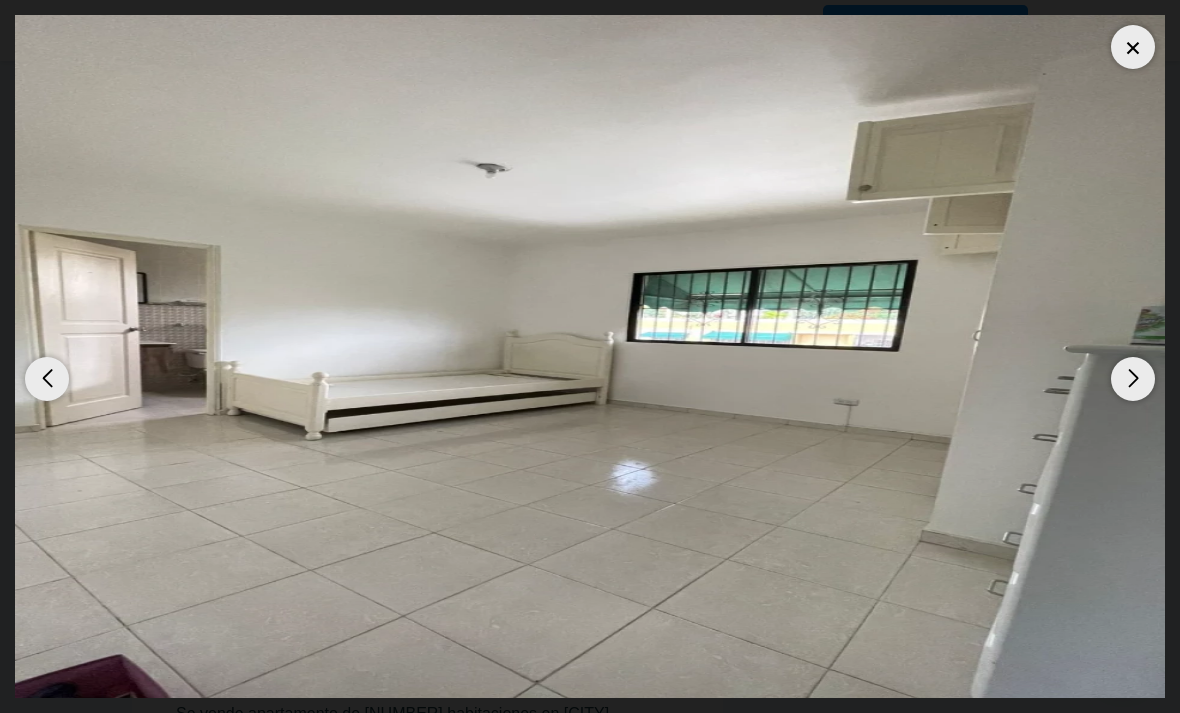 click at bounding box center [1133, 379] 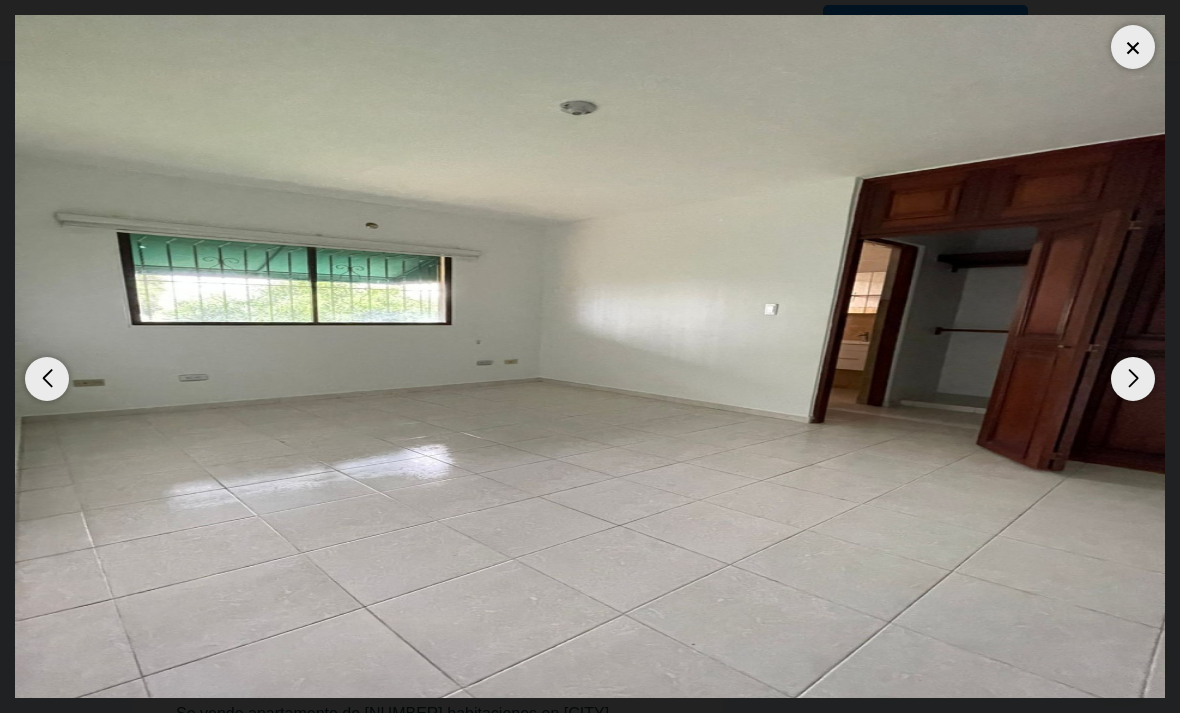 click at bounding box center [1133, 379] 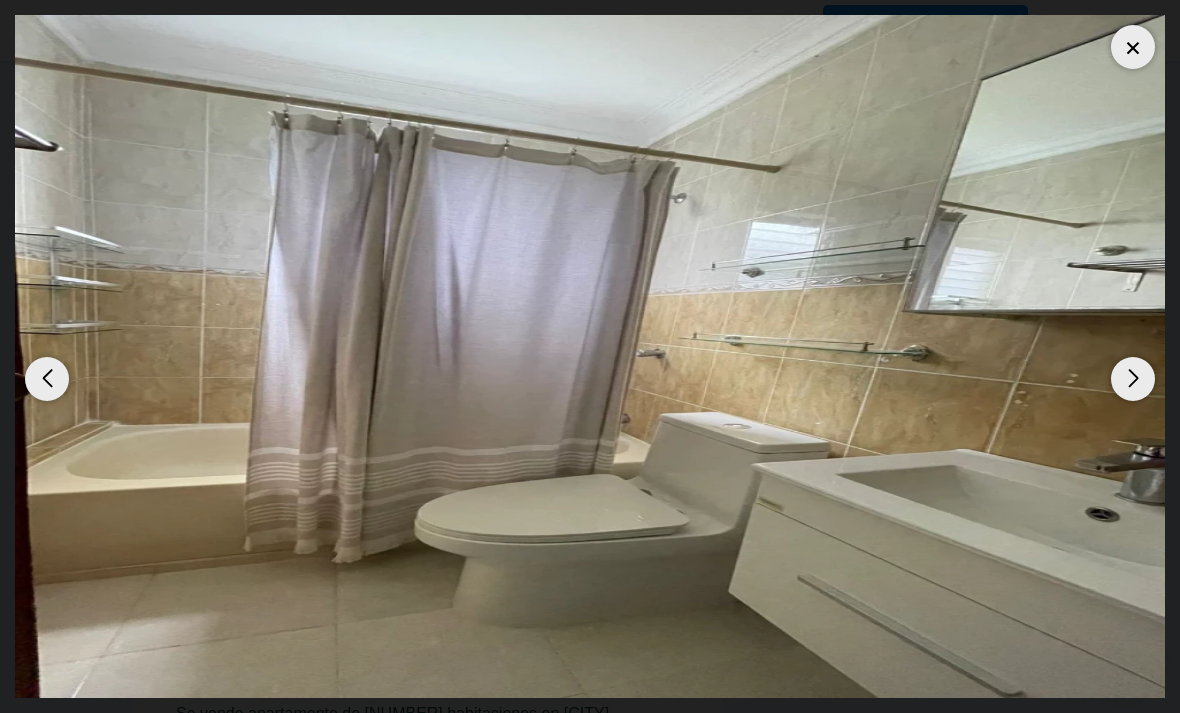click at bounding box center (1133, 379) 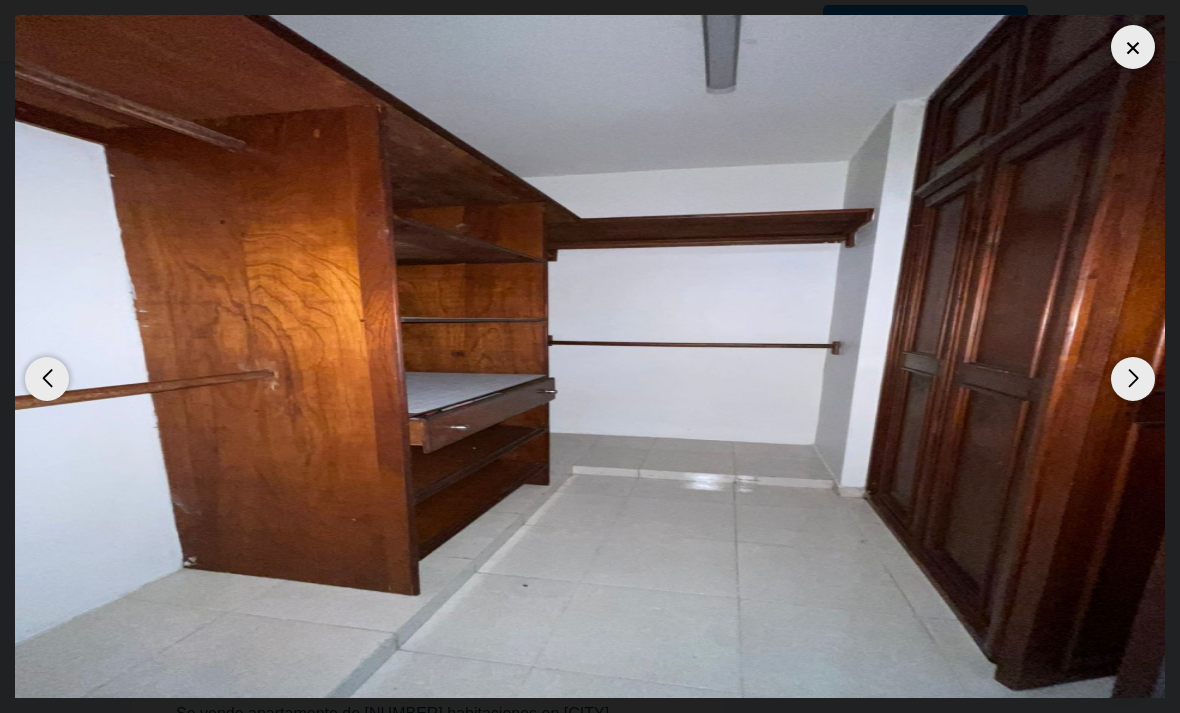 click at bounding box center (1133, 379) 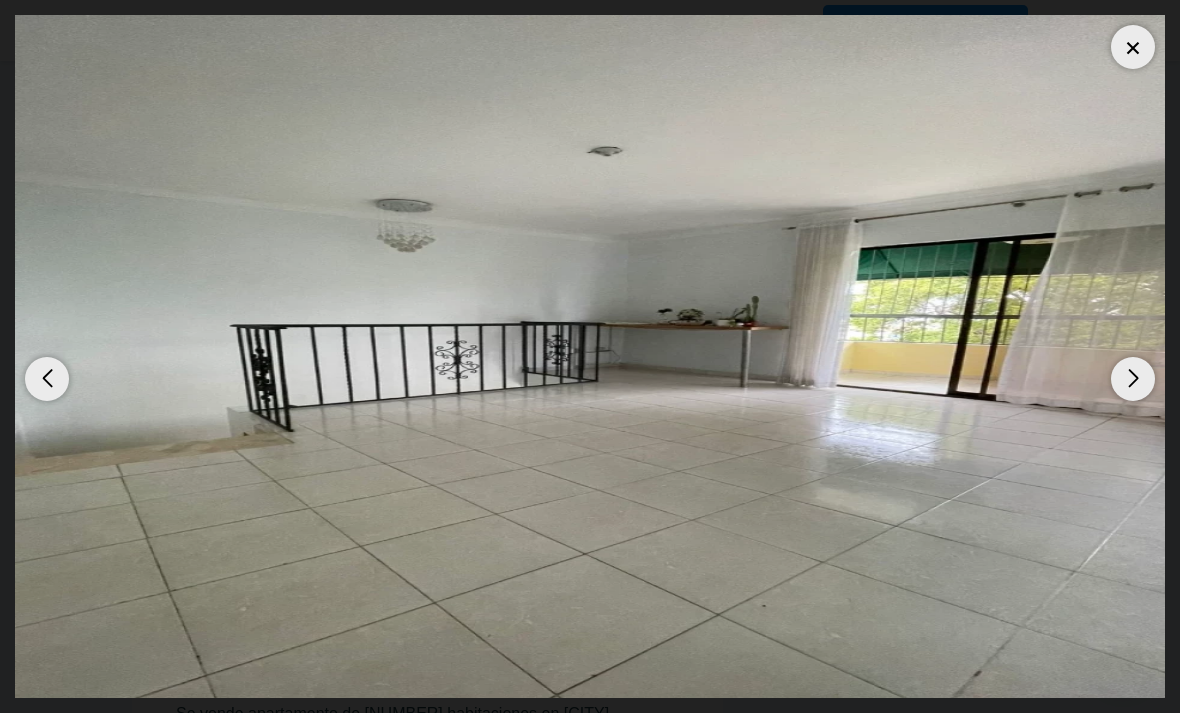 click at bounding box center [1133, 379] 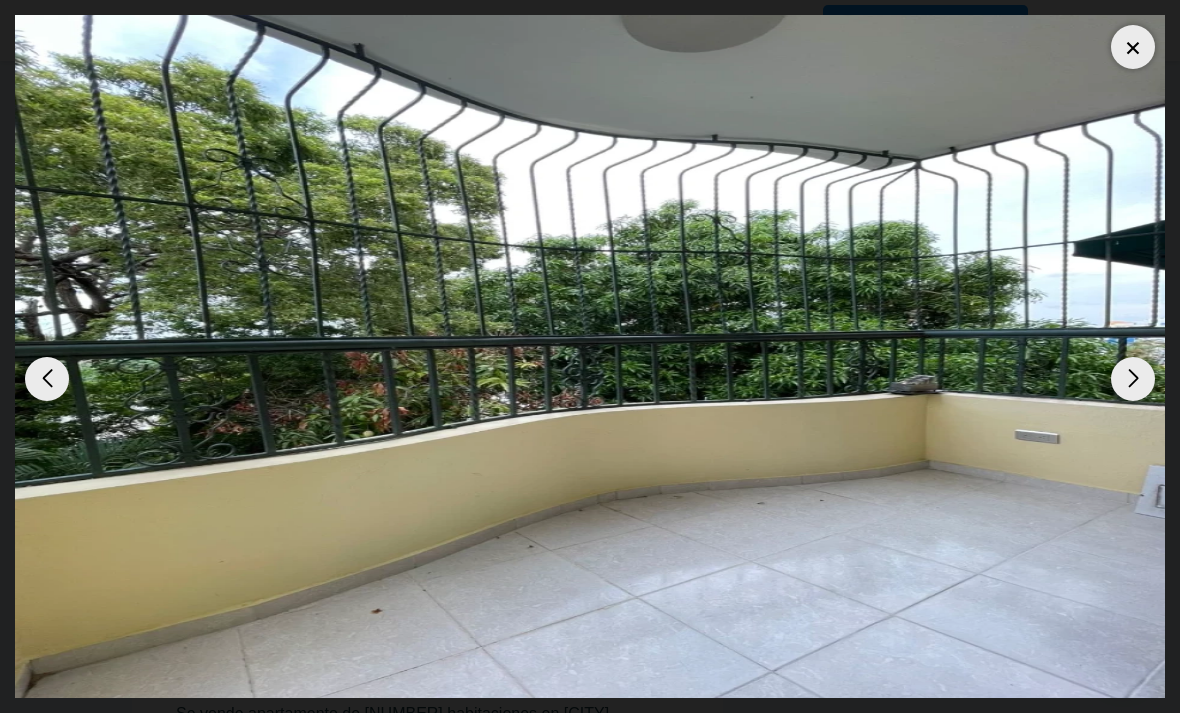 click at bounding box center (1133, 379) 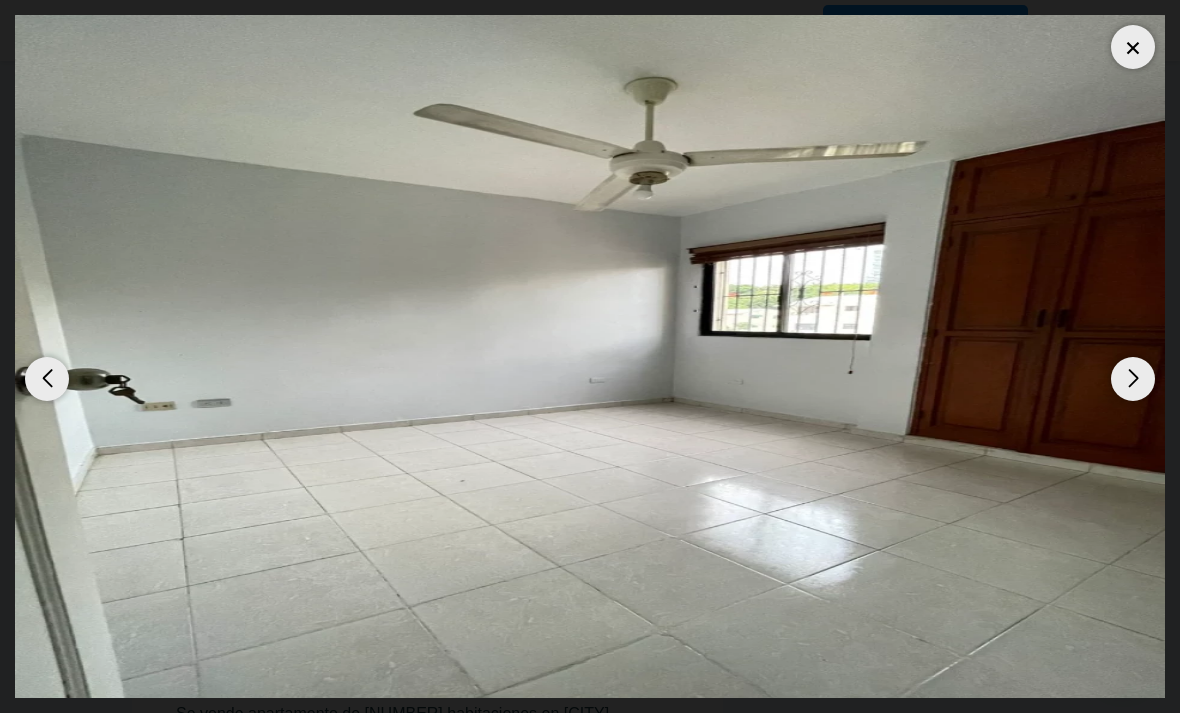 click at bounding box center [1133, 379] 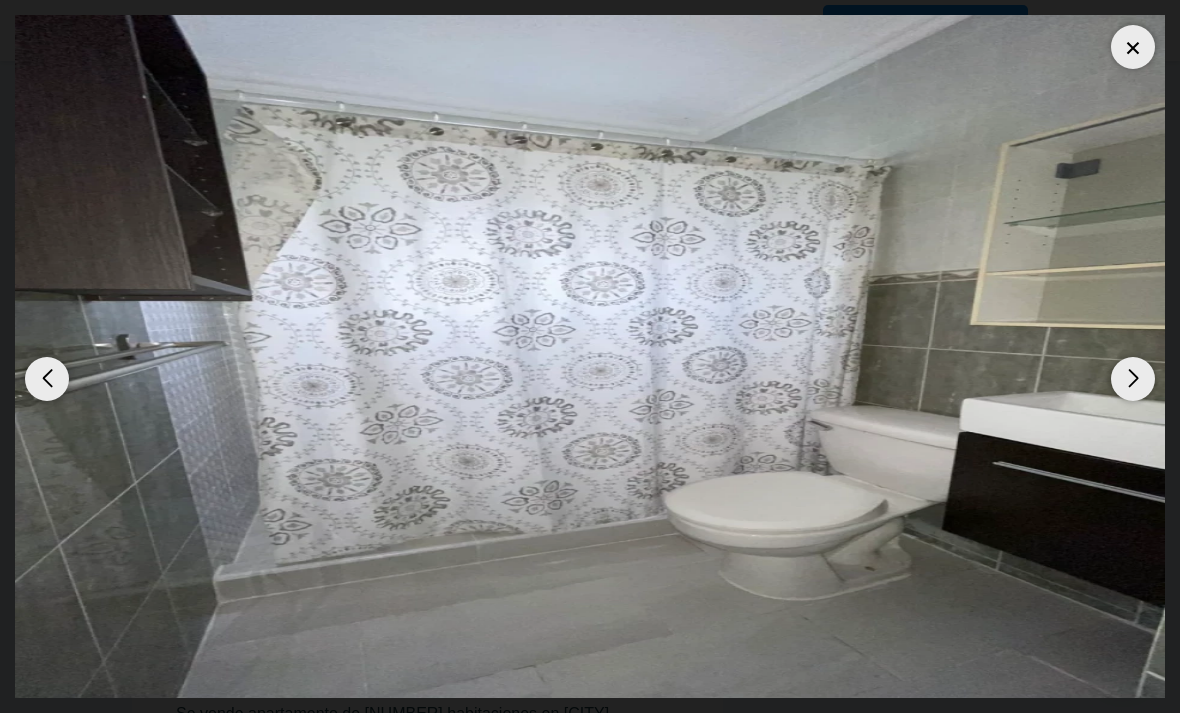 click at bounding box center (1133, 379) 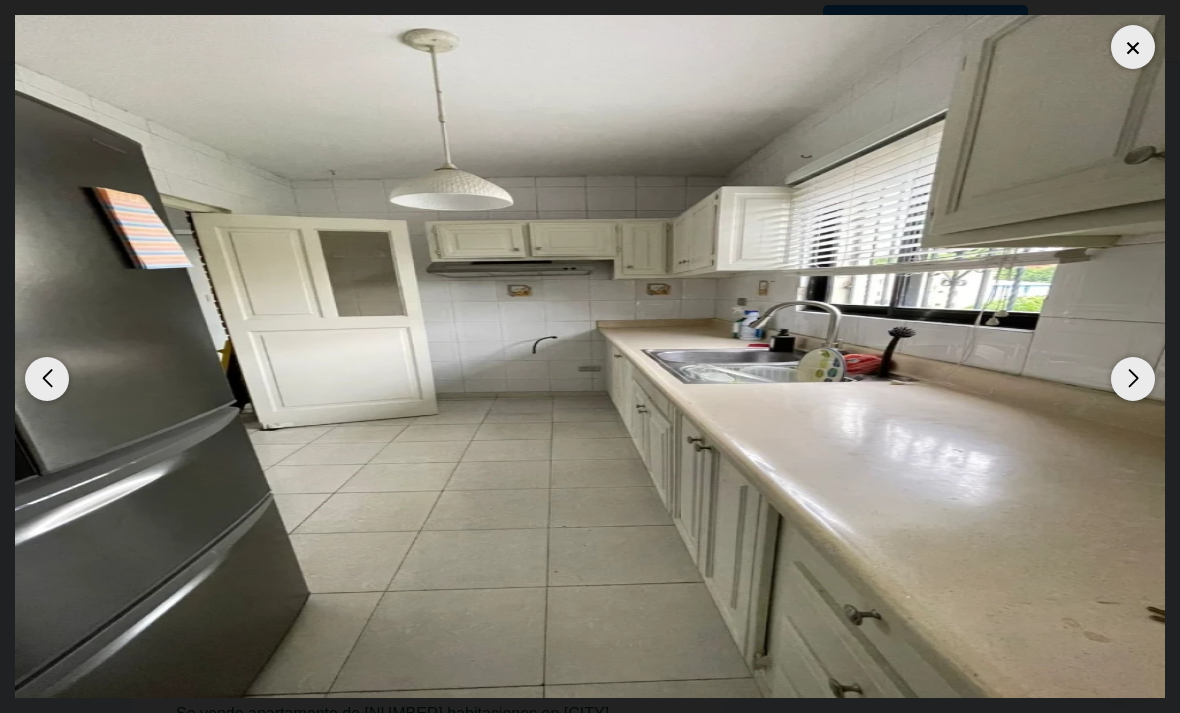 click at bounding box center (1133, 379) 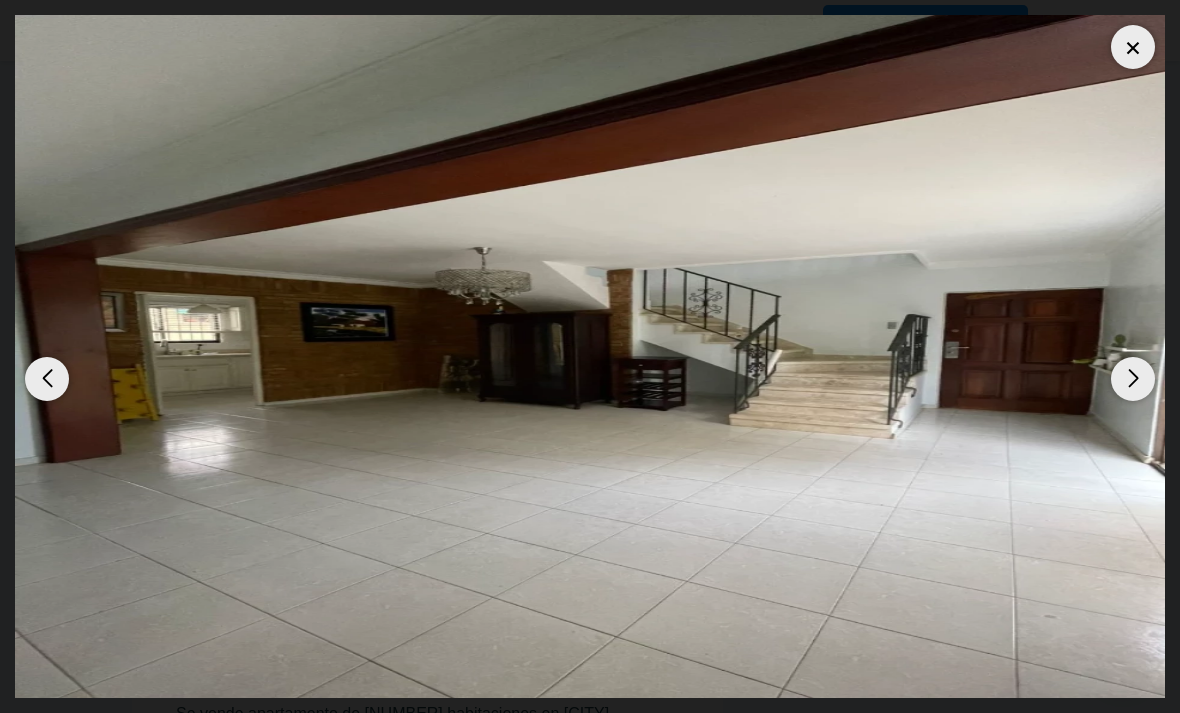 click at bounding box center [1133, 379] 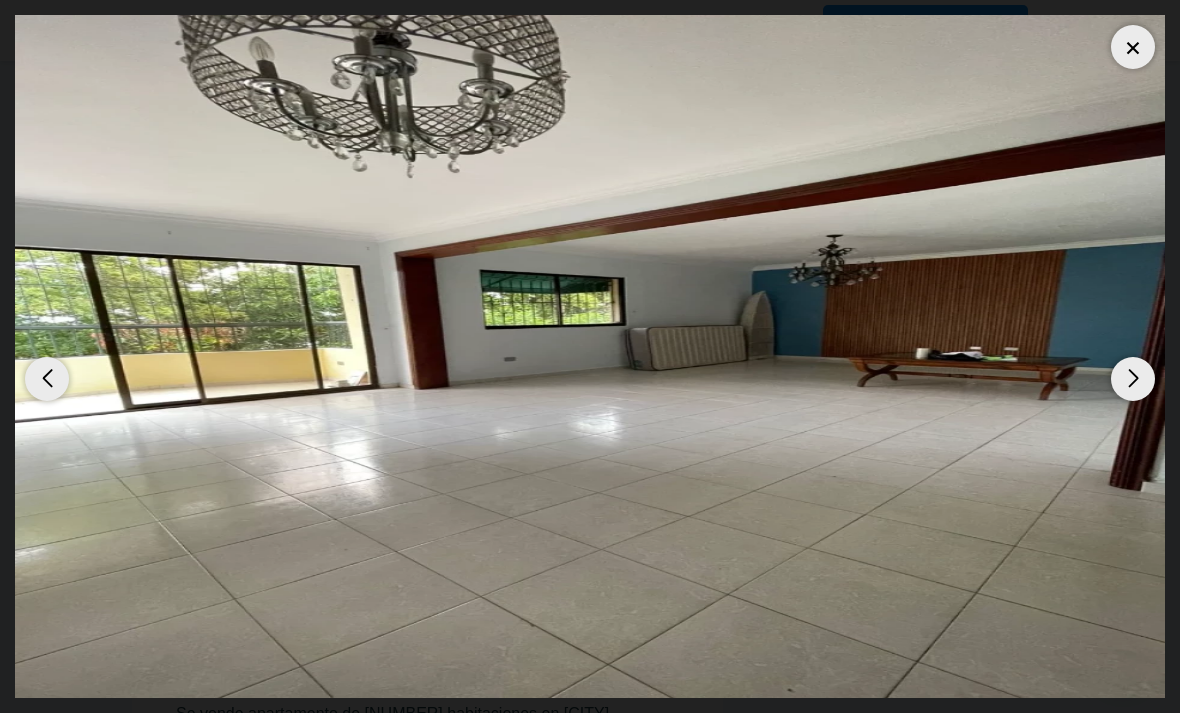 click at bounding box center (1133, 379) 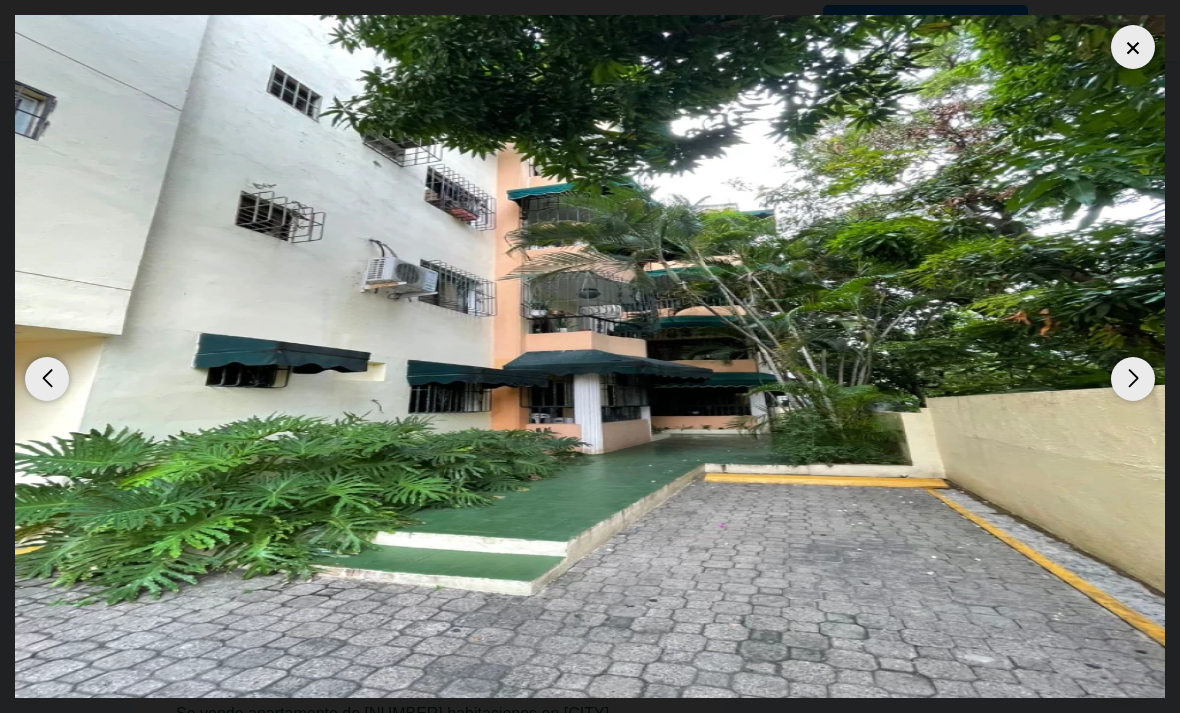 click at bounding box center (1133, 379) 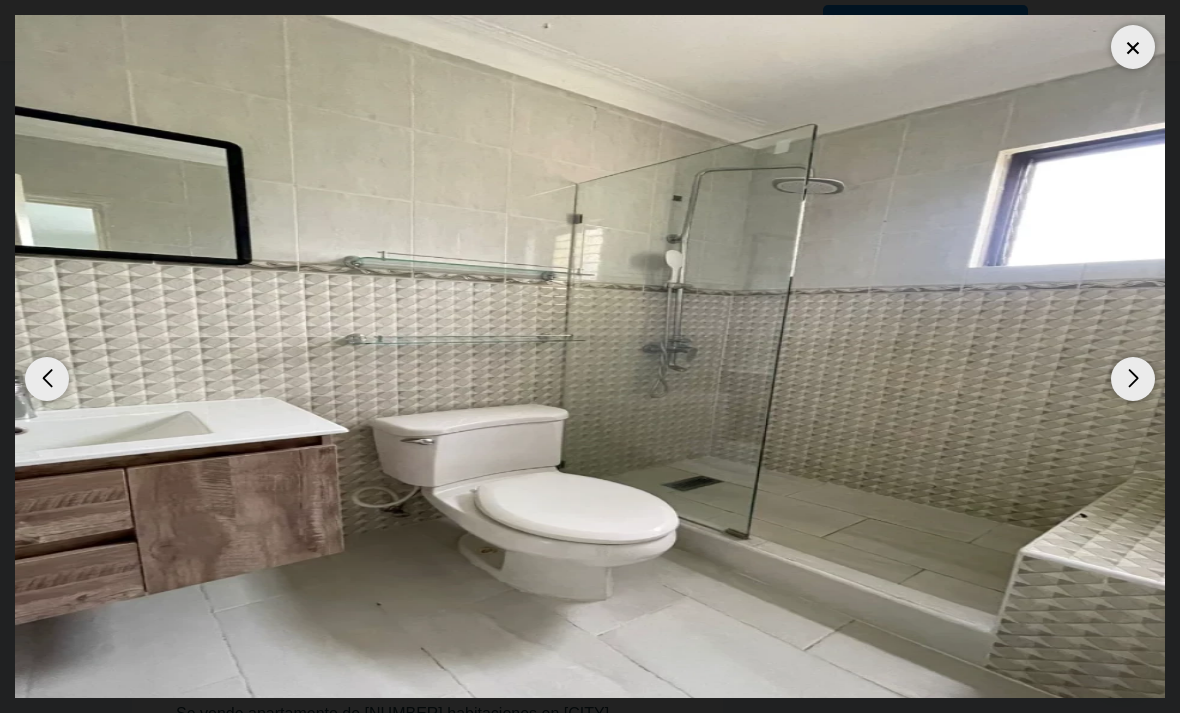 click at bounding box center [1133, 379] 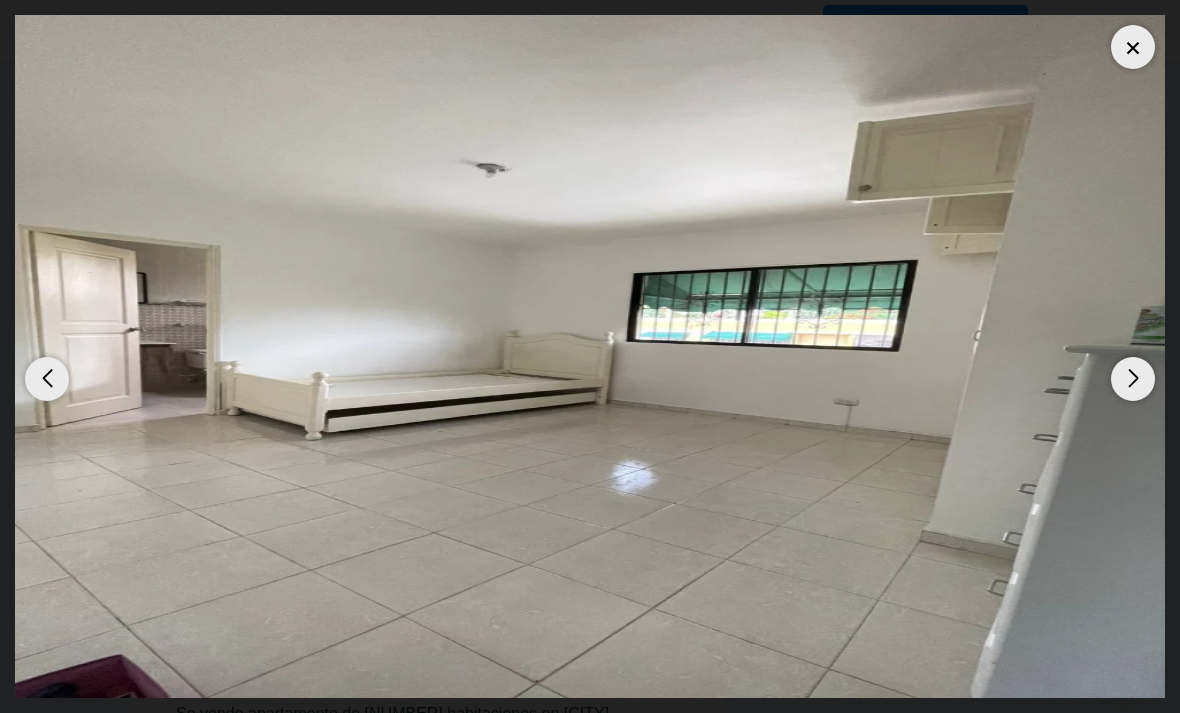 click at bounding box center [47, 379] 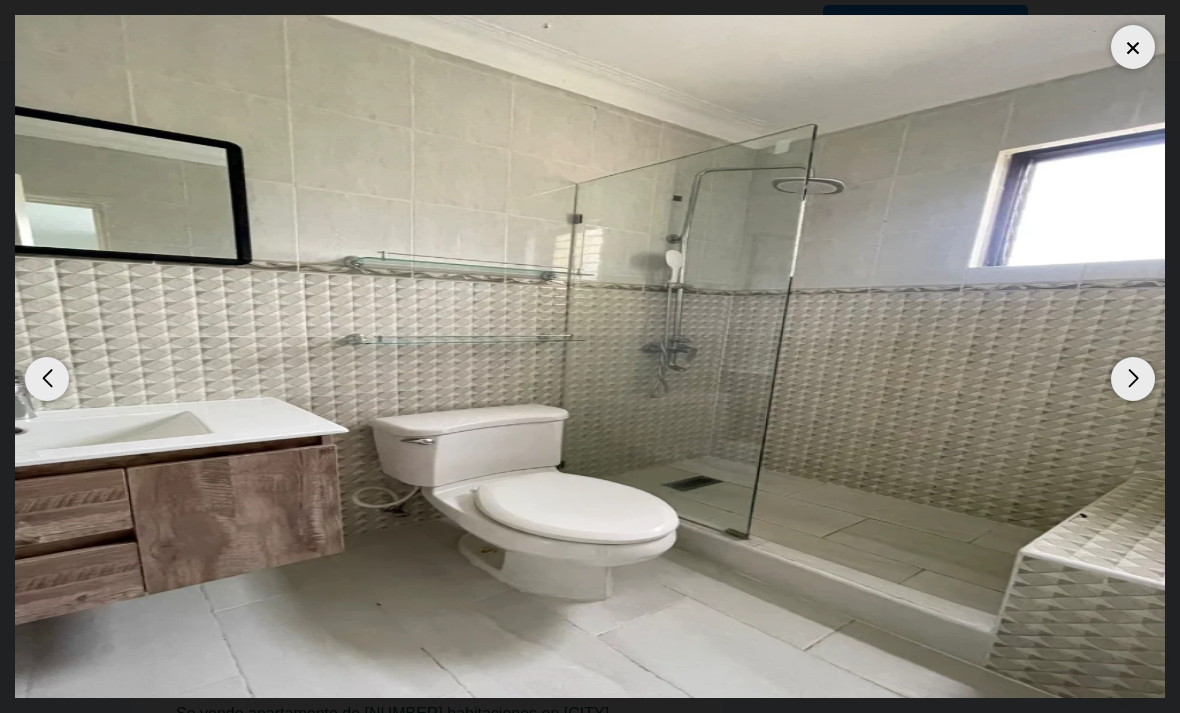 click at bounding box center (1133, 379) 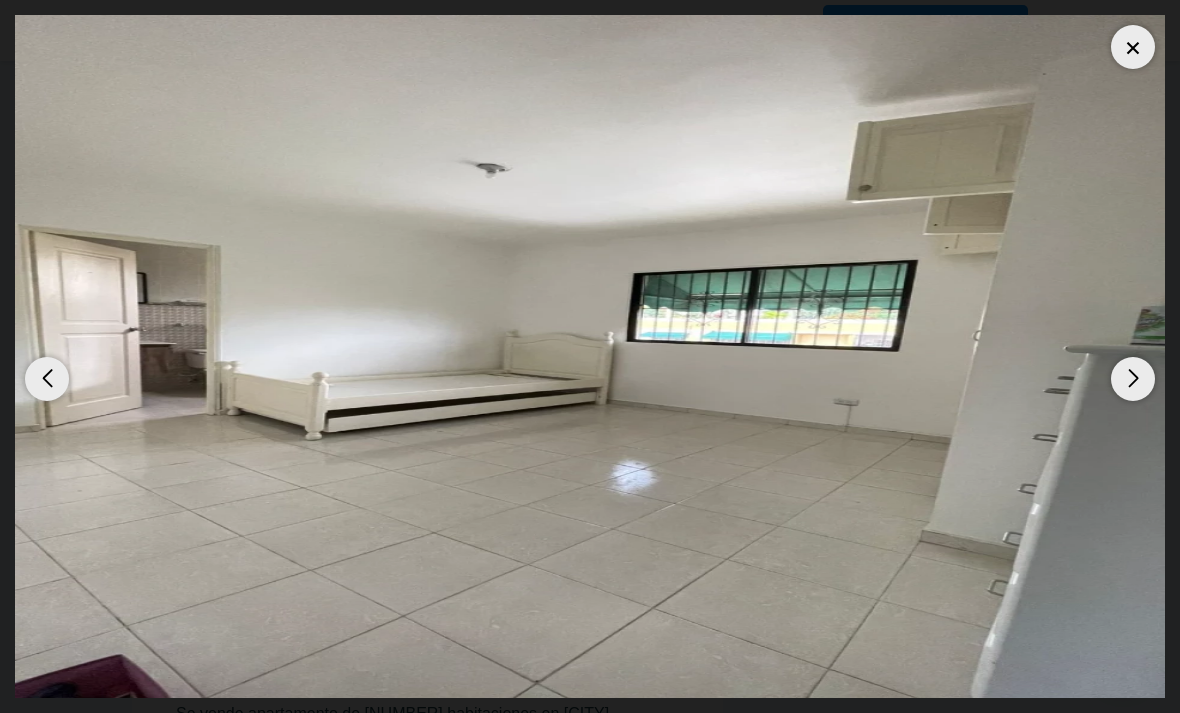 click at bounding box center (1133, 379) 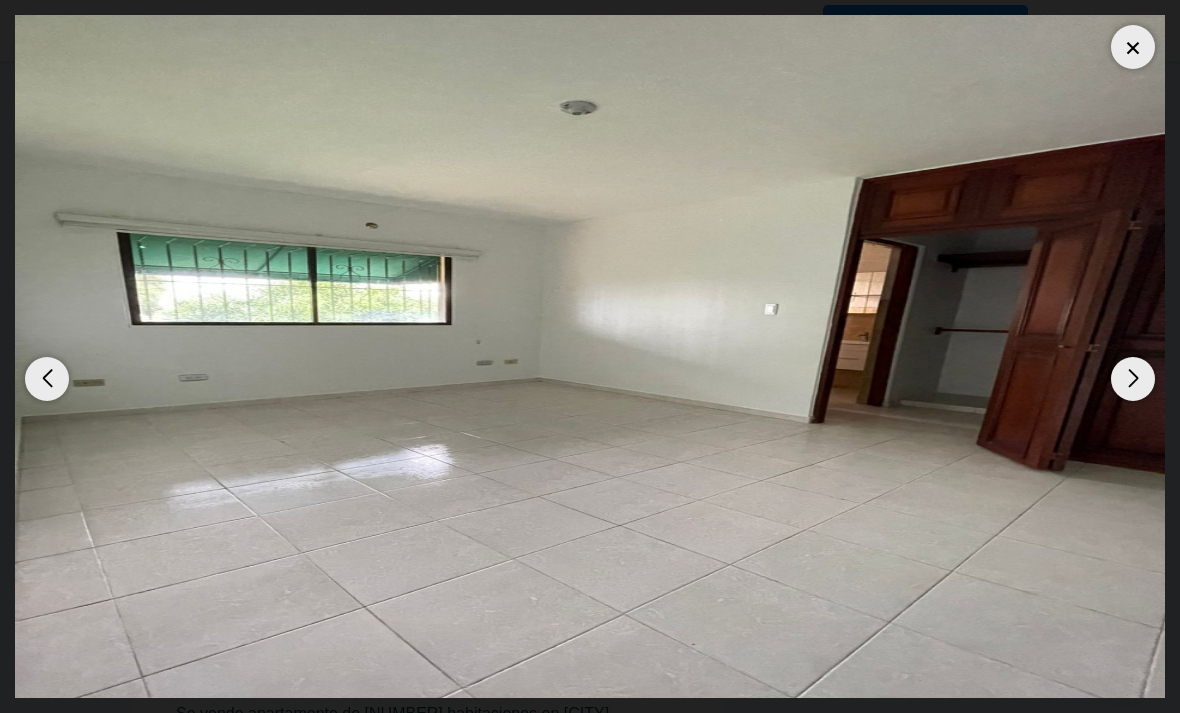 click at bounding box center [1133, 379] 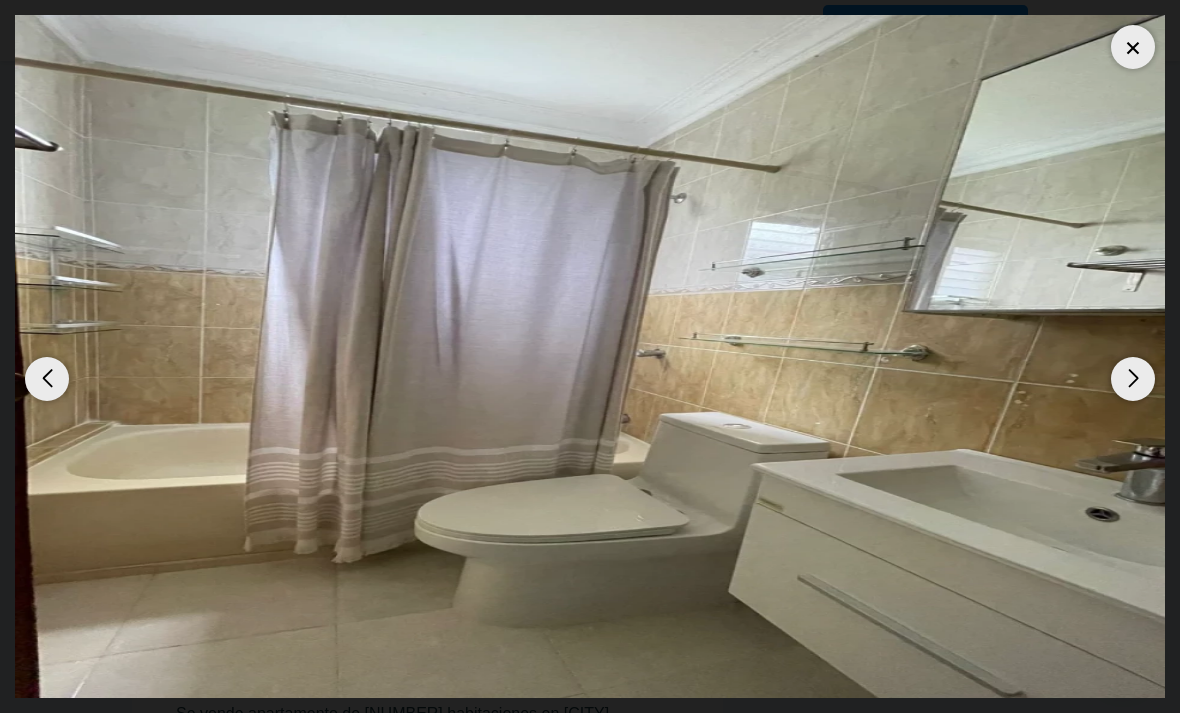 click at bounding box center [1133, 379] 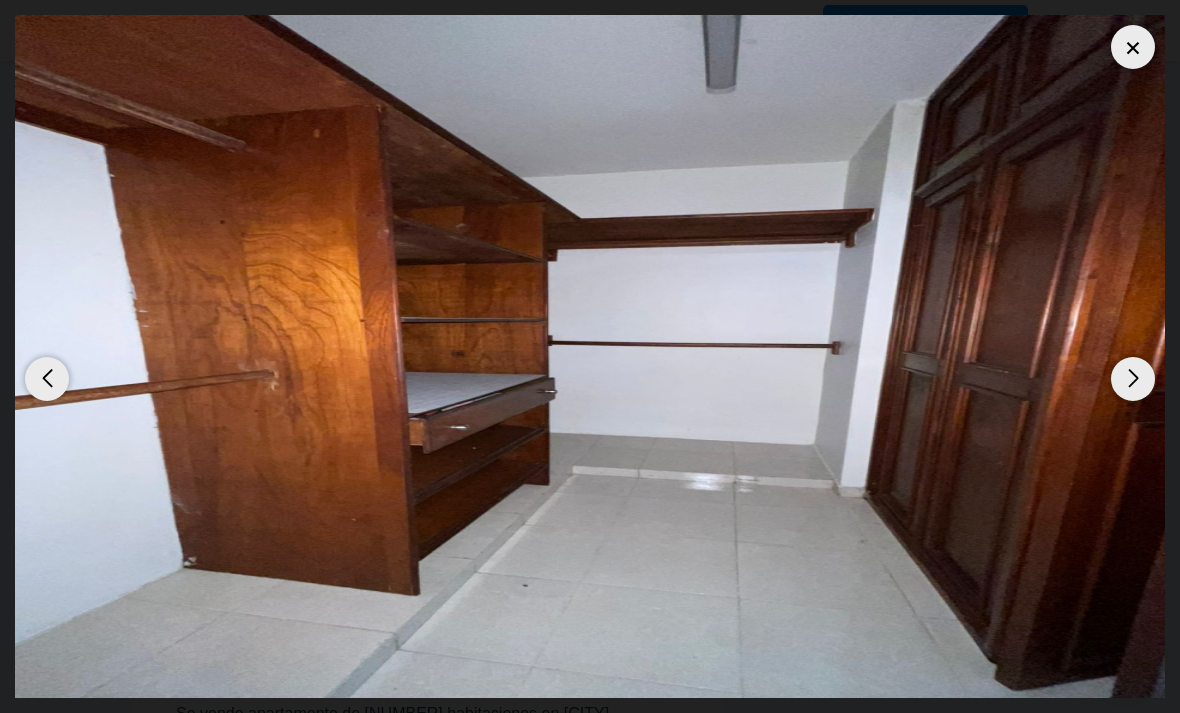 click at bounding box center [1133, 379] 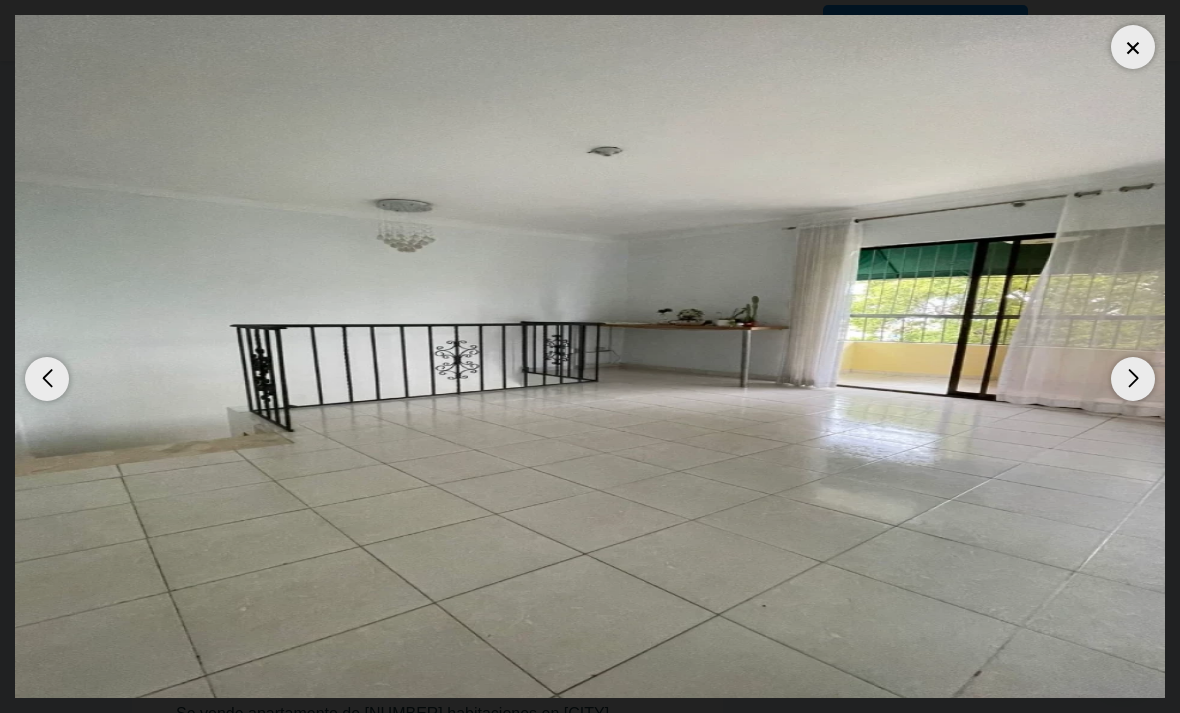 click at bounding box center (1133, 379) 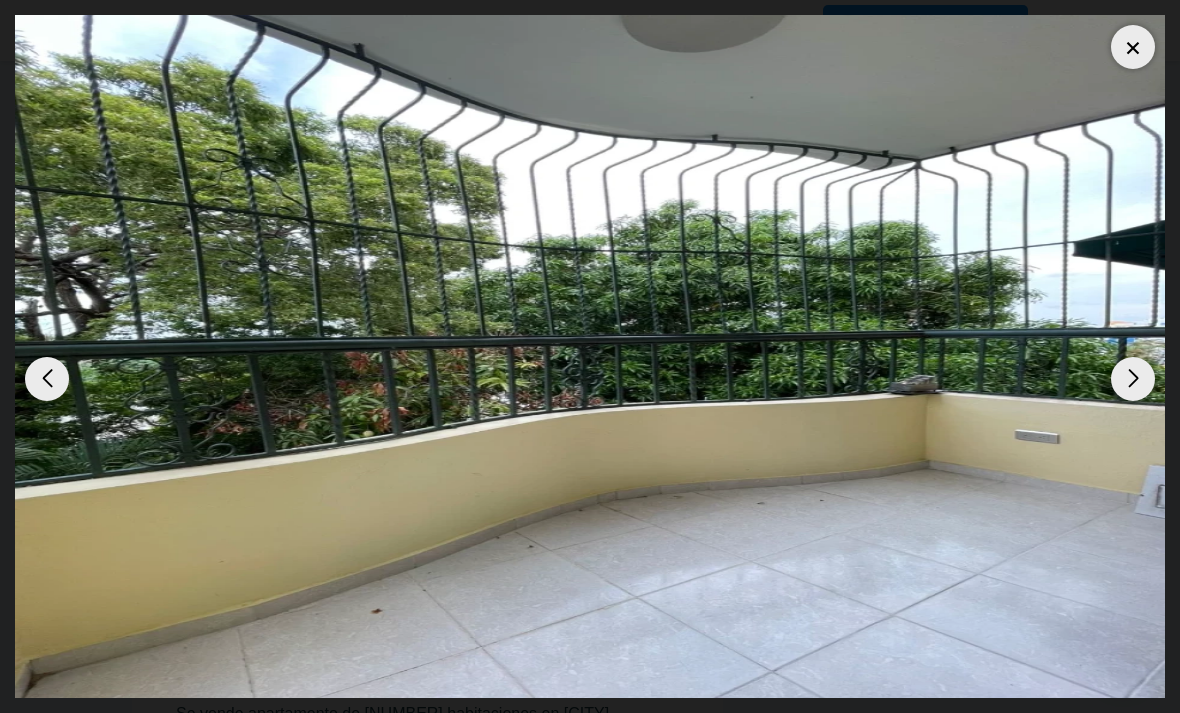click at bounding box center [1133, 379] 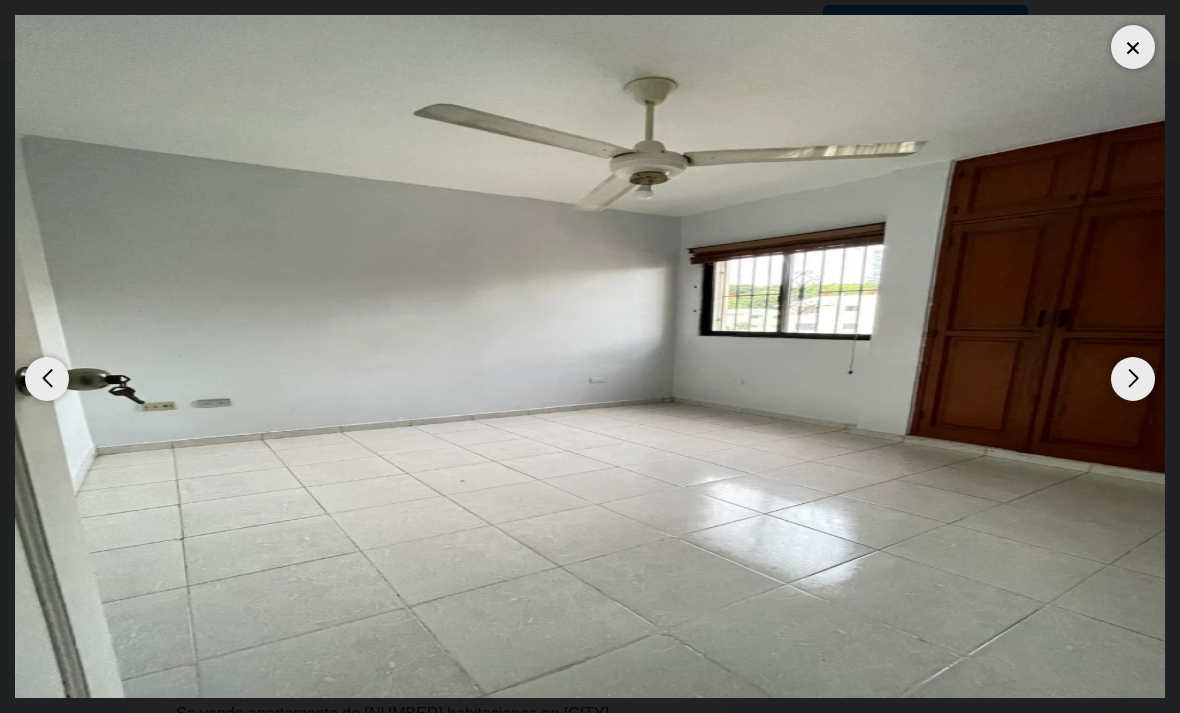 click at bounding box center (1133, 379) 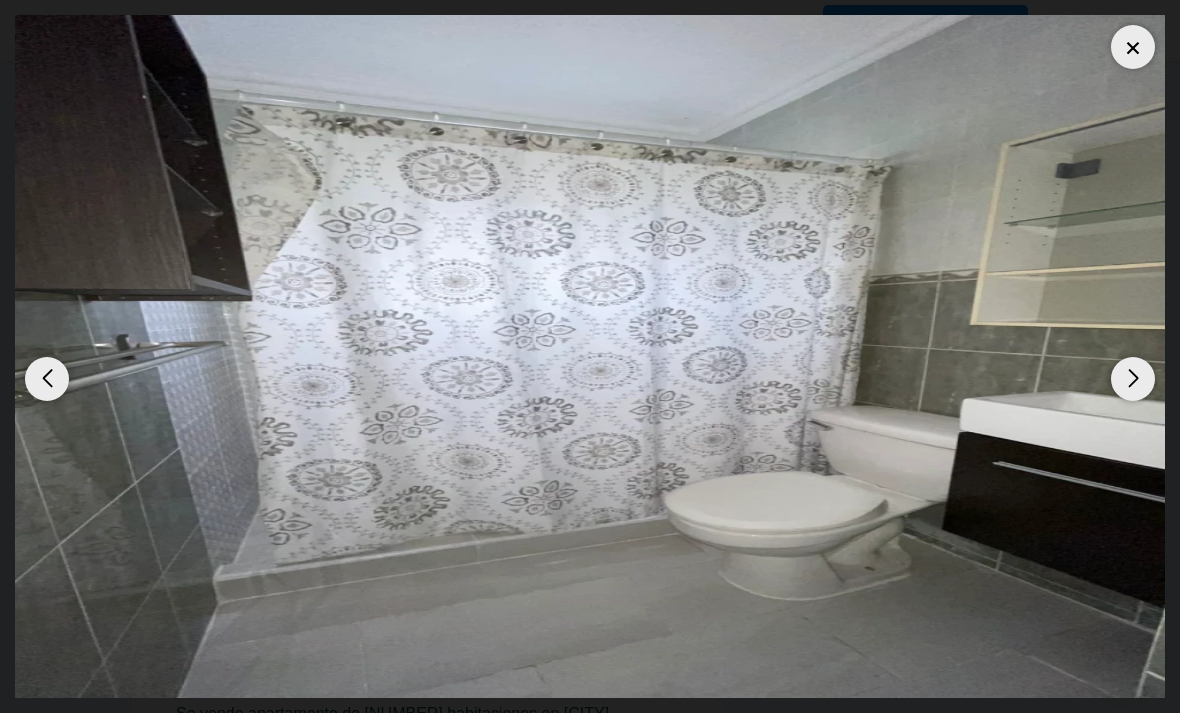 click at bounding box center (1133, 379) 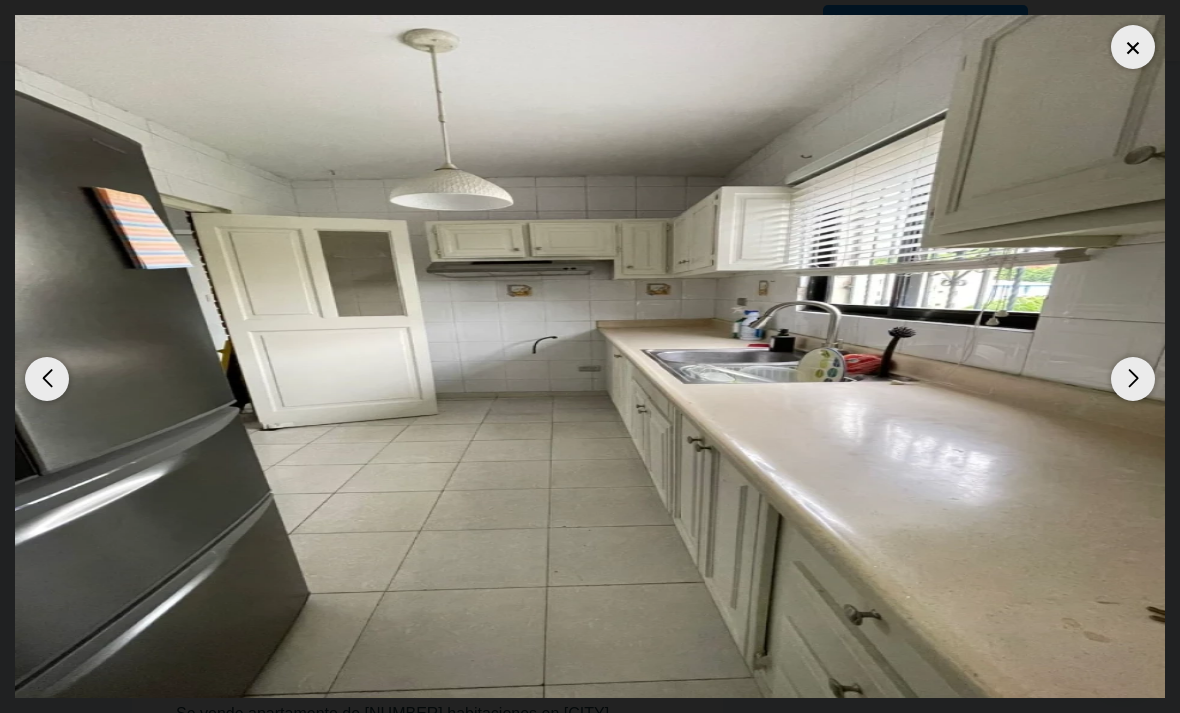 click at bounding box center (1133, 47) 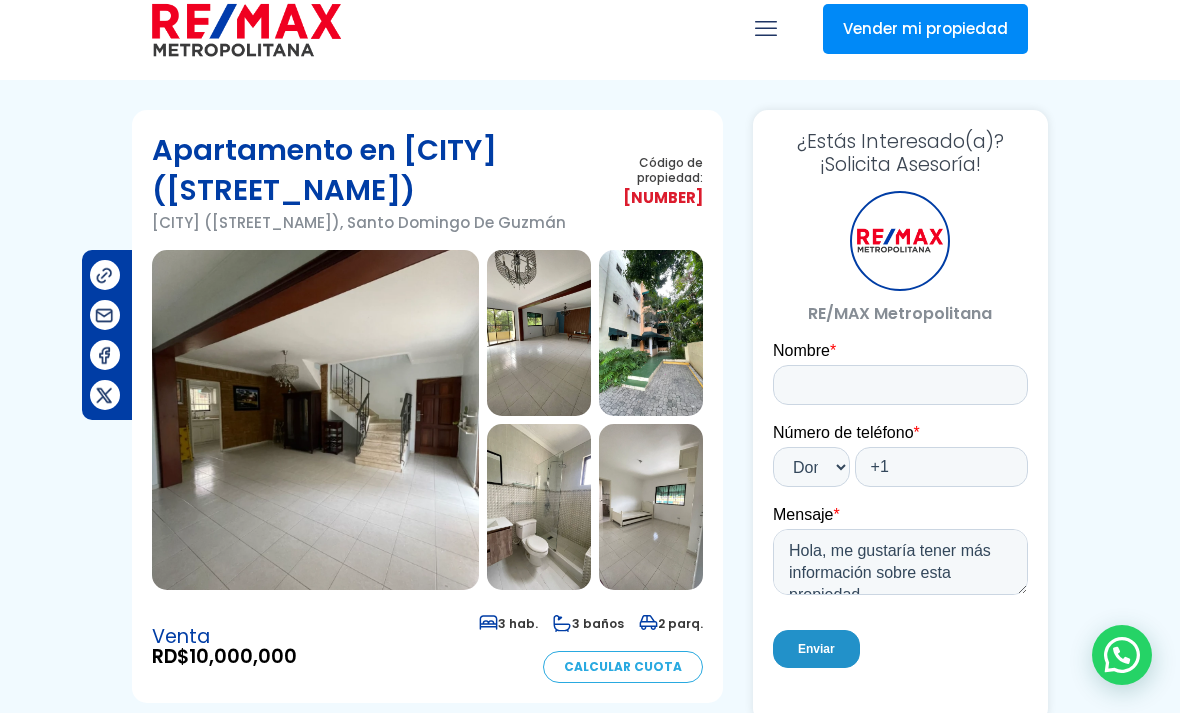scroll, scrollTop: 0, scrollLeft: 0, axis: both 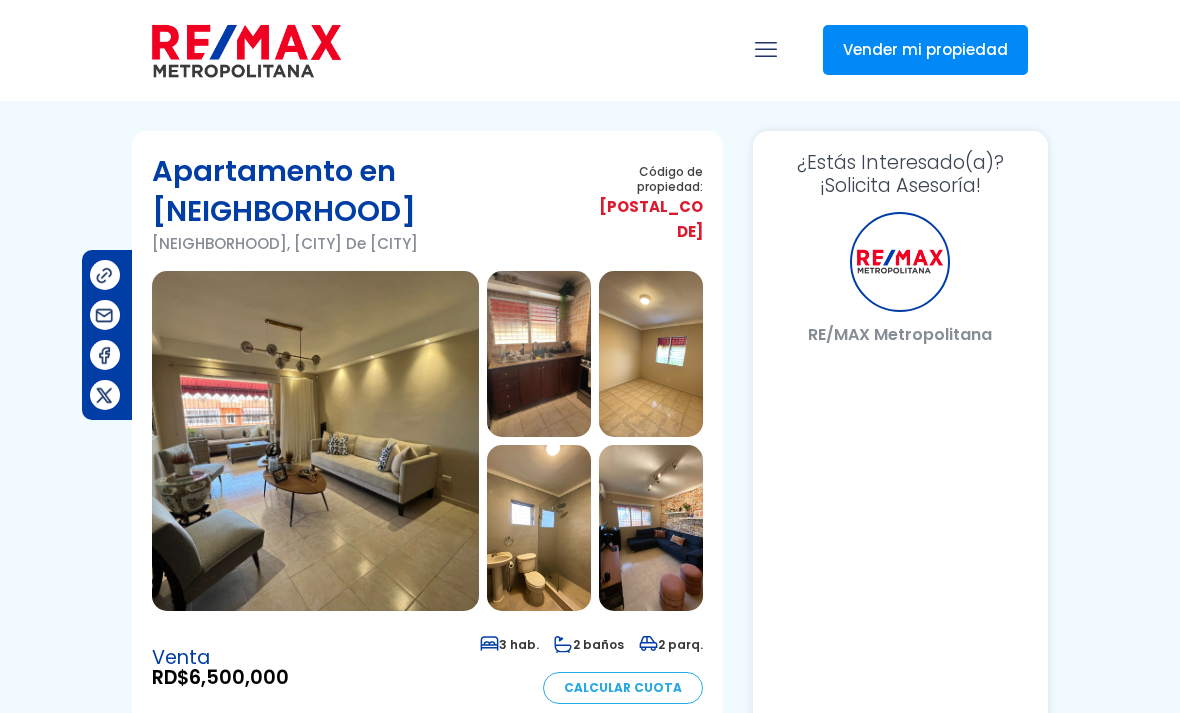 select on "DO" 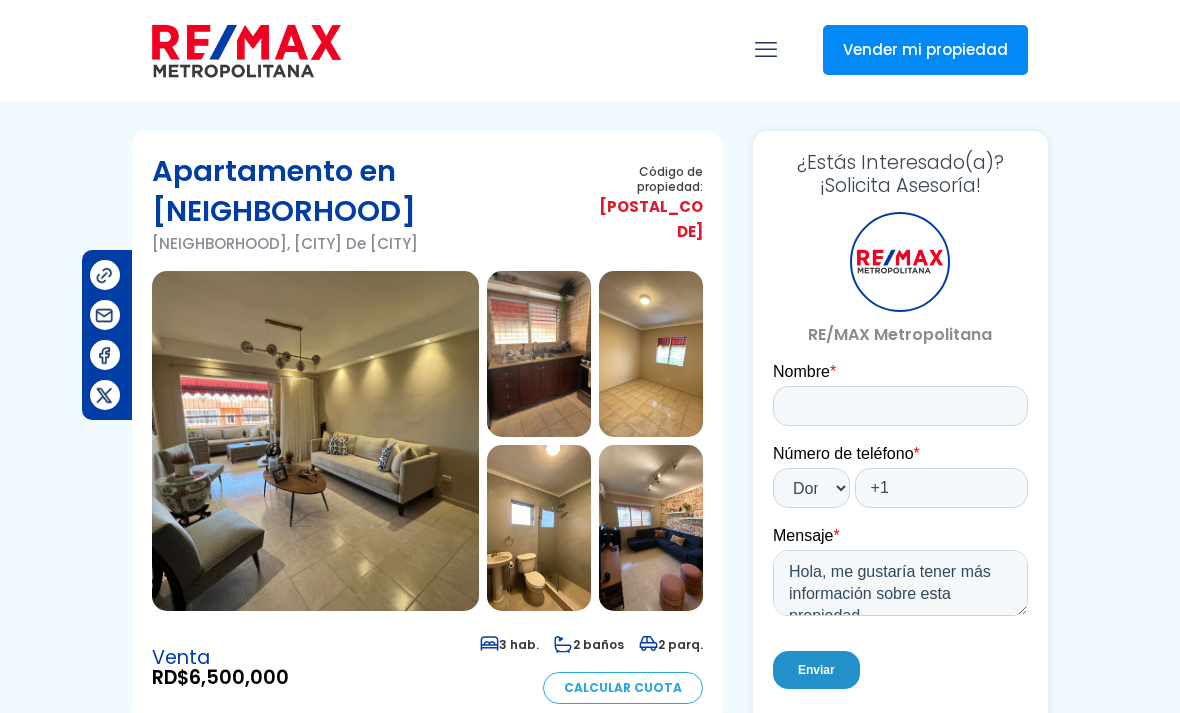 scroll, scrollTop: 0, scrollLeft: 0, axis: both 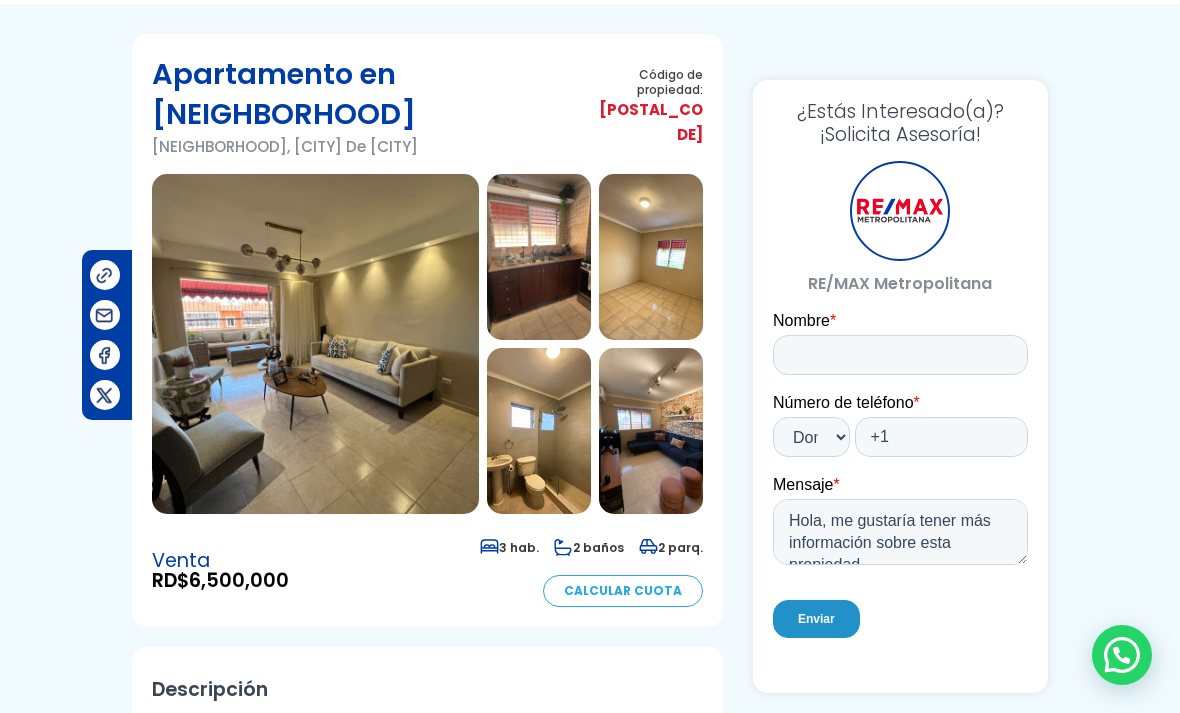 click at bounding box center (539, 257) 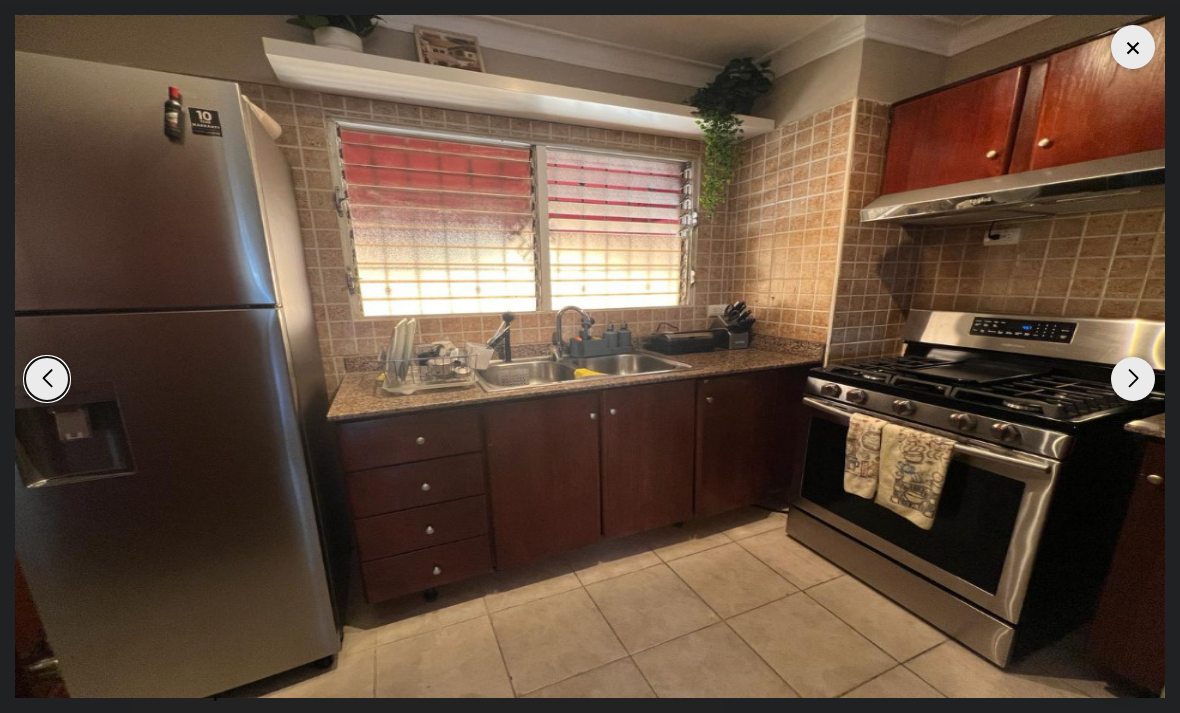 click at bounding box center [1133, 379] 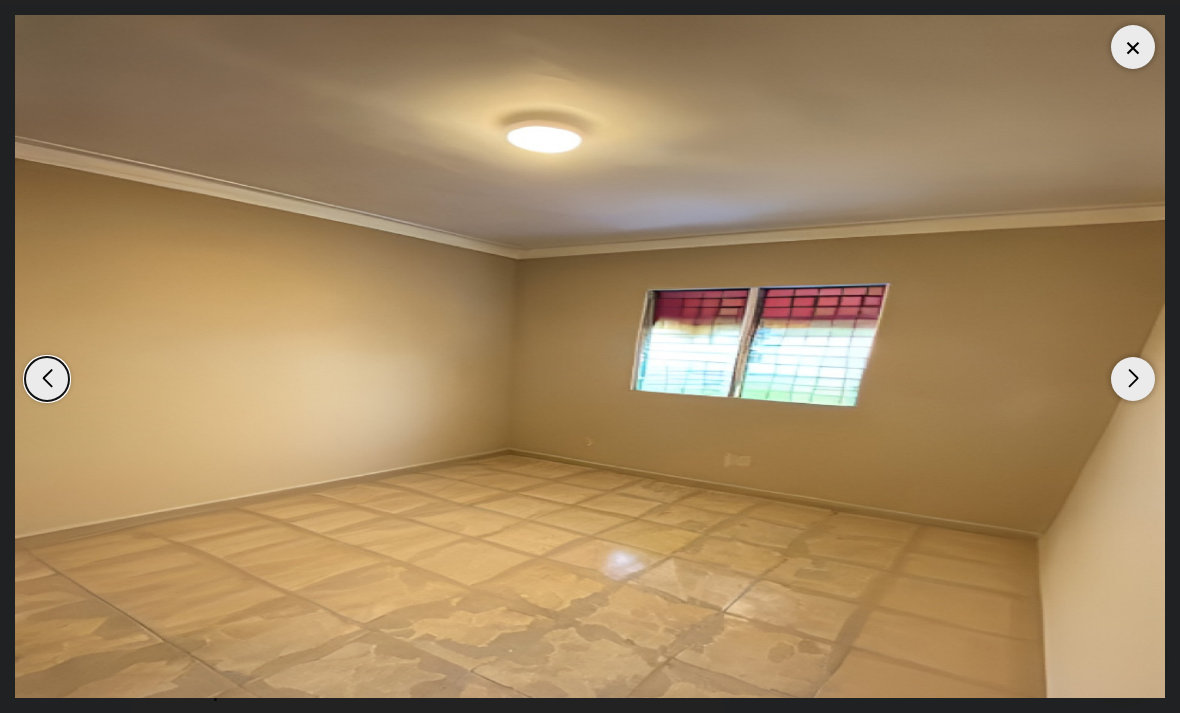 click at bounding box center [1133, 379] 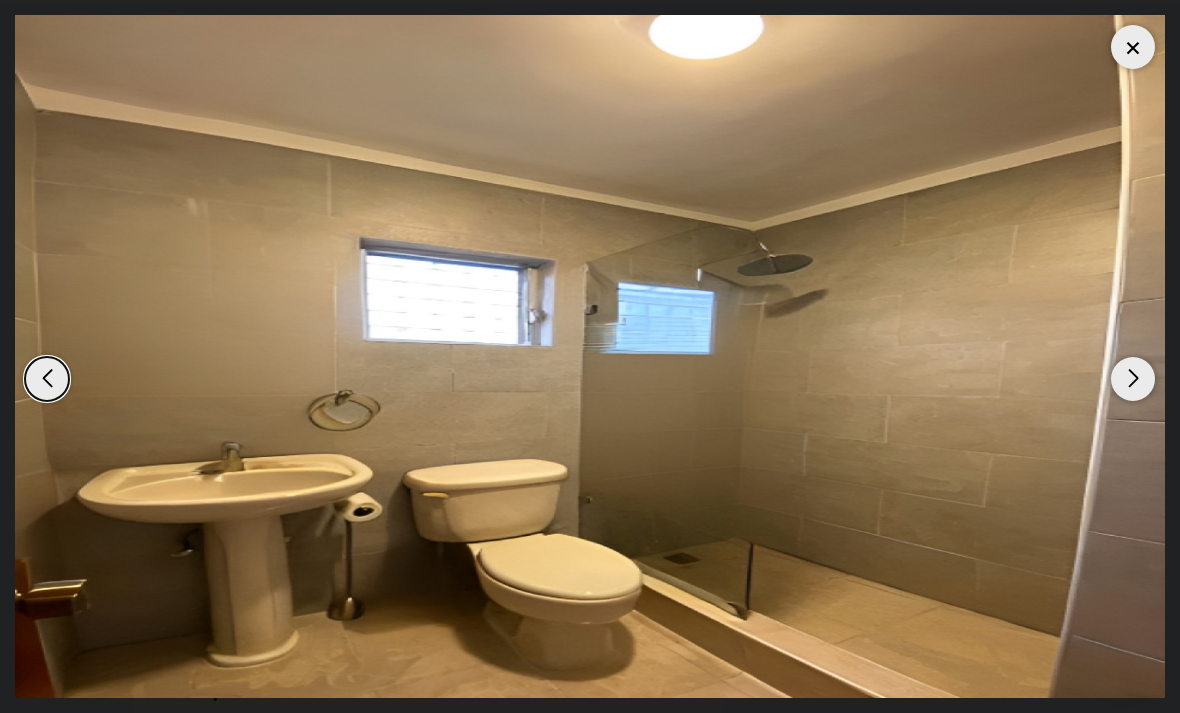 click at bounding box center (1133, 47) 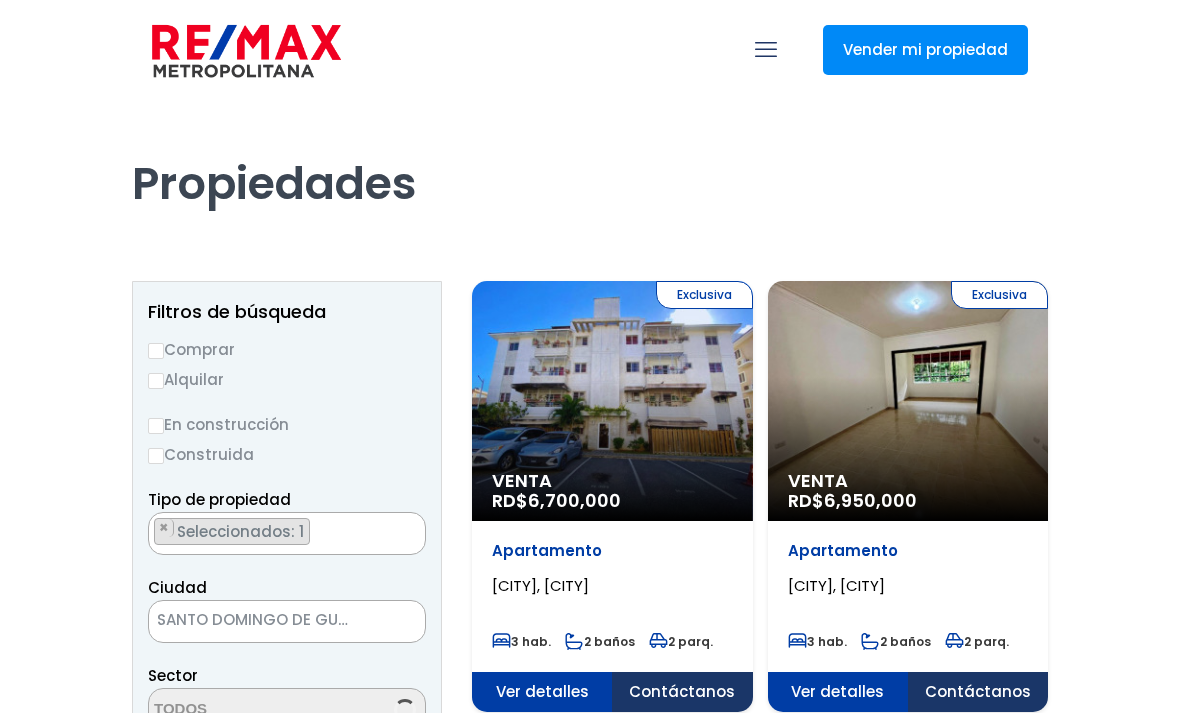 scroll, scrollTop: 0, scrollLeft: 0, axis: both 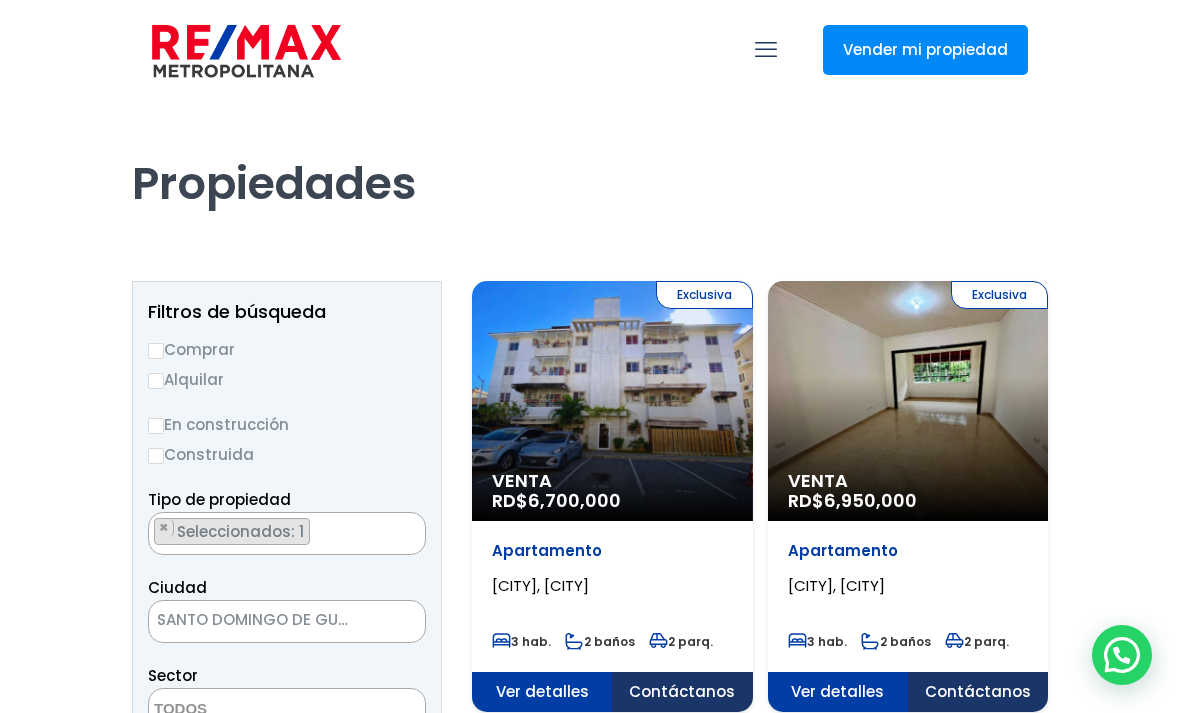 click on "Comprar" at bounding box center [287, 349] 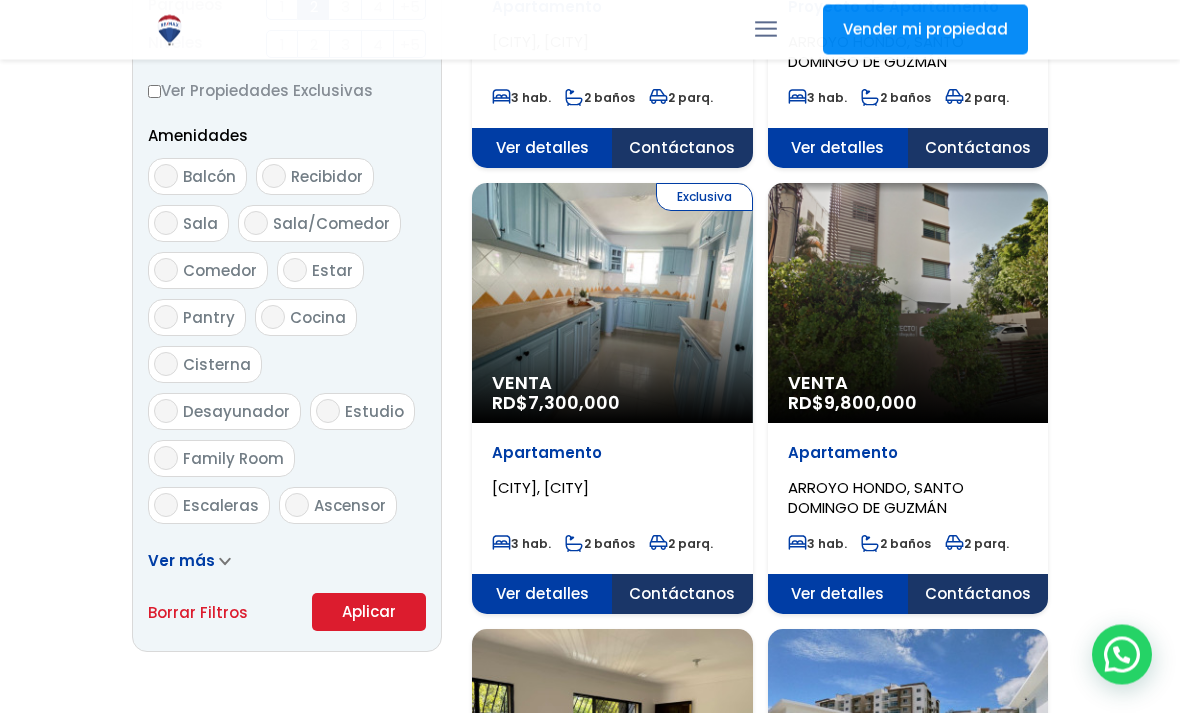 scroll, scrollTop: 1003, scrollLeft: 0, axis: vertical 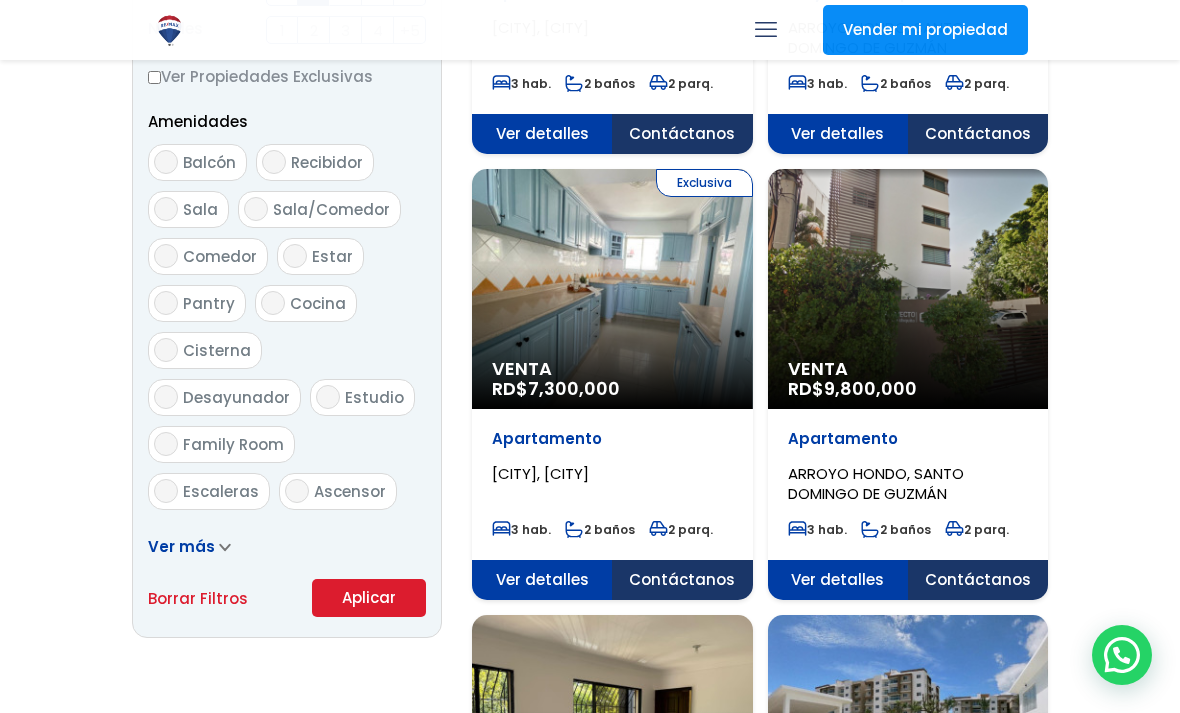 click on "Aplicar" at bounding box center (369, 598) 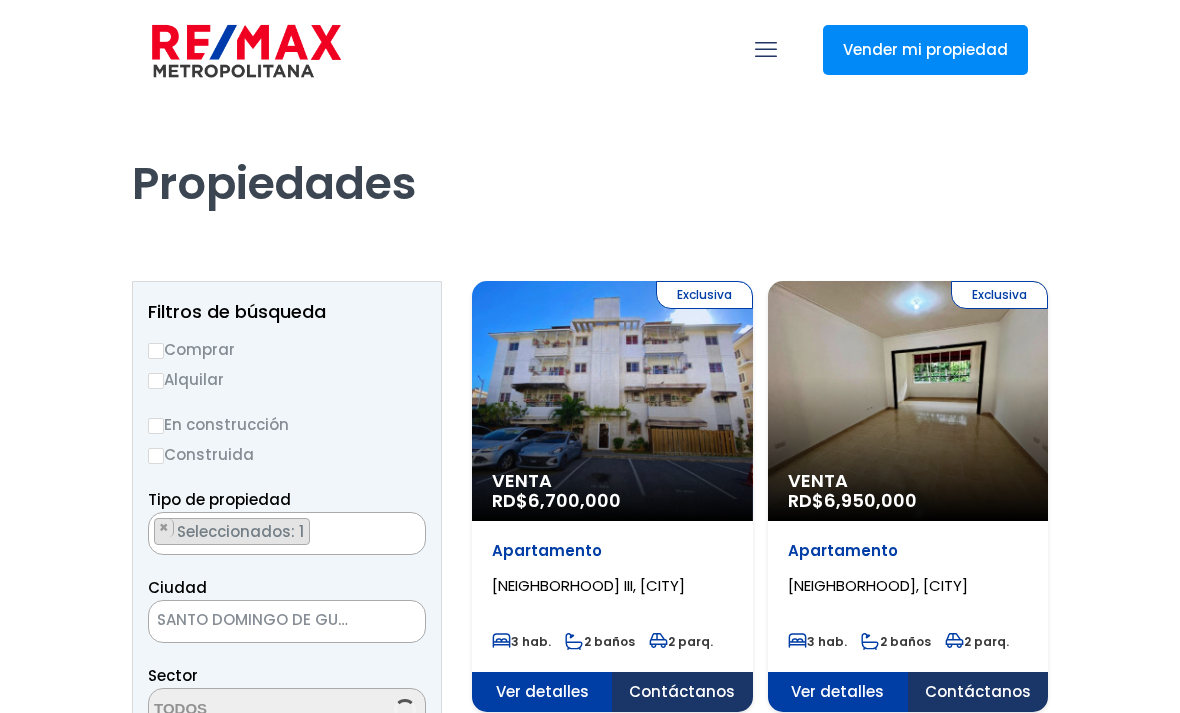 scroll, scrollTop: 0, scrollLeft: 0, axis: both 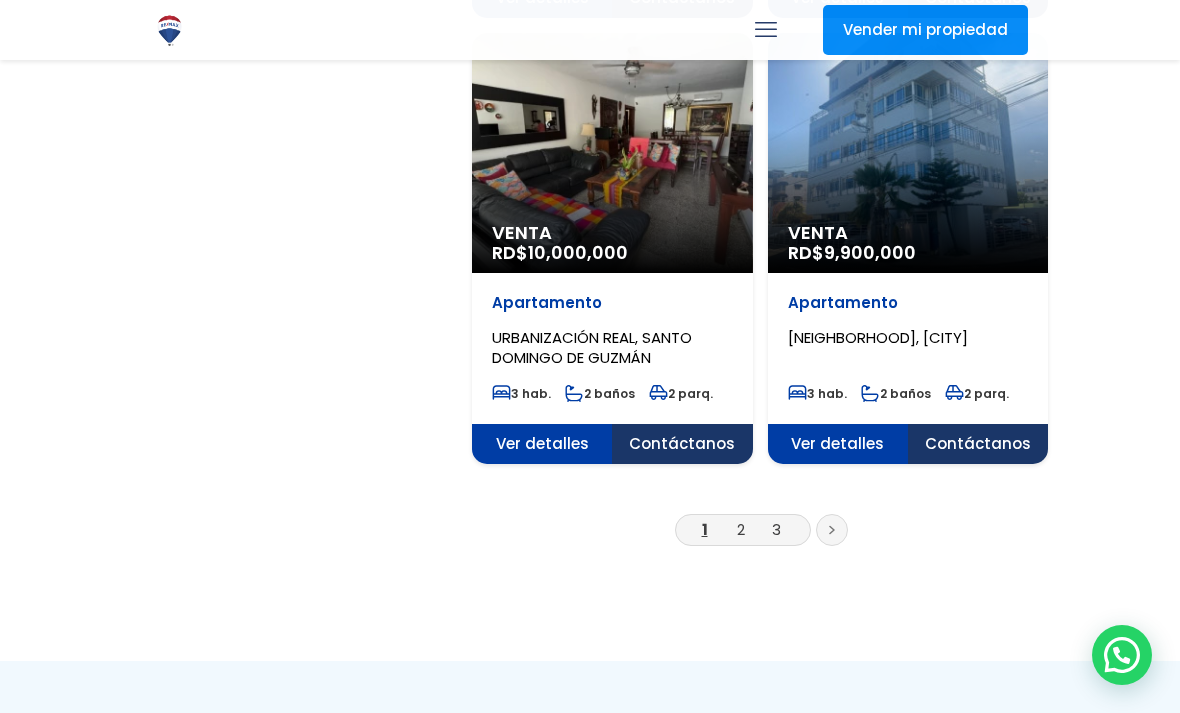 click on "2" at bounding box center [741, 529] 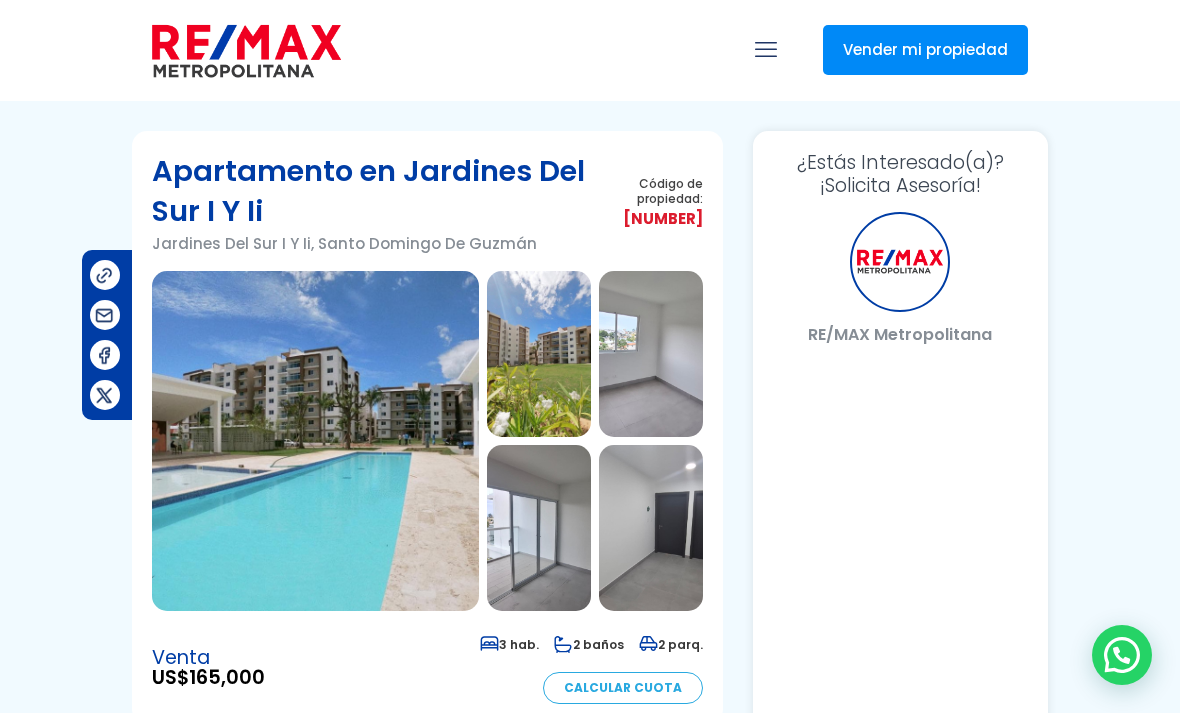 scroll, scrollTop: 0, scrollLeft: 0, axis: both 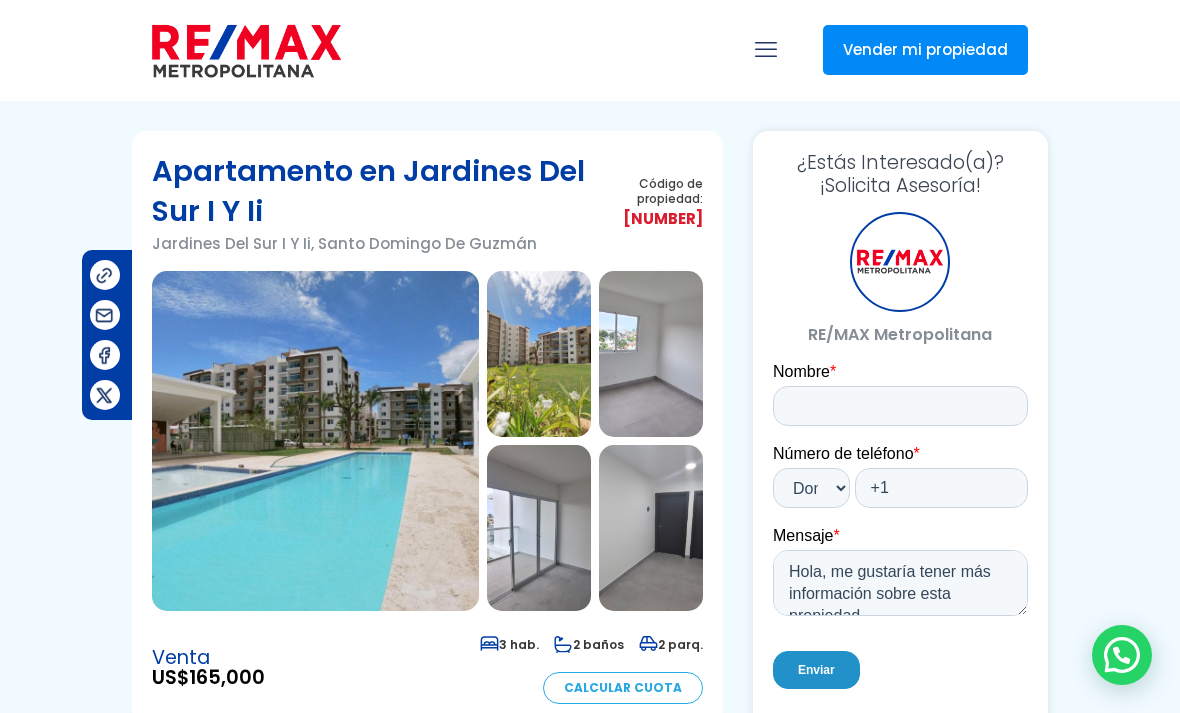 click at bounding box center (315, 441) 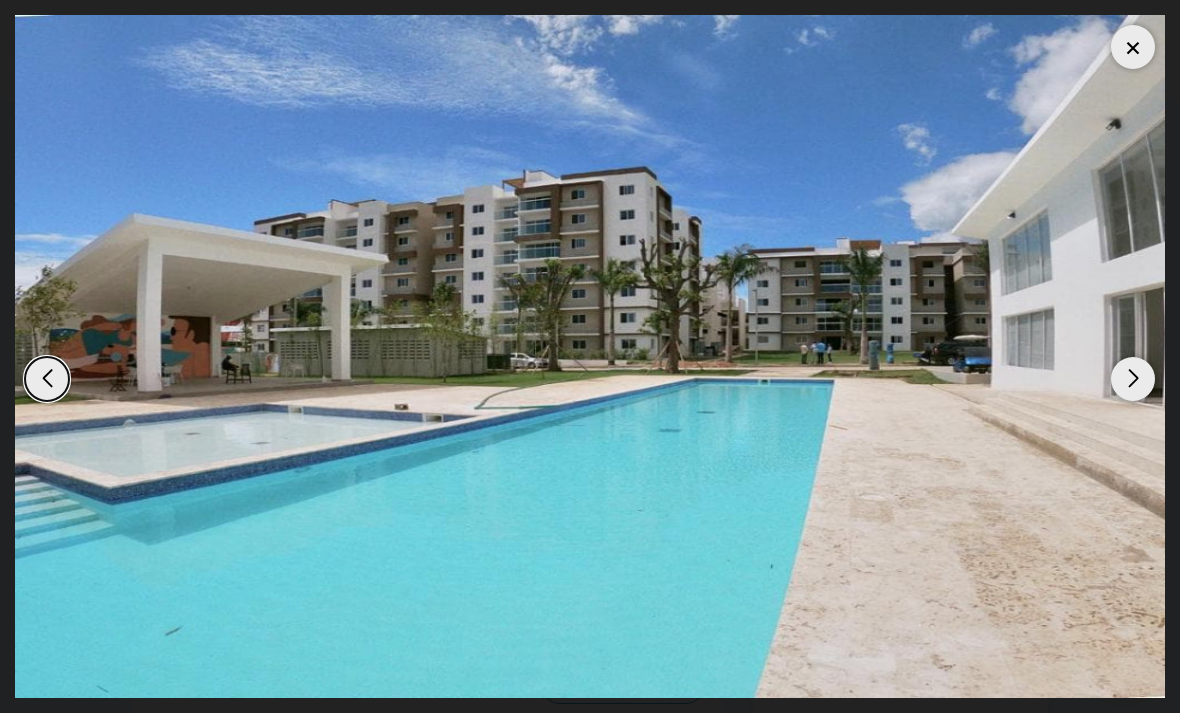 click at bounding box center (1133, 379) 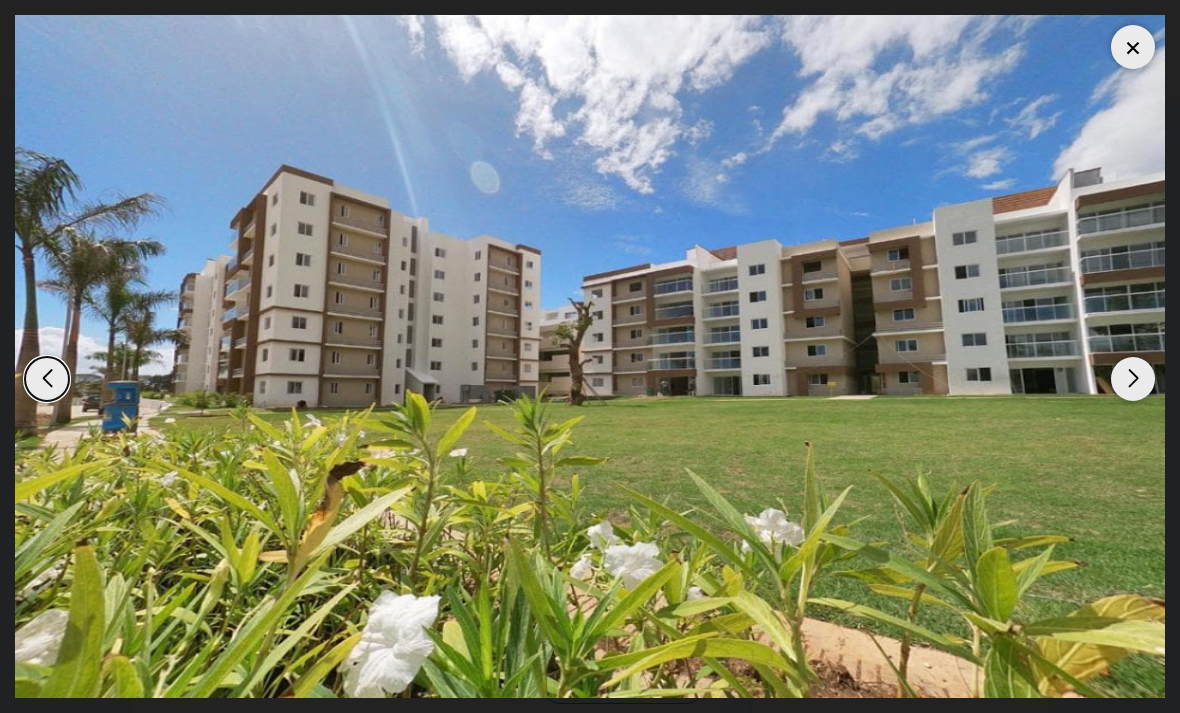 click at bounding box center (1133, 379) 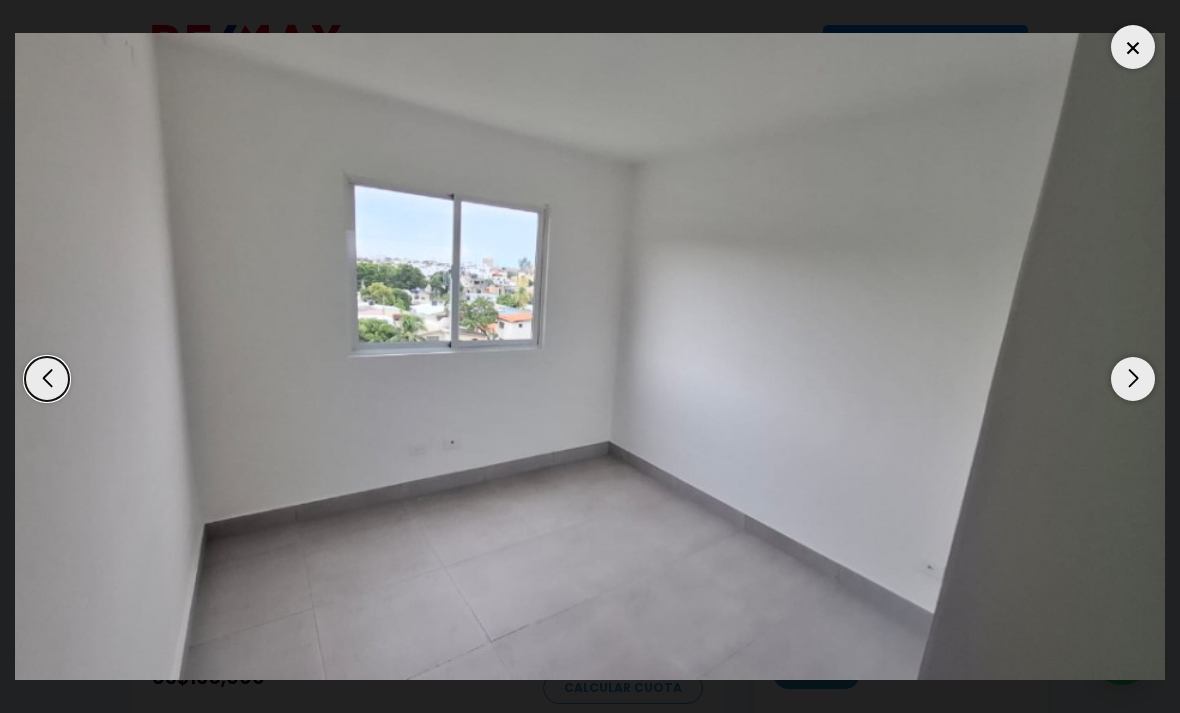 click at bounding box center (1133, 379) 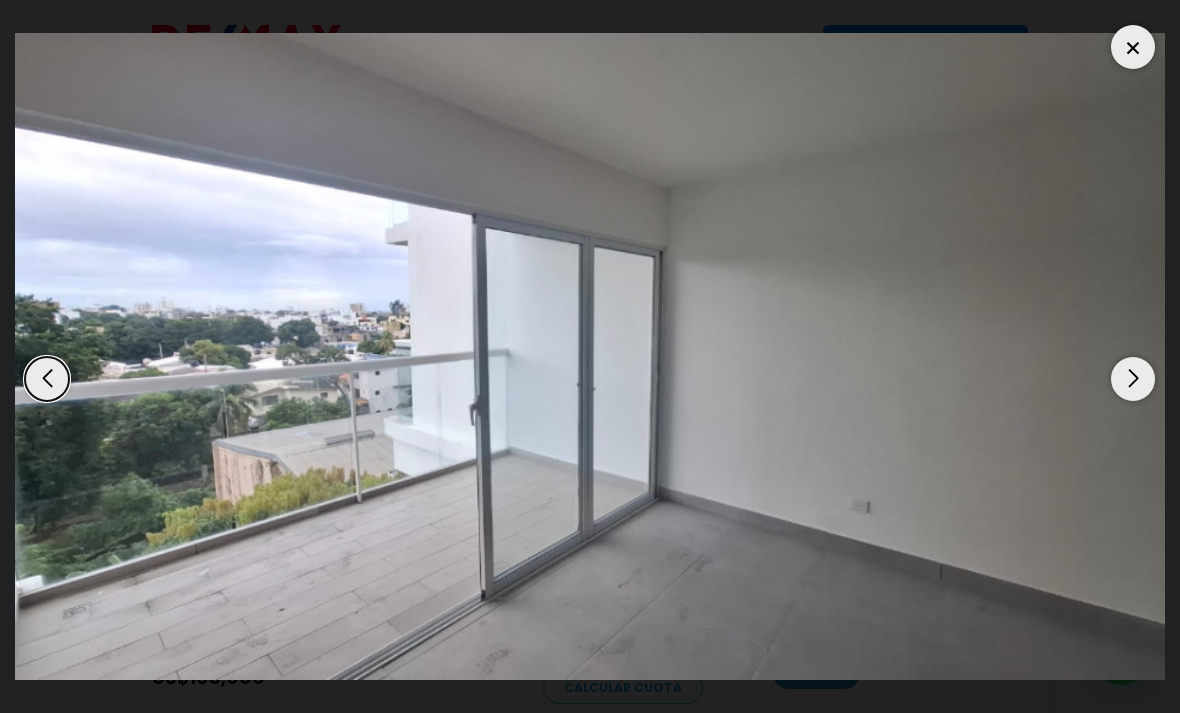 click at bounding box center [1133, 379] 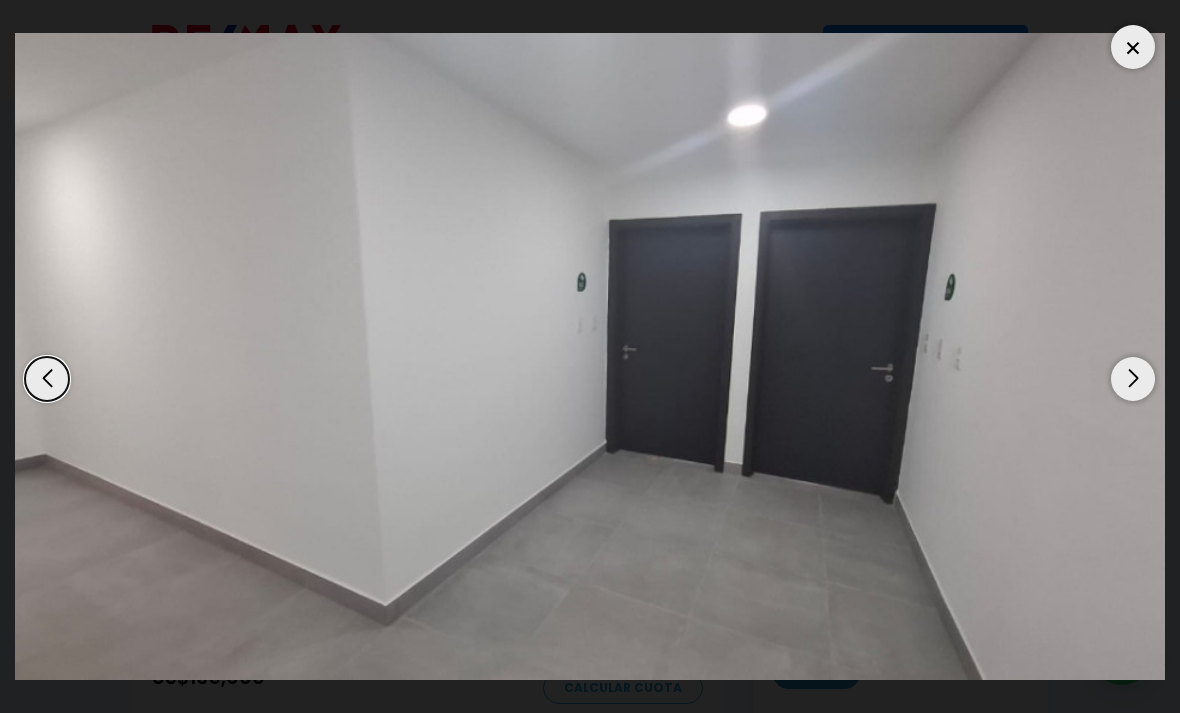 click at bounding box center [1133, 379] 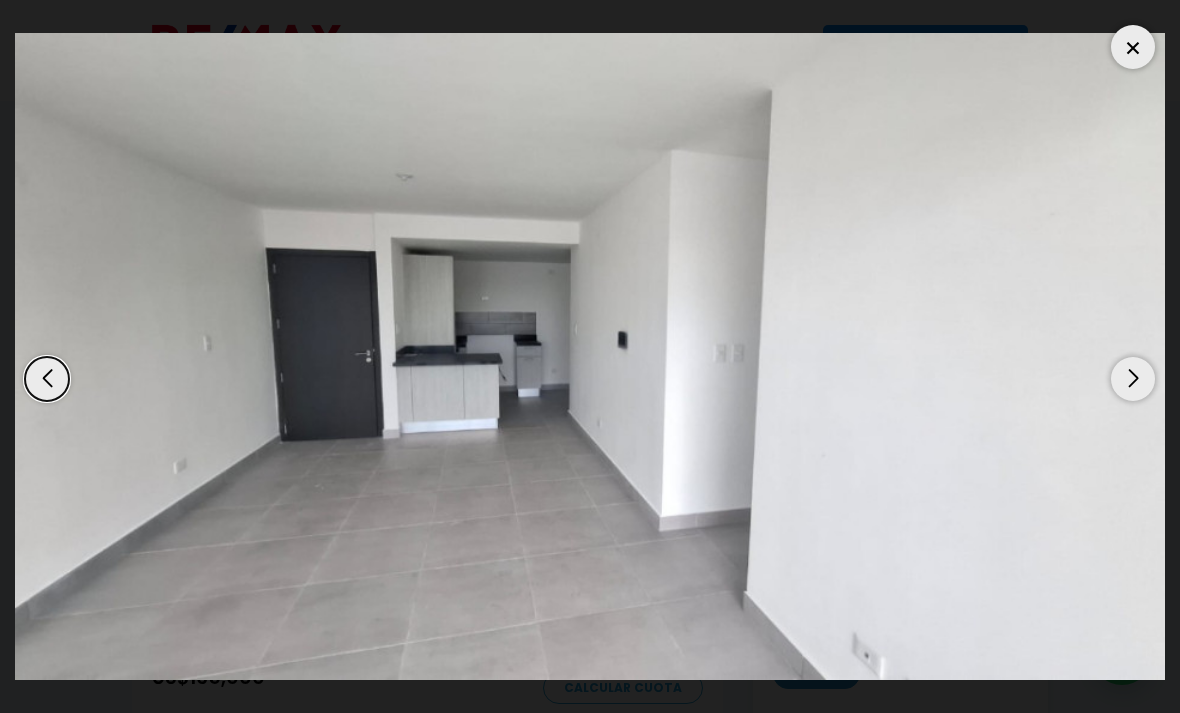 click at bounding box center (1133, 379) 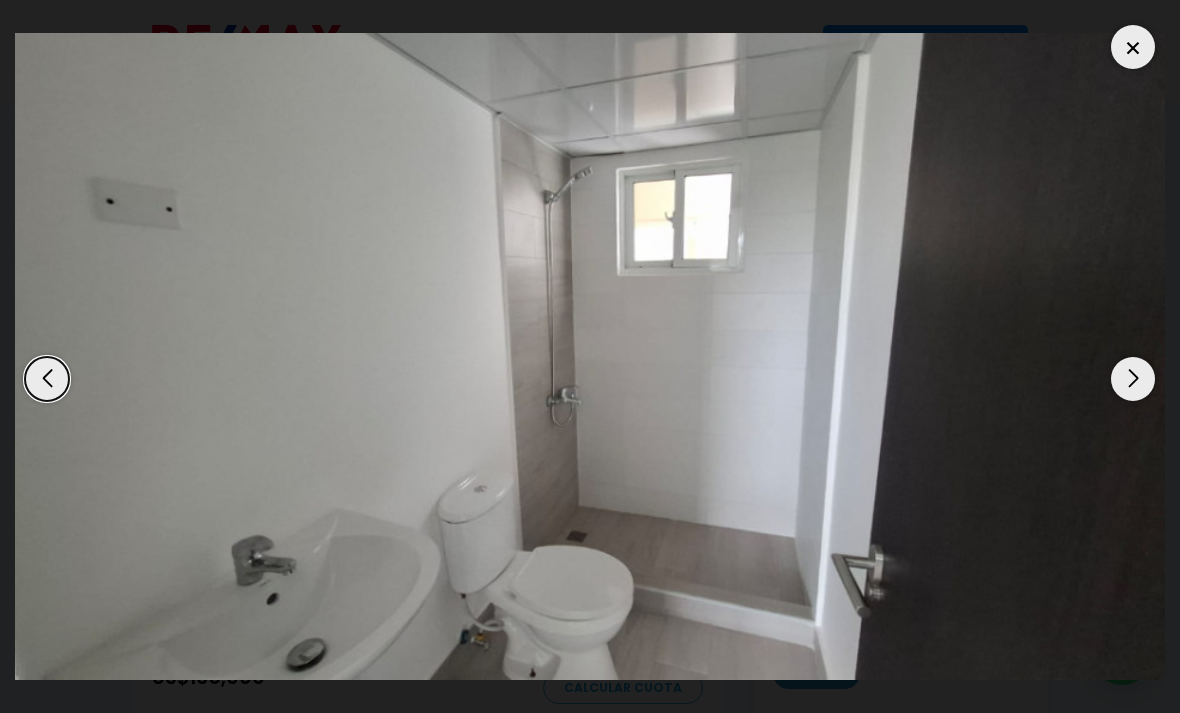 click at bounding box center (1133, 379) 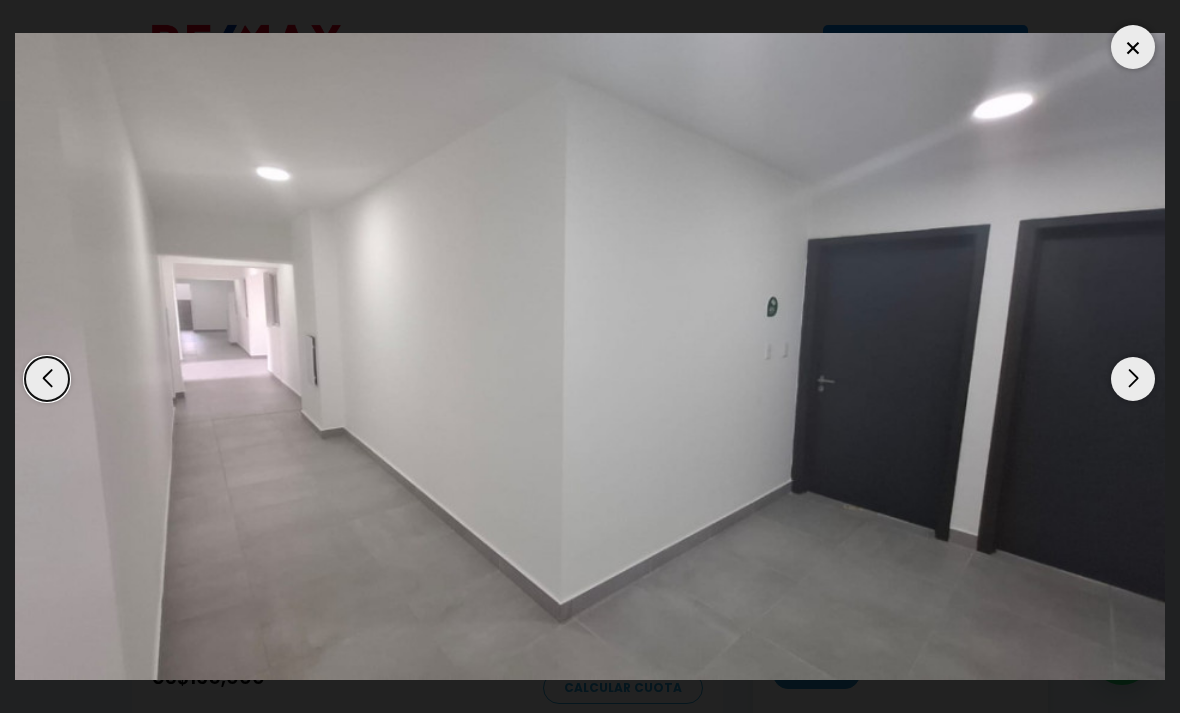 click at bounding box center (1133, 379) 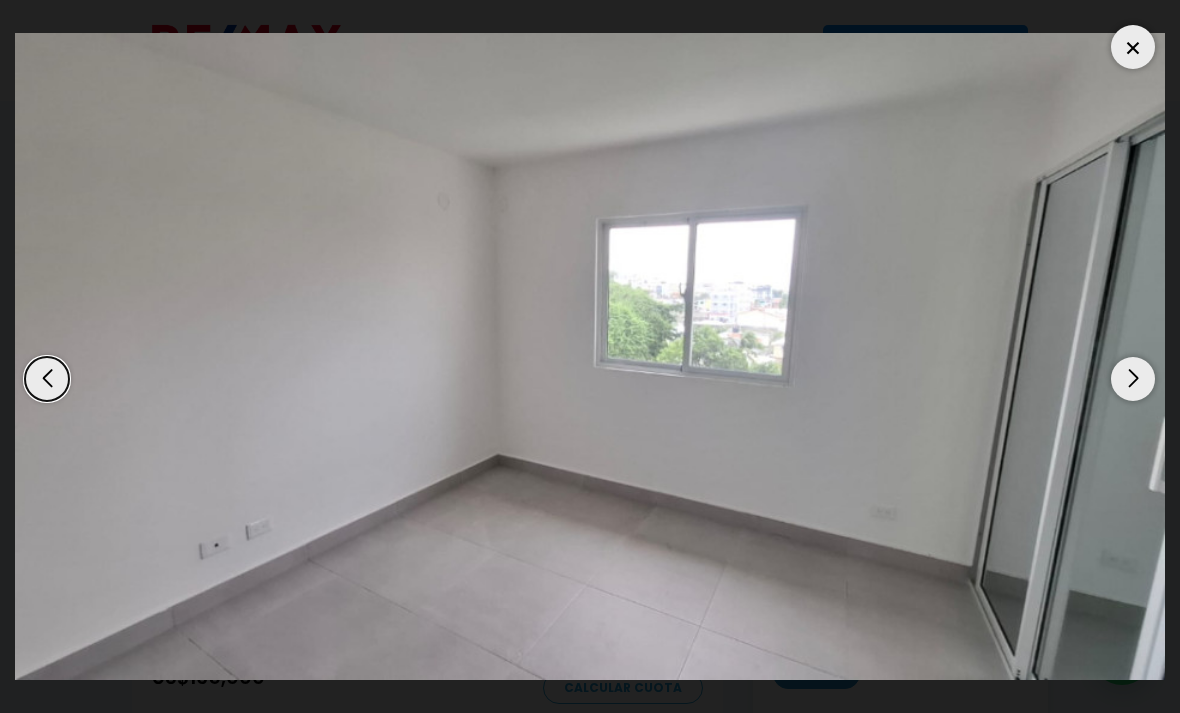 click at bounding box center (1133, 379) 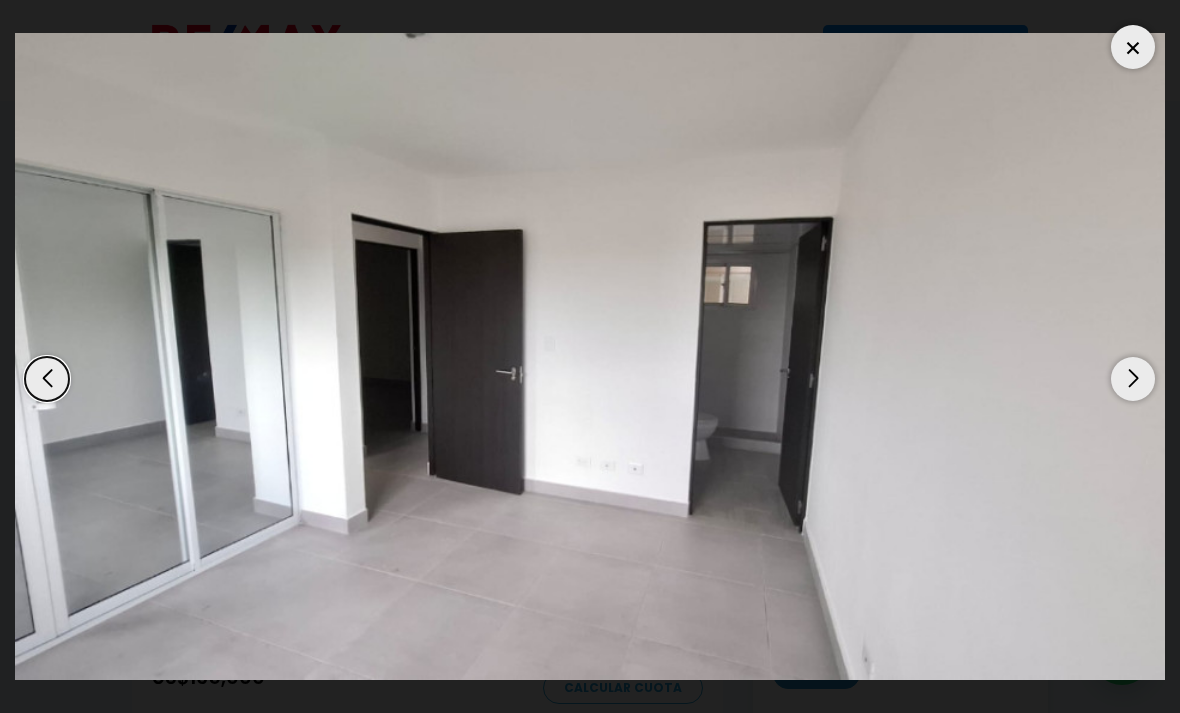 click at bounding box center (1133, 379) 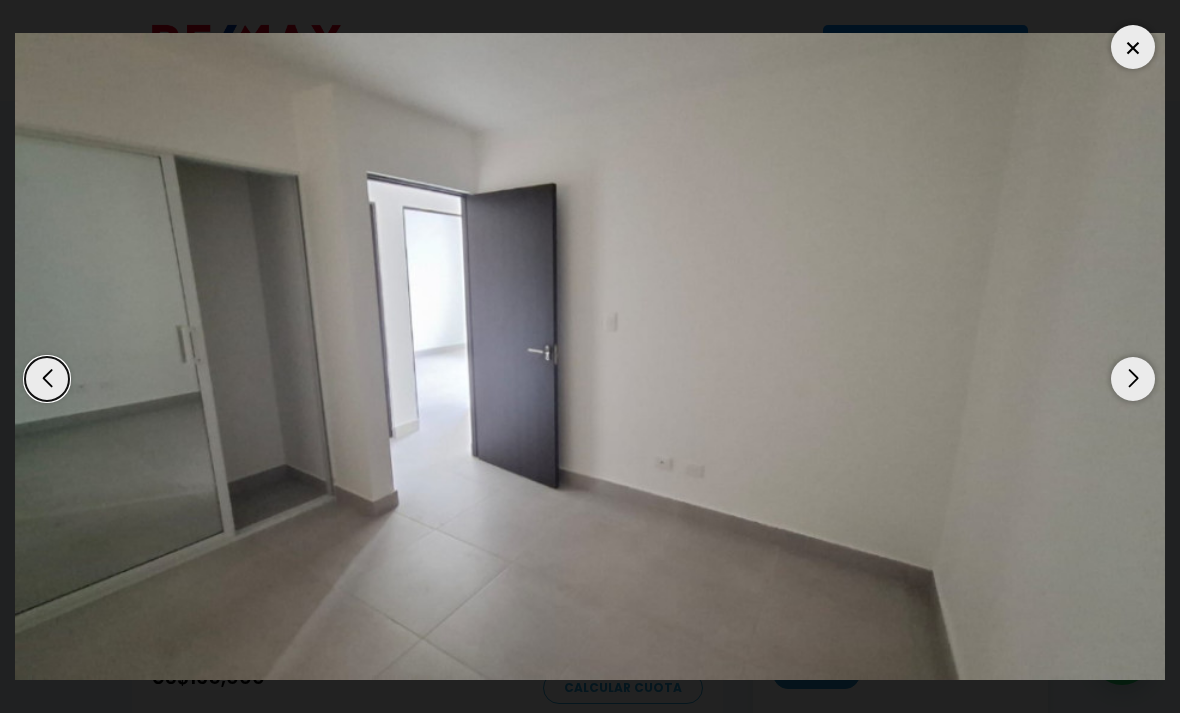 click at bounding box center [1133, 379] 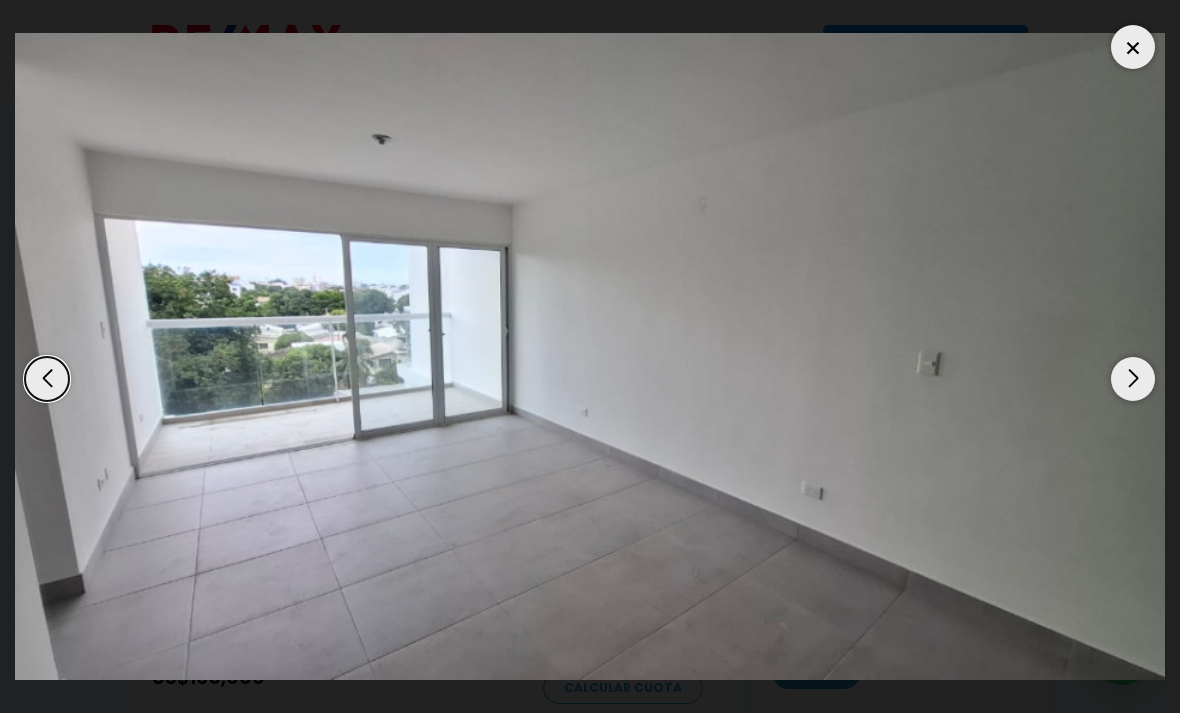 click at bounding box center [1133, 379] 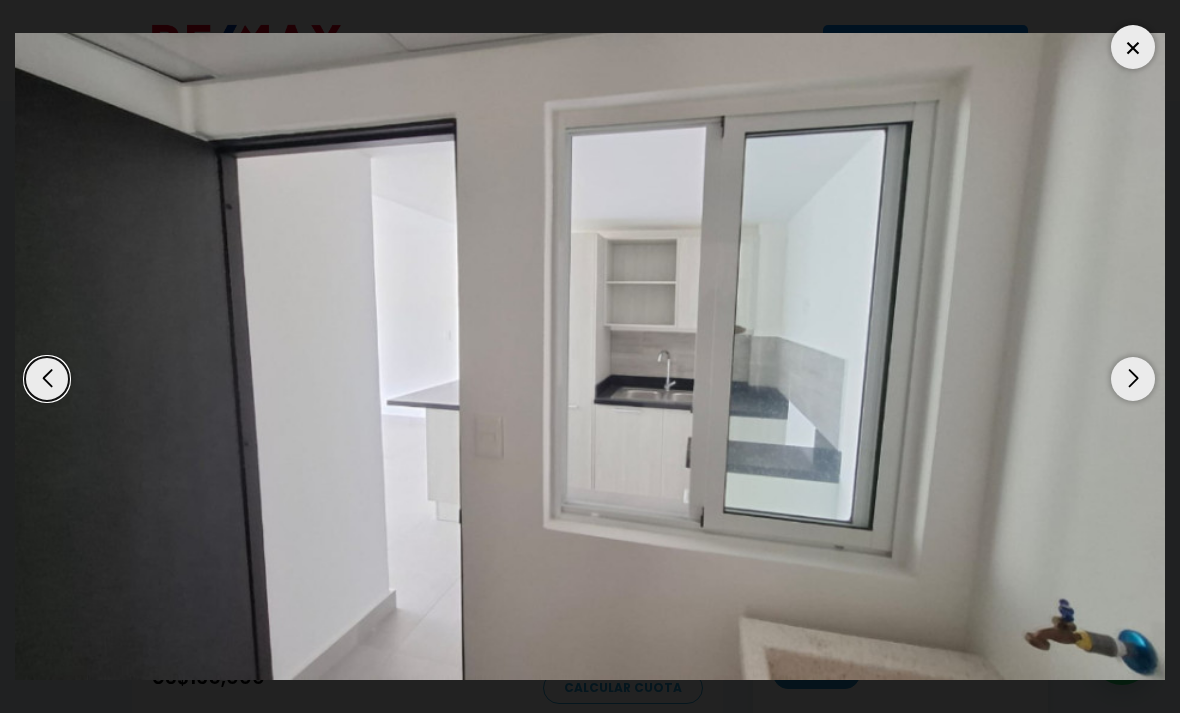 click at bounding box center [1133, 379] 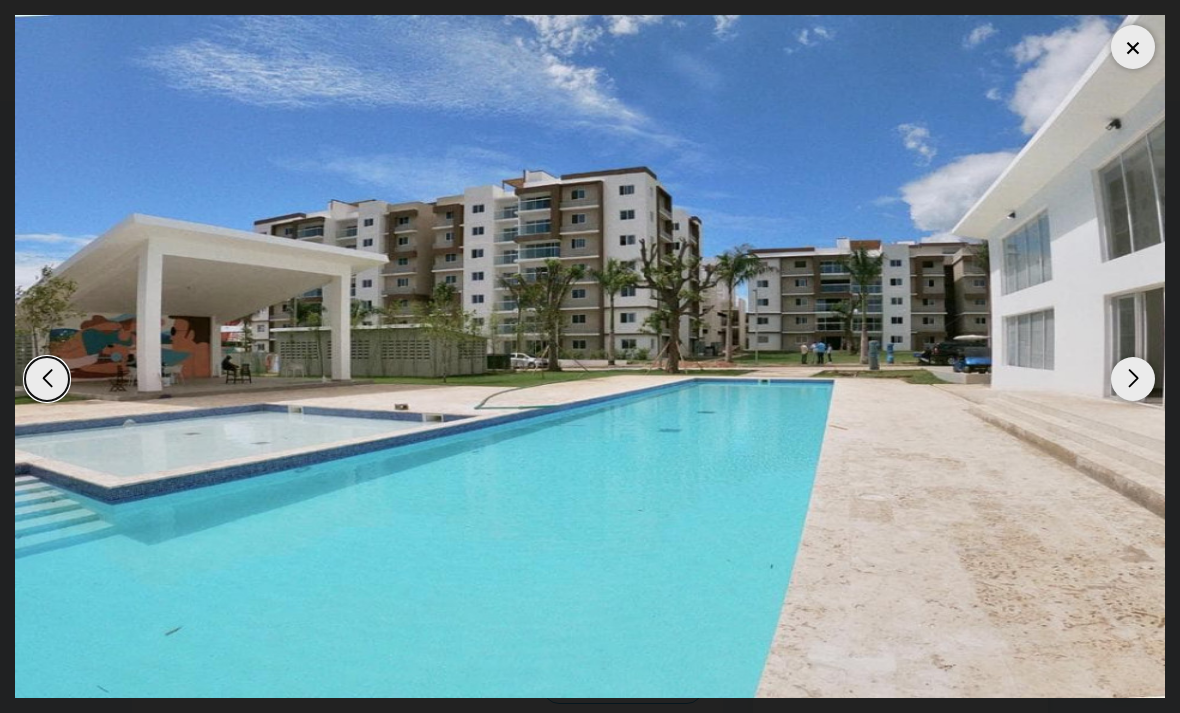 click at bounding box center (1133, 47) 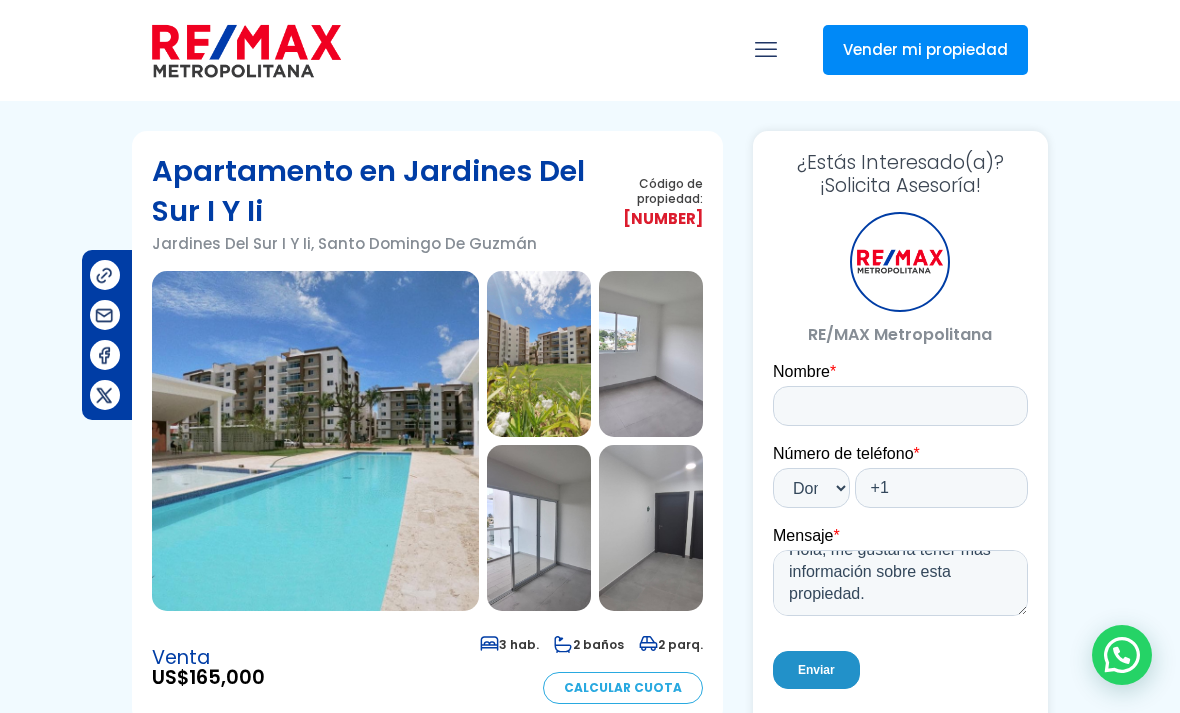 scroll, scrollTop: 23, scrollLeft: 0, axis: vertical 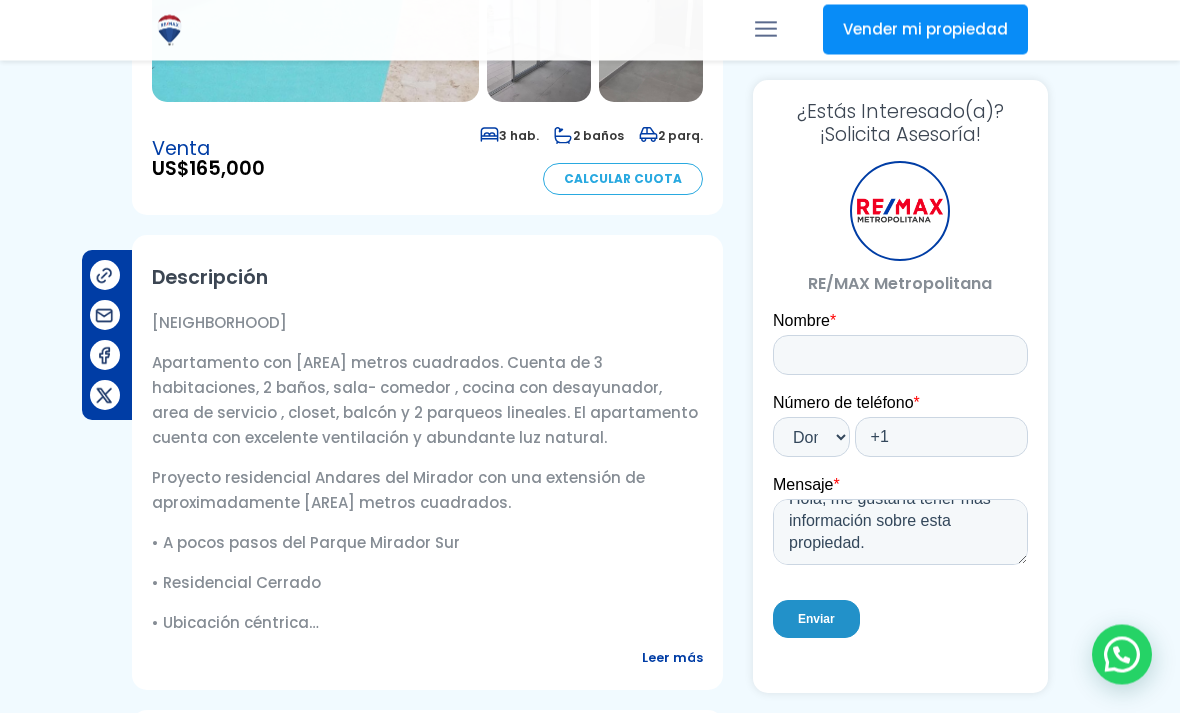 click on "Leer más" at bounding box center [672, 658] 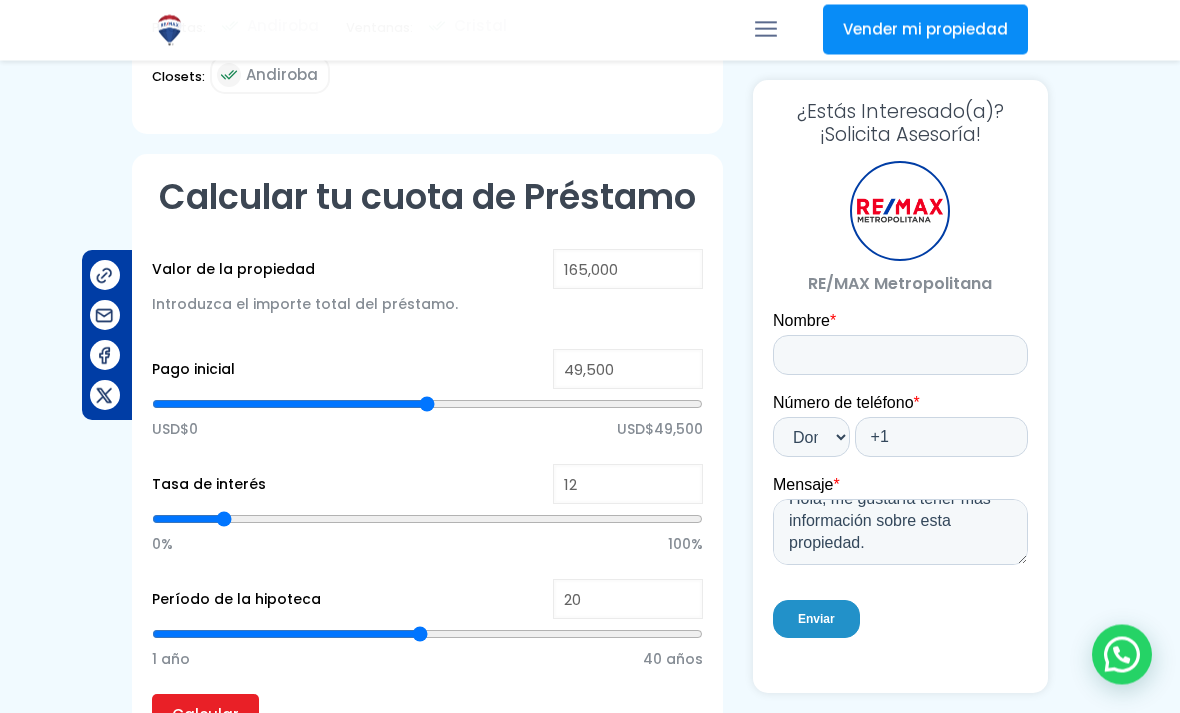 scroll, scrollTop: 2148, scrollLeft: 0, axis: vertical 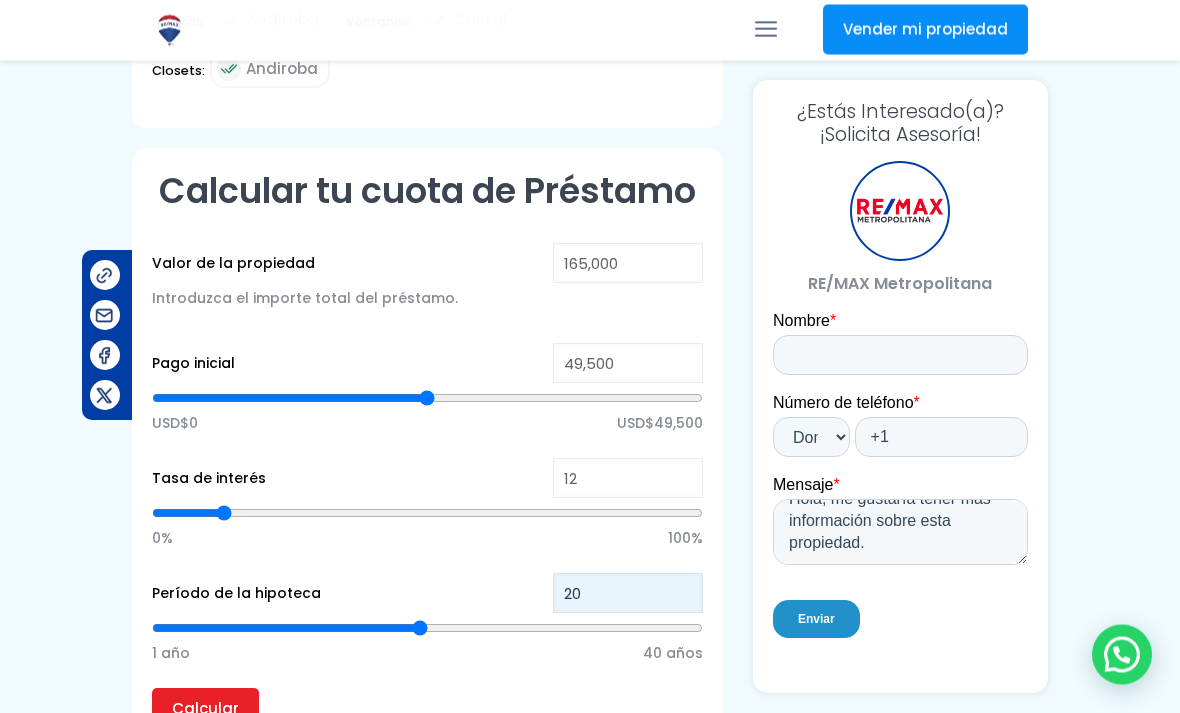 click on "20" at bounding box center [628, 594] 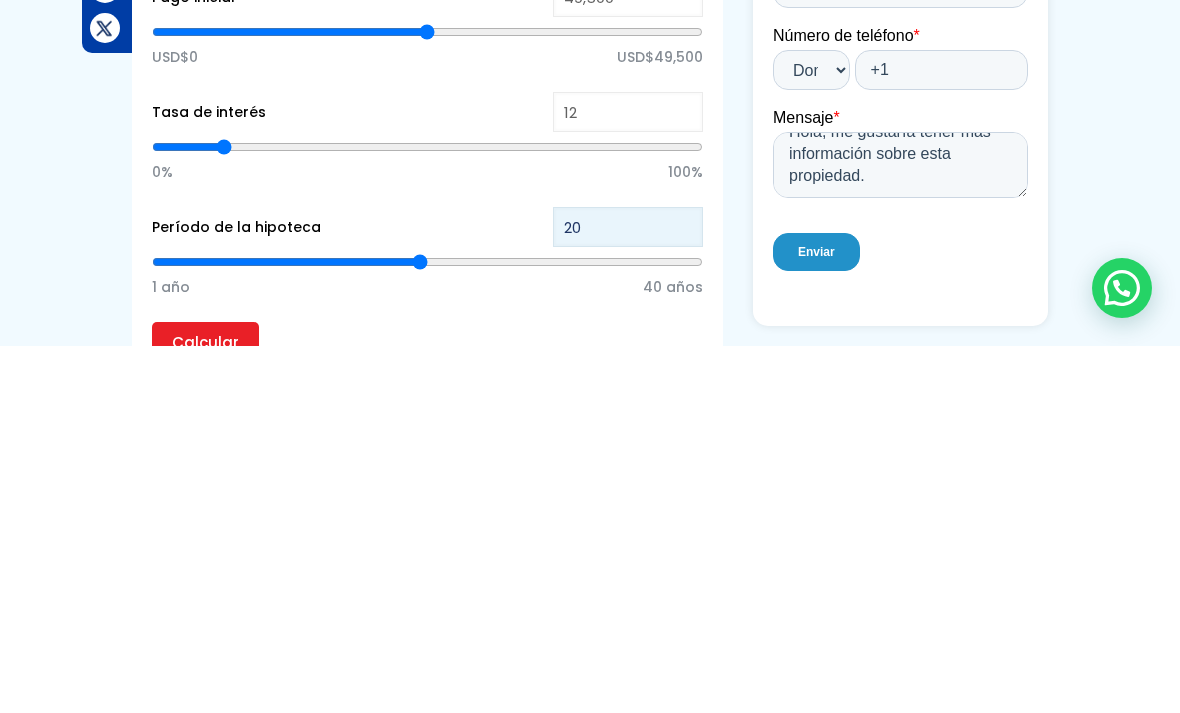 type on "2" 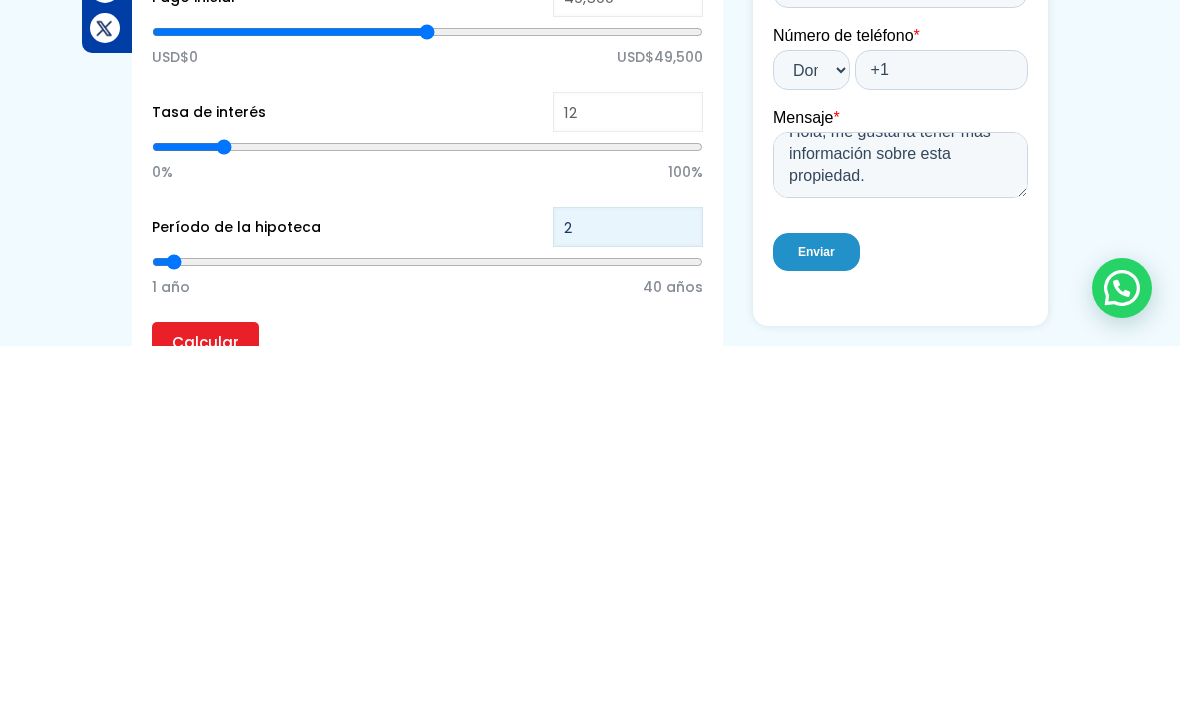 type 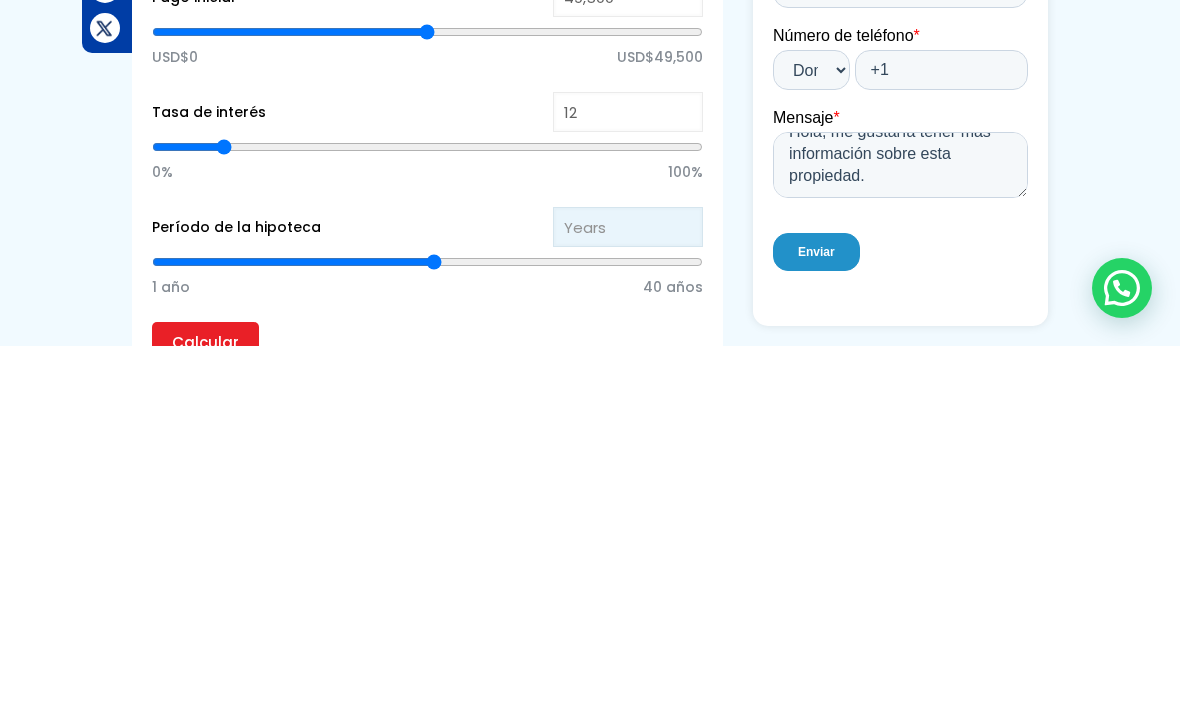 type on "3" 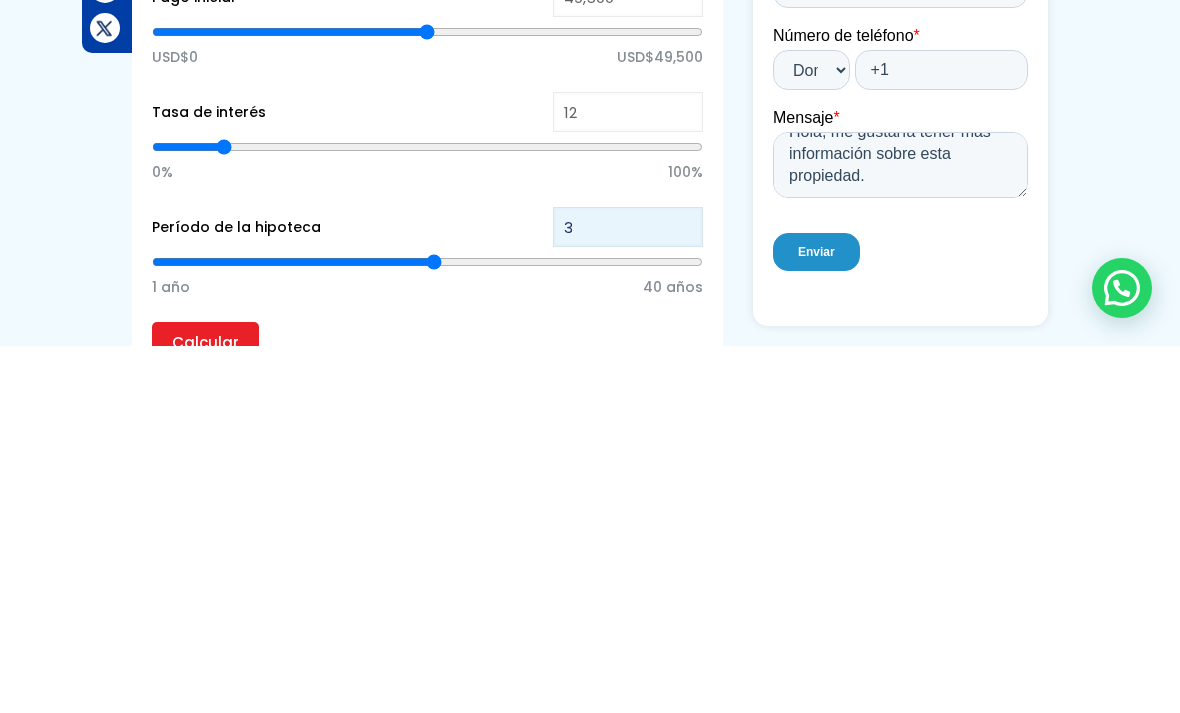 type on "3" 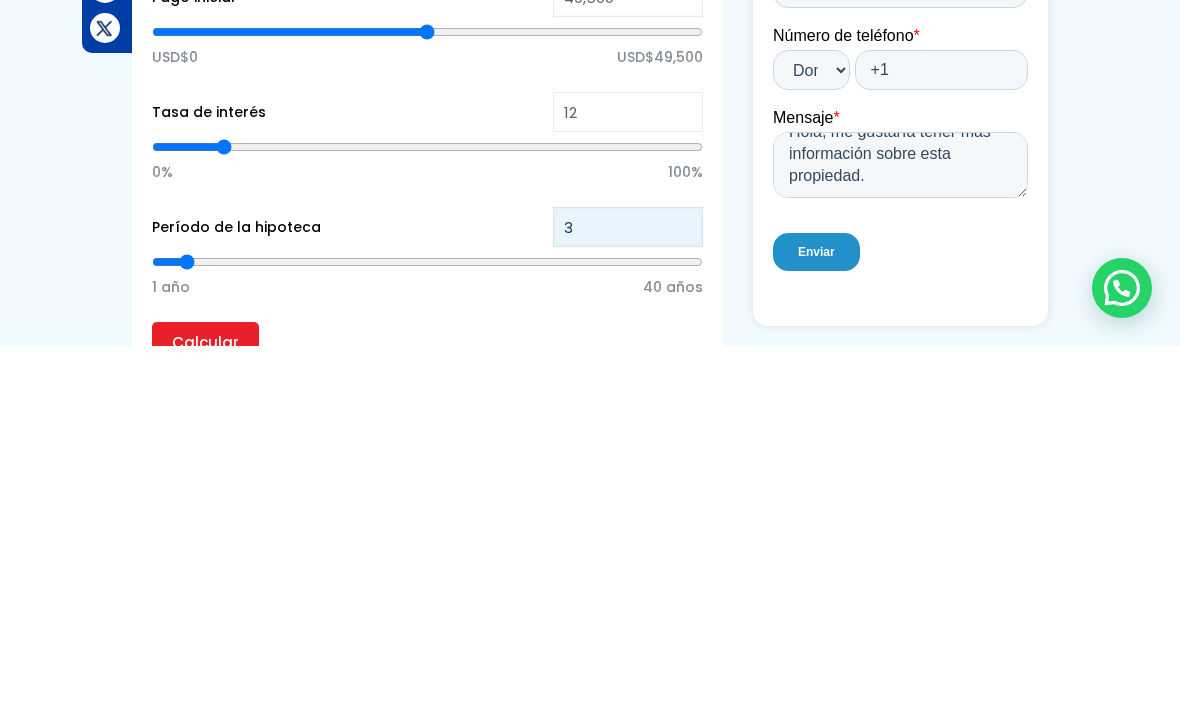 type on "30" 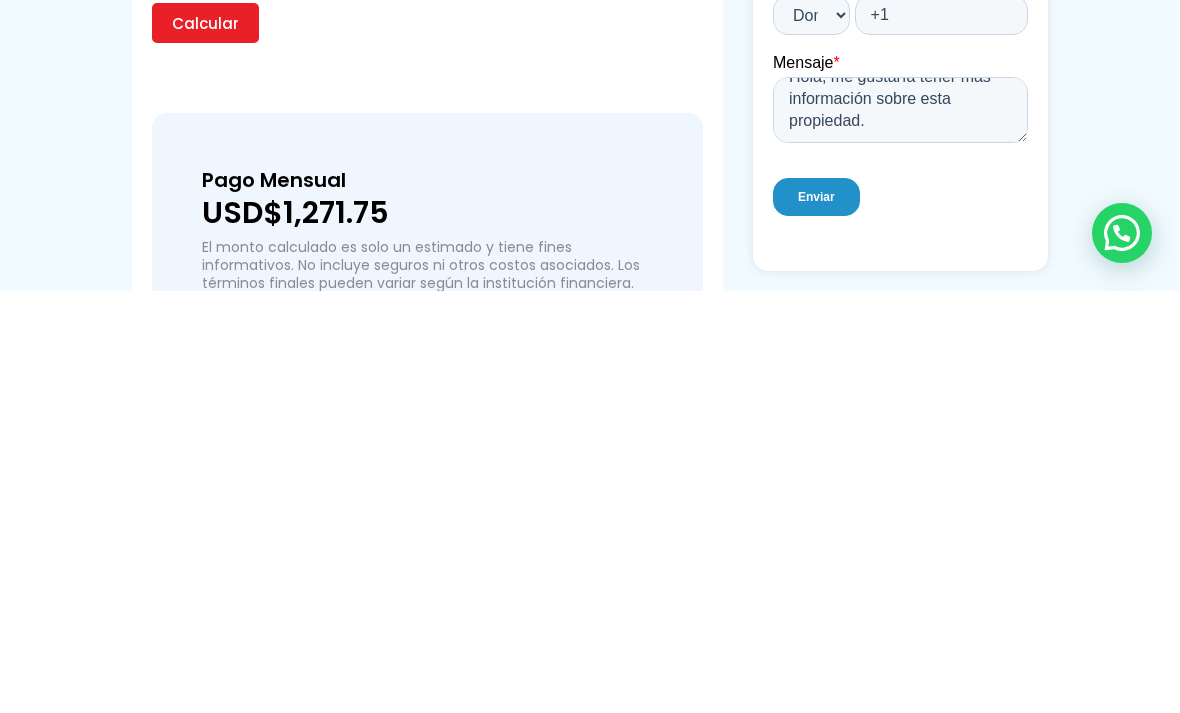 scroll, scrollTop: 2421, scrollLeft: 0, axis: vertical 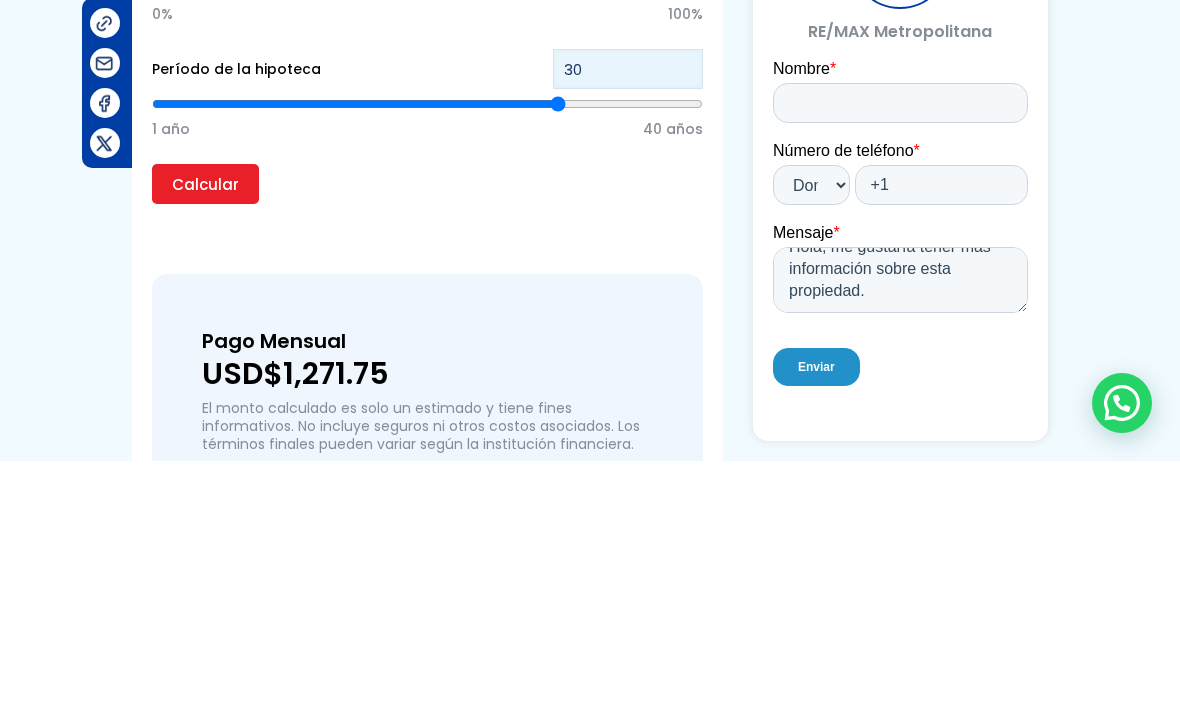 type on "30" 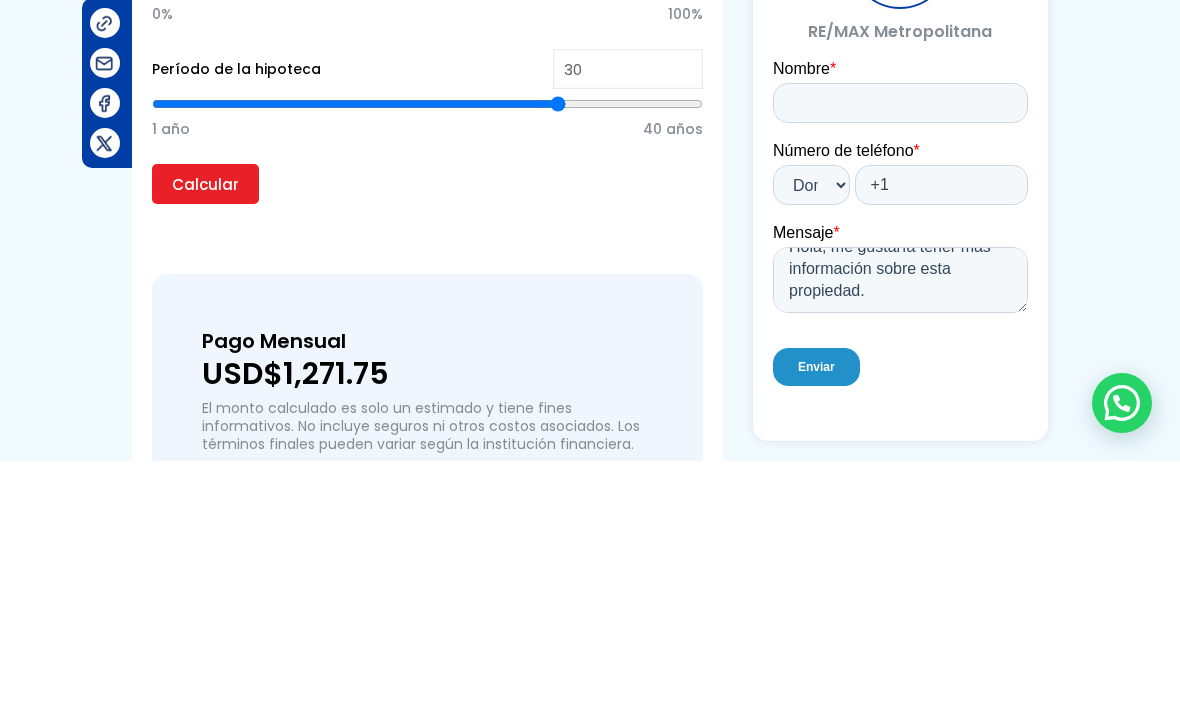 click on "Calcular" at bounding box center [205, 436] 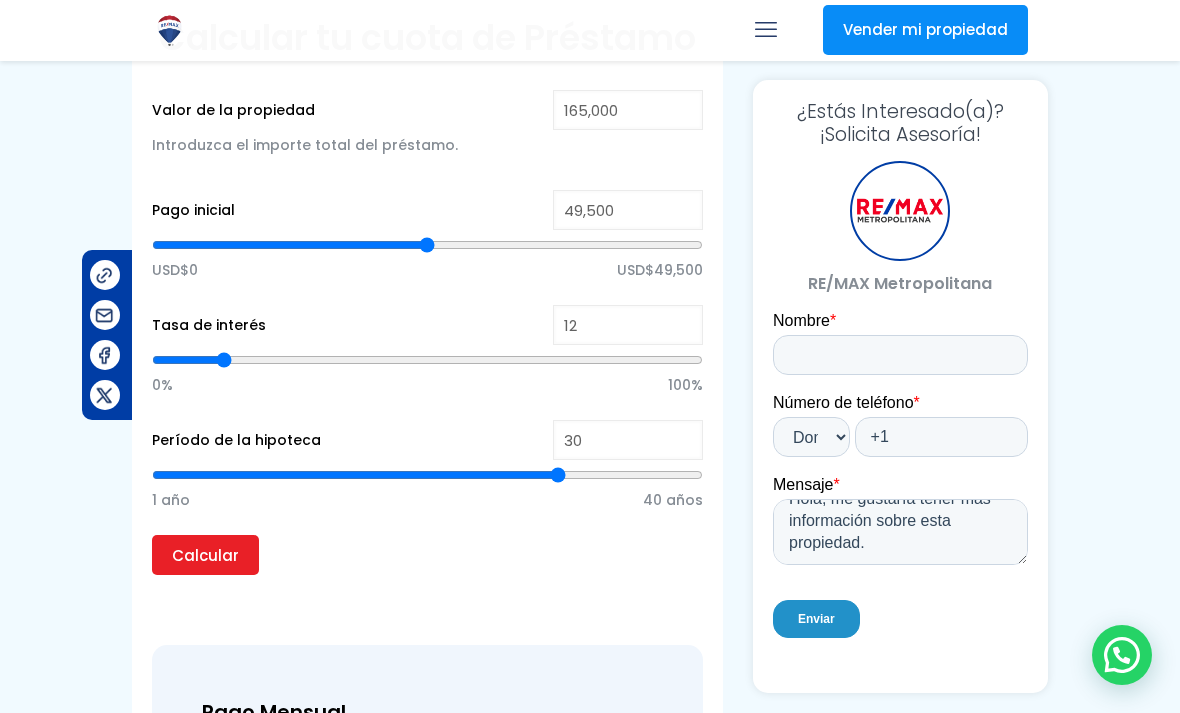 scroll, scrollTop: 2288, scrollLeft: 0, axis: vertical 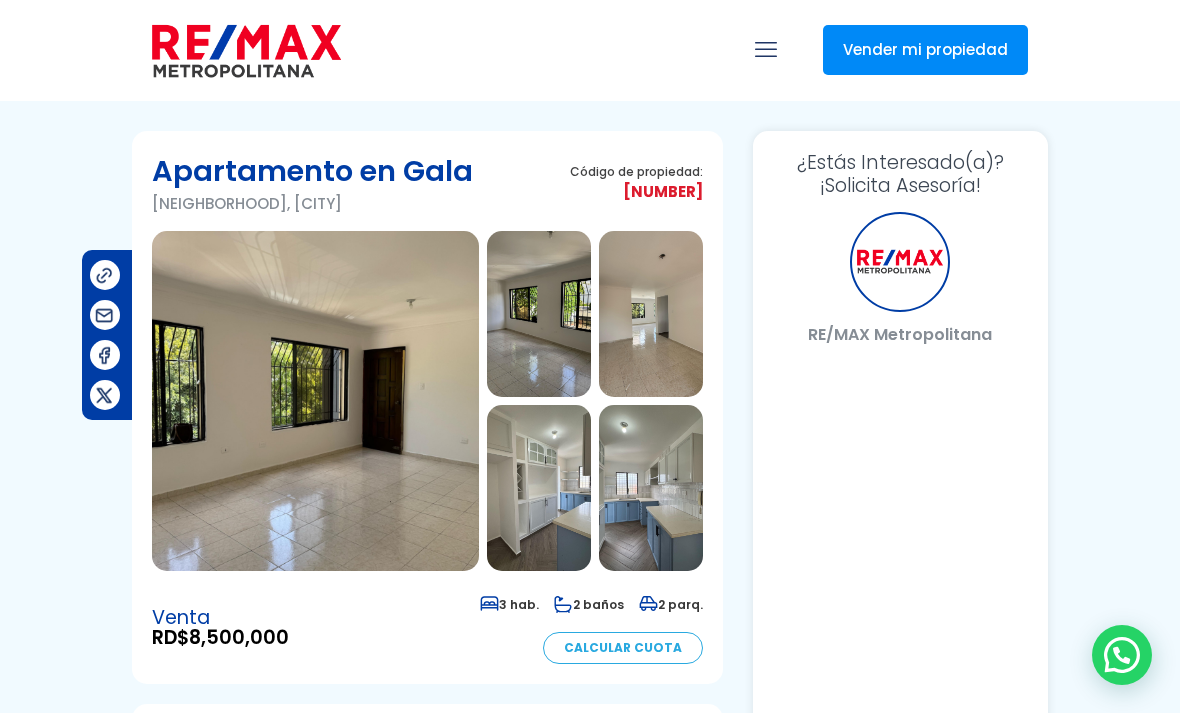 select on "DO" 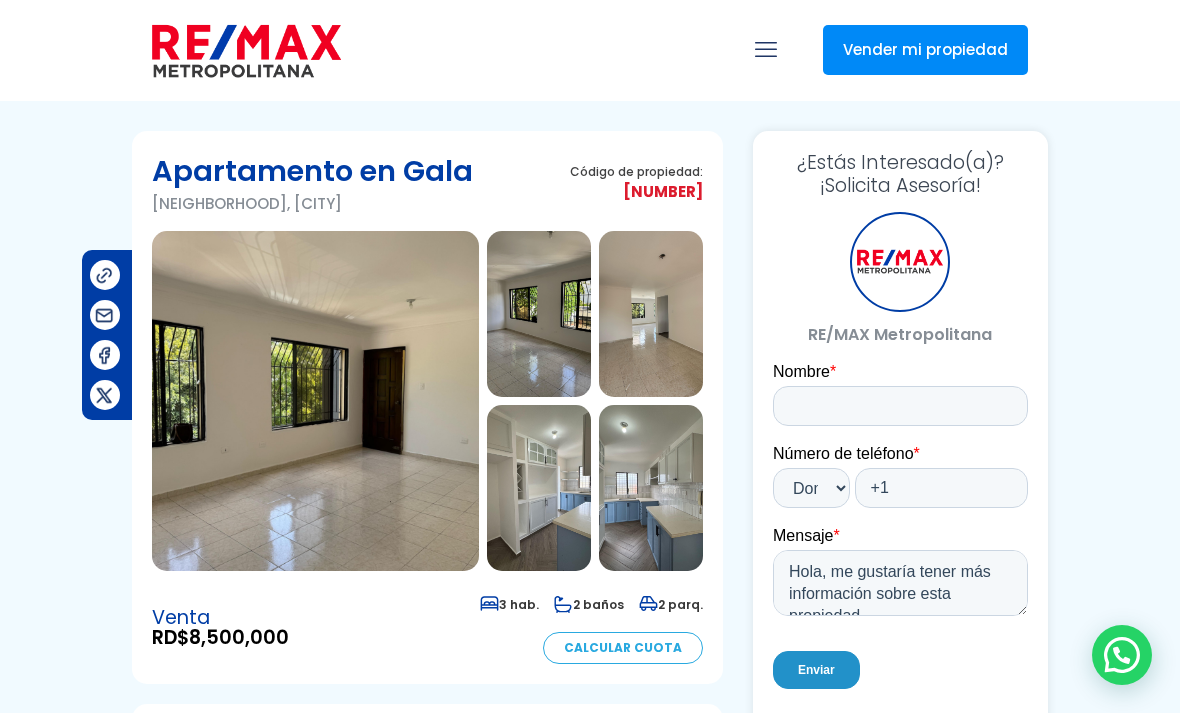 scroll, scrollTop: 0, scrollLeft: 0, axis: both 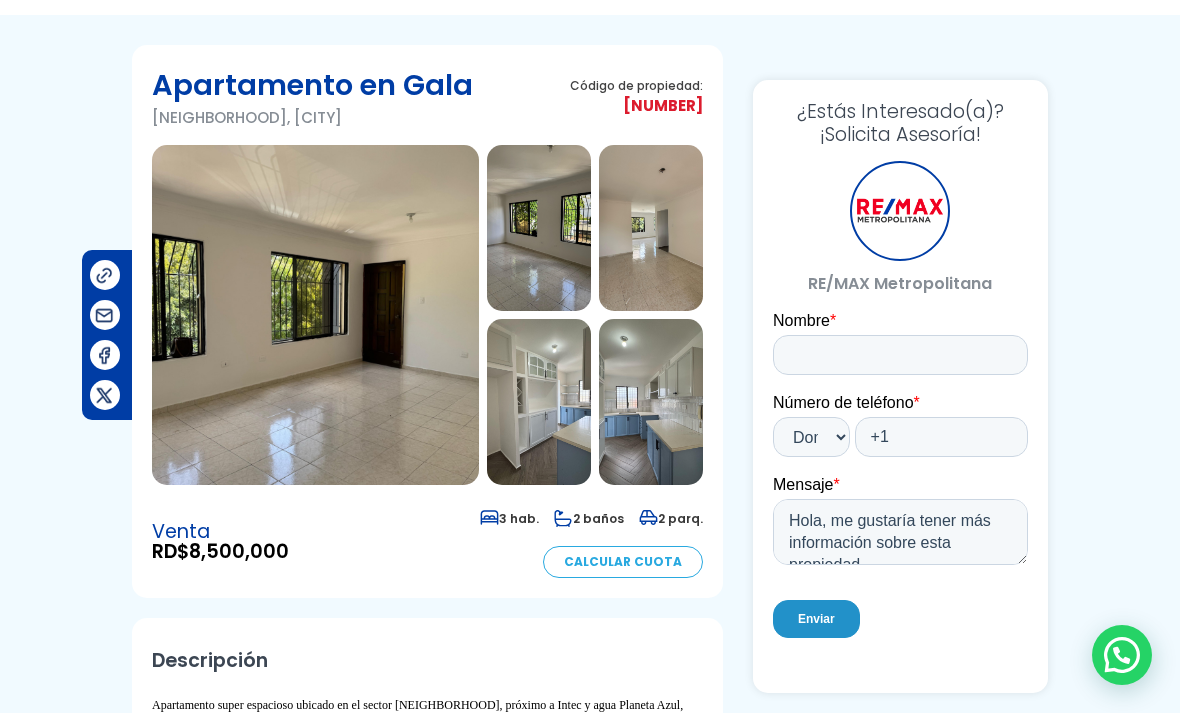 click at bounding box center (315, 315) 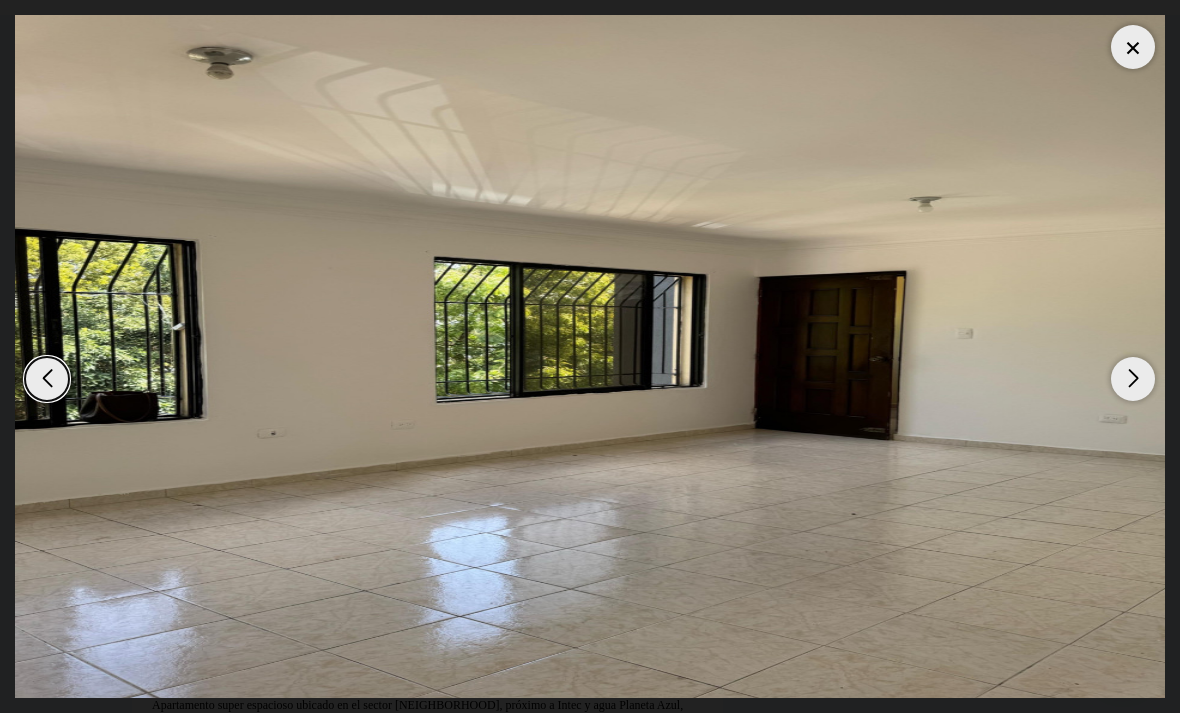 click at bounding box center (1133, 379) 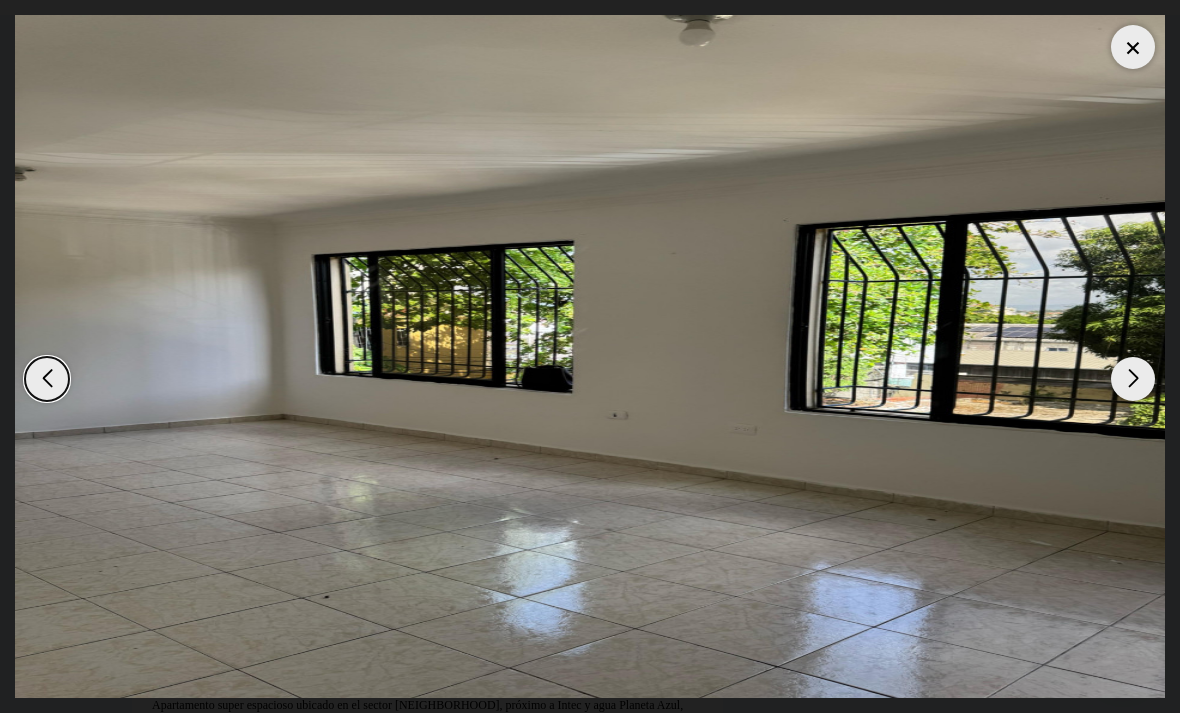 click at bounding box center (1133, 379) 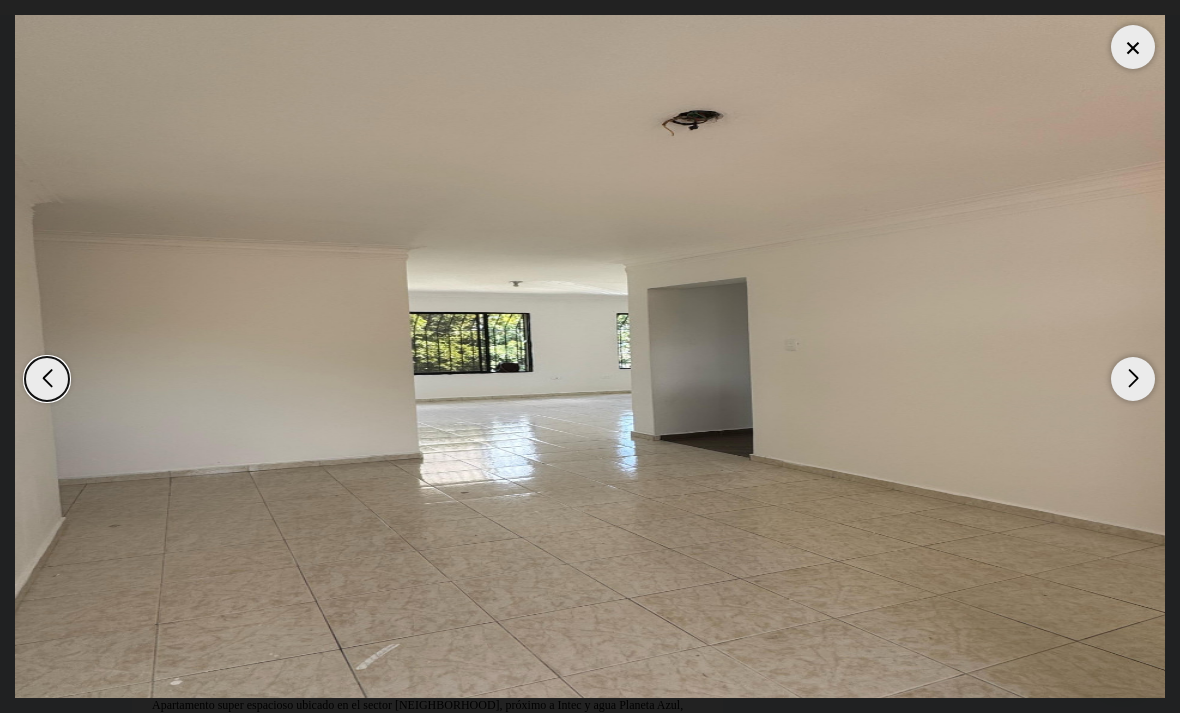 click at bounding box center [1133, 379] 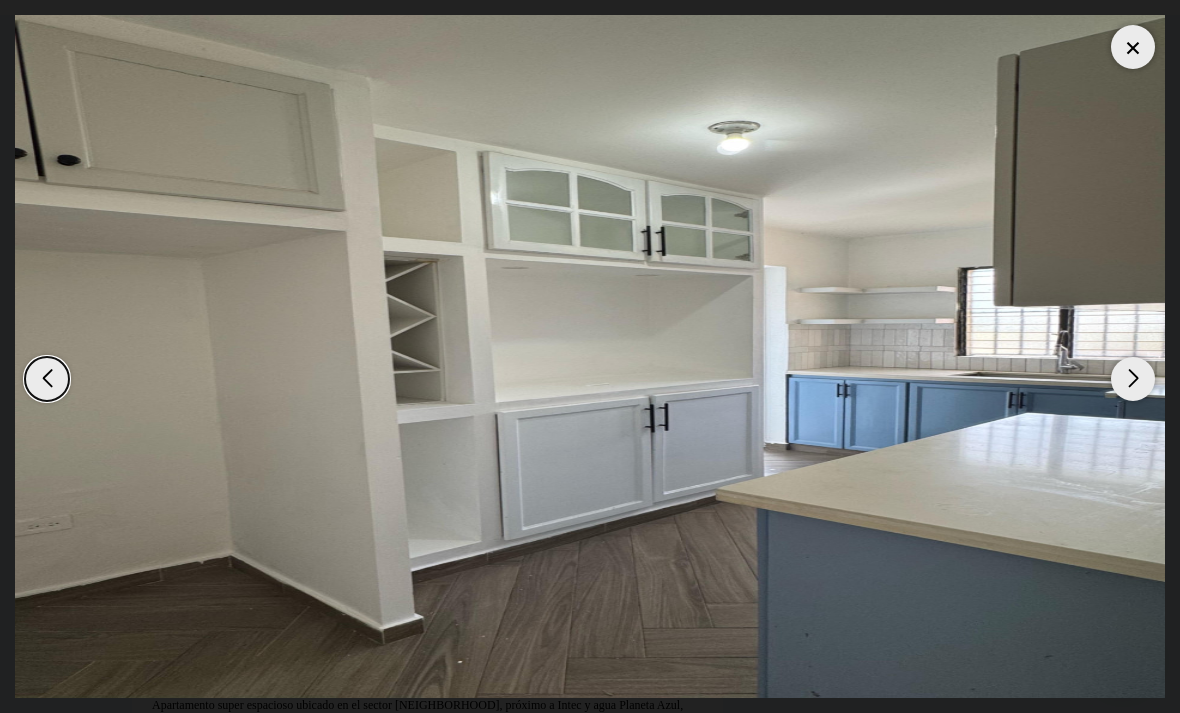 click at bounding box center [1133, 379] 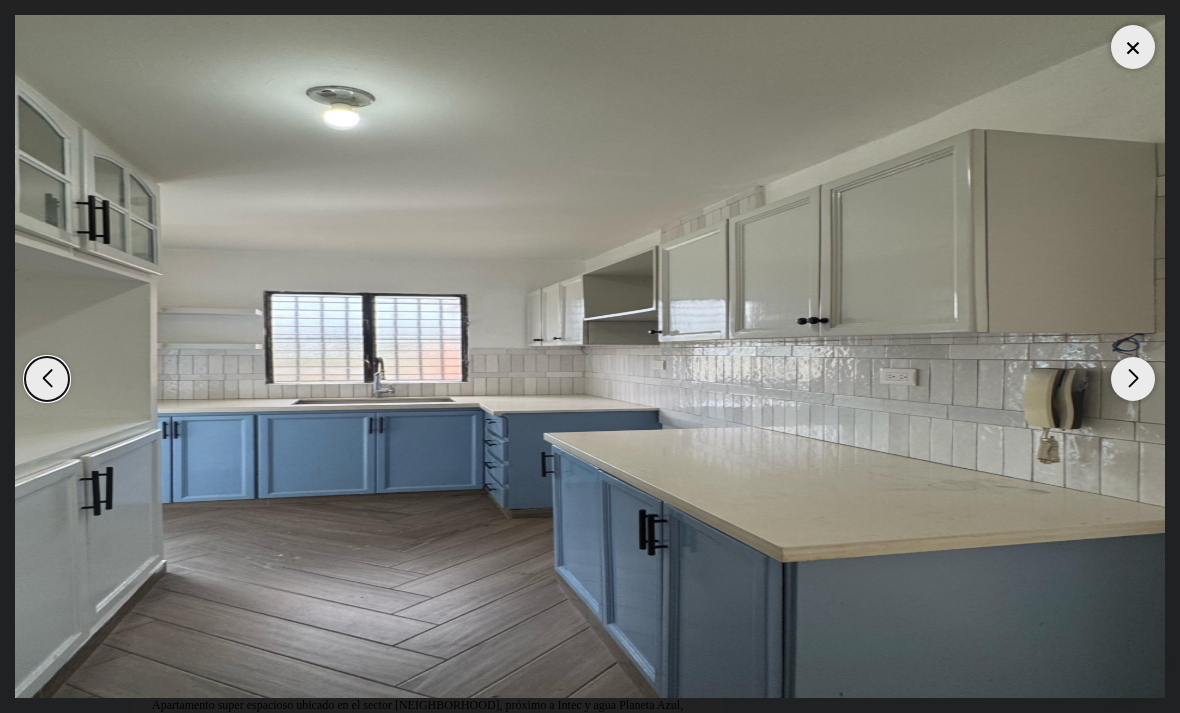 click at bounding box center (1133, 379) 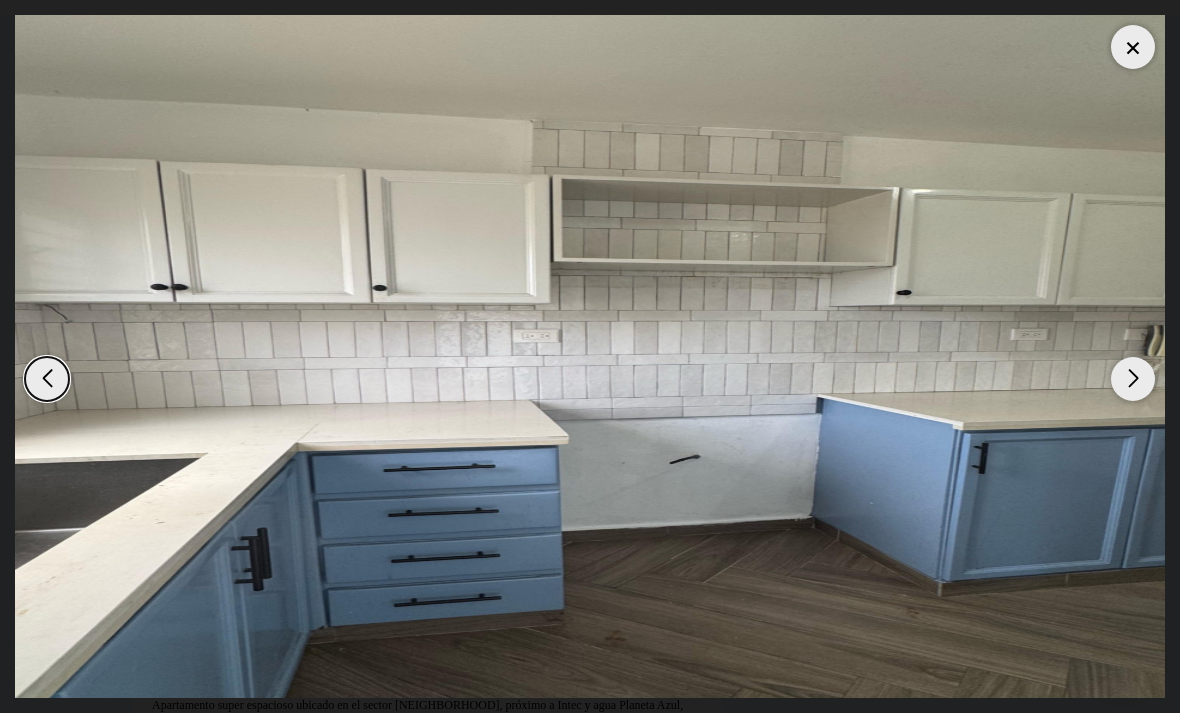 click at bounding box center (1133, 379) 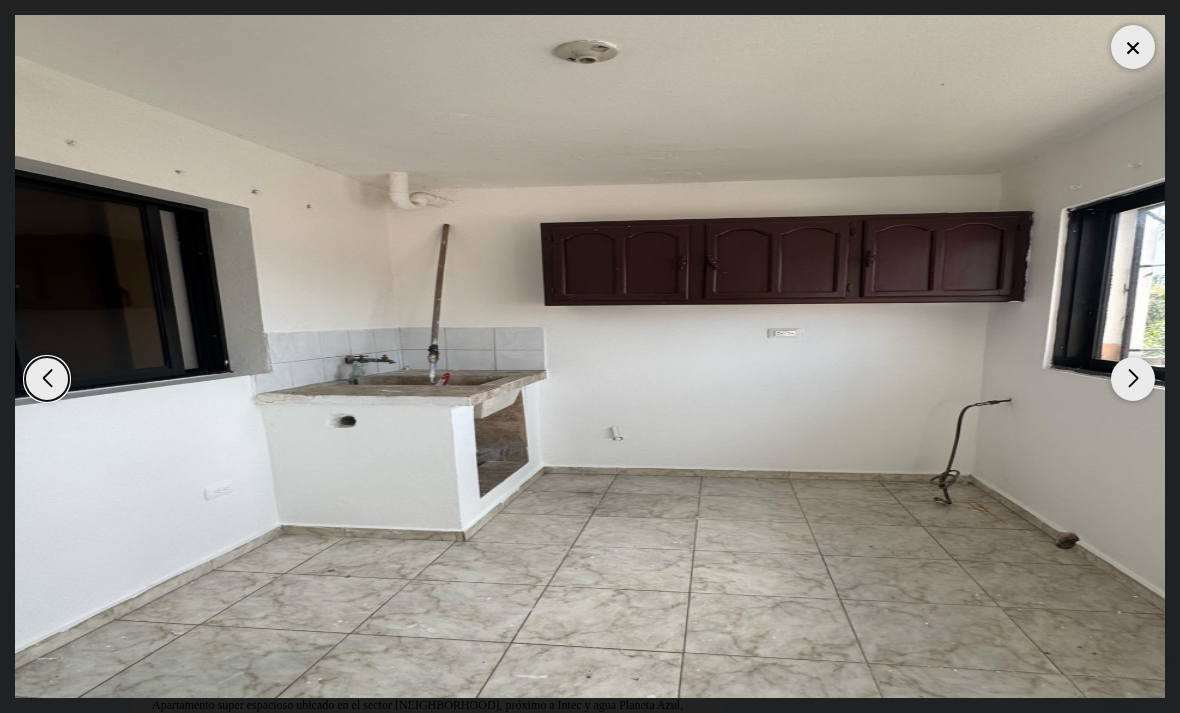 click at bounding box center [1133, 379] 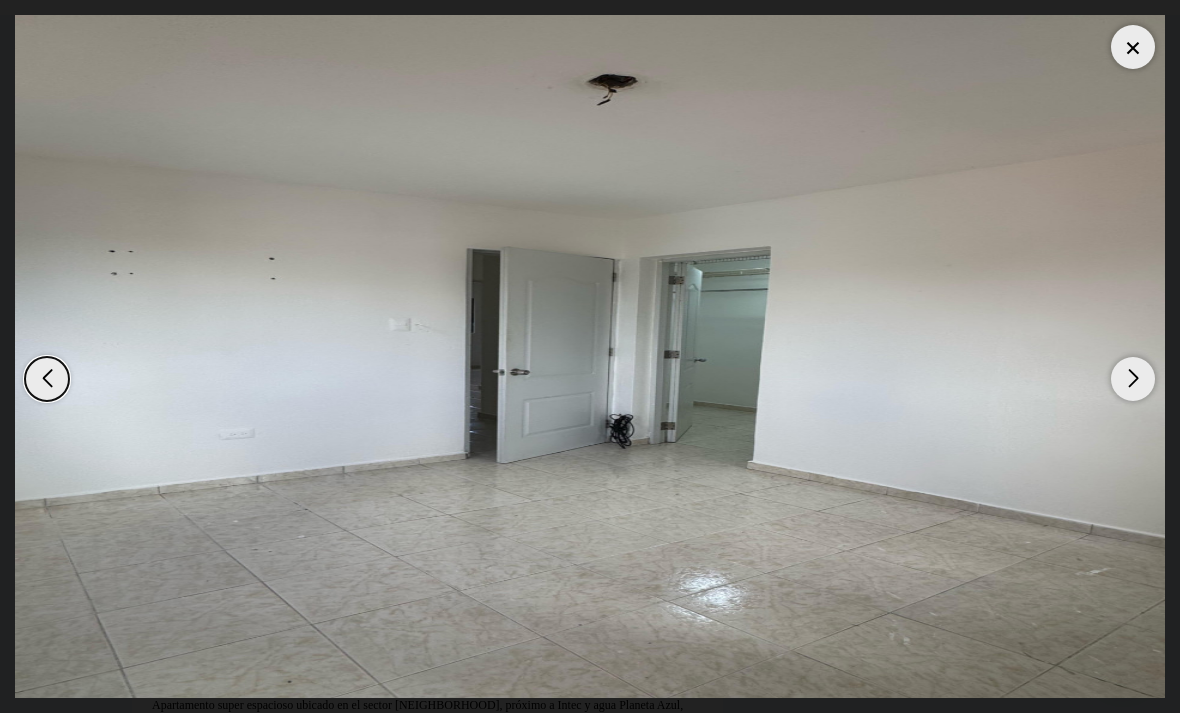 click at bounding box center [1133, 379] 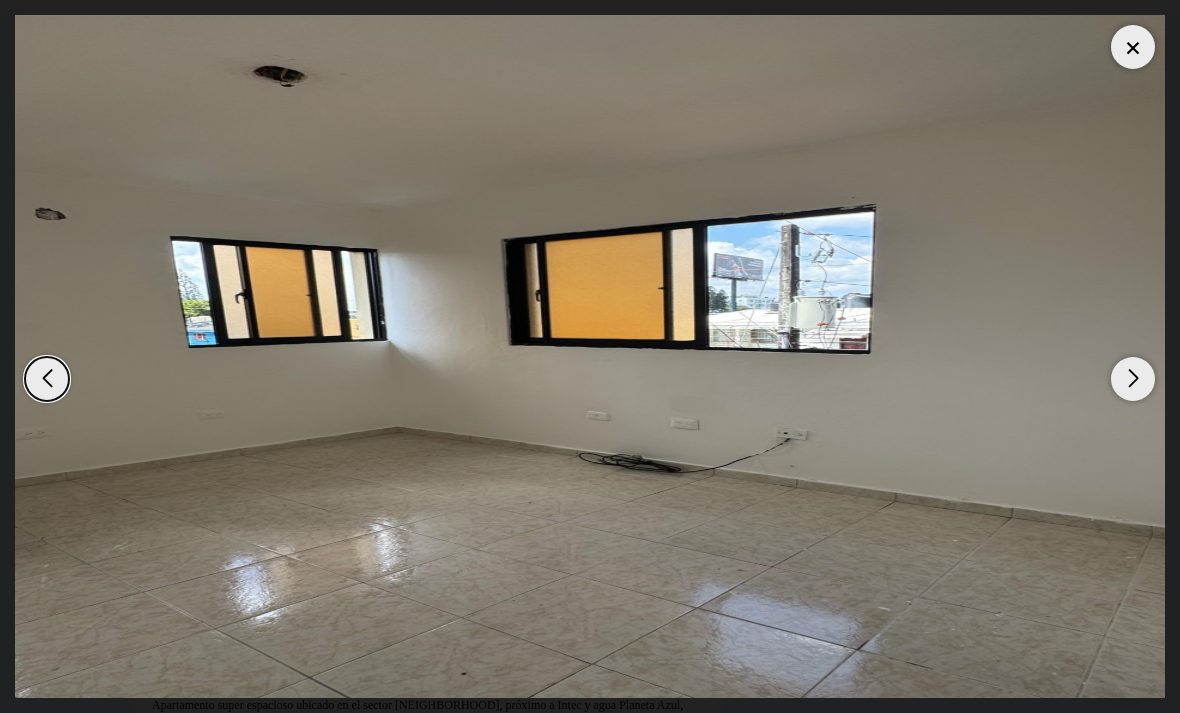 click at bounding box center [1133, 379] 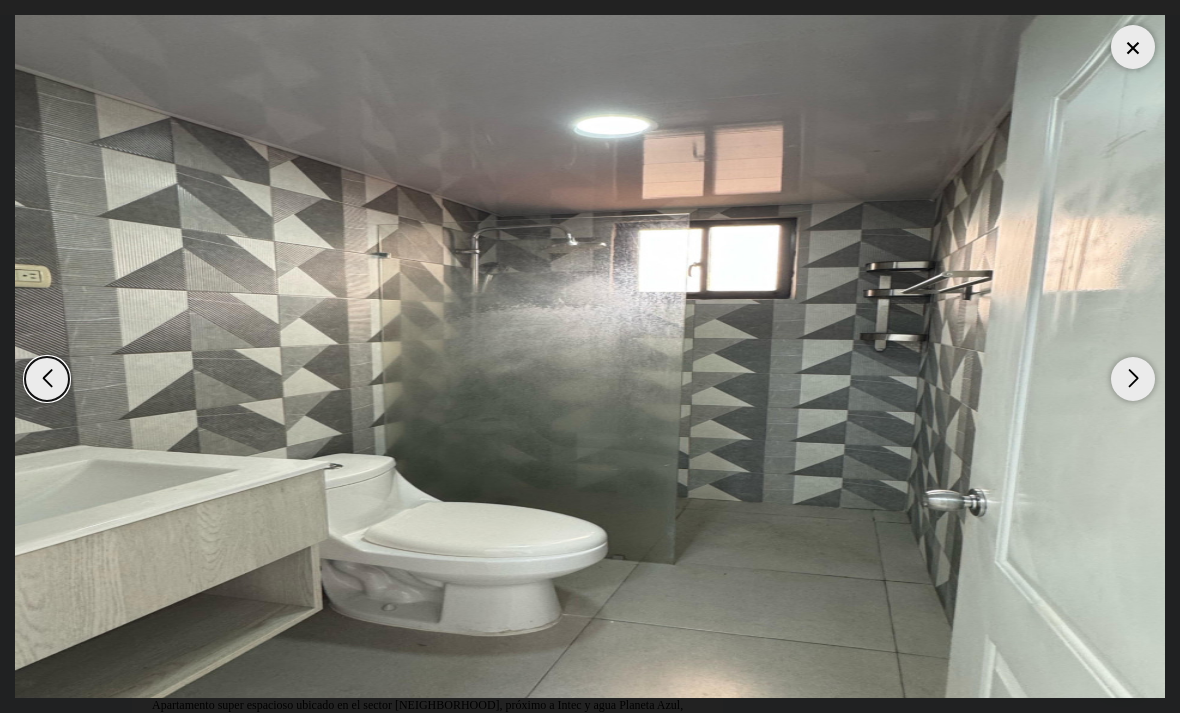 click at bounding box center [1133, 379] 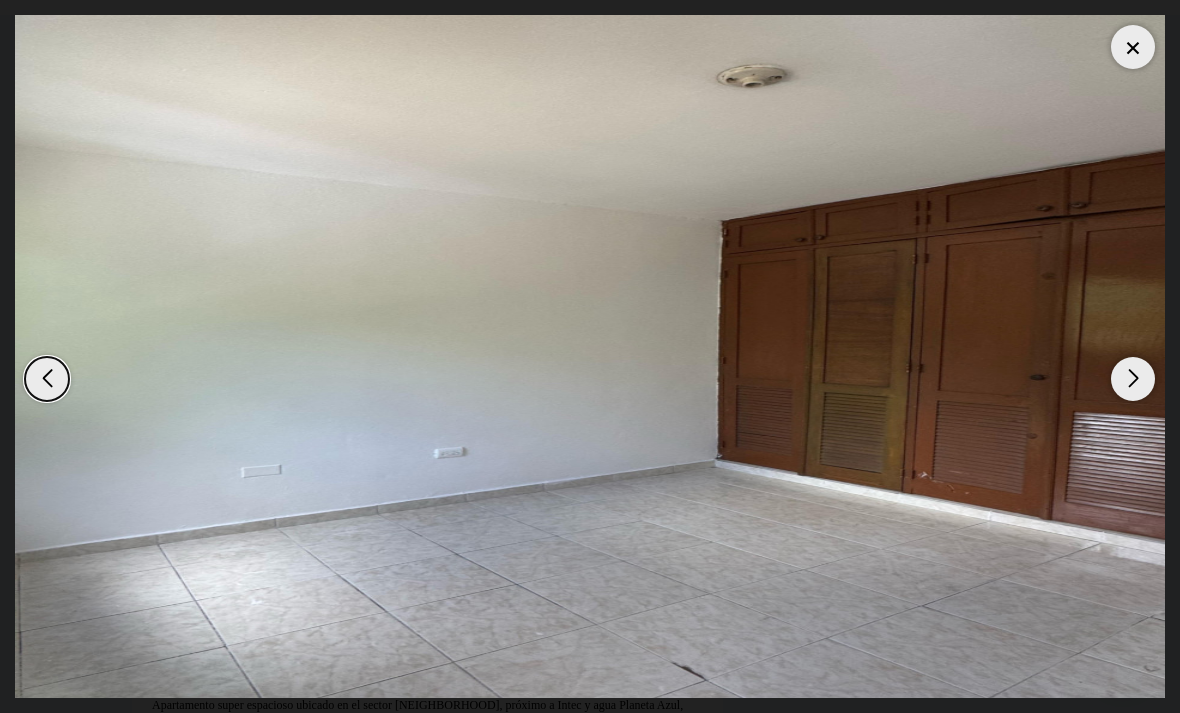 click at bounding box center [1133, 379] 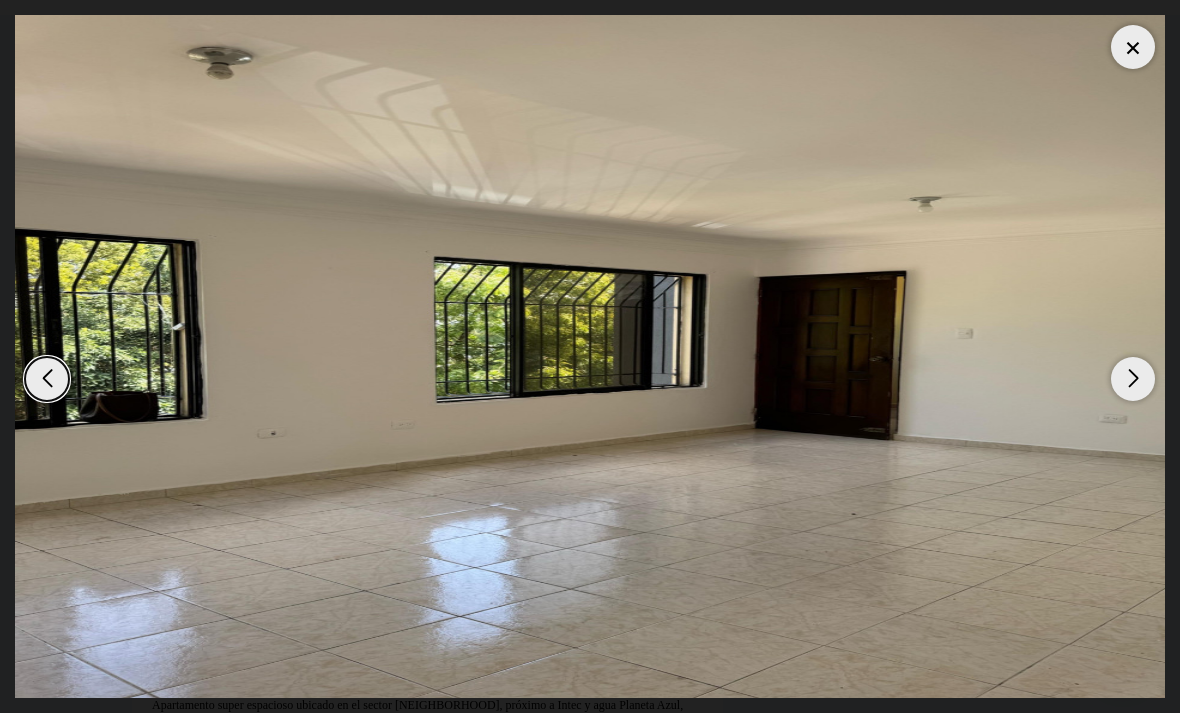 click at bounding box center [1133, 379] 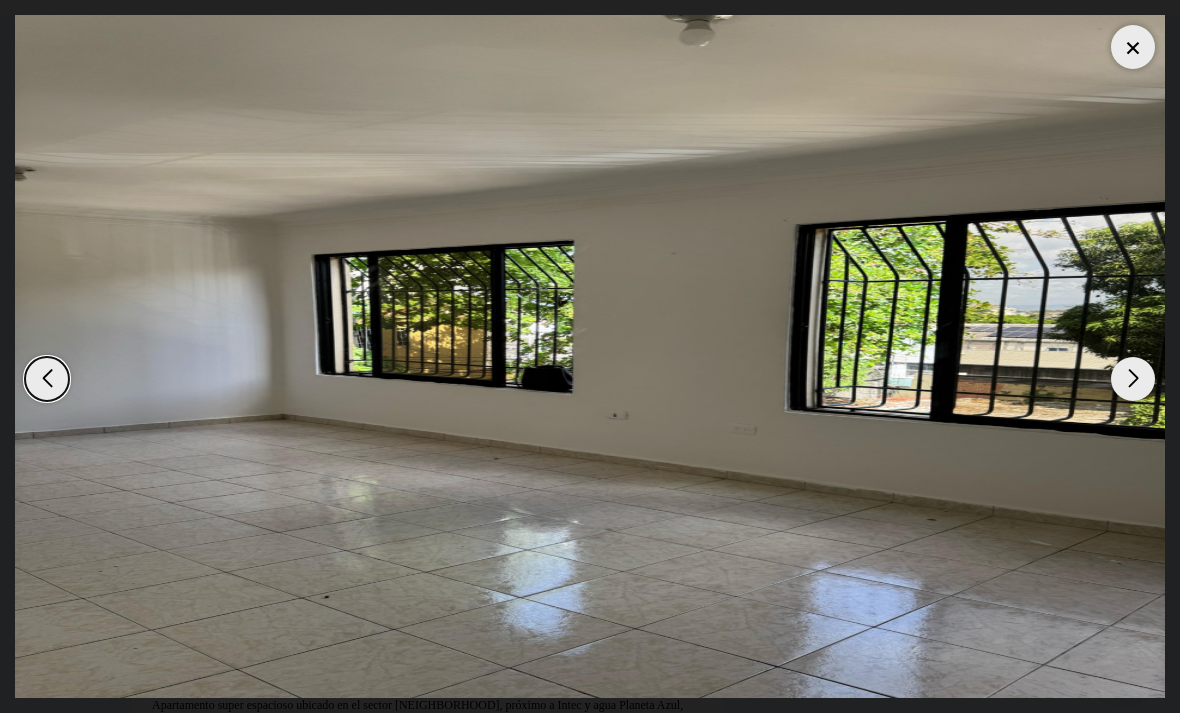 click at bounding box center [1133, 379] 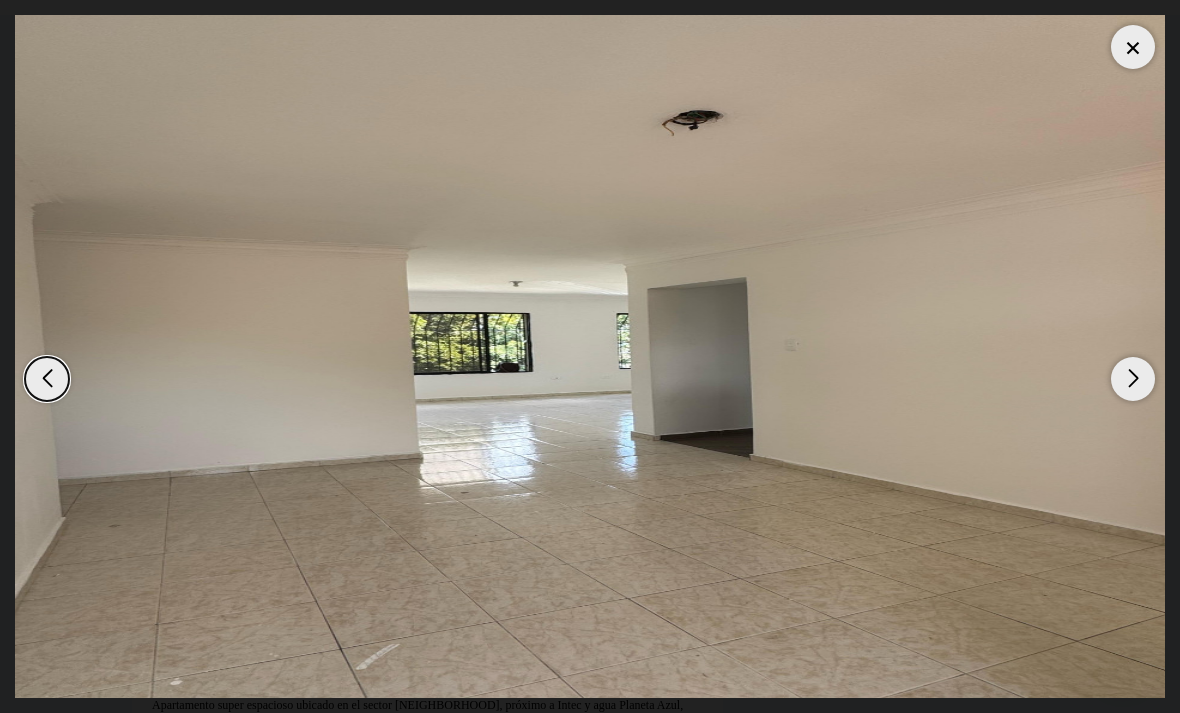 click at bounding box center [1133, 379] 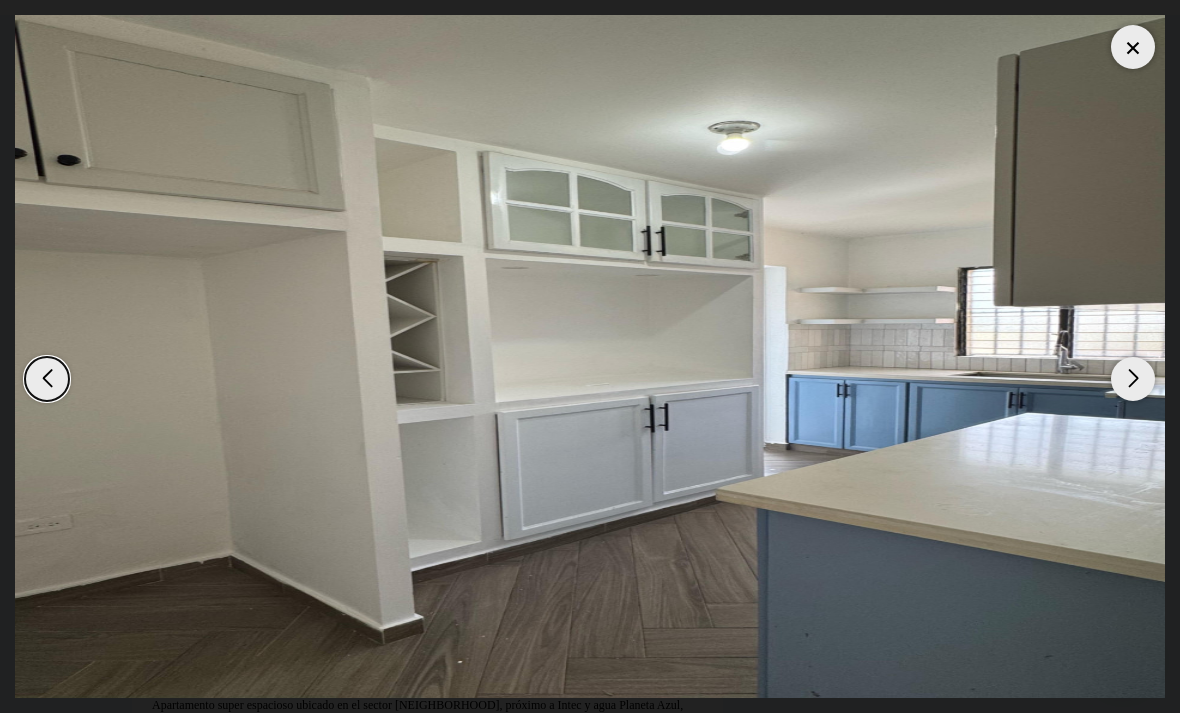 click at bounding box center (1133, 379) 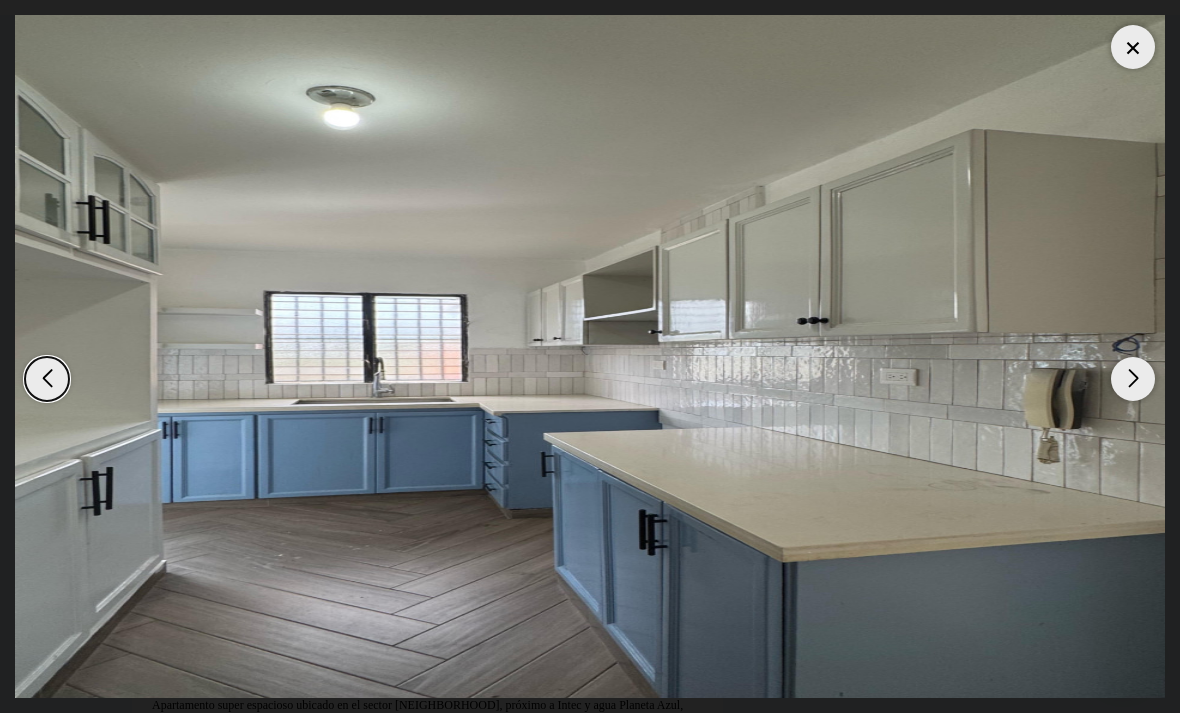 click at bounding box center (1133, 379) 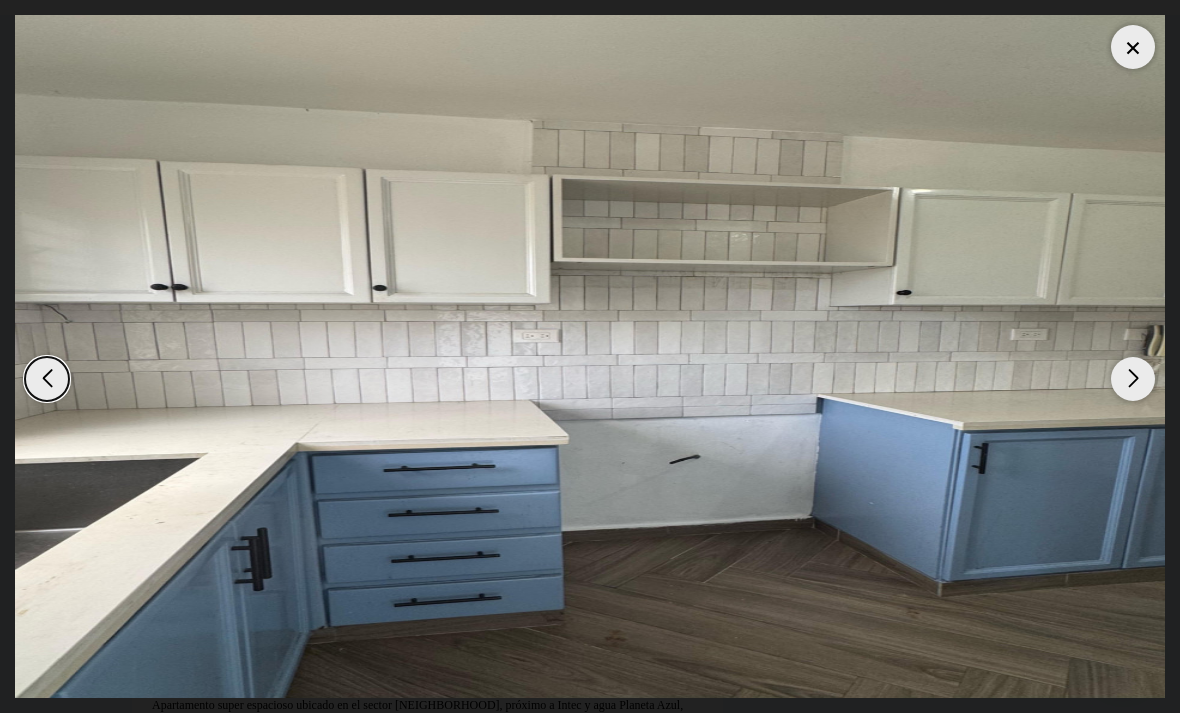 click at bounding box center (1133, 379) 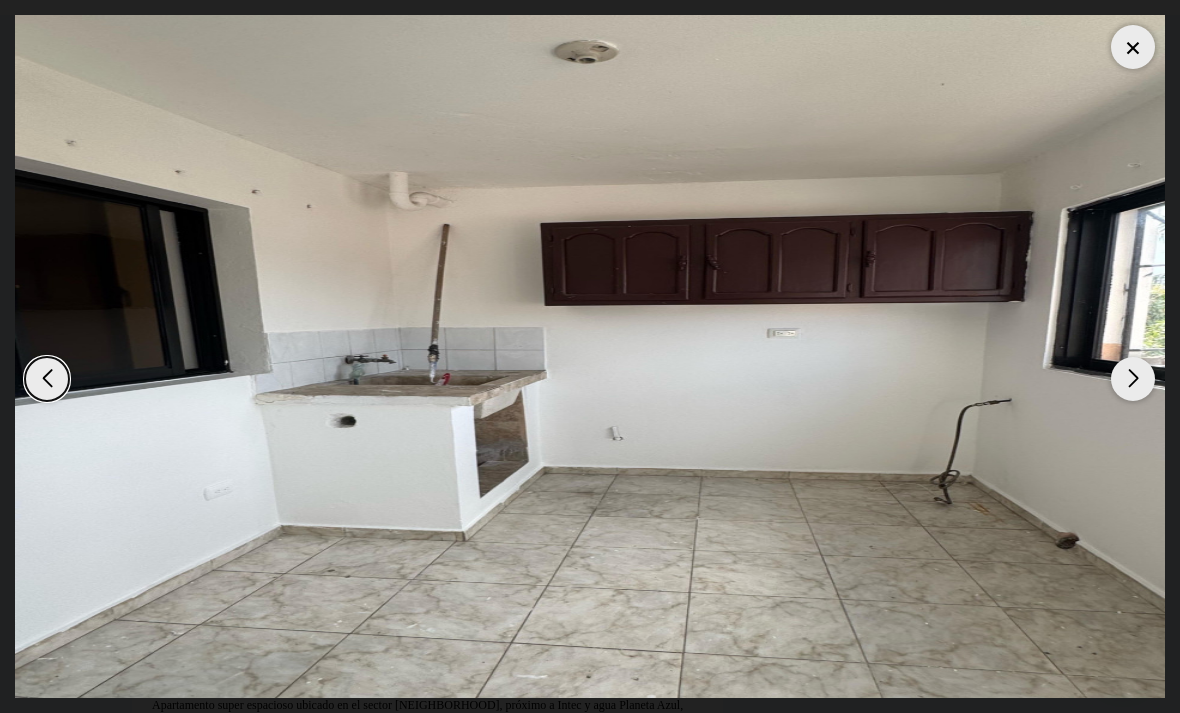 click at bounding box center (1133, 47) 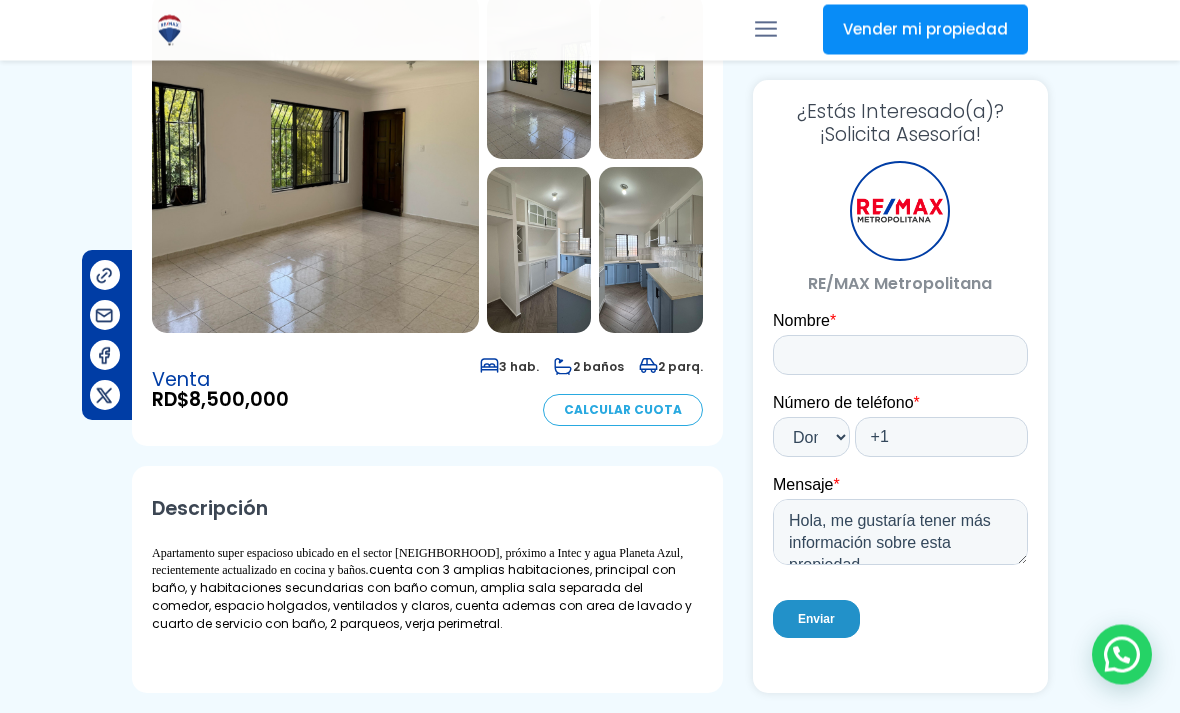 scroll, scrollTop: 226, scrollLeft: 0, axis: vertical 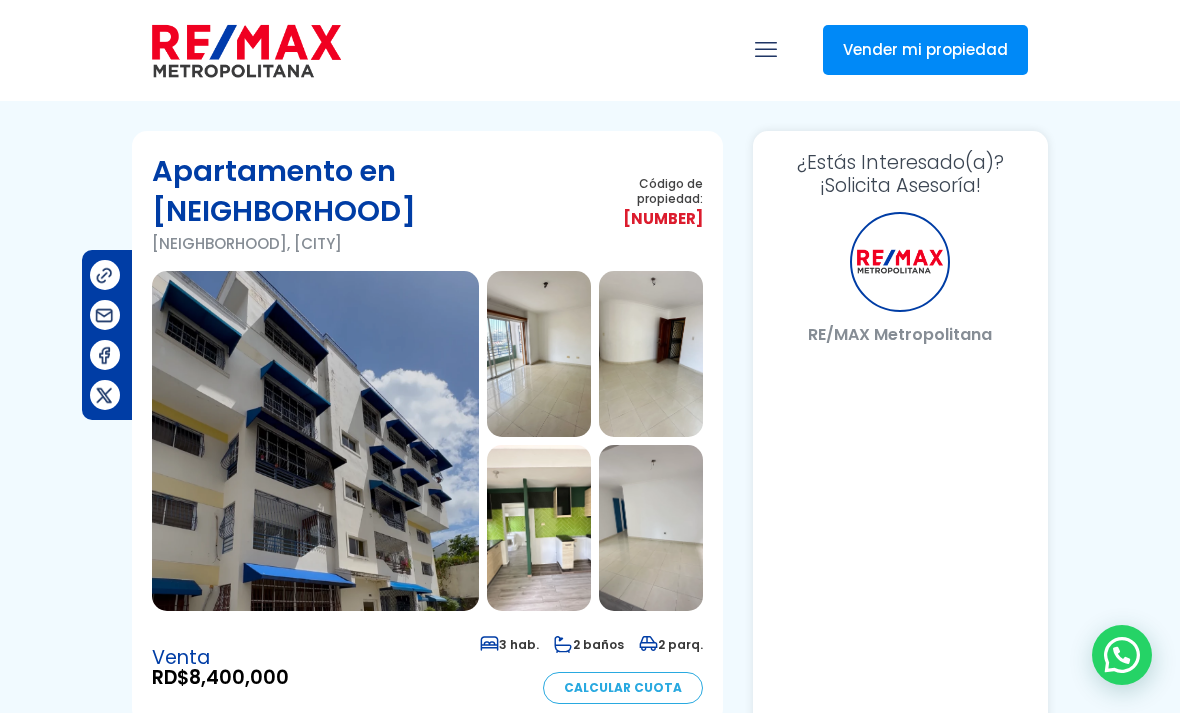 select on "DO" 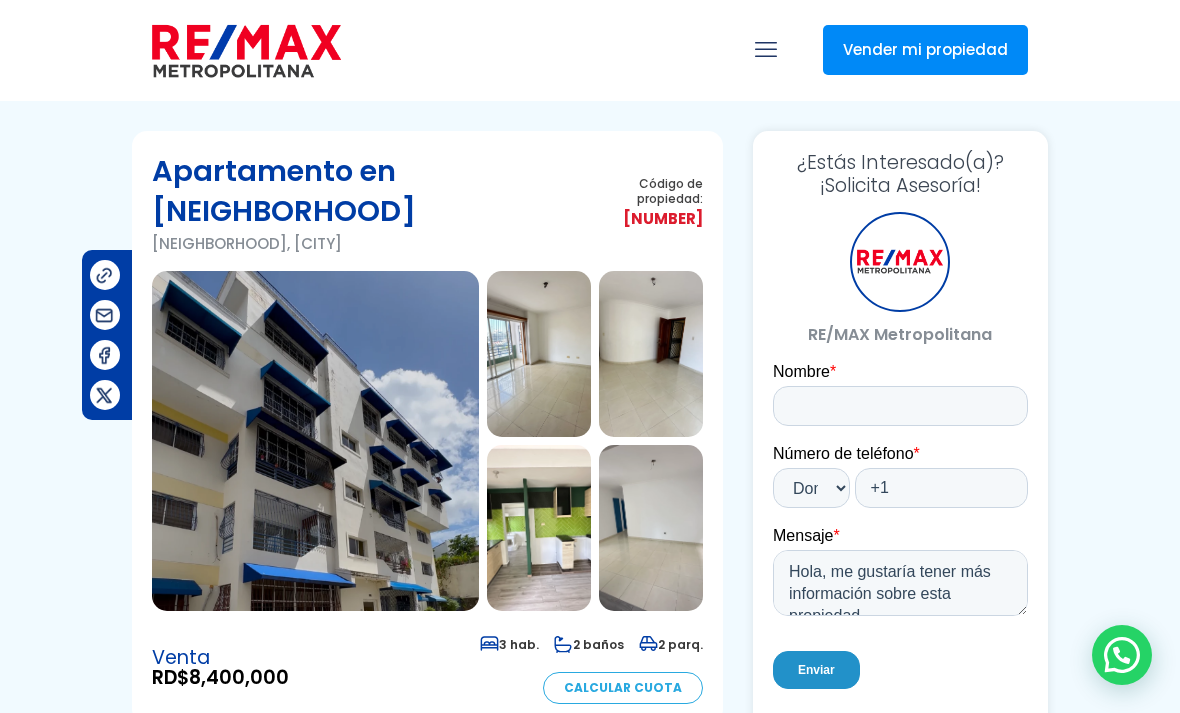 scroll, scrollTop: 0, scrollLeft: 0, axis: both 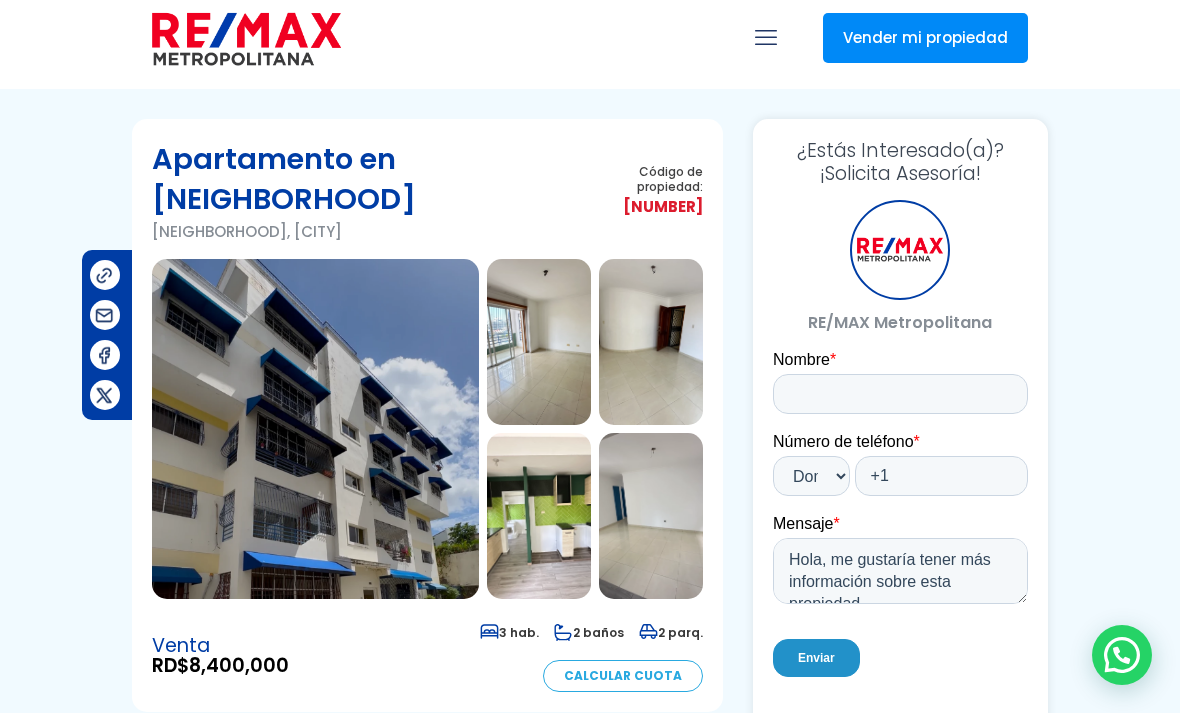 click at bounding box center [315, 429] 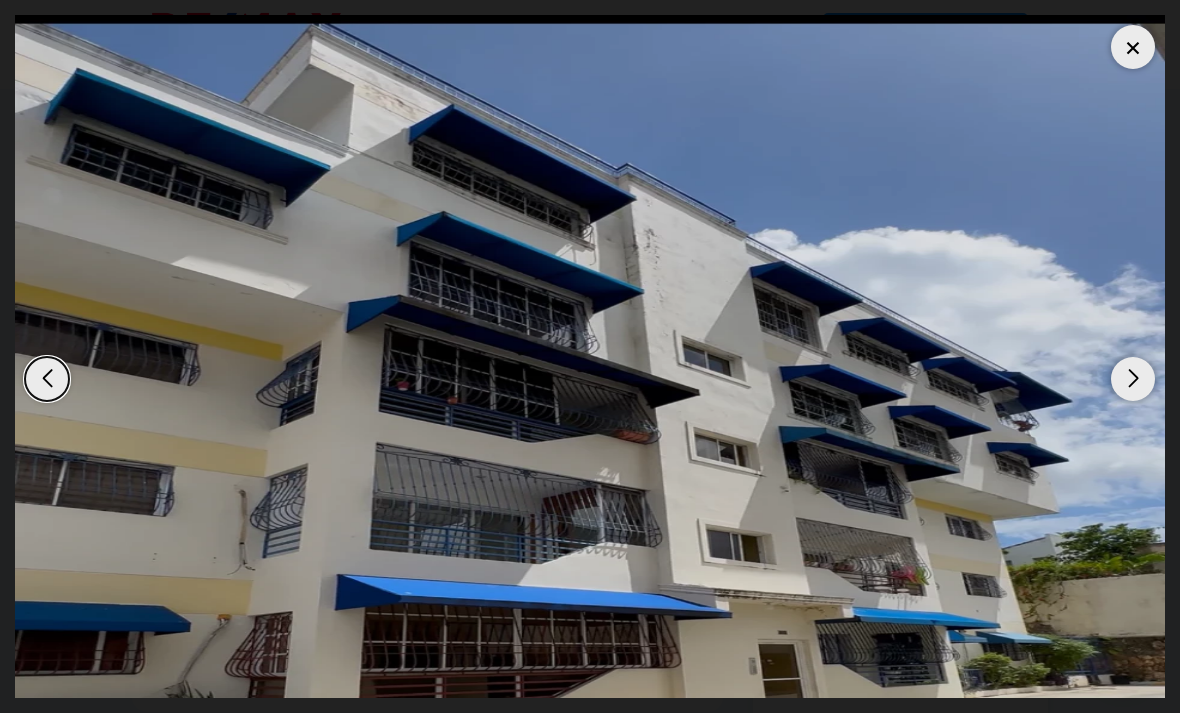 click at bounding box center [1133, 379] 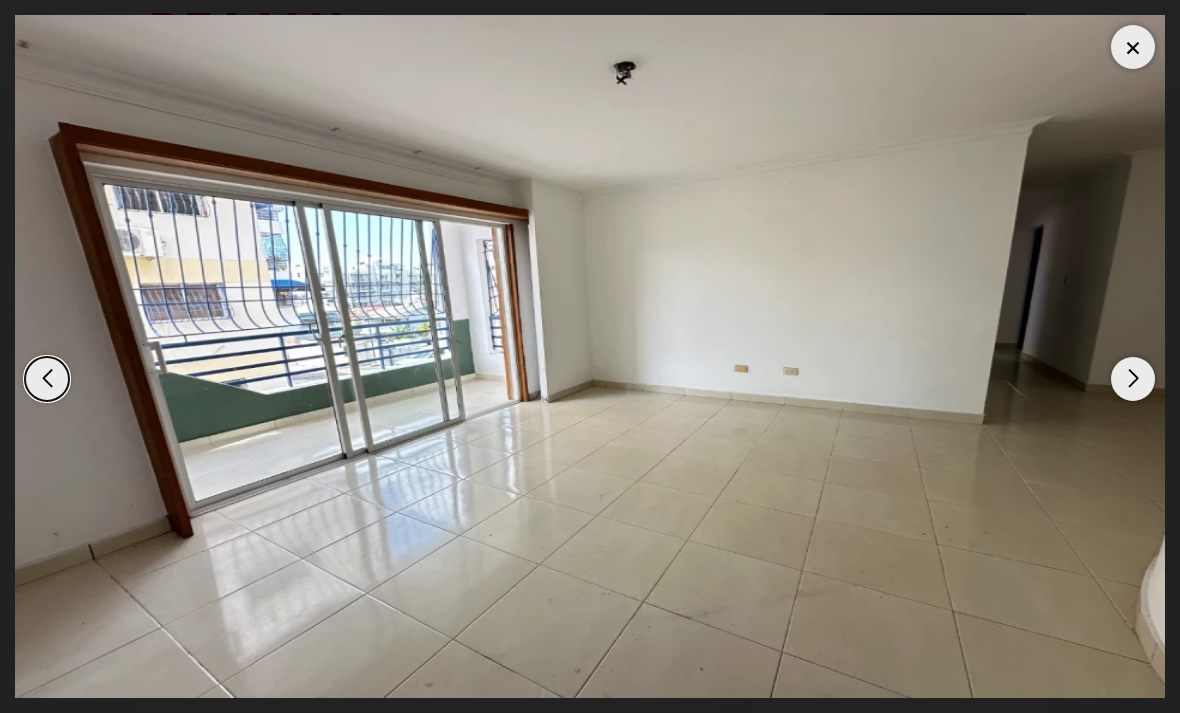 click at bounding box center (1133, 379) 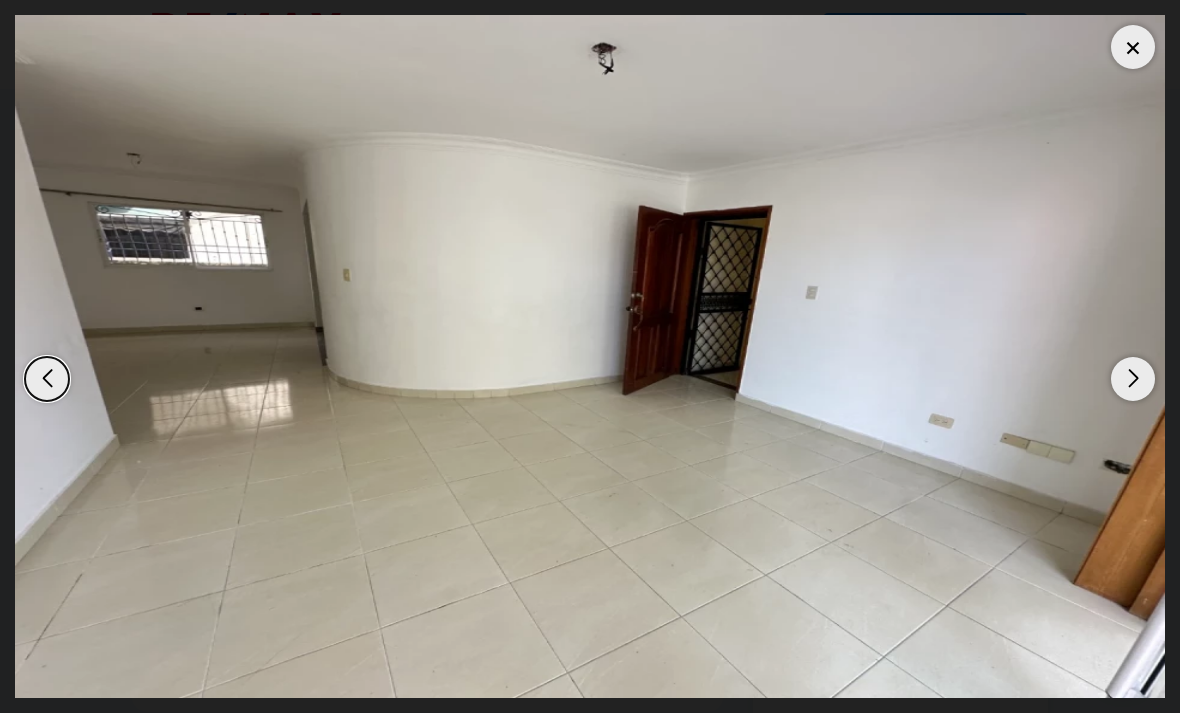 click at bounding box center (1133, 379) 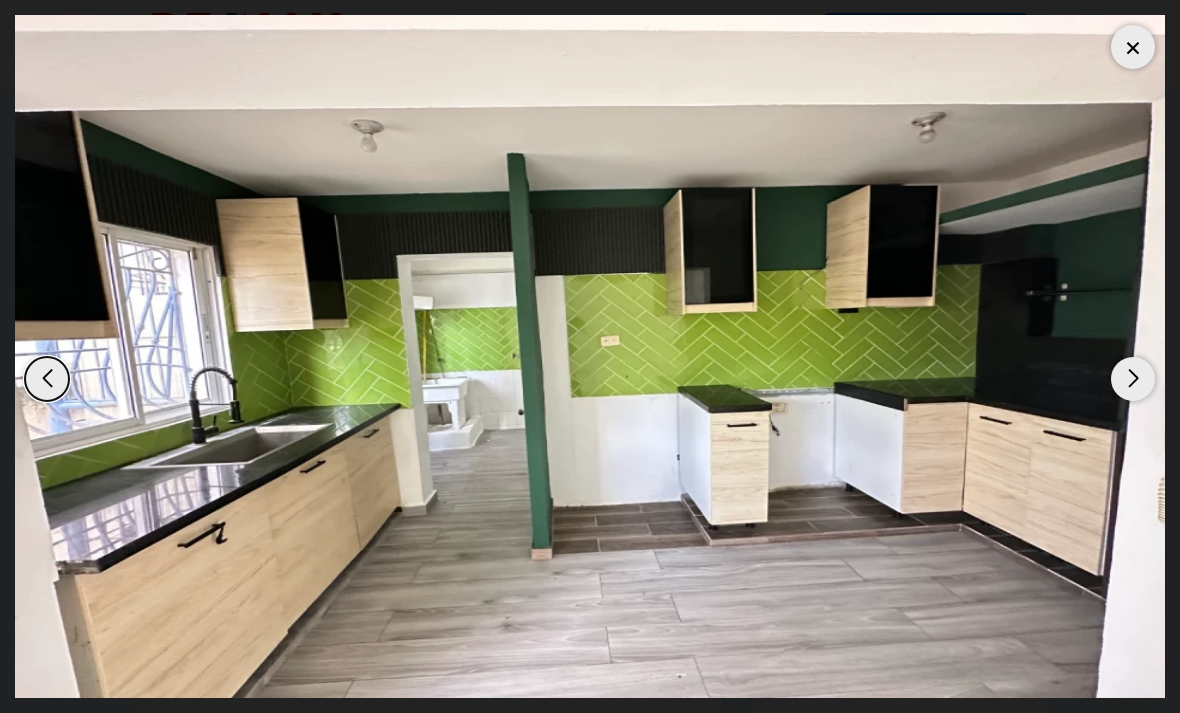 click at bounding box center [590, 356] 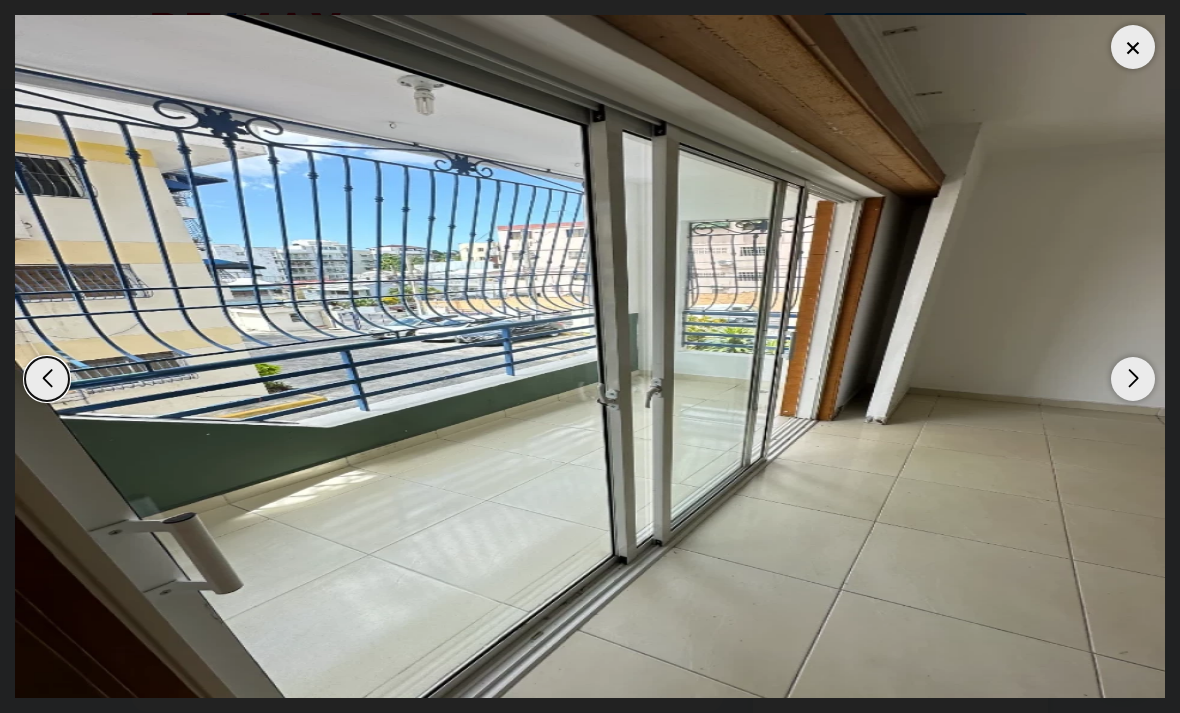 click at bounding box center (1133, 379) 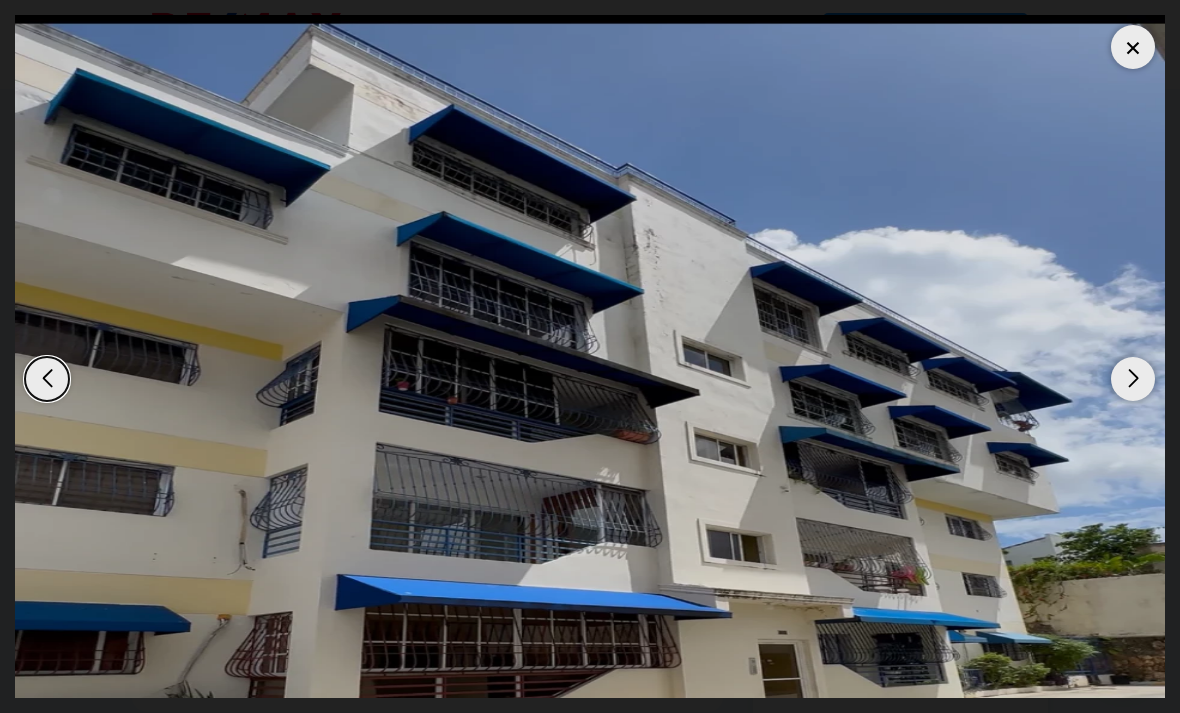 click at bounding box center (1133, 379) 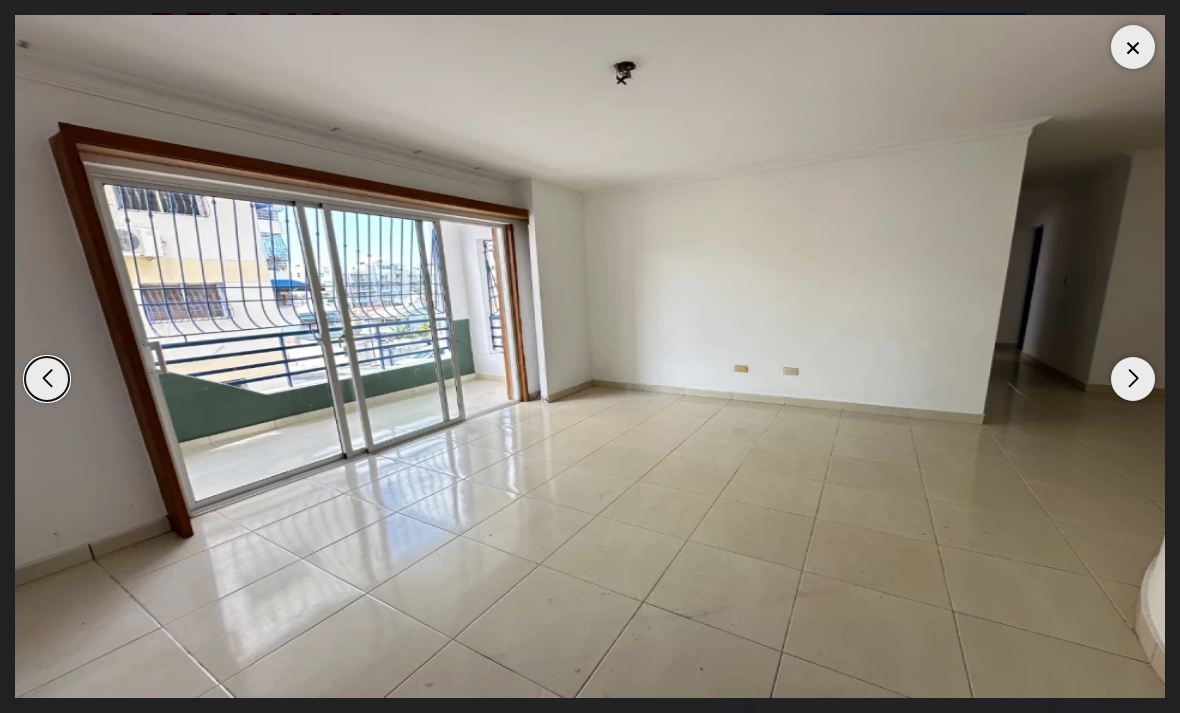 click at bounding box center (1133, 379) 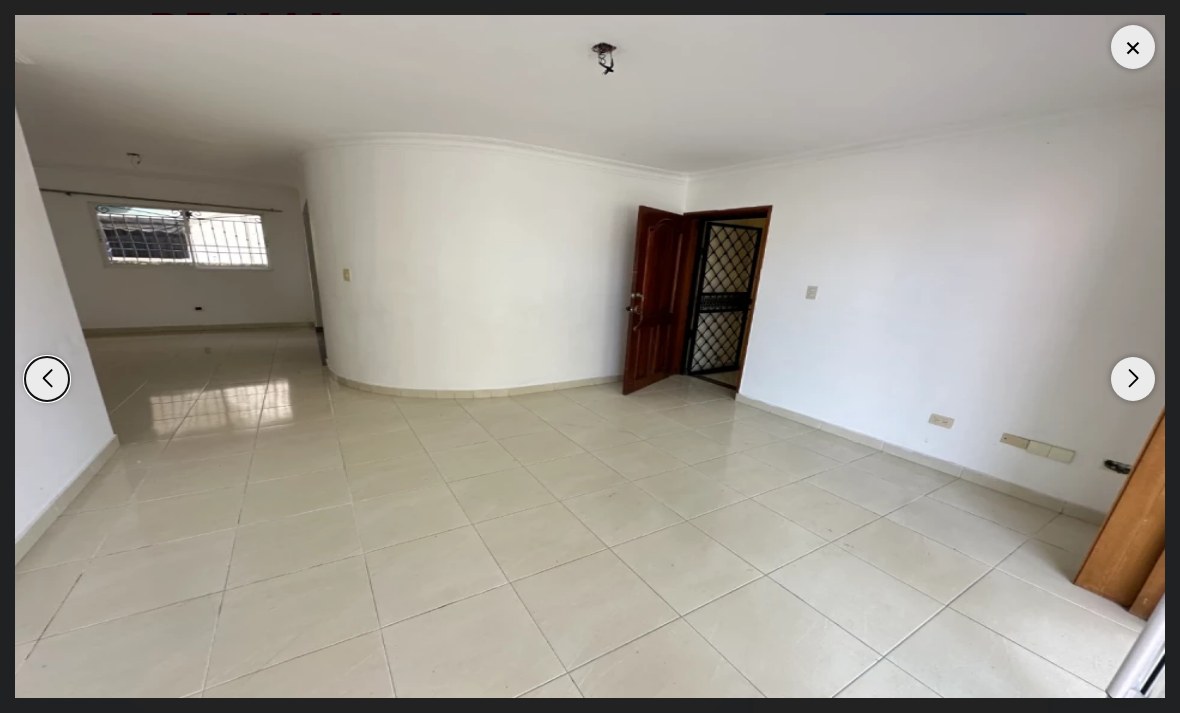 click at bounding box center [1133, 379] 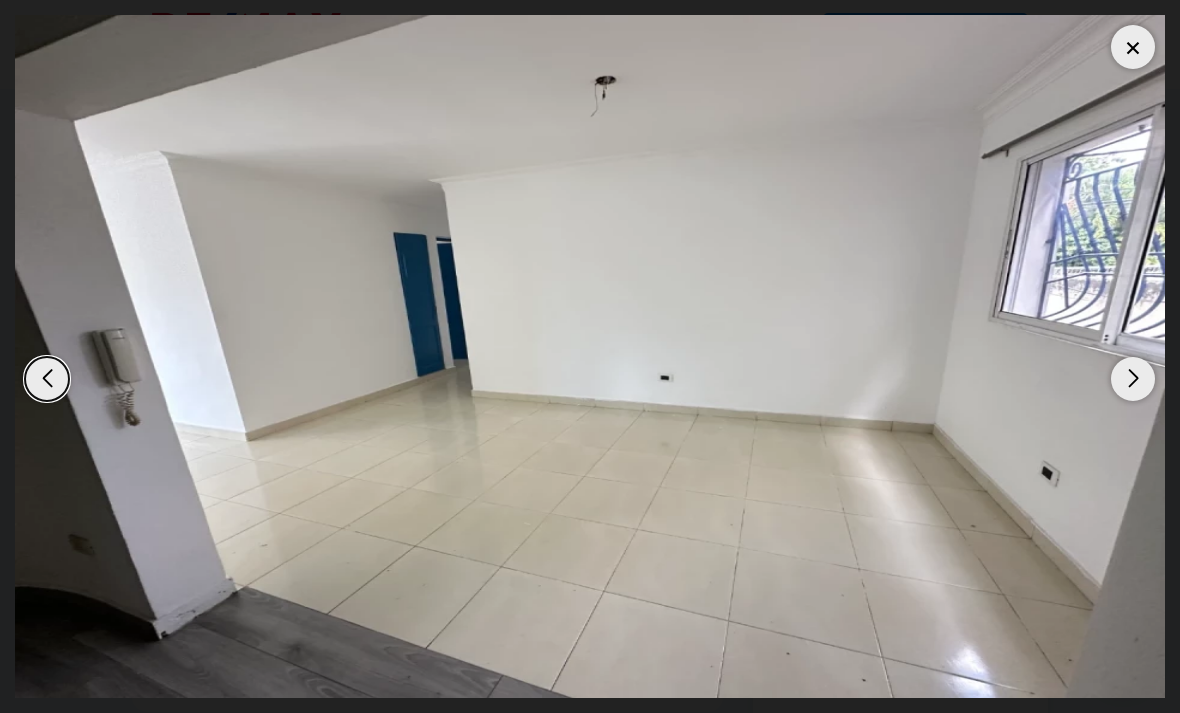 scroll, scrollTop: 0, scrollLeft: 0, axis: both 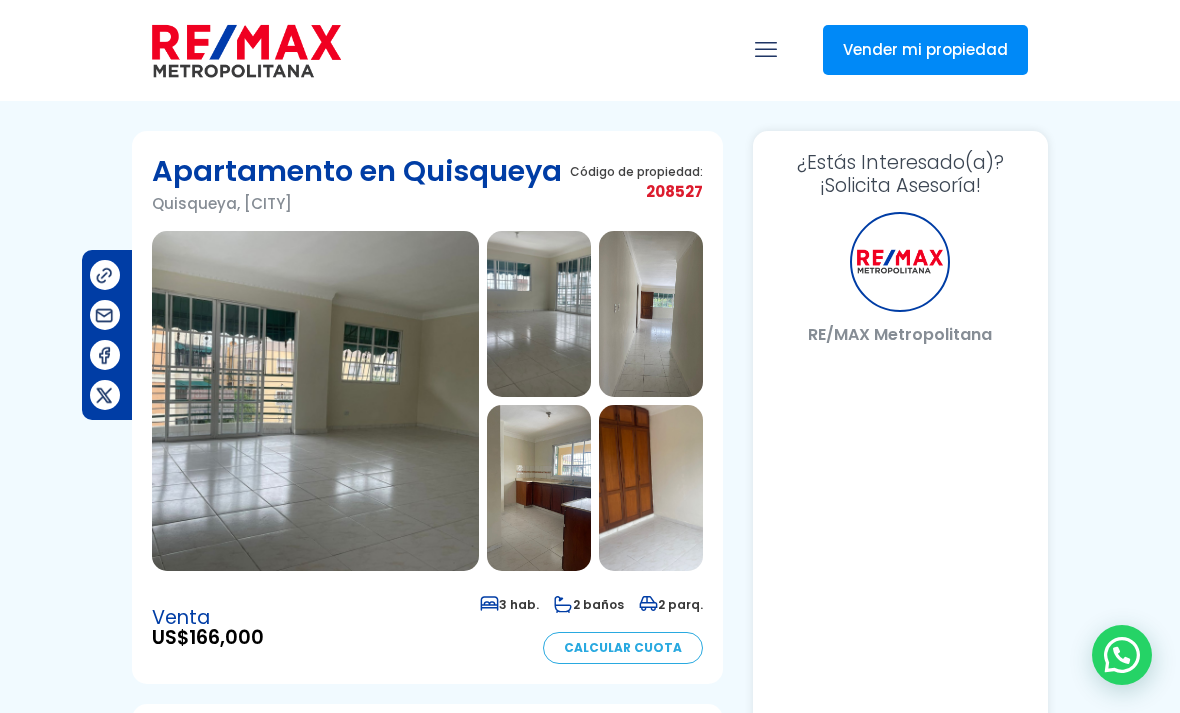 select on "DO" 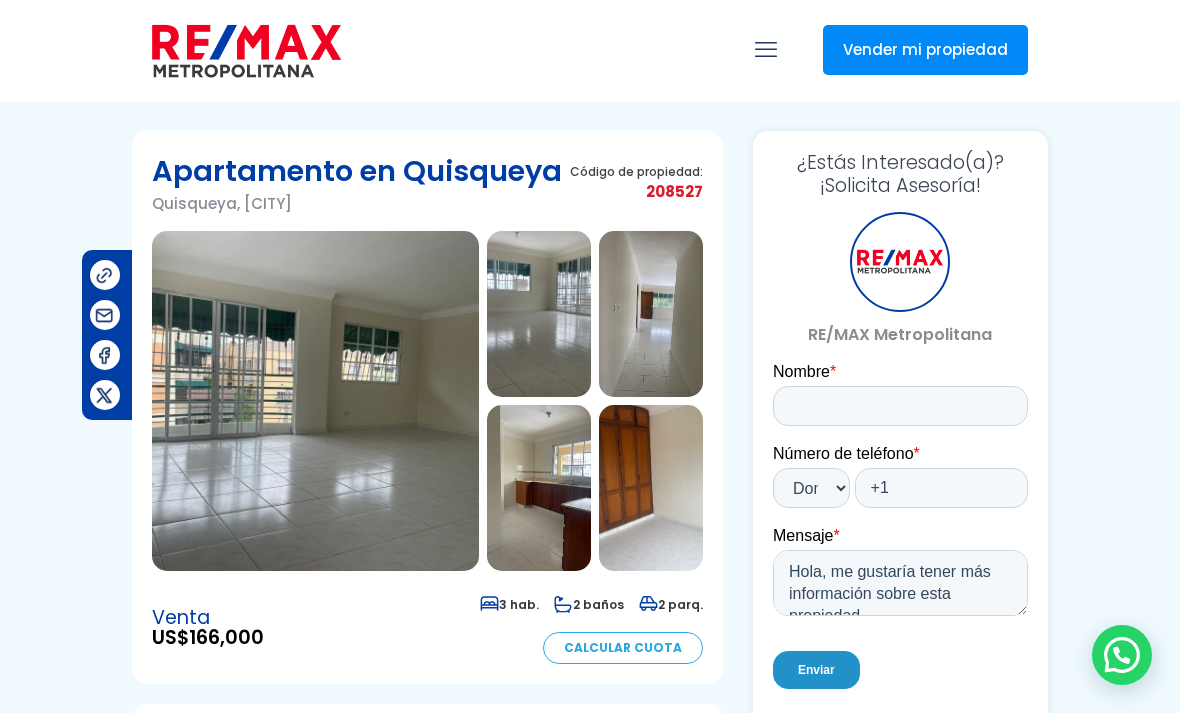 scroll, scrollTop: 0, scrollLeft: 0, axis: both 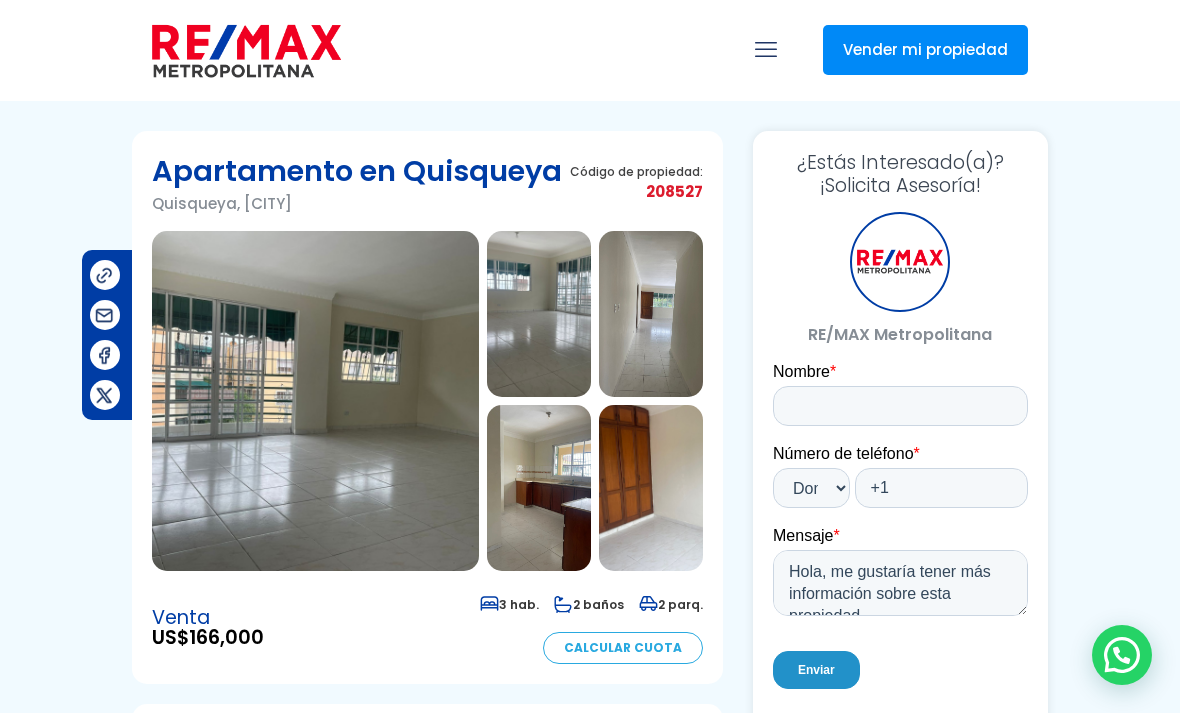 click at bounding box center (315, 401) 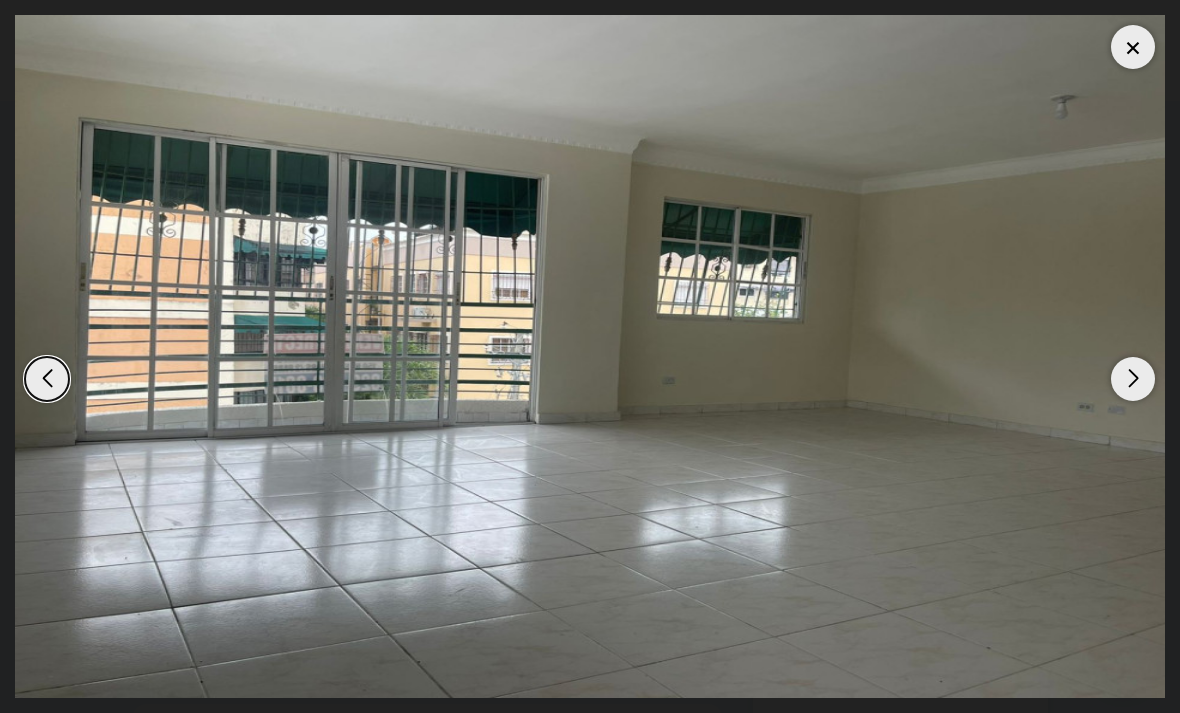click at bounding box center (1133, 379) 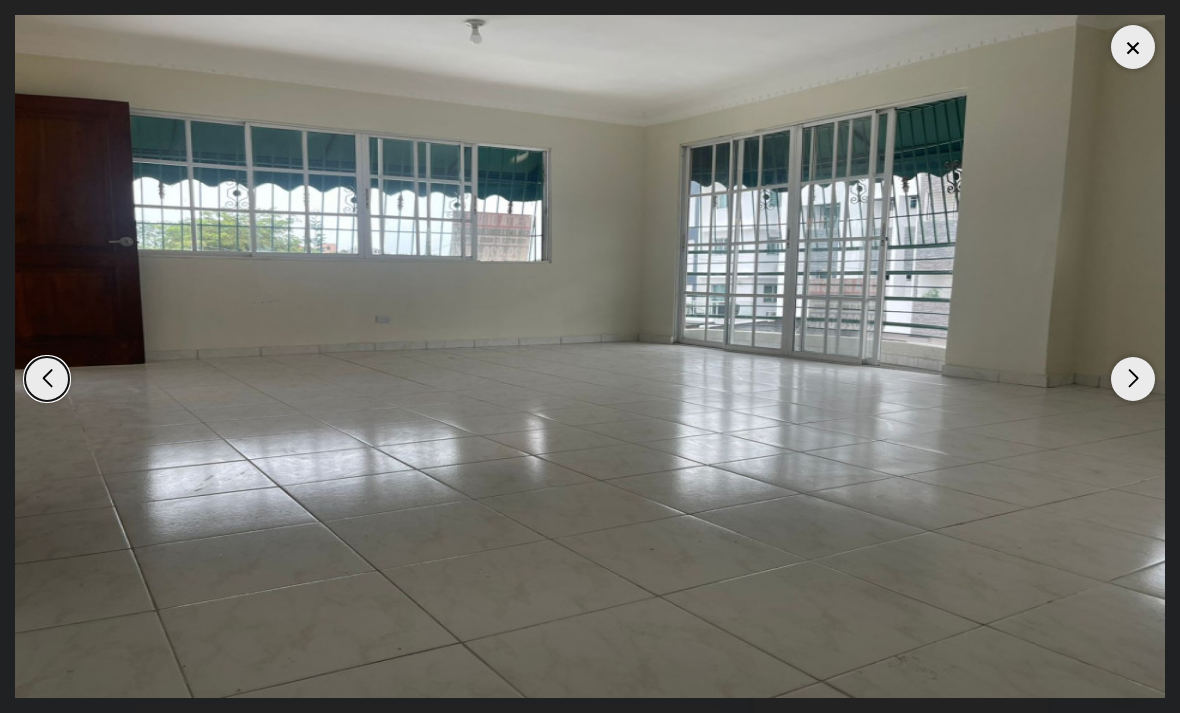 click at bounding box center (1133, 379) 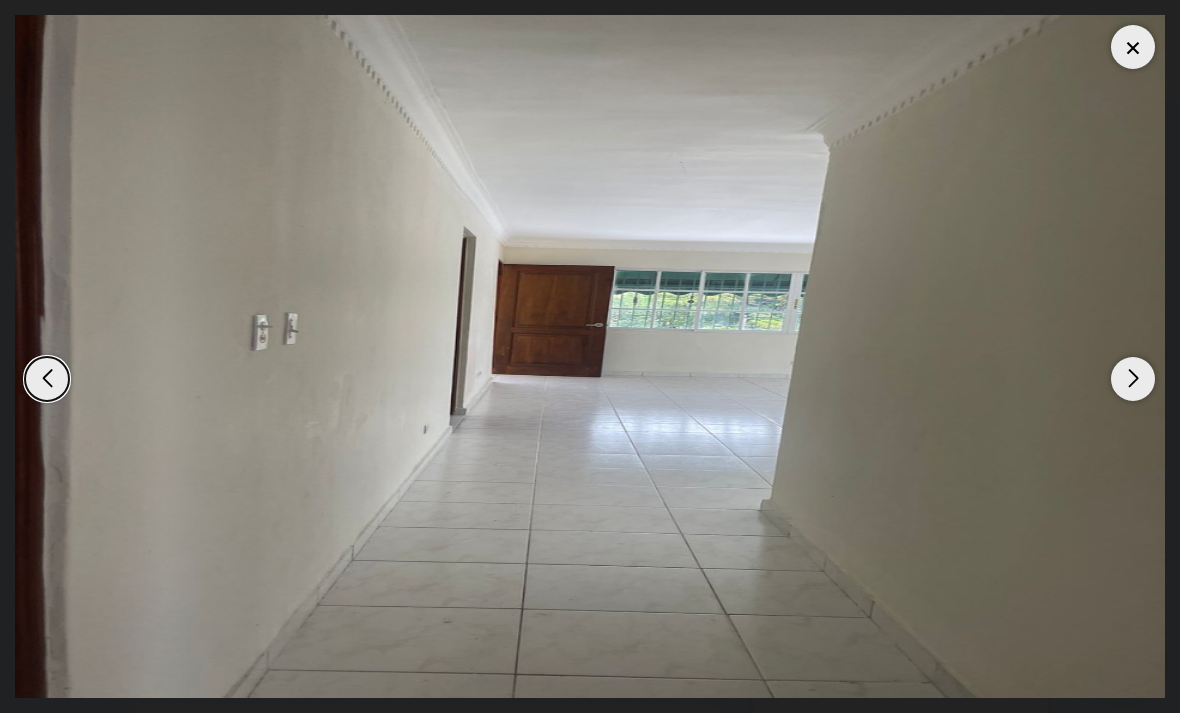 click at bounding box center [1133, 379] 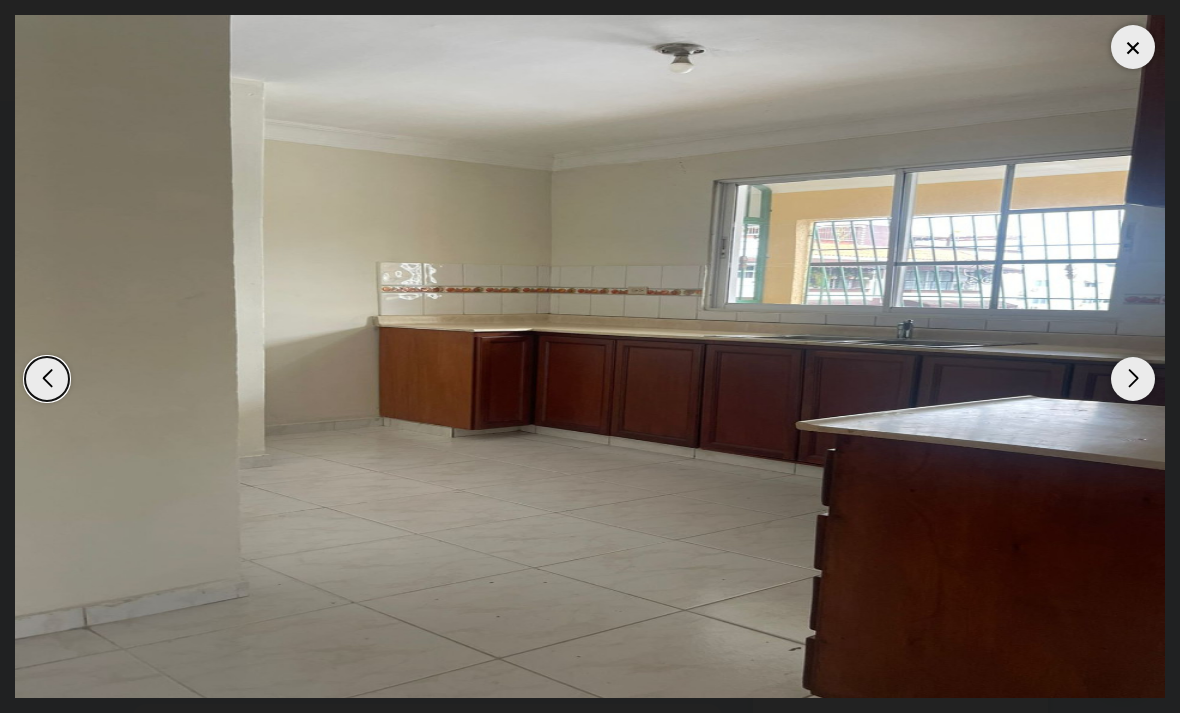 click at bounding box center [1133, 379] 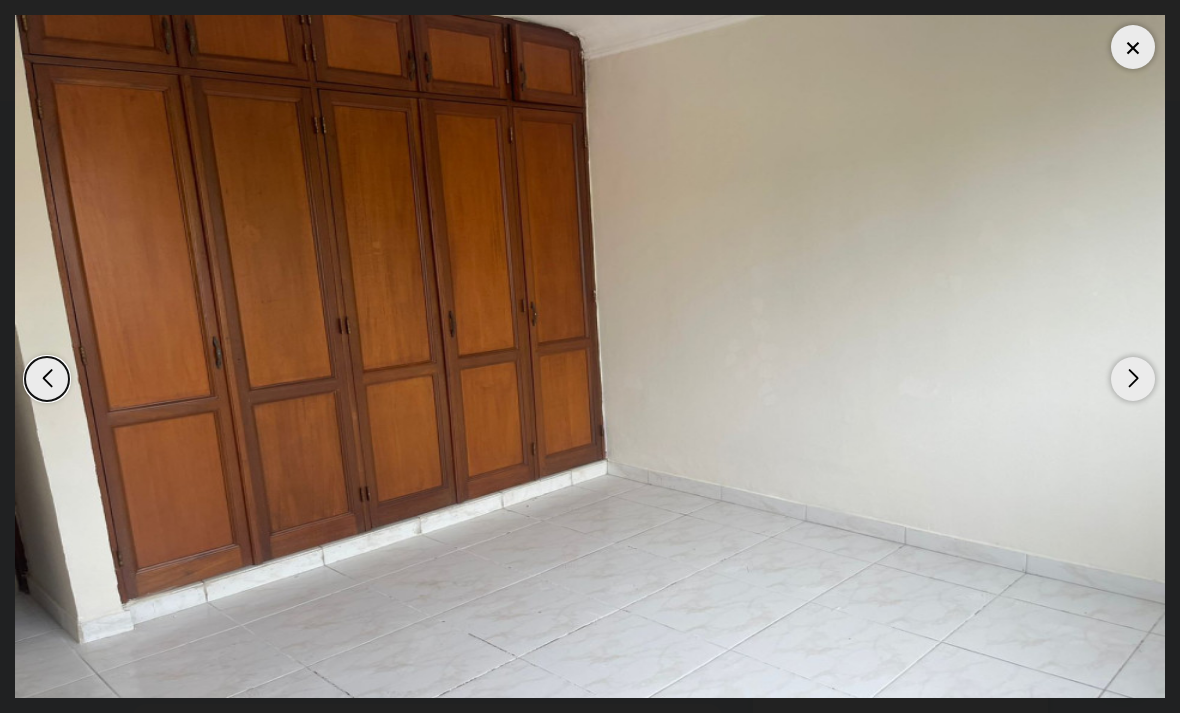 click at bounding box center (1133, 379) 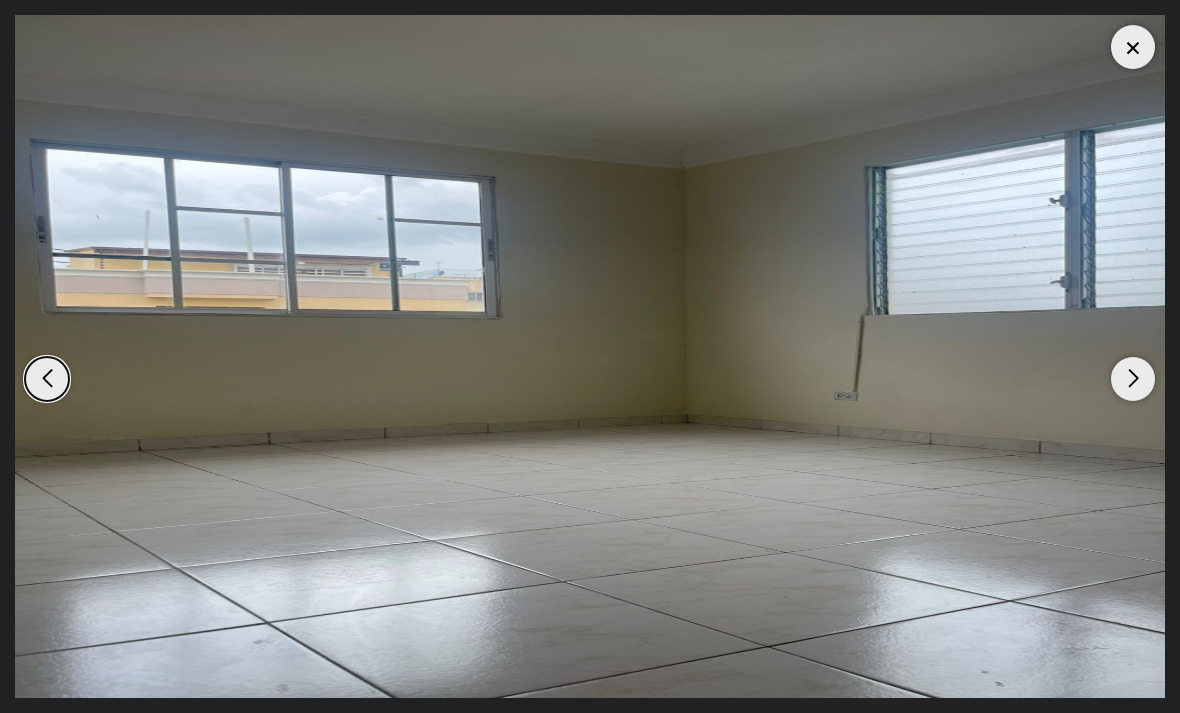 click at bounding box center (1133, 379) 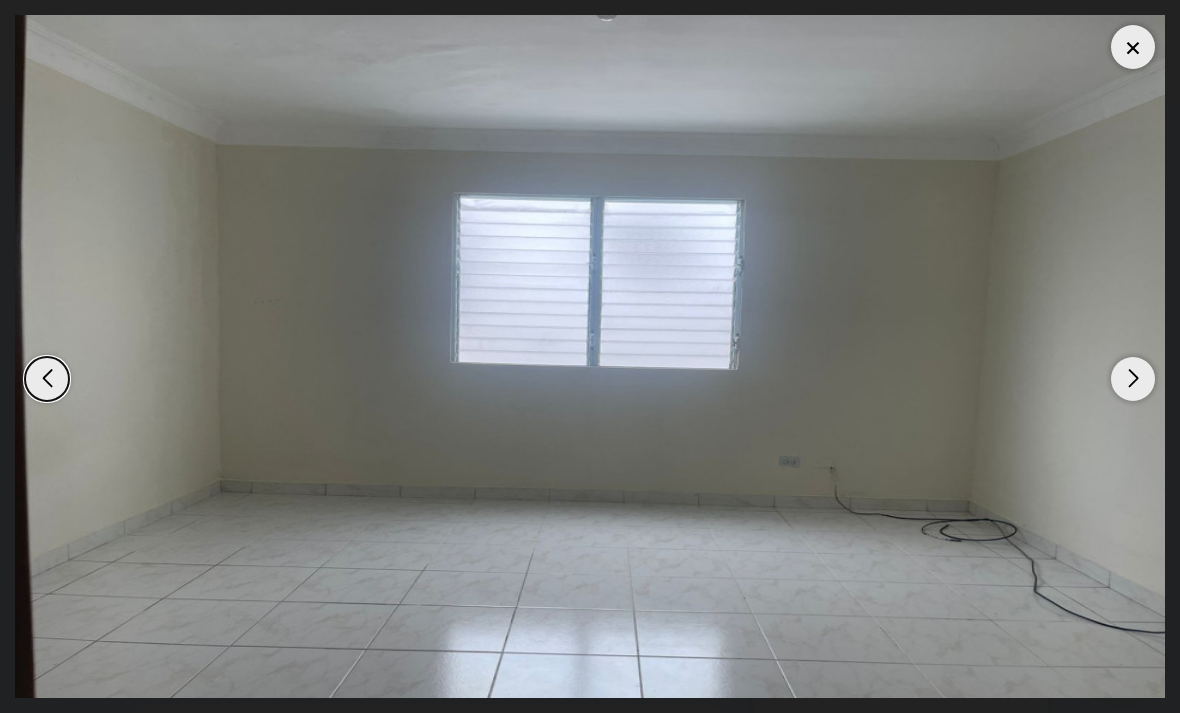 click at bounding box center [1133, 379] 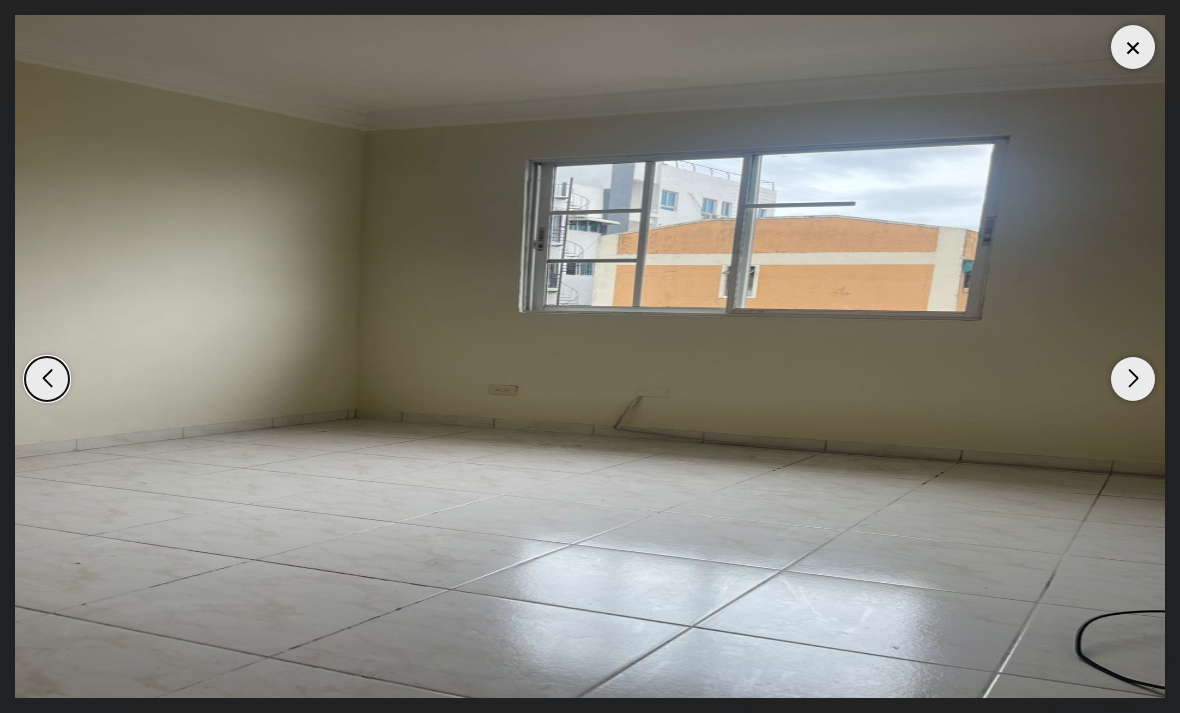 click at bounding box center [1133, 379] 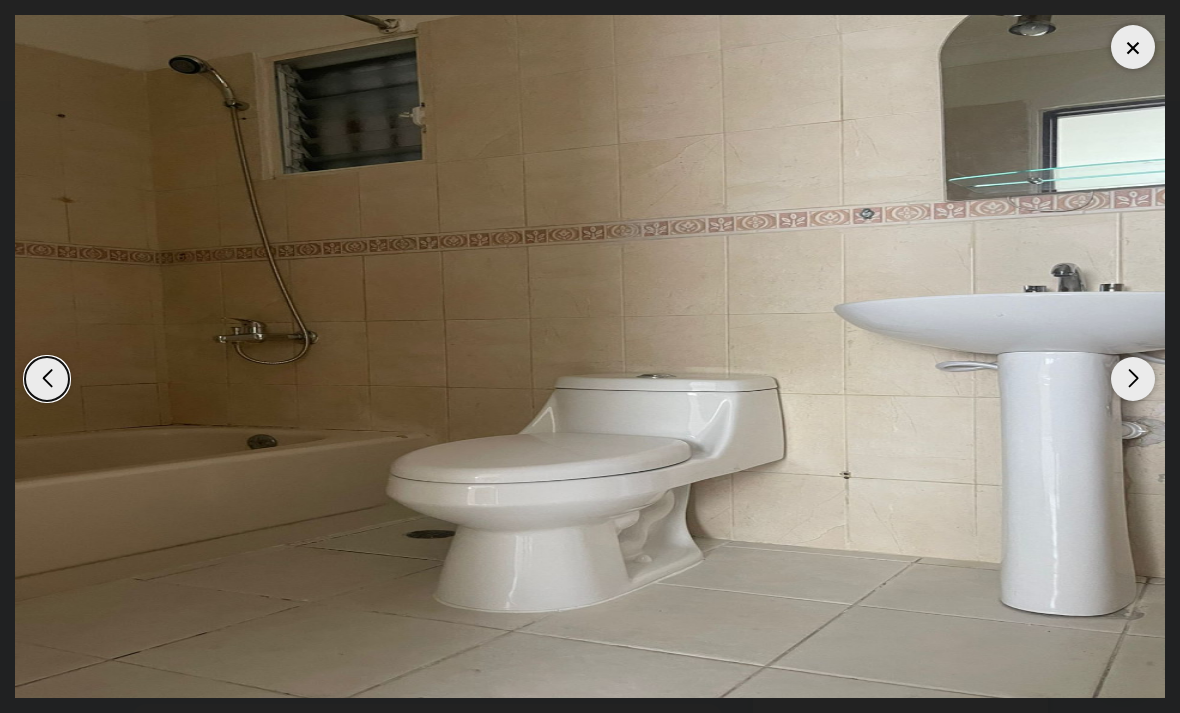 click at bounding box center [1133, 379] 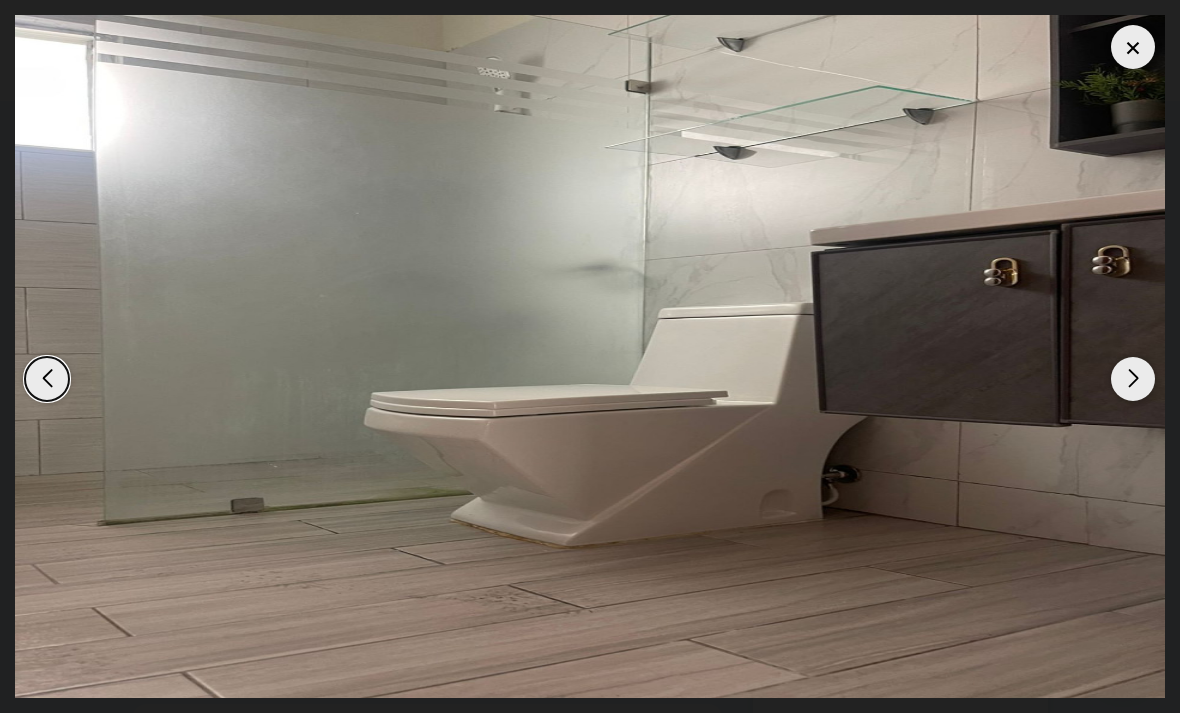 click at bounding box center (1133, 379) 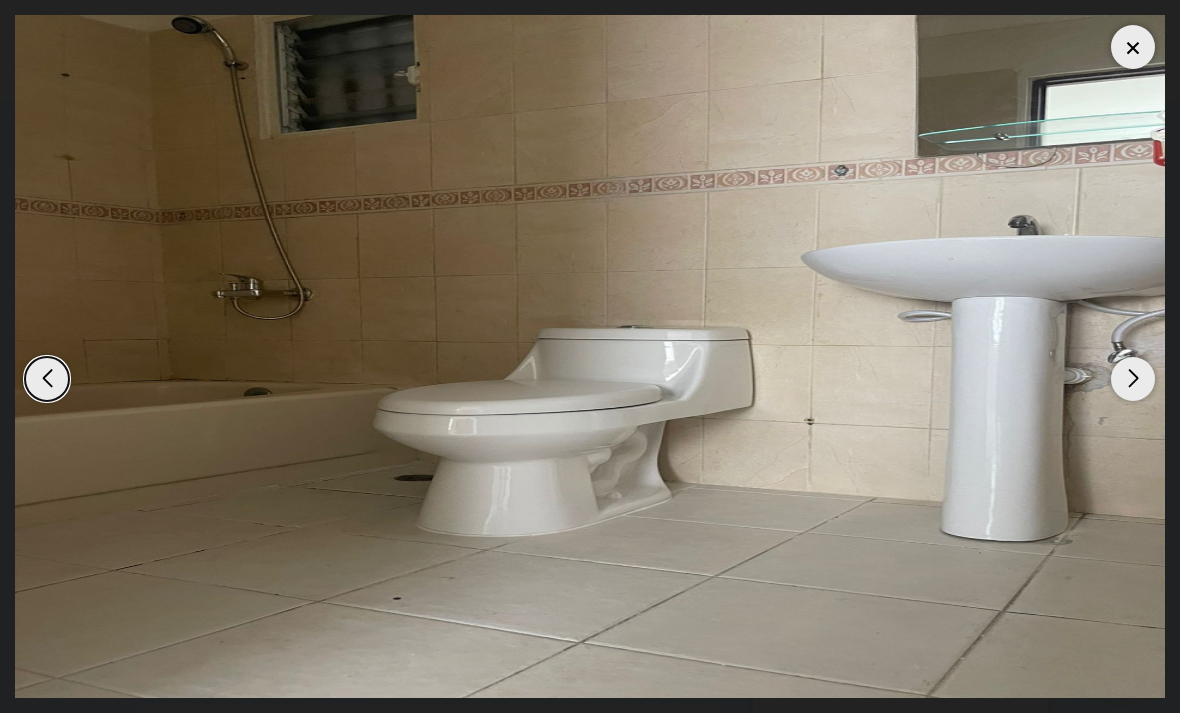 click at bounding box center [1133, 379] 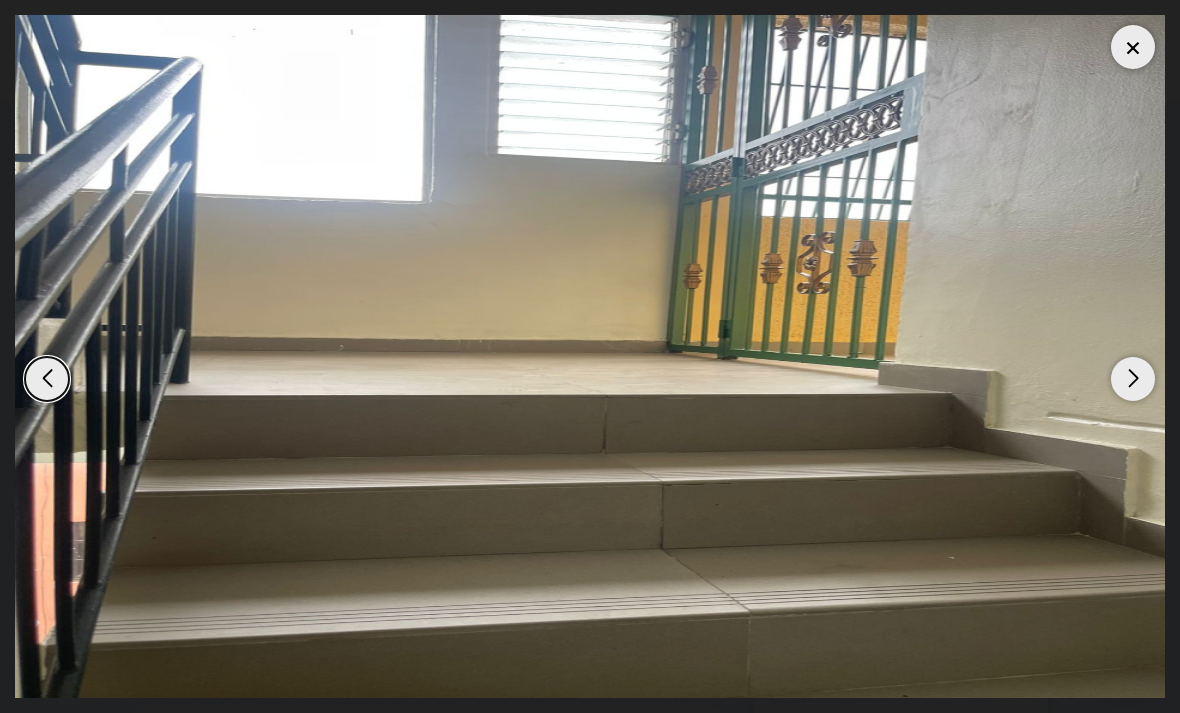 click at bounding box center [1133, 379] 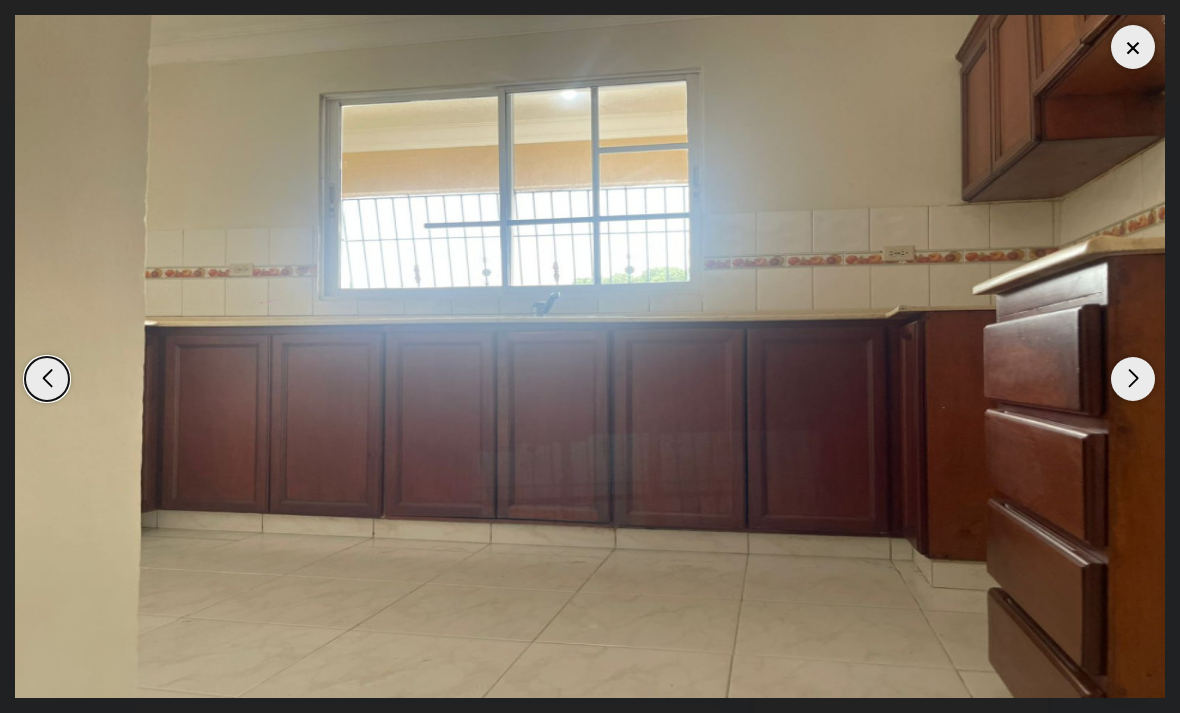 click at bounding box center [1133, 379] 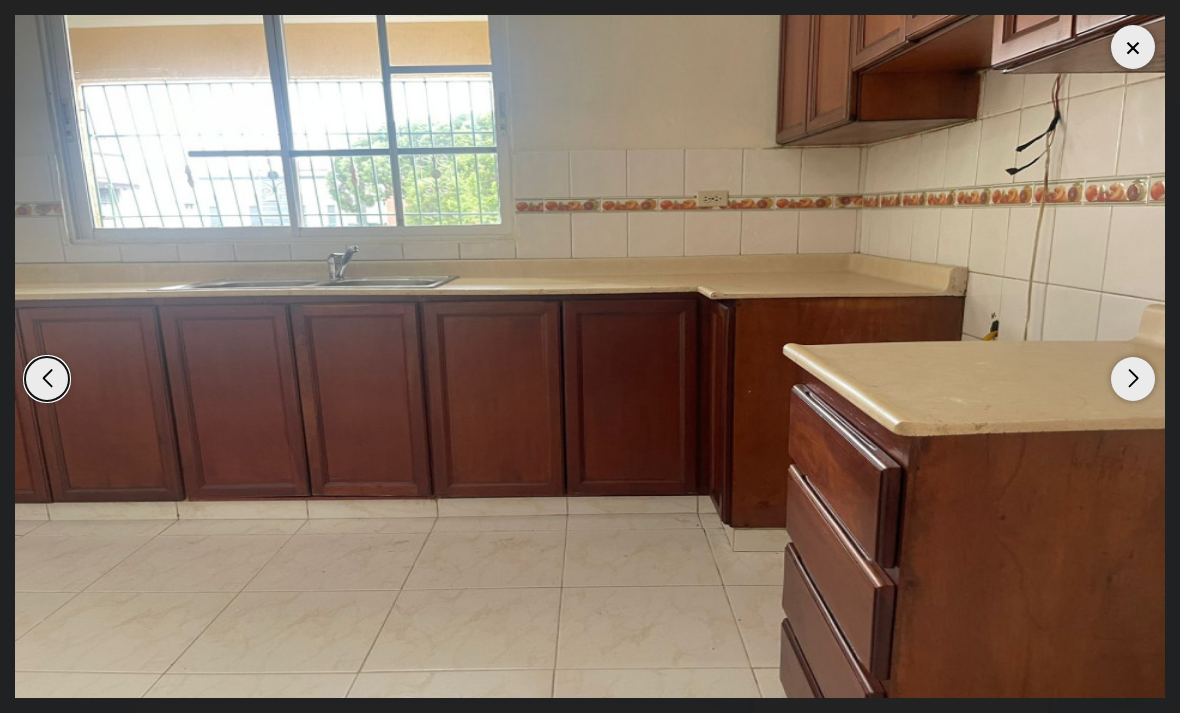 click at bounding box center [1133, 379] 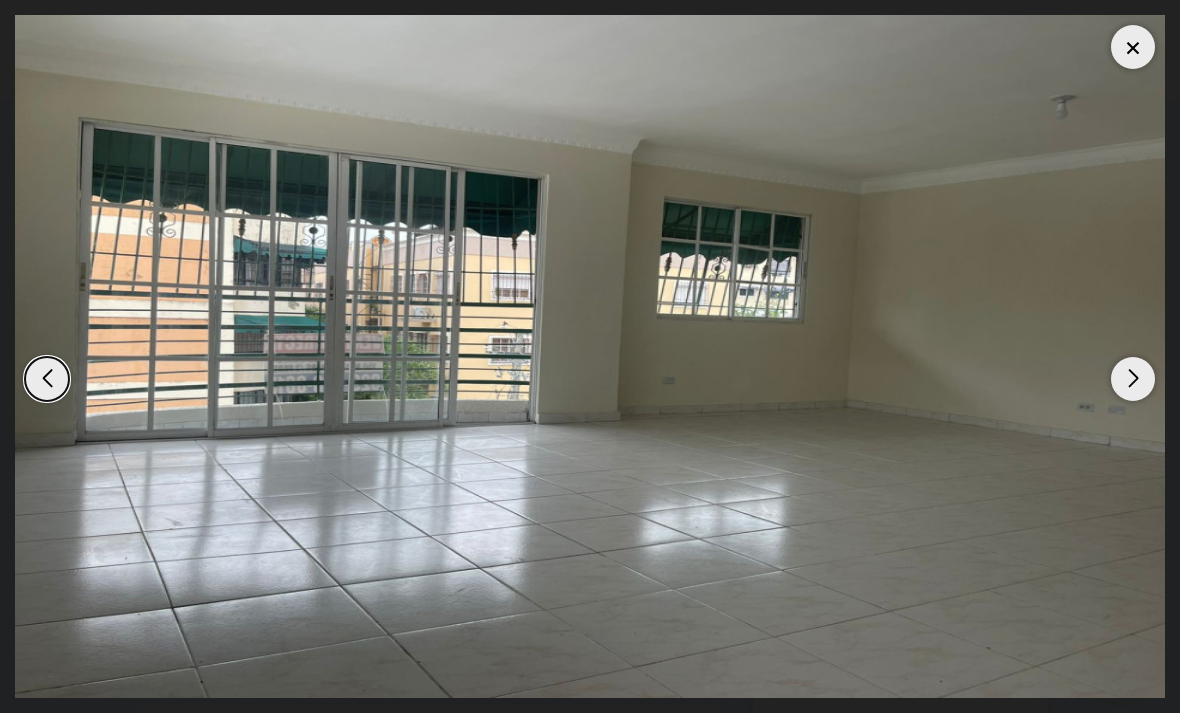 click at bounding box center (1133, 379) 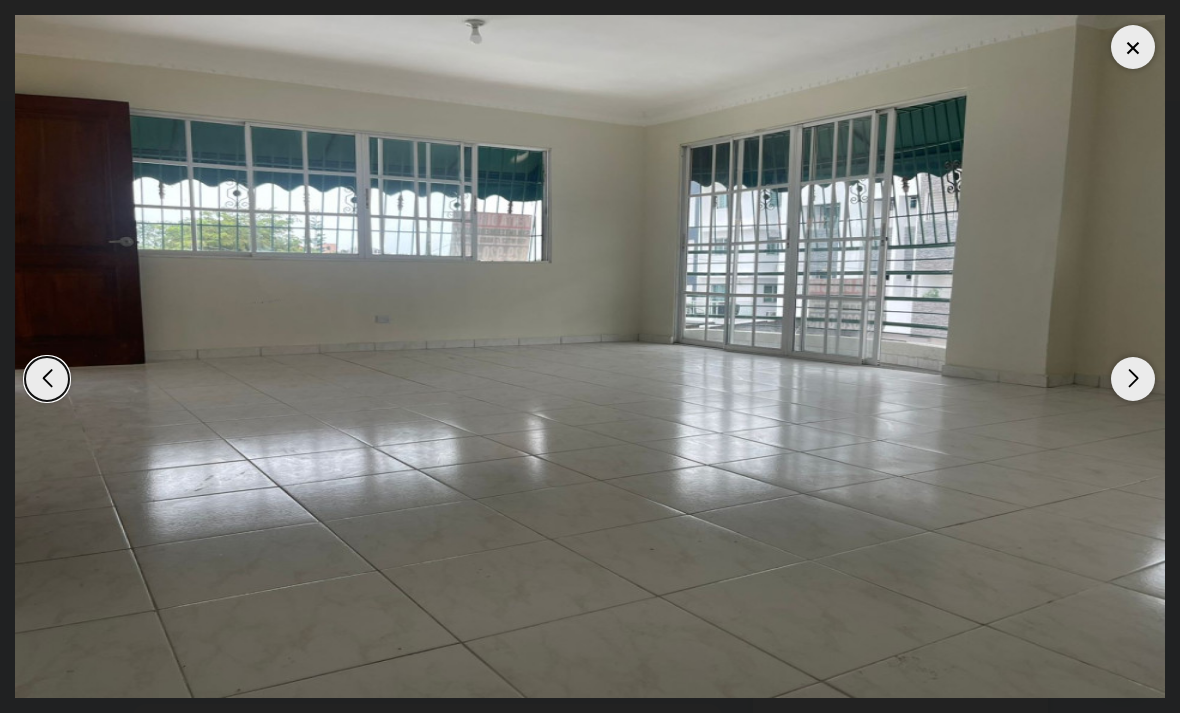 click at bounding box center (1133, 379) 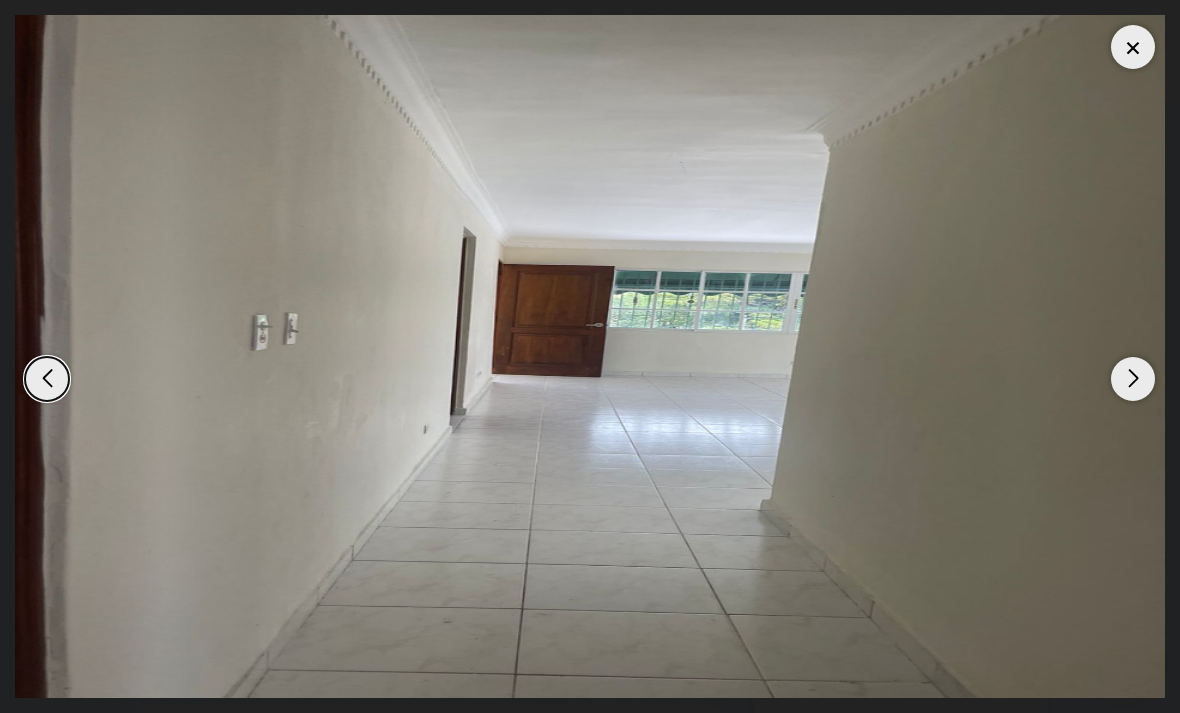 click at bounding box center [590, 356] 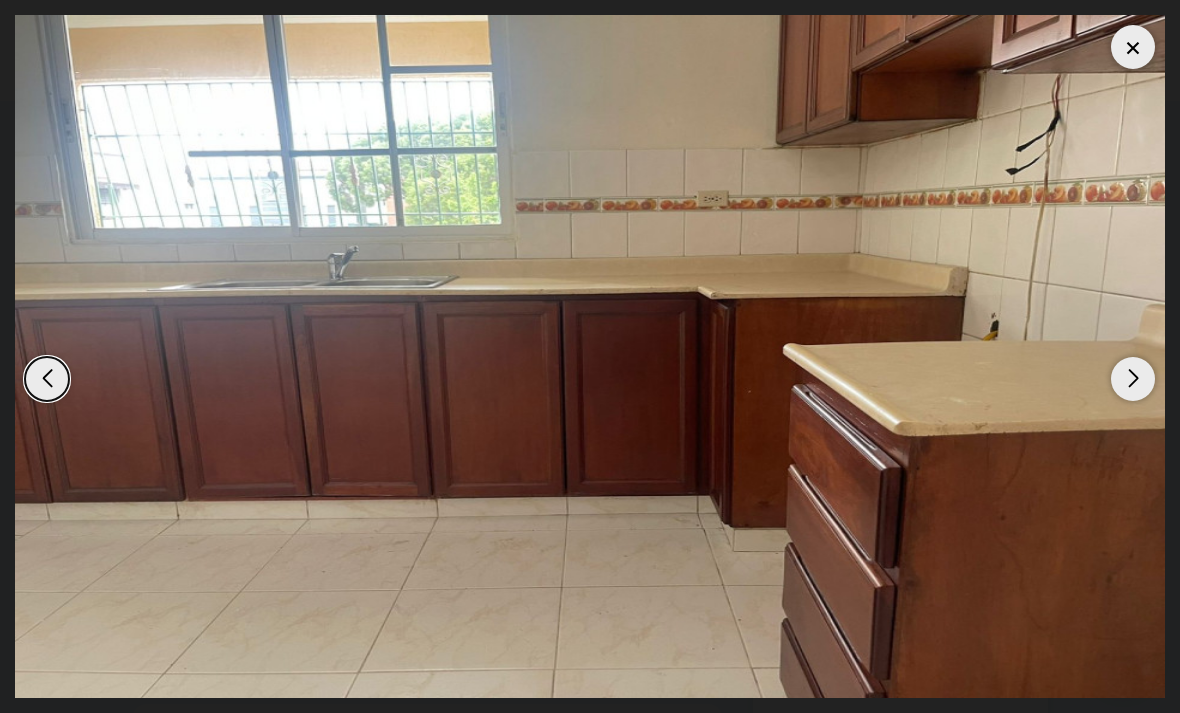 click at bounding box center (590, 356) 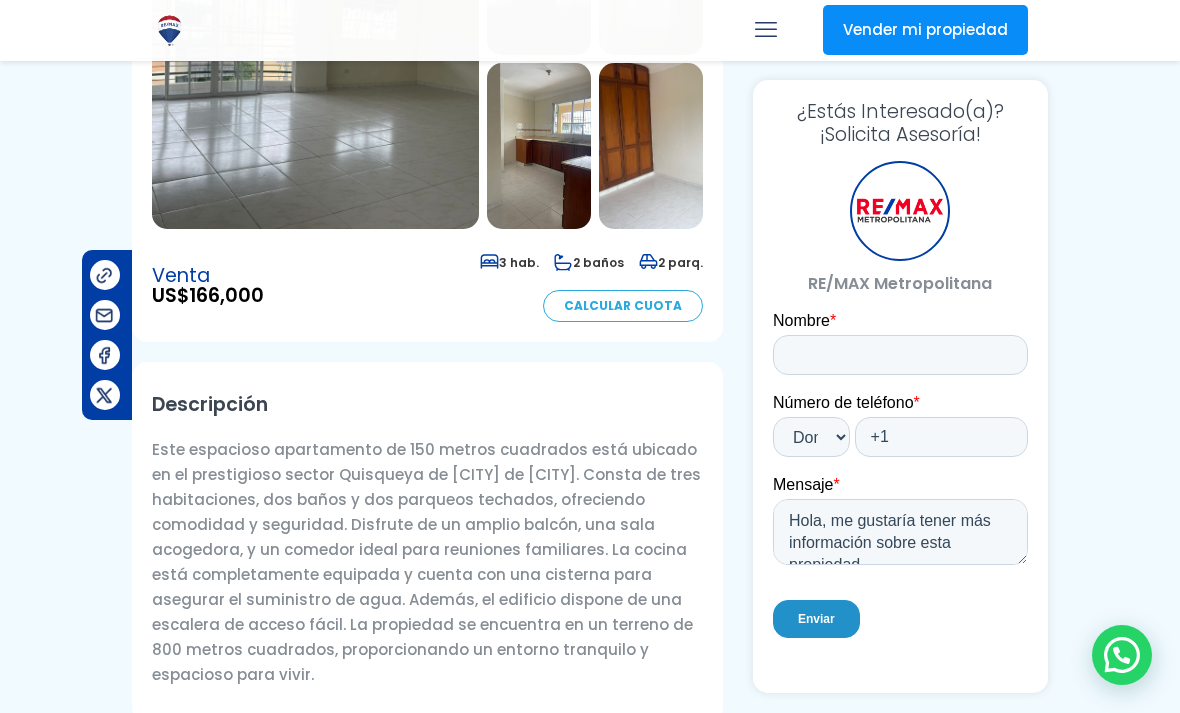 scroll, scrollTop: 0, scrollLeft: 0, axis: both 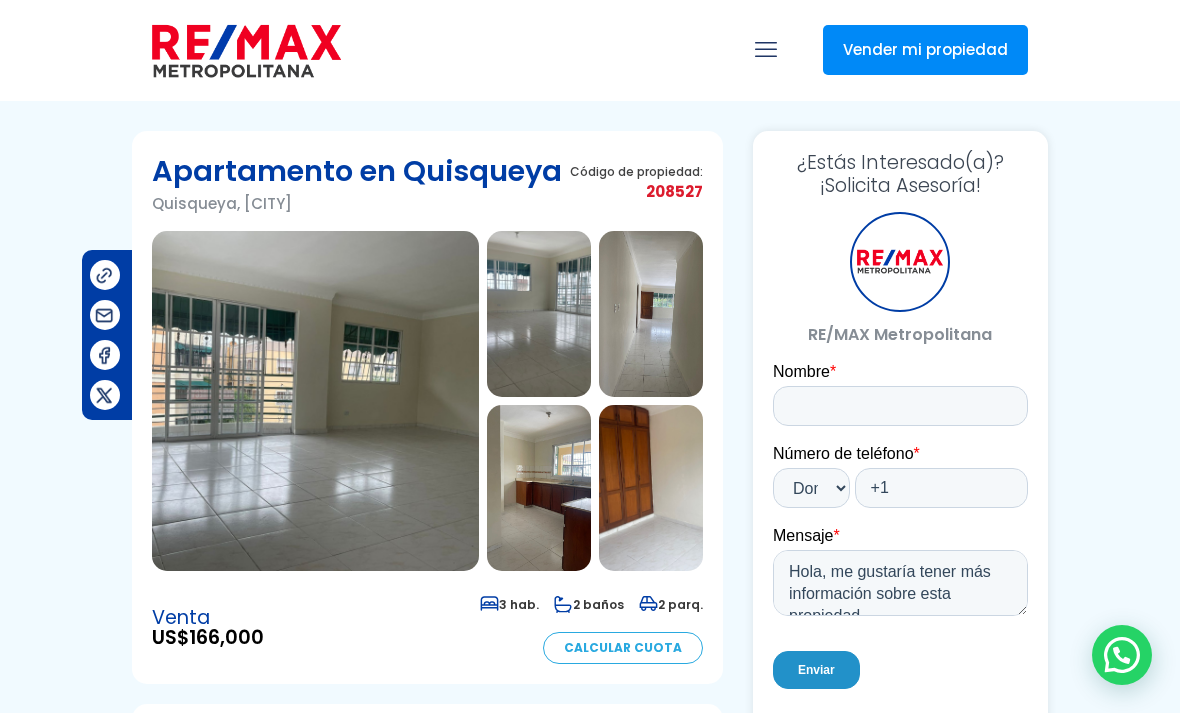 click on "Apartamento en Quisqueya
Quisqueya, Santo Domingo De Guzmán
Código de propiedad:
208527" at bounding box center [427, 1267] 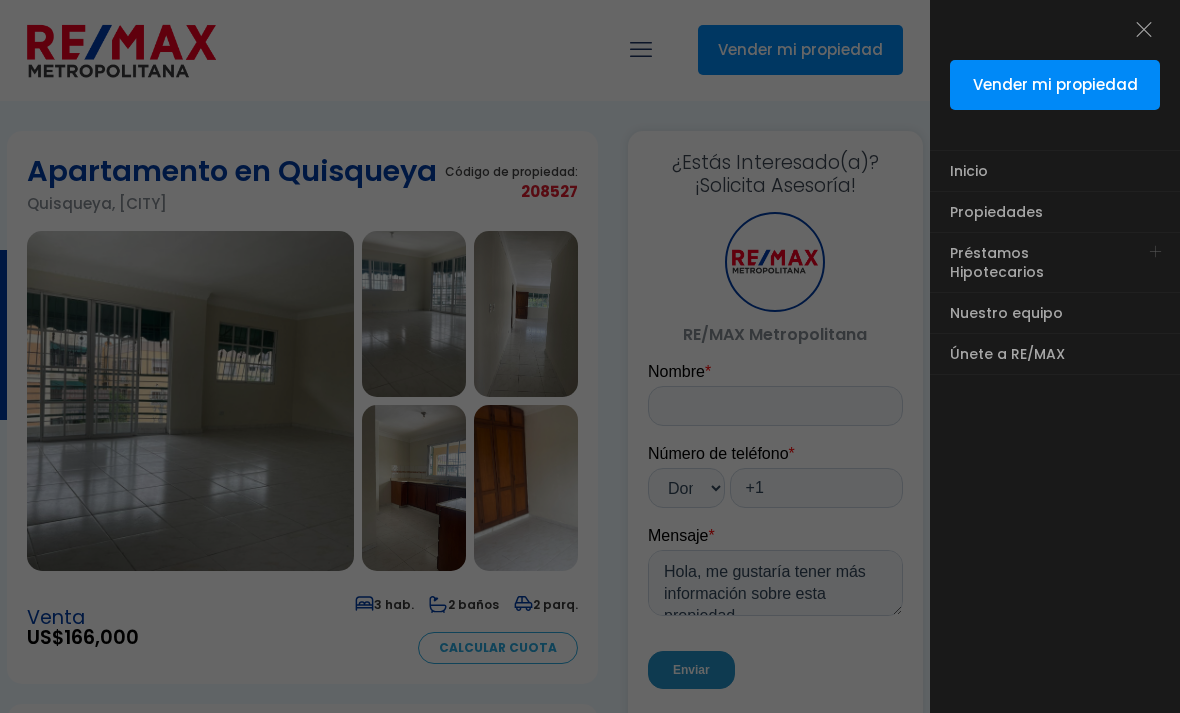 click on "Inicio" at bounding box center [969, 171] 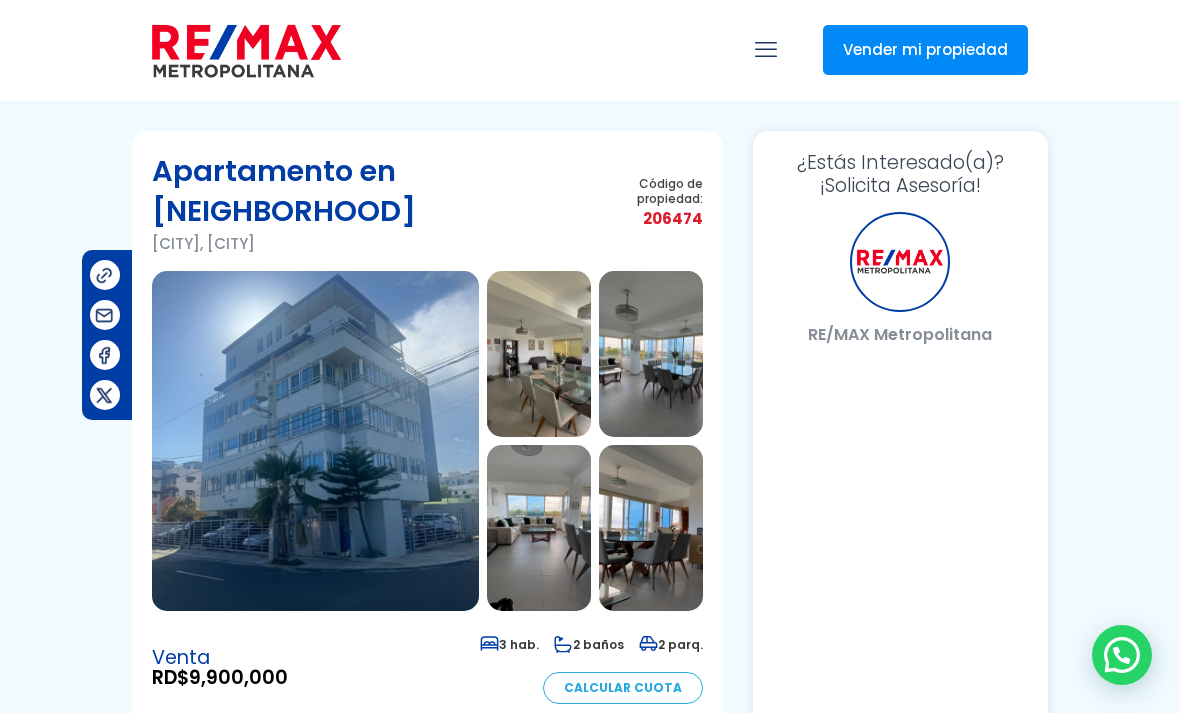 scroll, scrollTop: 0, scrollLeft: 0, axis: both 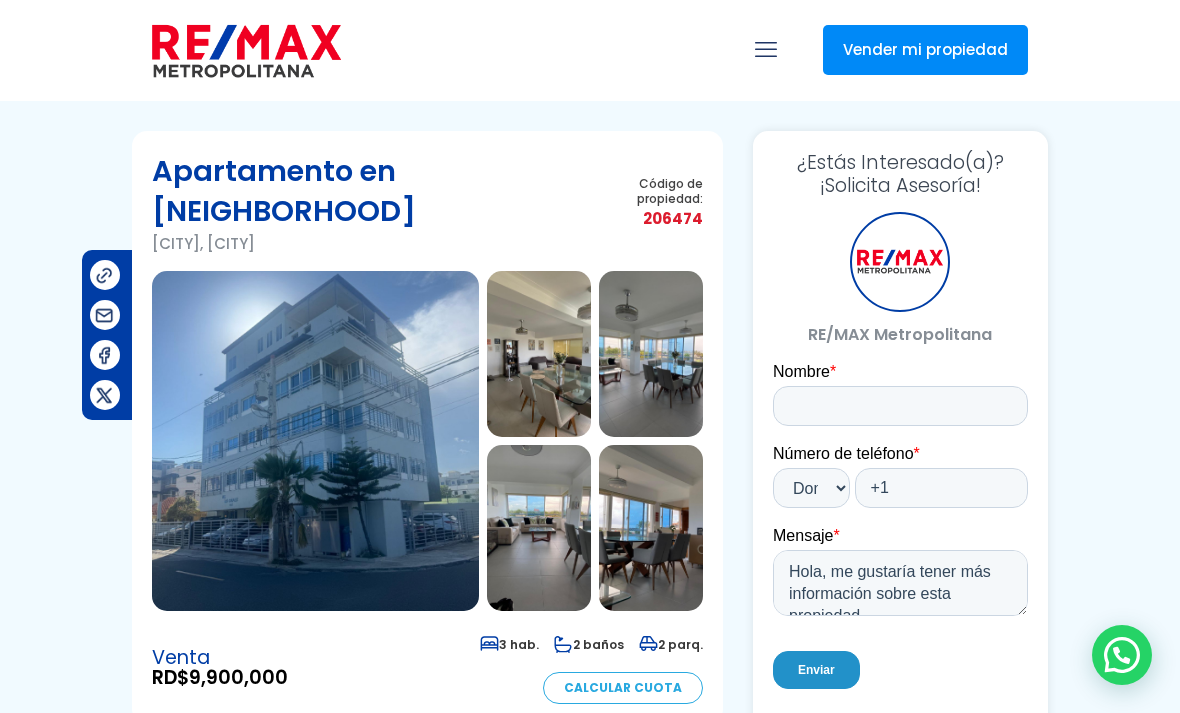 click at bounding box center [315, 441] 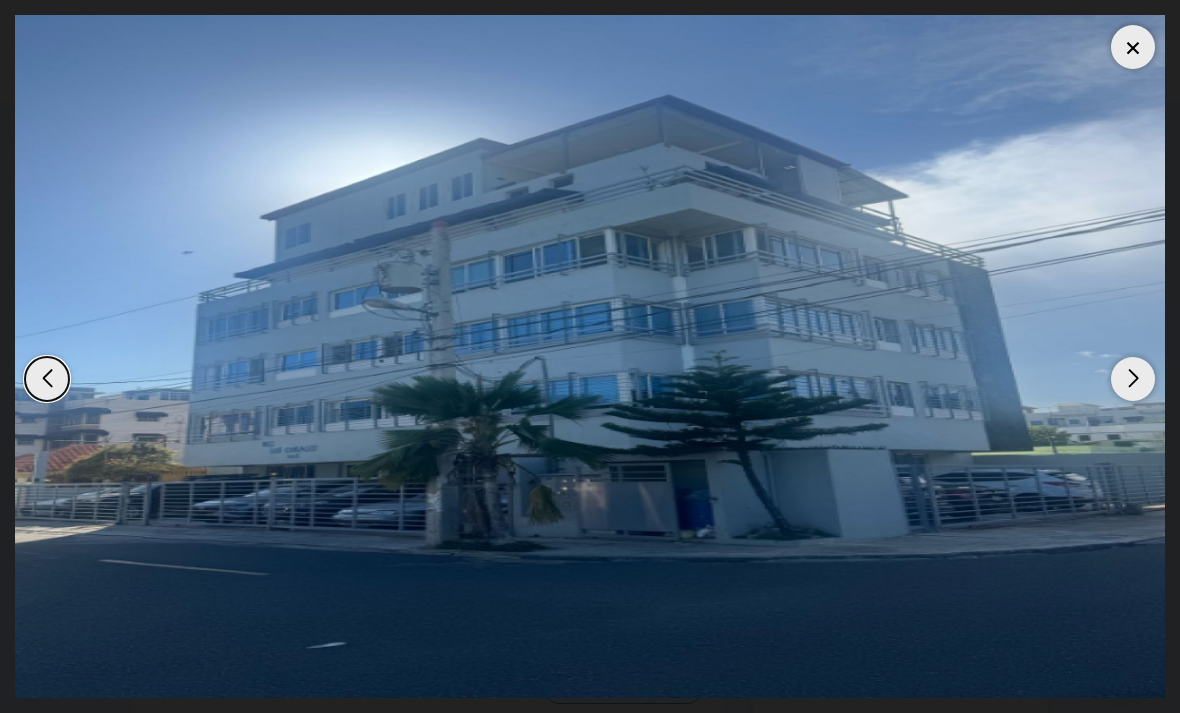 click at bounding box center [1133, 379] 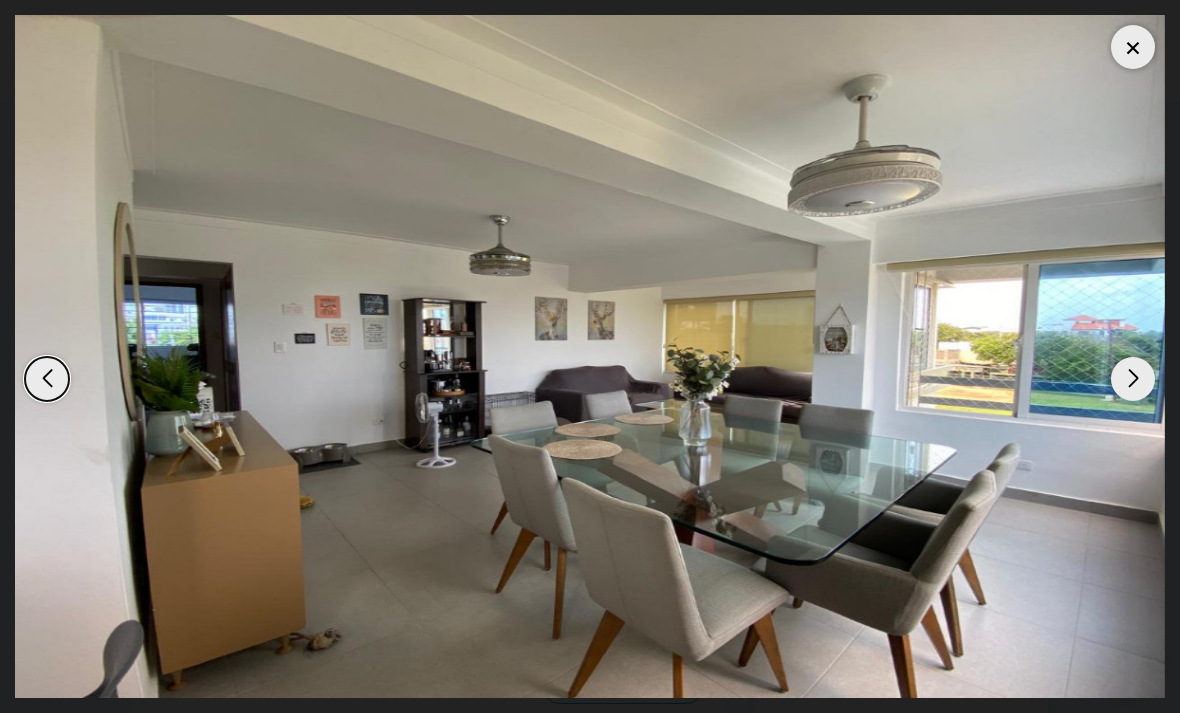 click at bounding box center (1133, 379) 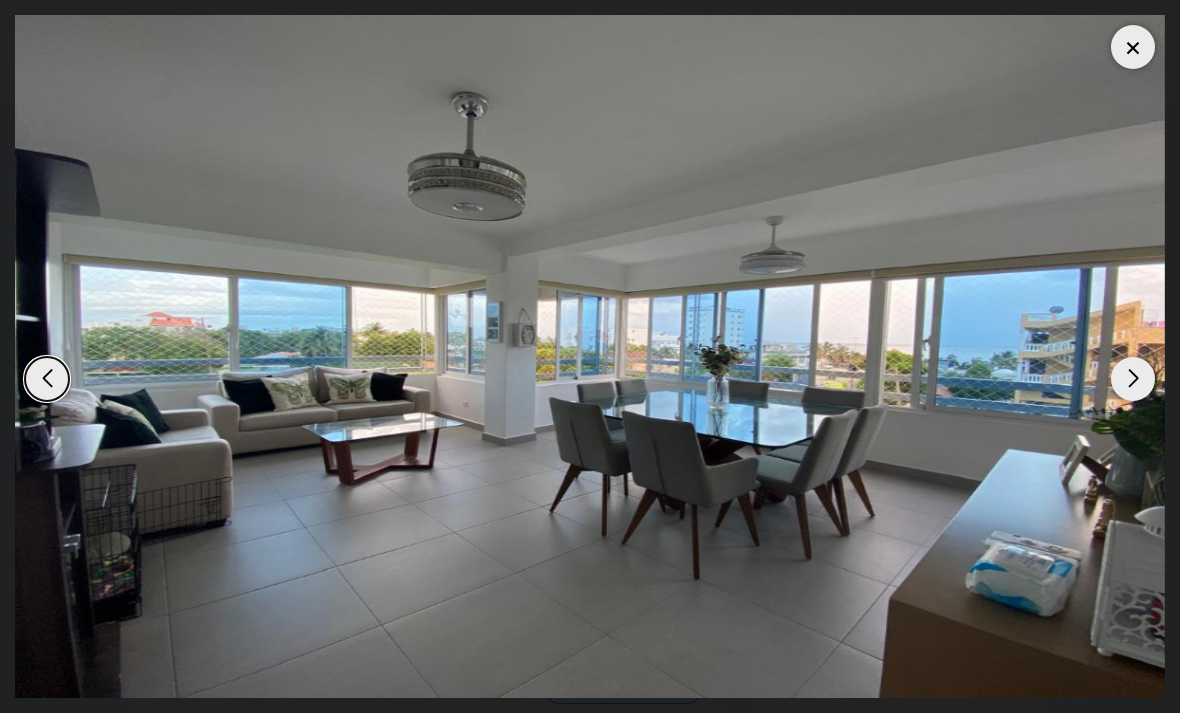 click at bounding box center [1133, 379] 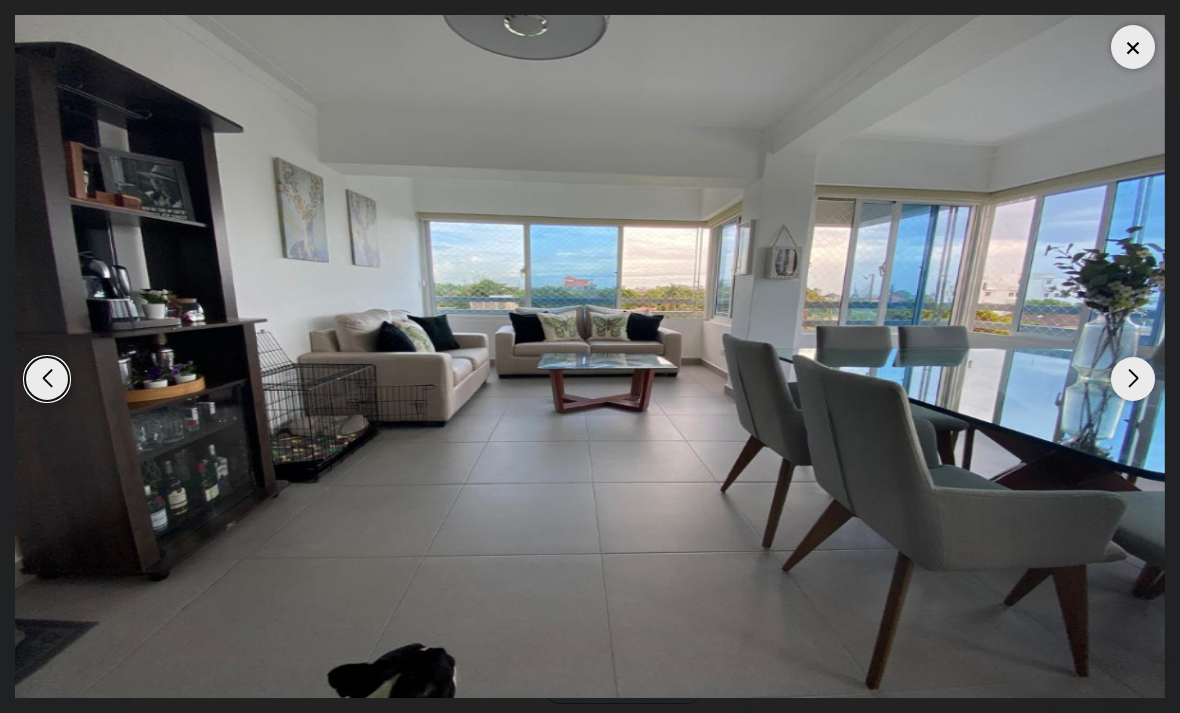 click at bounding box center (1133, 379) 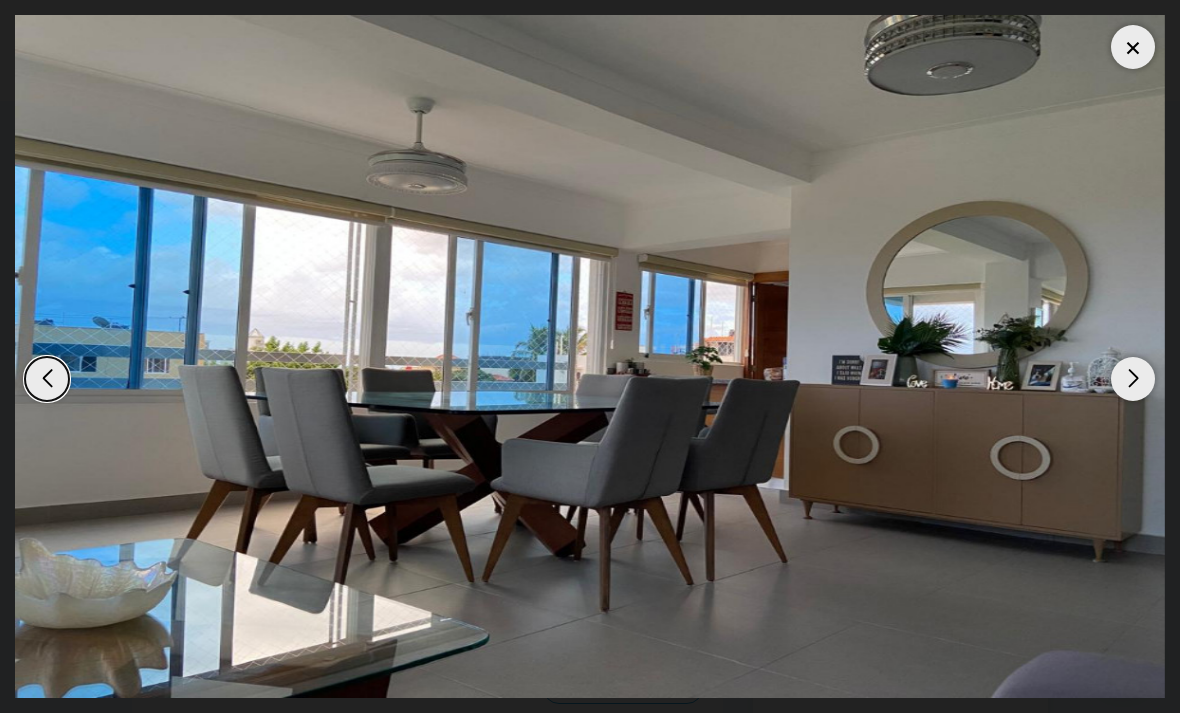 click at bounding box center (1133, 379) 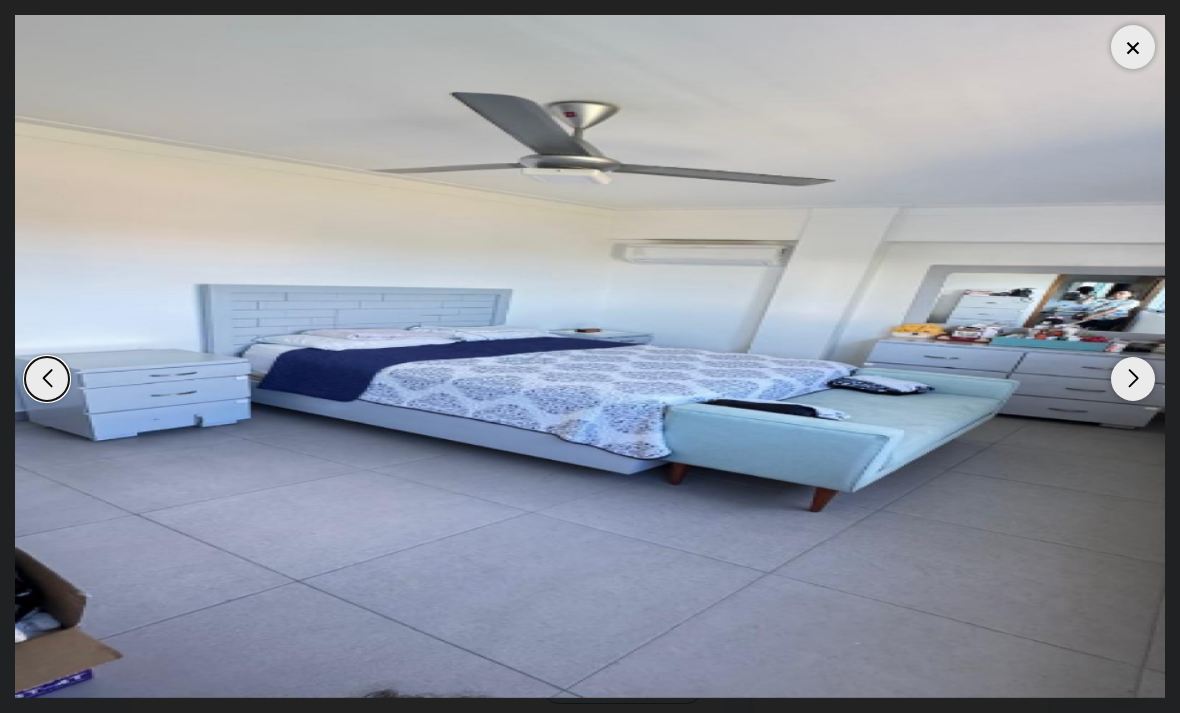 click at bounding box center [1133, 379] 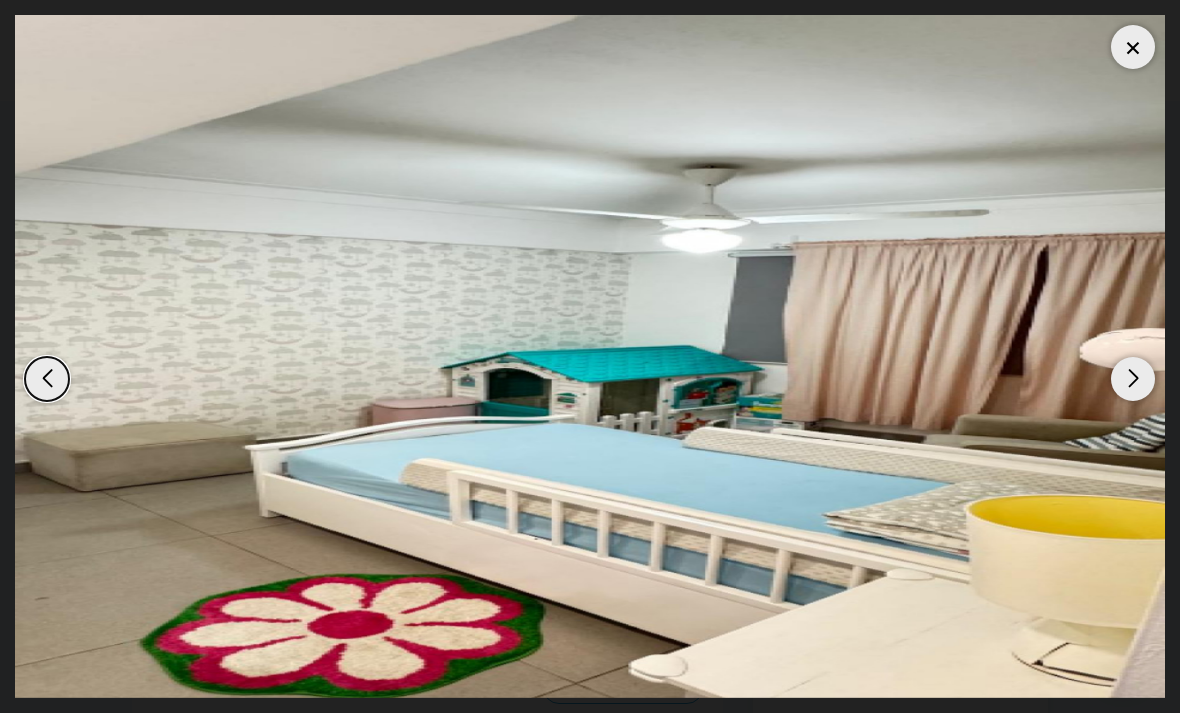 click at bounding box center (1133, 379) 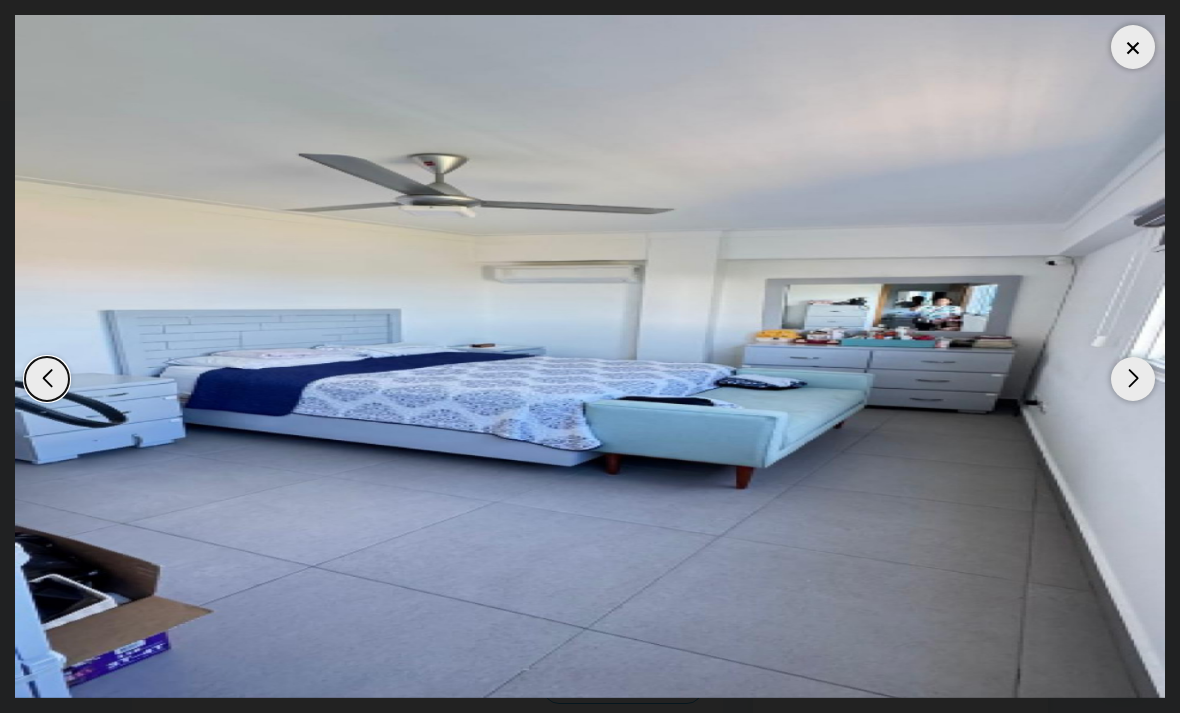click at bounding box center [1133, 379] 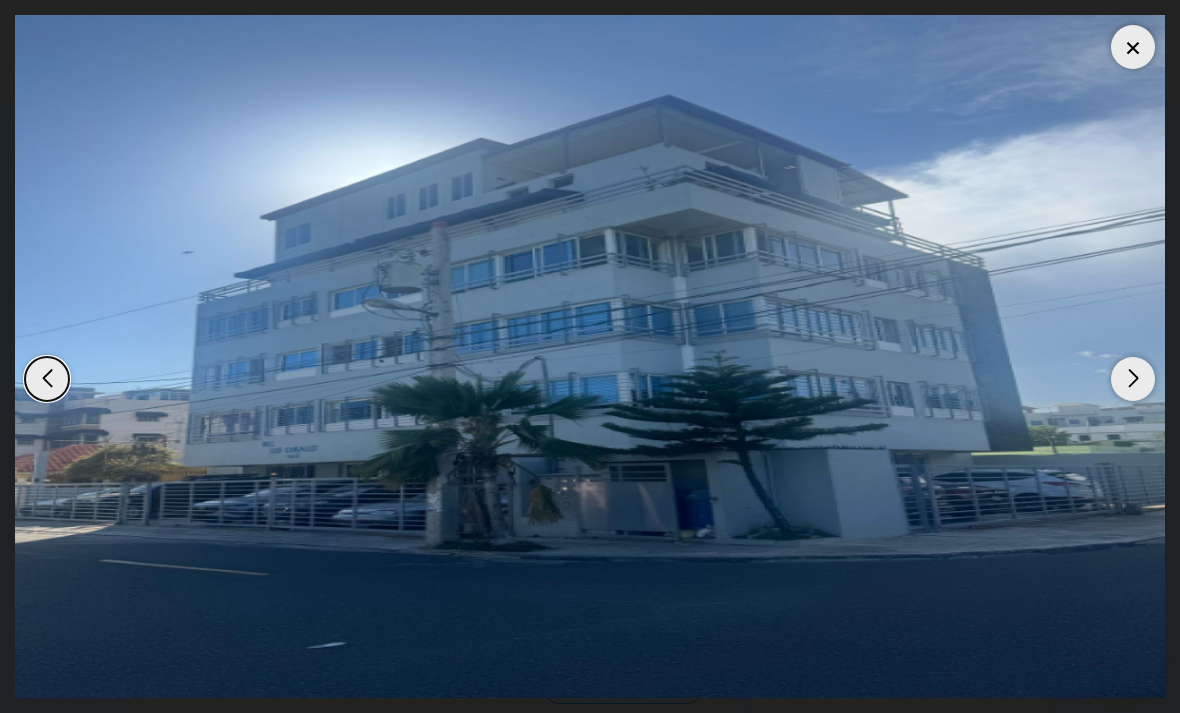 click at bounding box center (1133, 379) 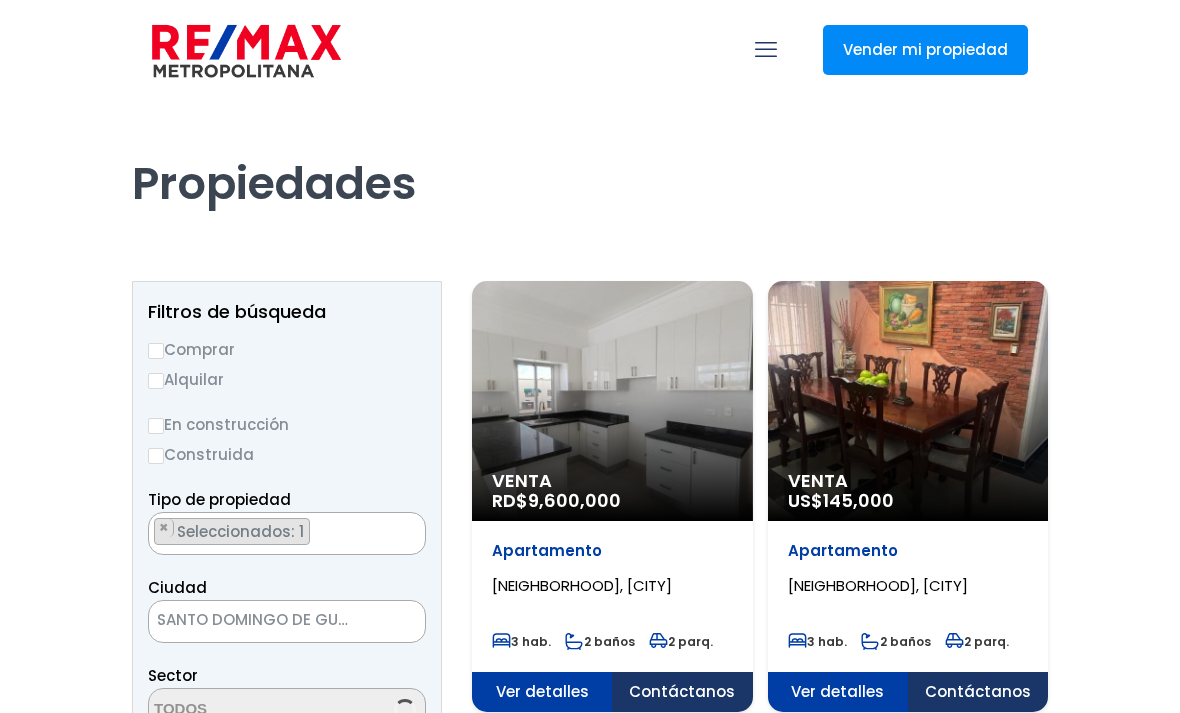 scroll, scrollTop: 0, scrollLeft: 0, axis: both 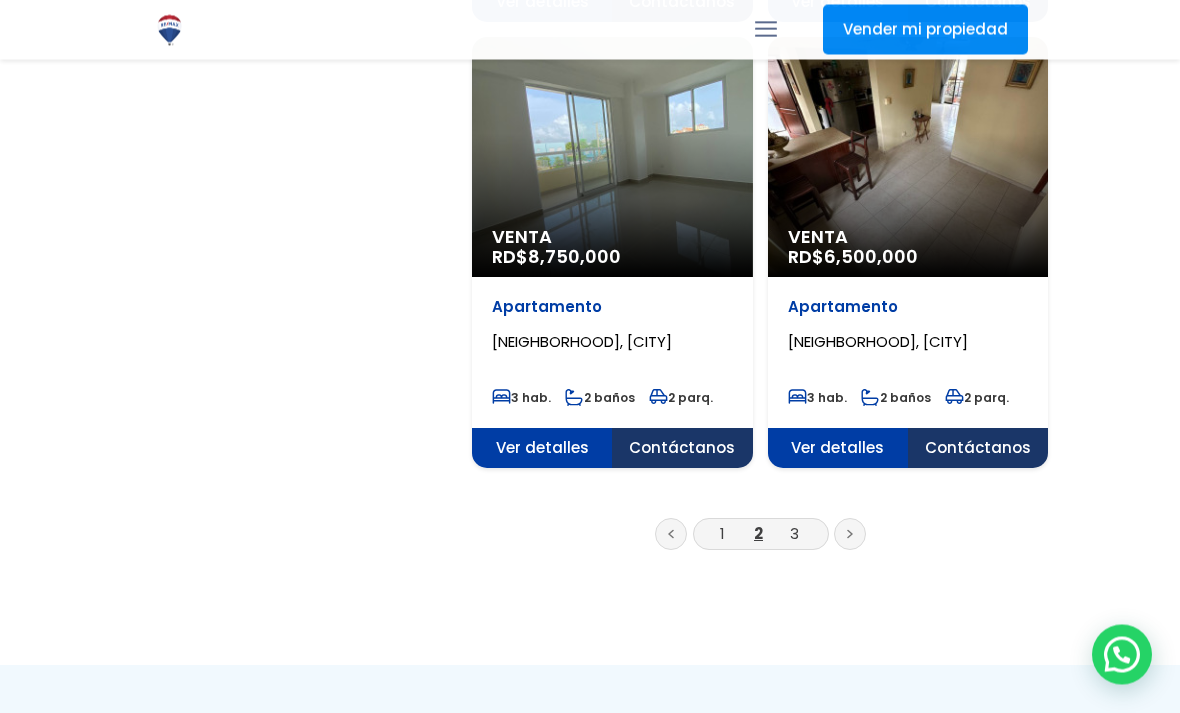 click on "3" at bounding box center [794, 534] 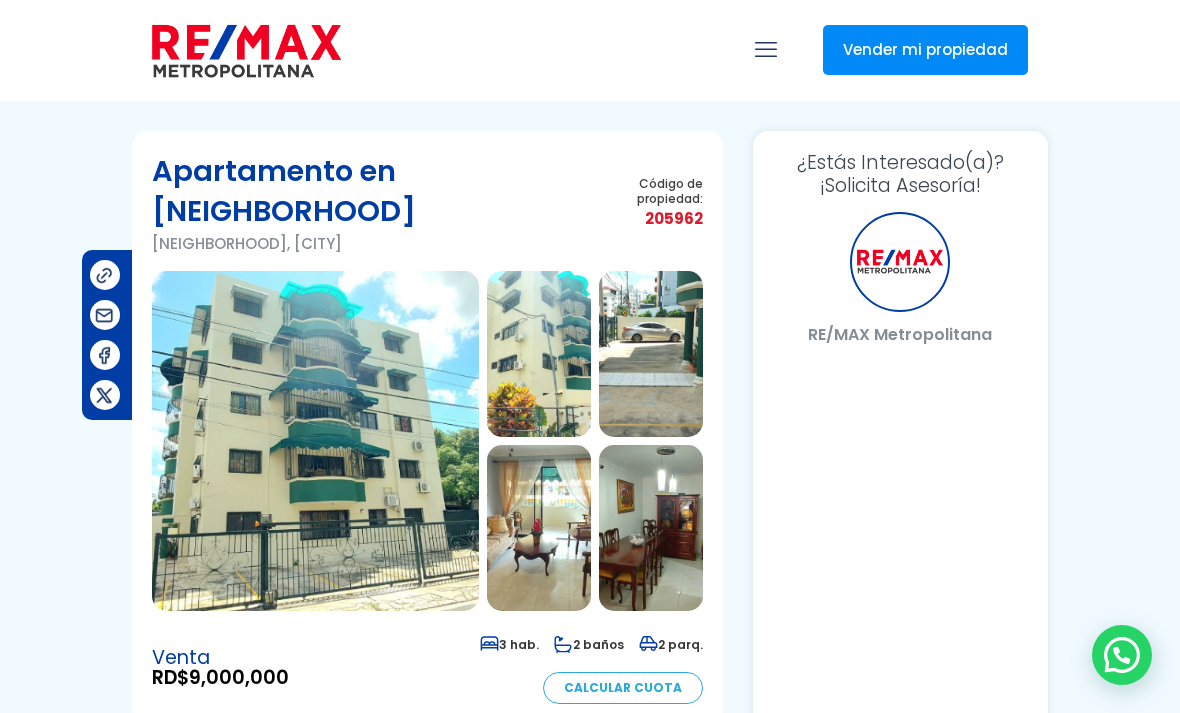 scroll, scrollTop: 0, scrollLeft: 0, axis: both 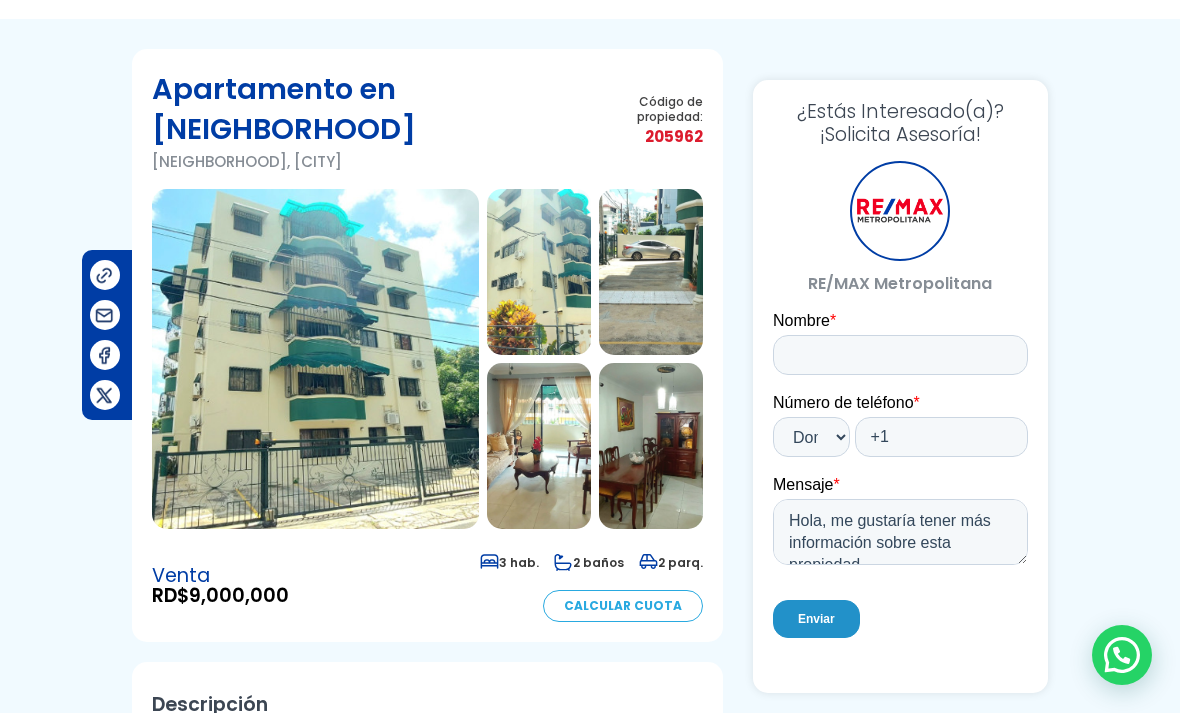 click at bounding box center (315, 359) 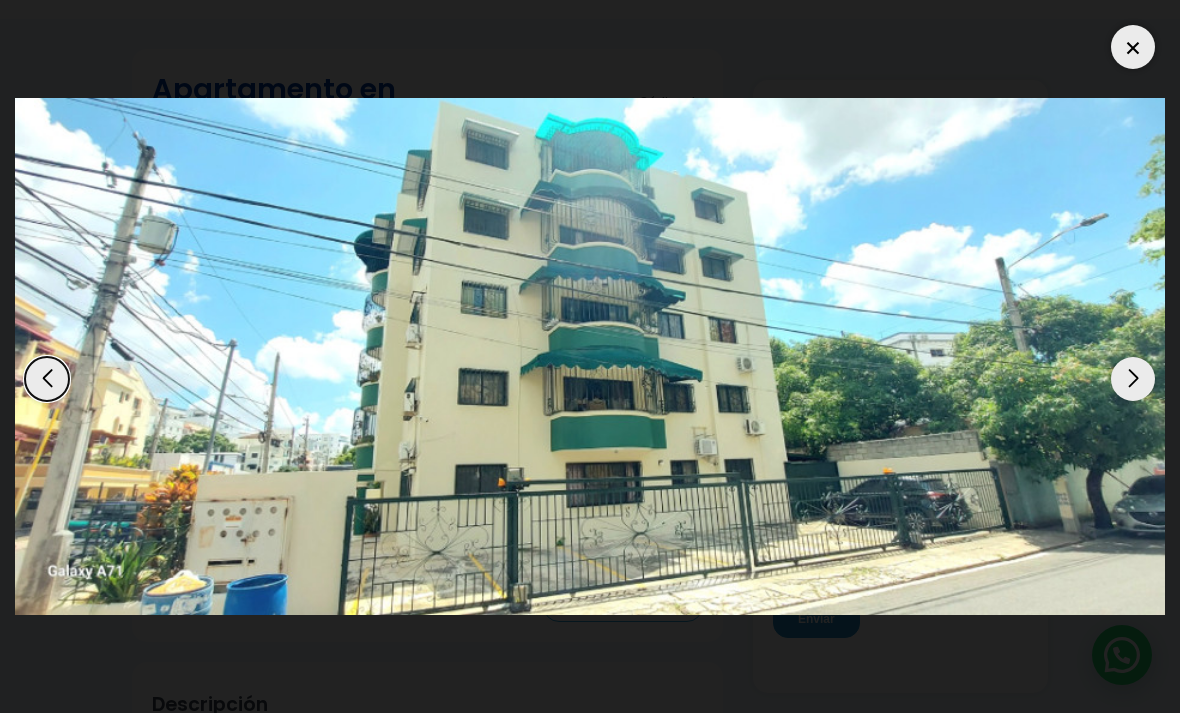 click at bounding box center [1133, 379] 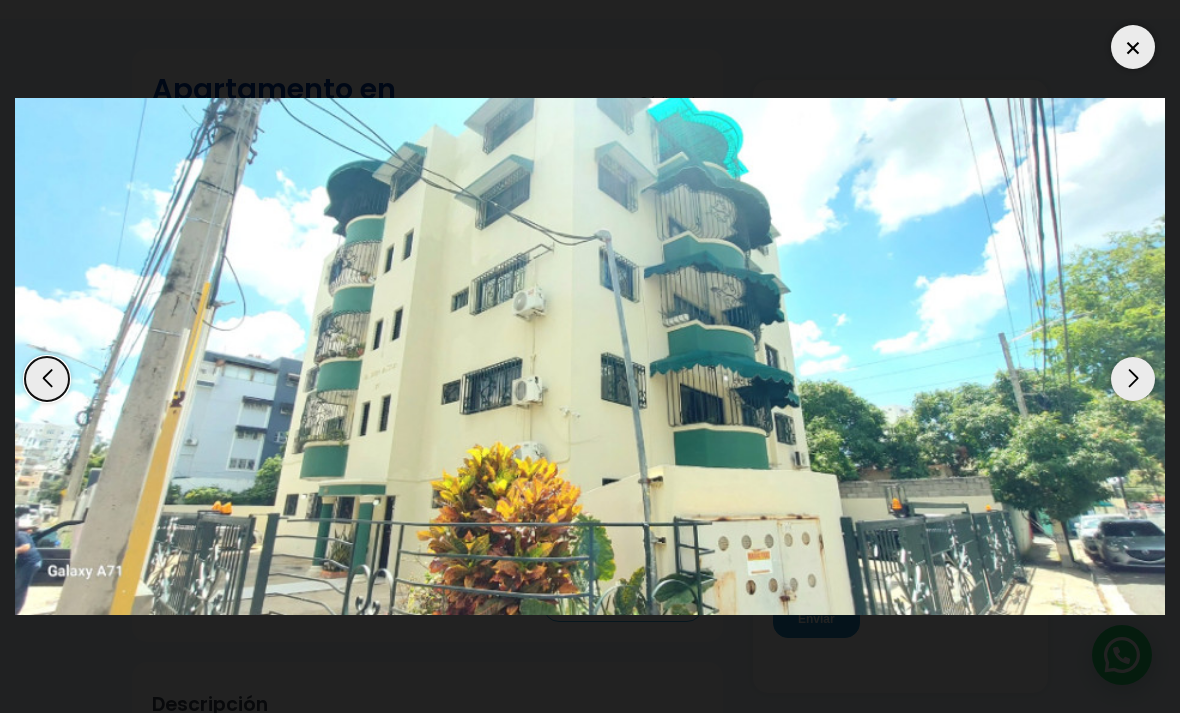 click at bounding box center (1133, 379) 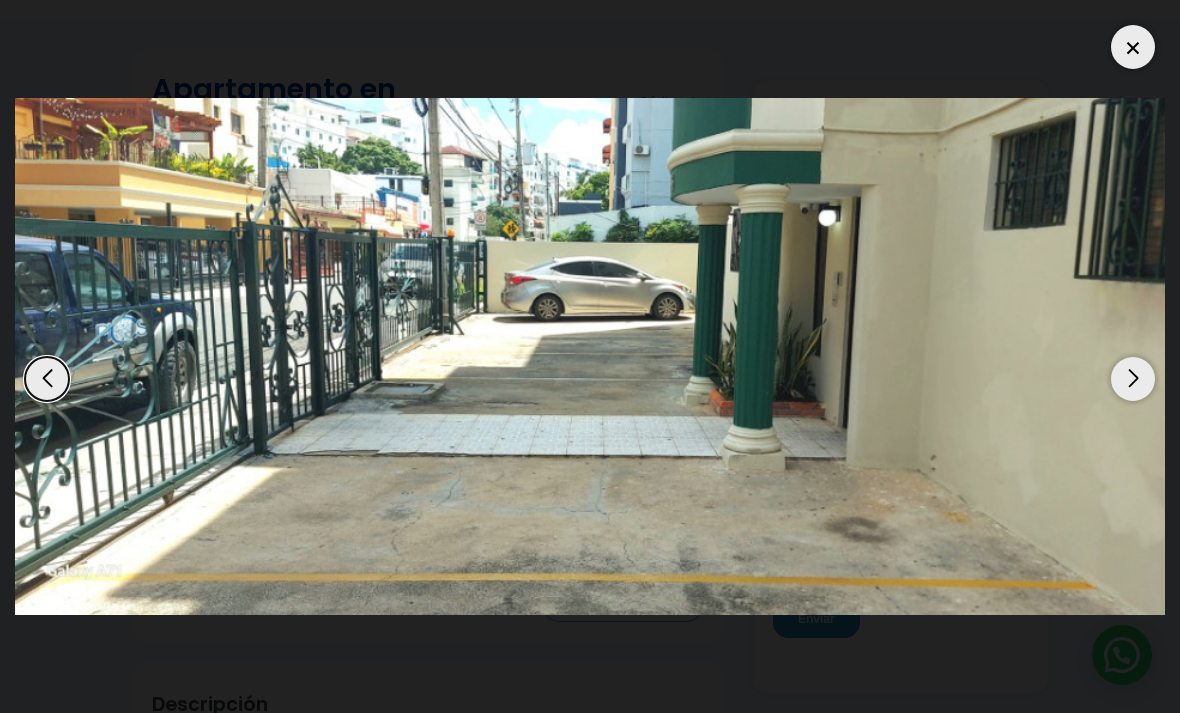 click at bounding box center [1133, 379] 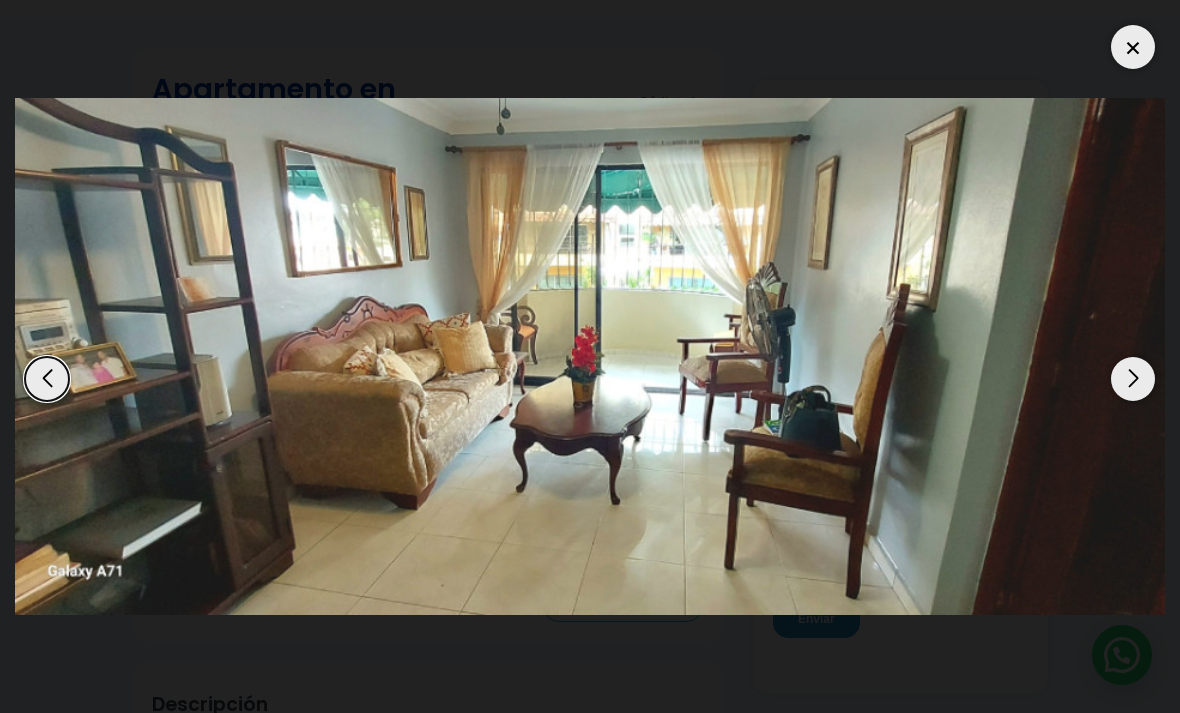 click at bounding box center [1133, 379] 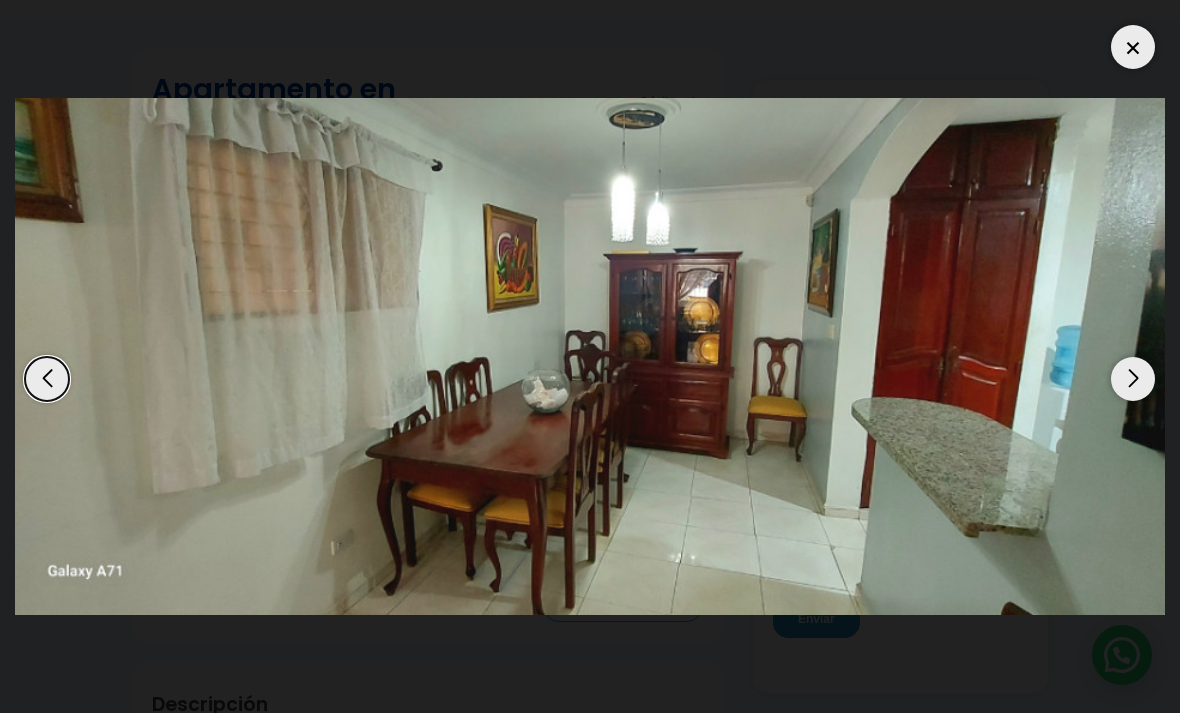 click at bounding box center [1133, 379] 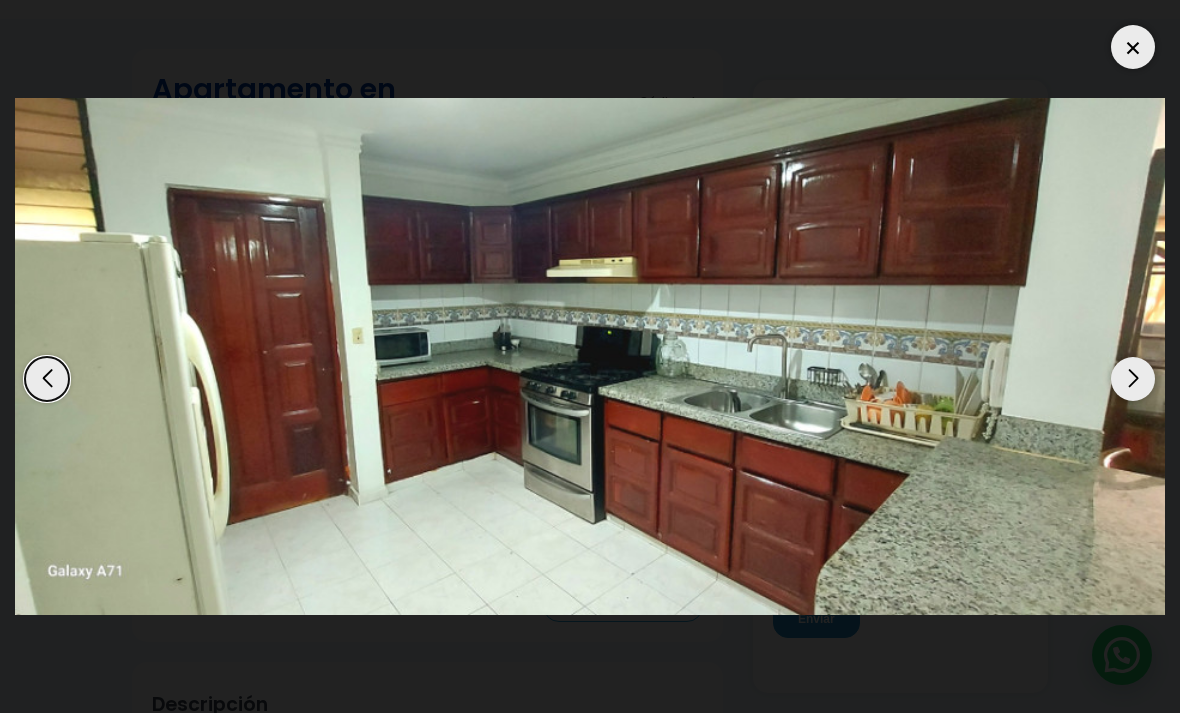 click at bounding box center [1133, 379] 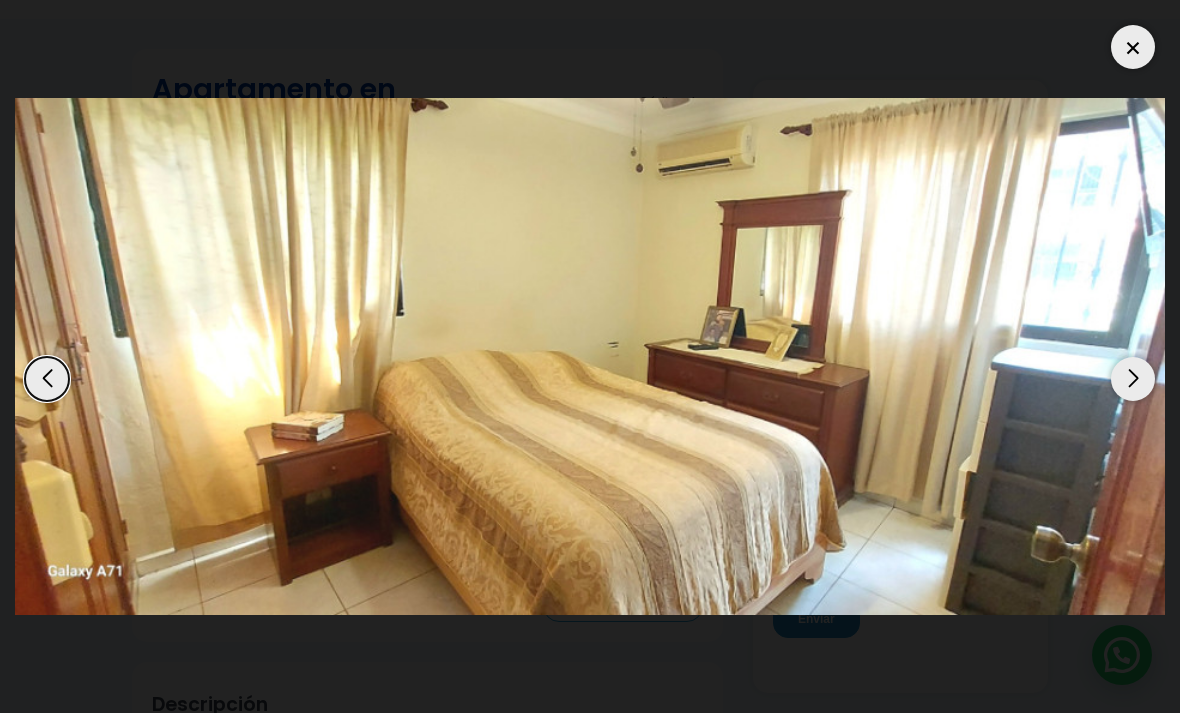 click at bounding box center [1133, 379] 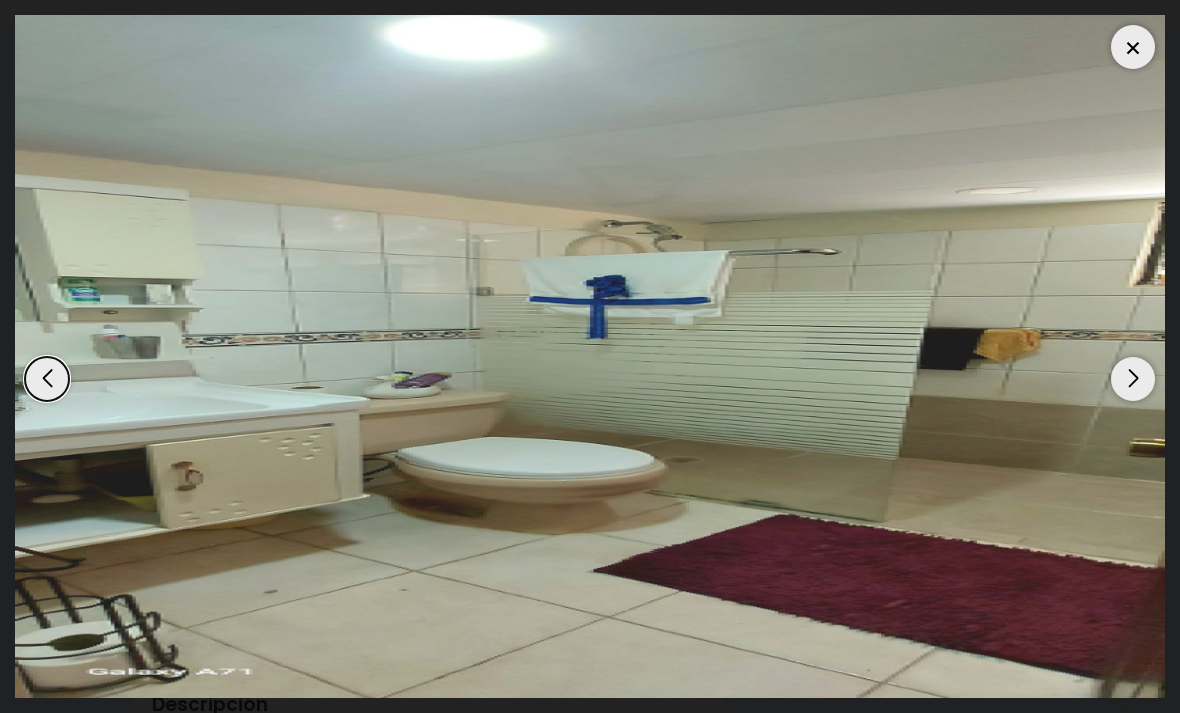 click at bounding box center (1133, 379) 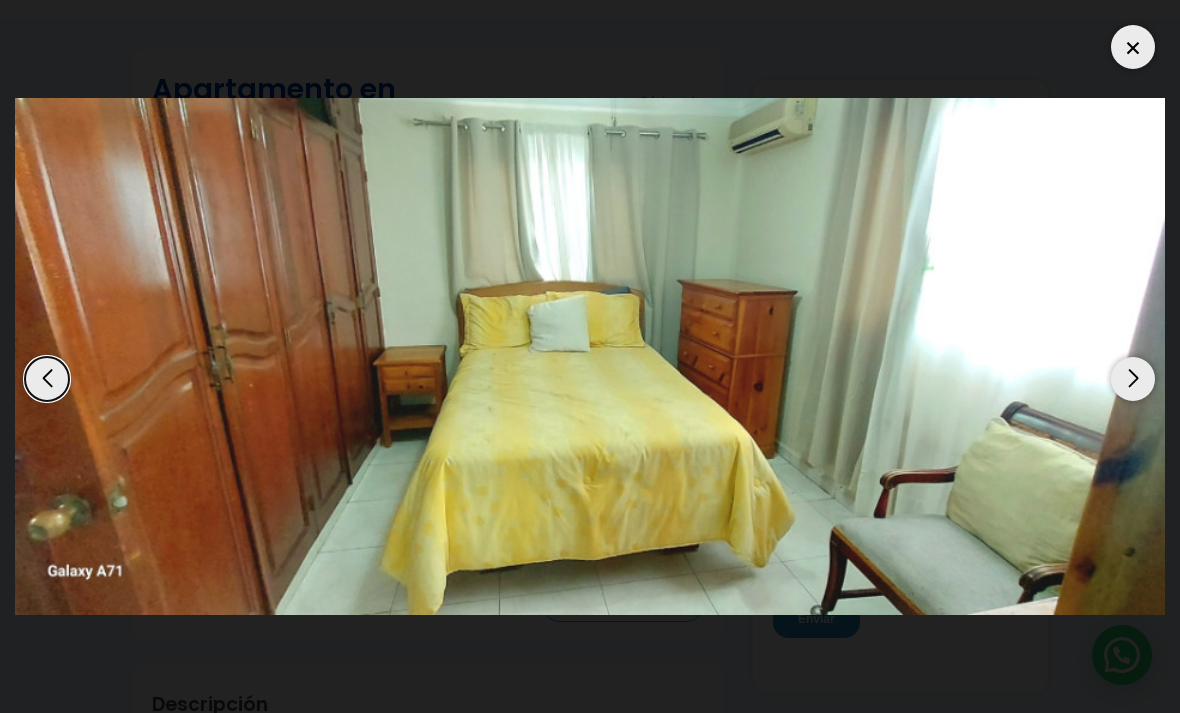 click at bounding box center (1133, 379) 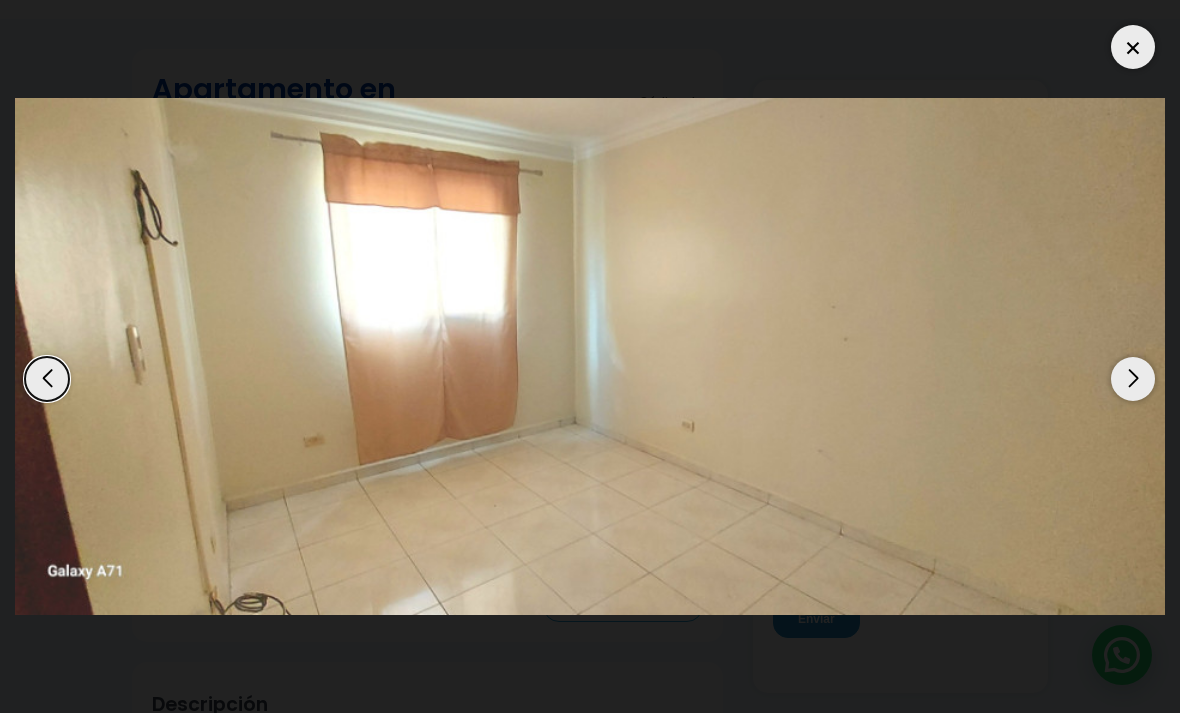 click at bounding box center [1133, 379] 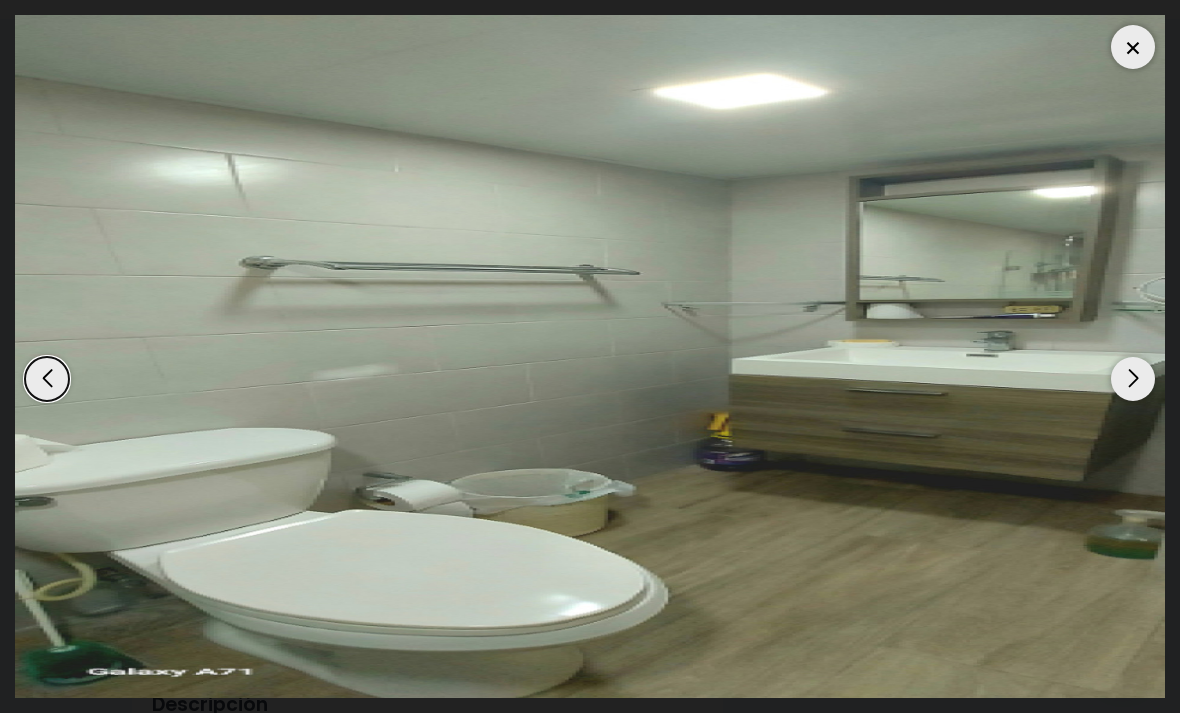 click at bounding box center [1133, 379] 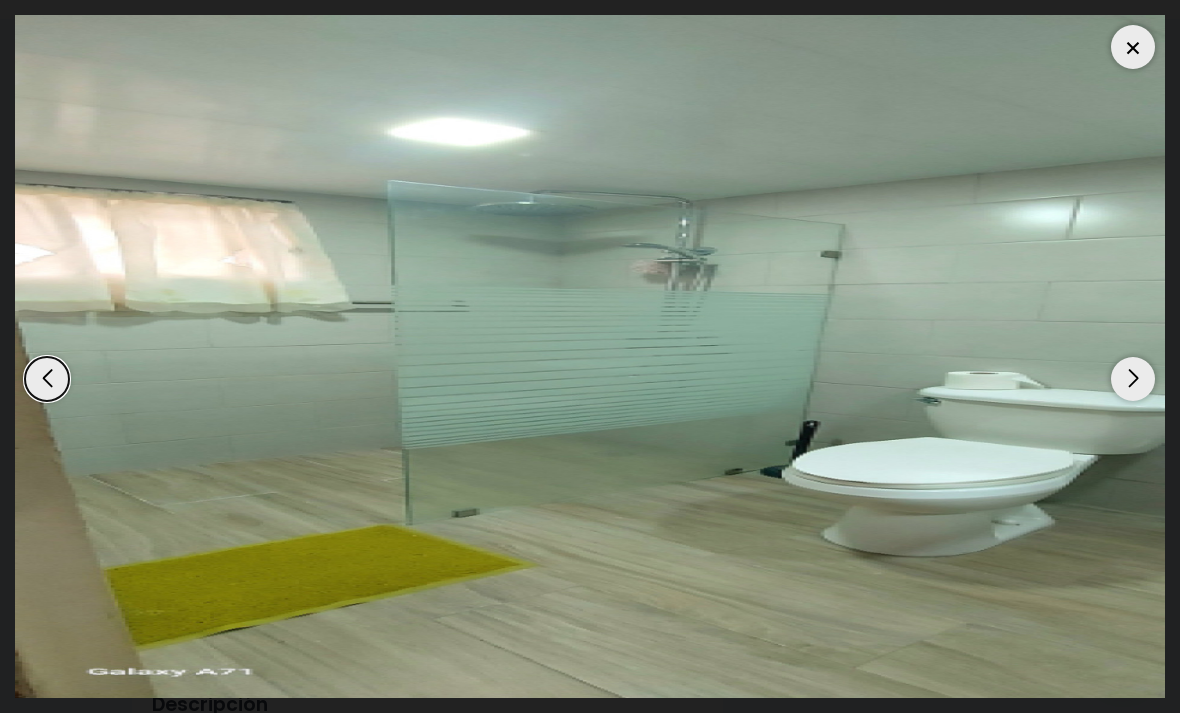 click at bounding box center (1133, 379) 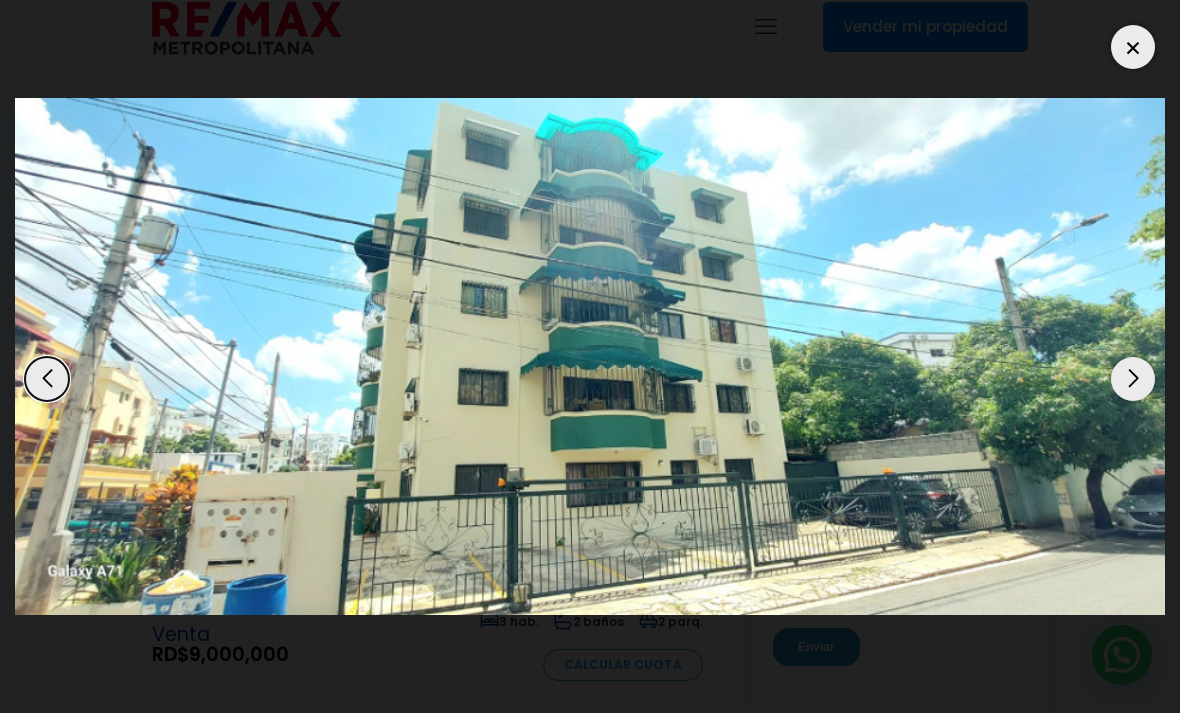 scroll, scrollTop: 0, scrollLeft: 0, axis: both 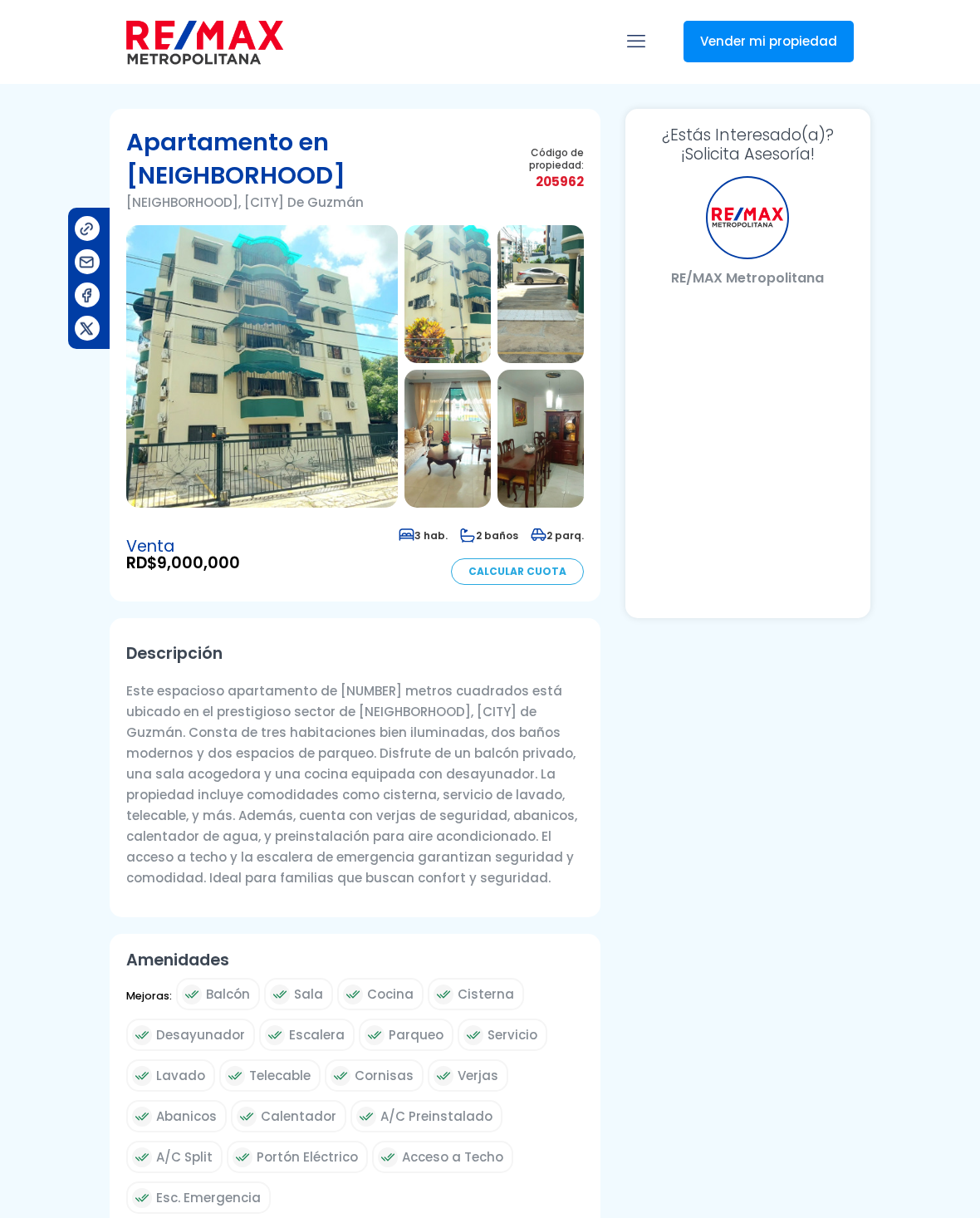 select on "DO" 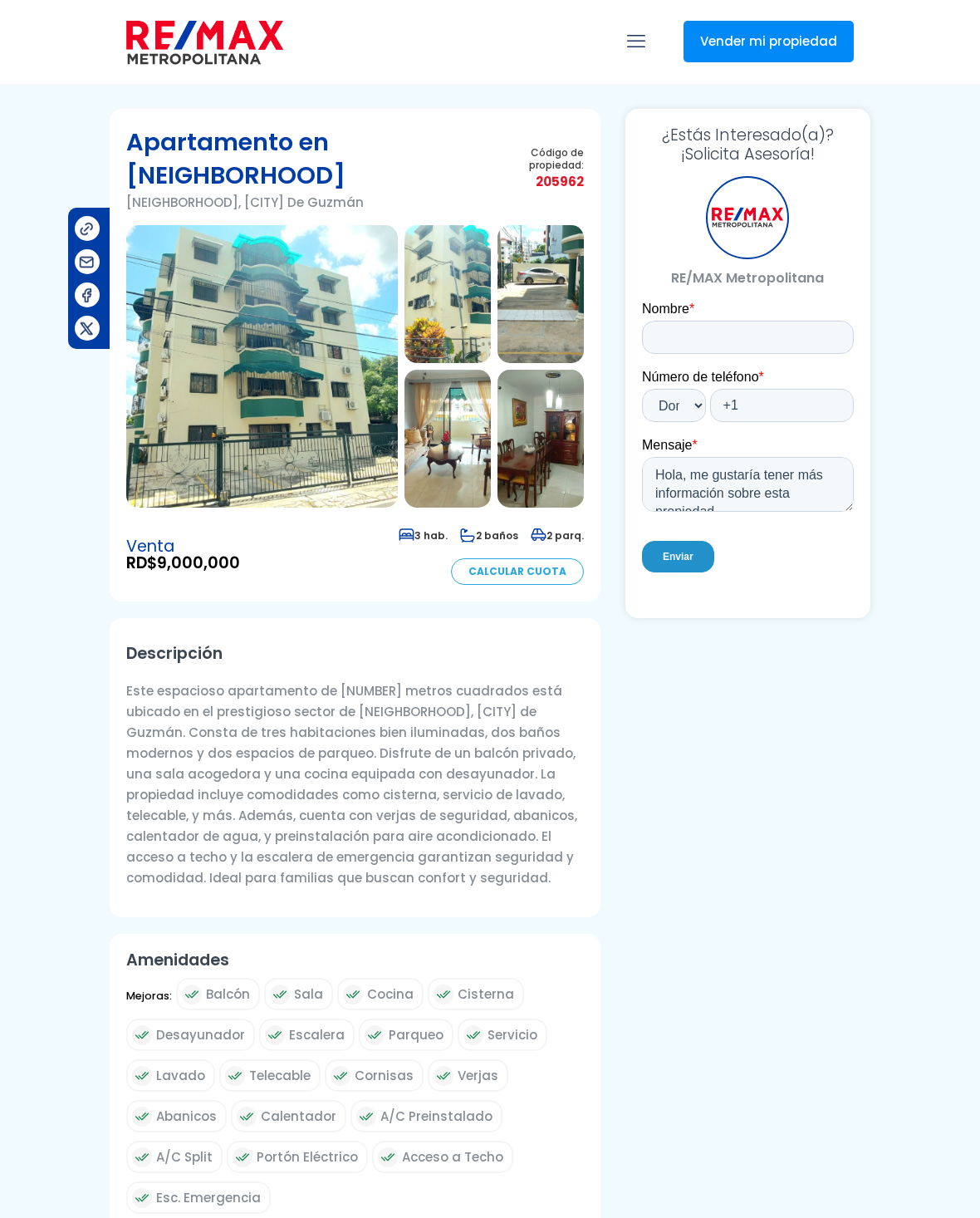 scroll, scrollTop: 0, scrollLeft: 0, axis: both 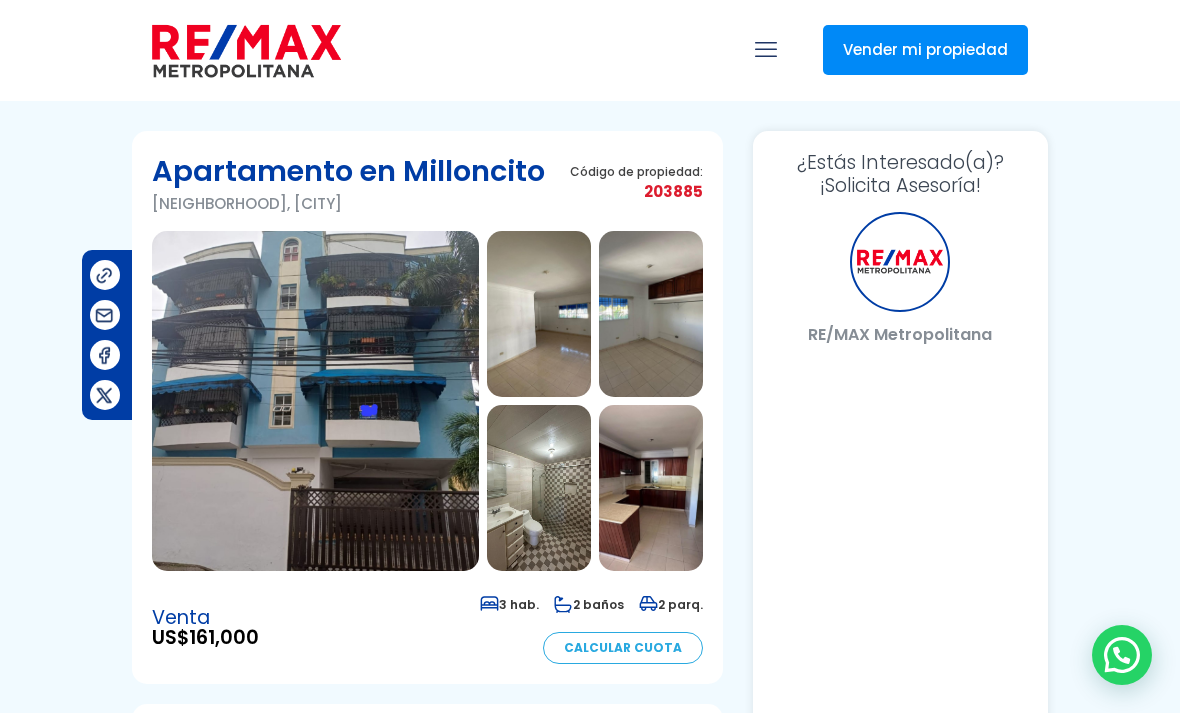 select on "DO" 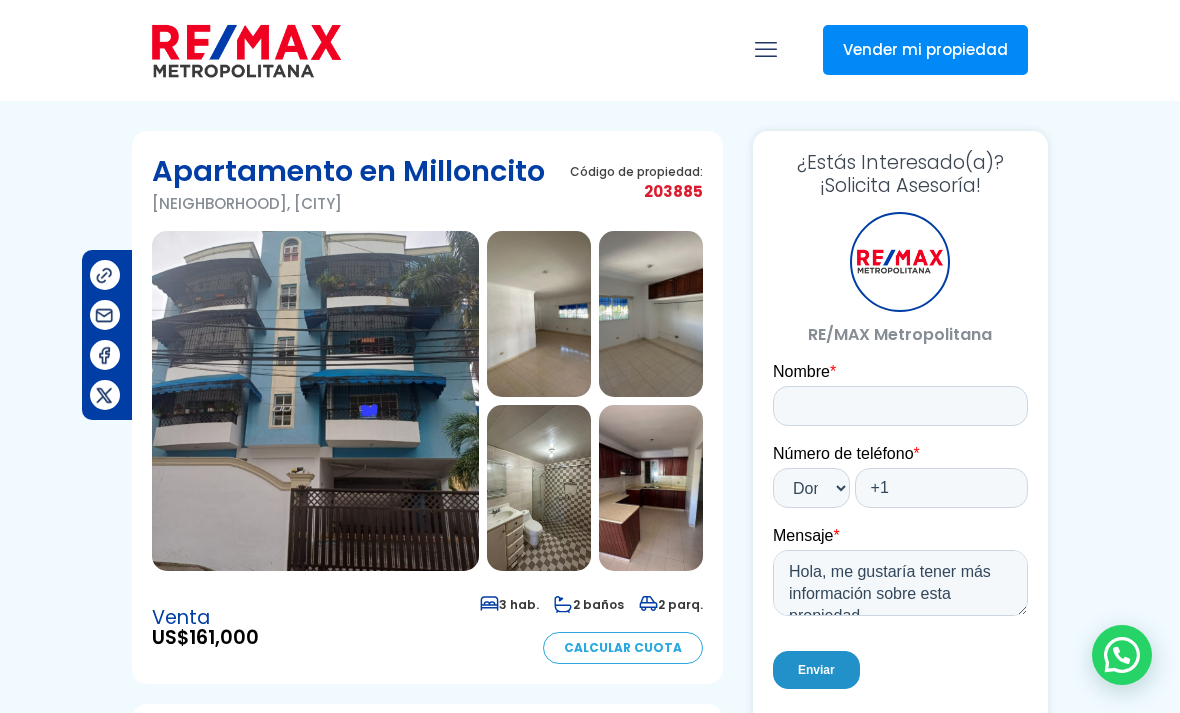 scroll, scrollTop: 0, scrollLeft: 0, axis: both 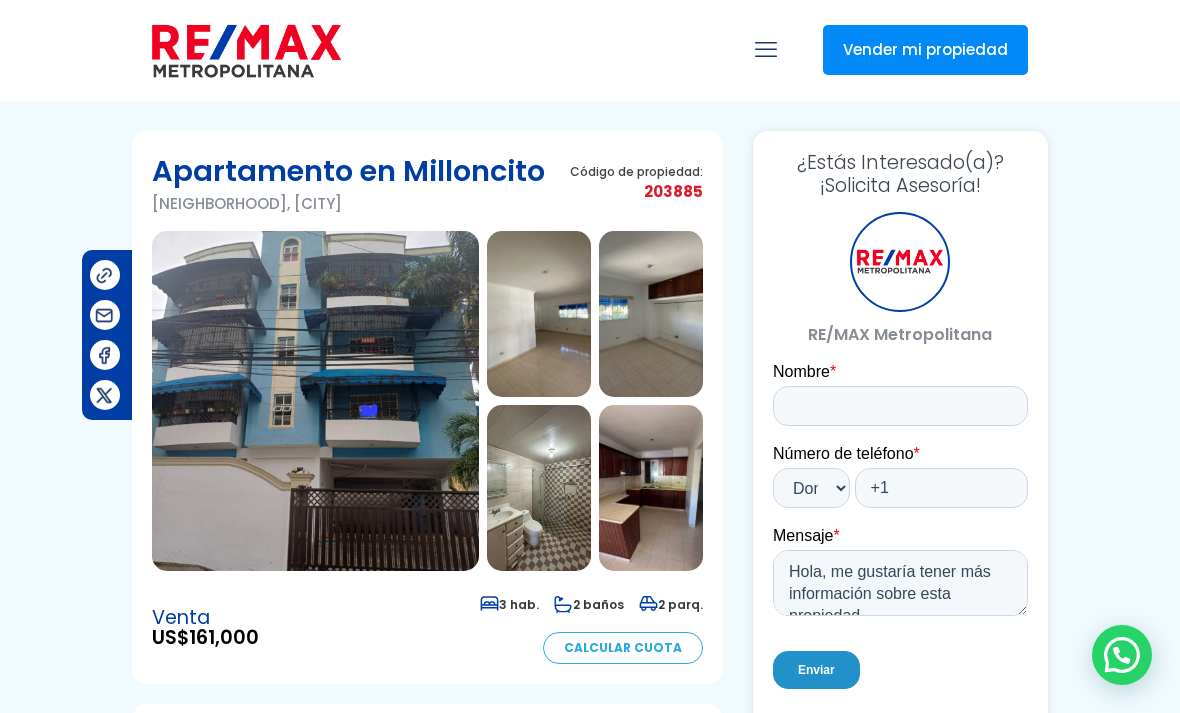 click at bounding box center (315, 401) 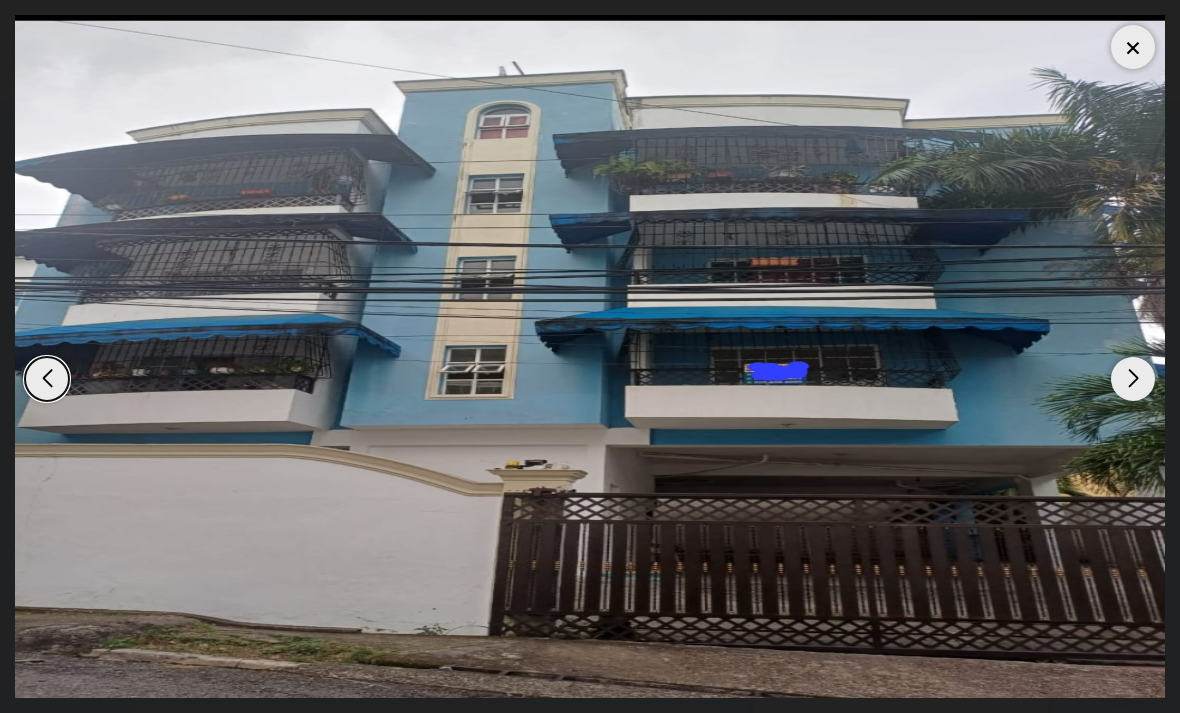 click at bounding box center [1133, 379] 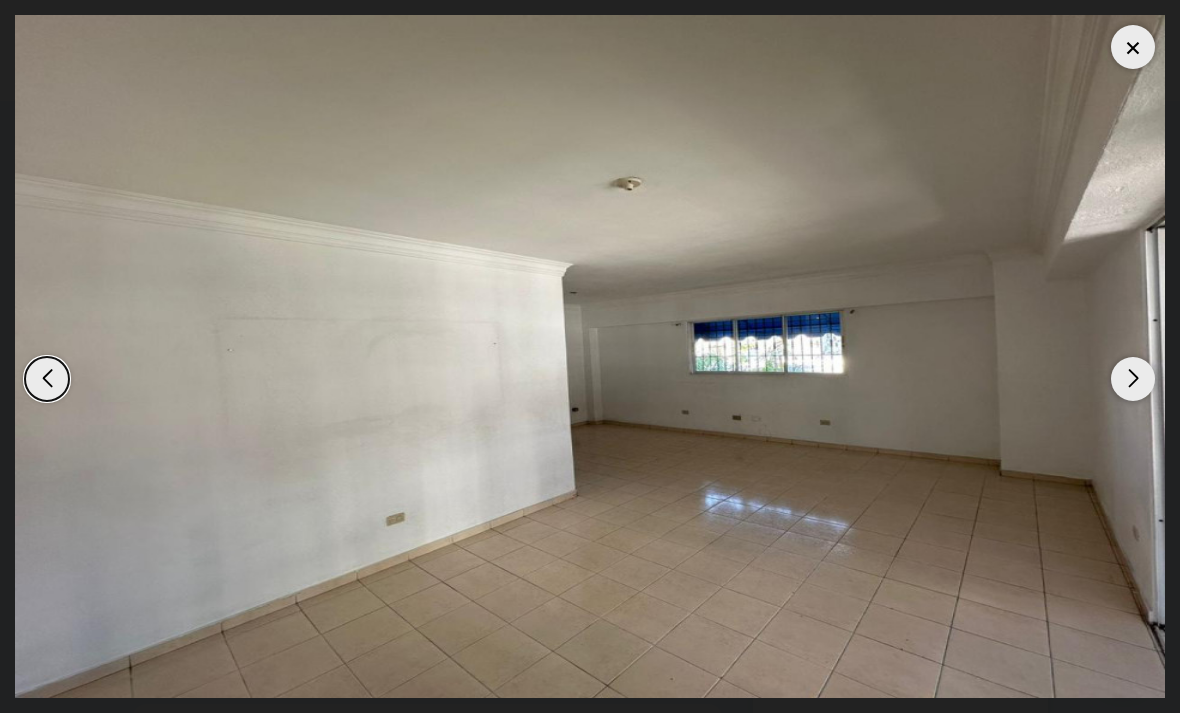 click at bounding box center (1133, 379) 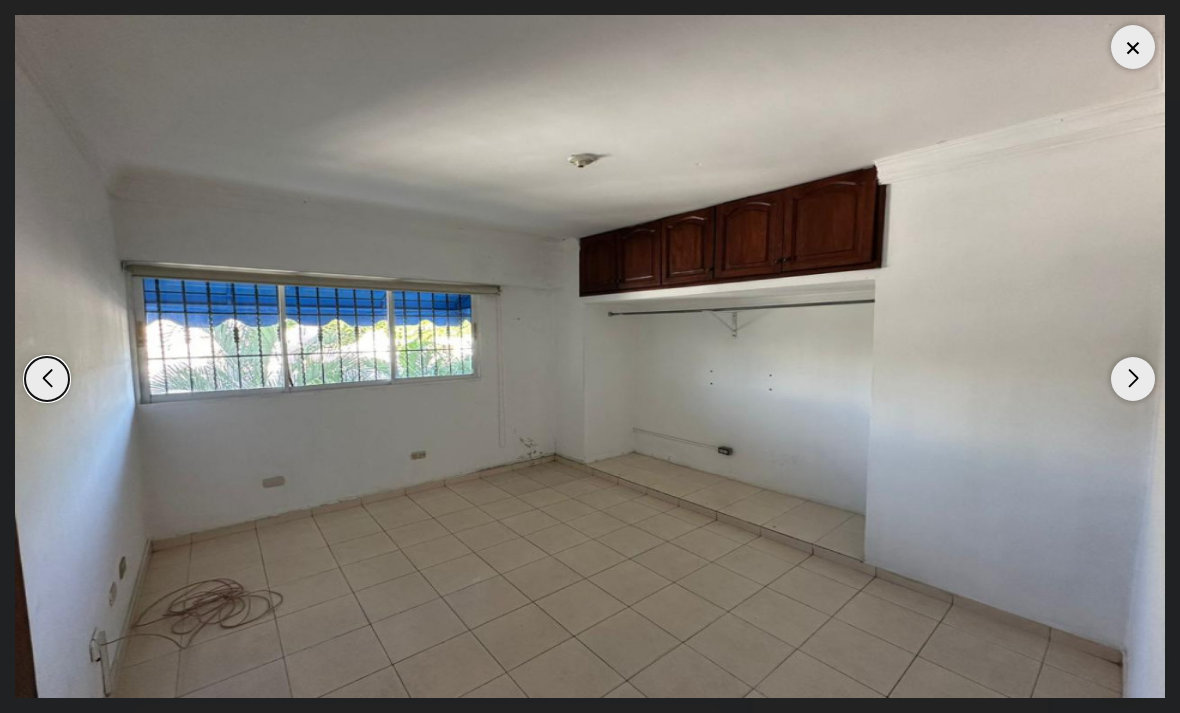 click at bounding box center [1133, 379] 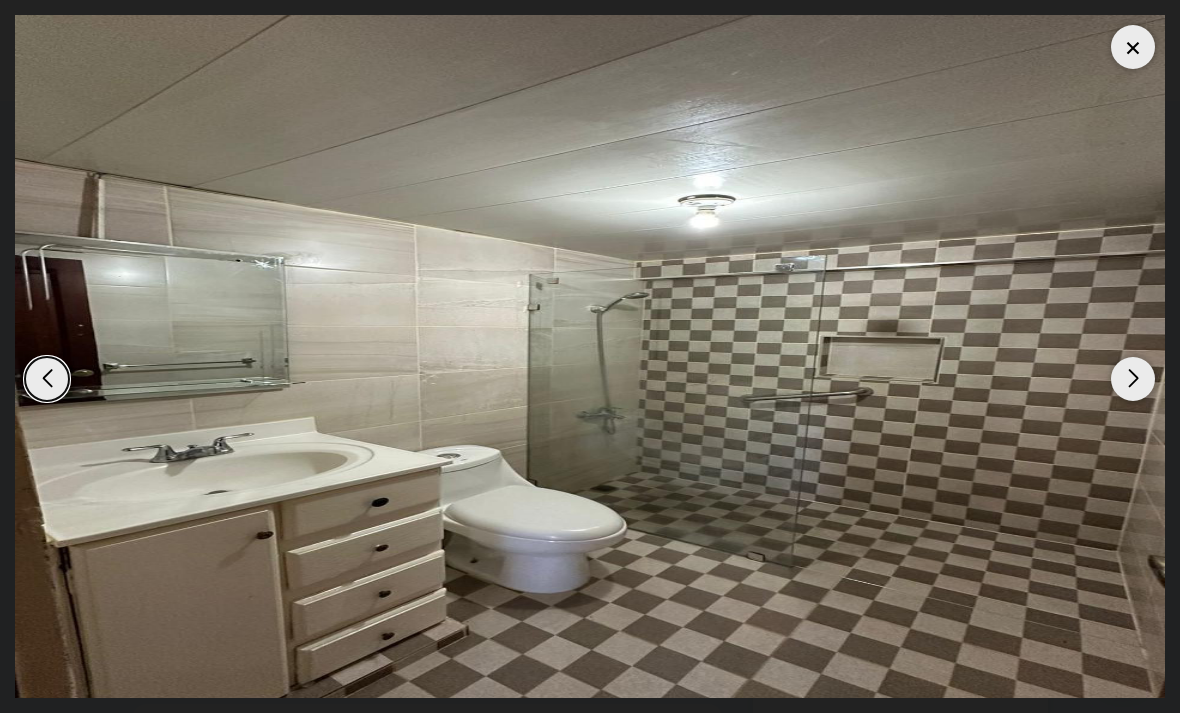 click at bounding box center [1133, 379] 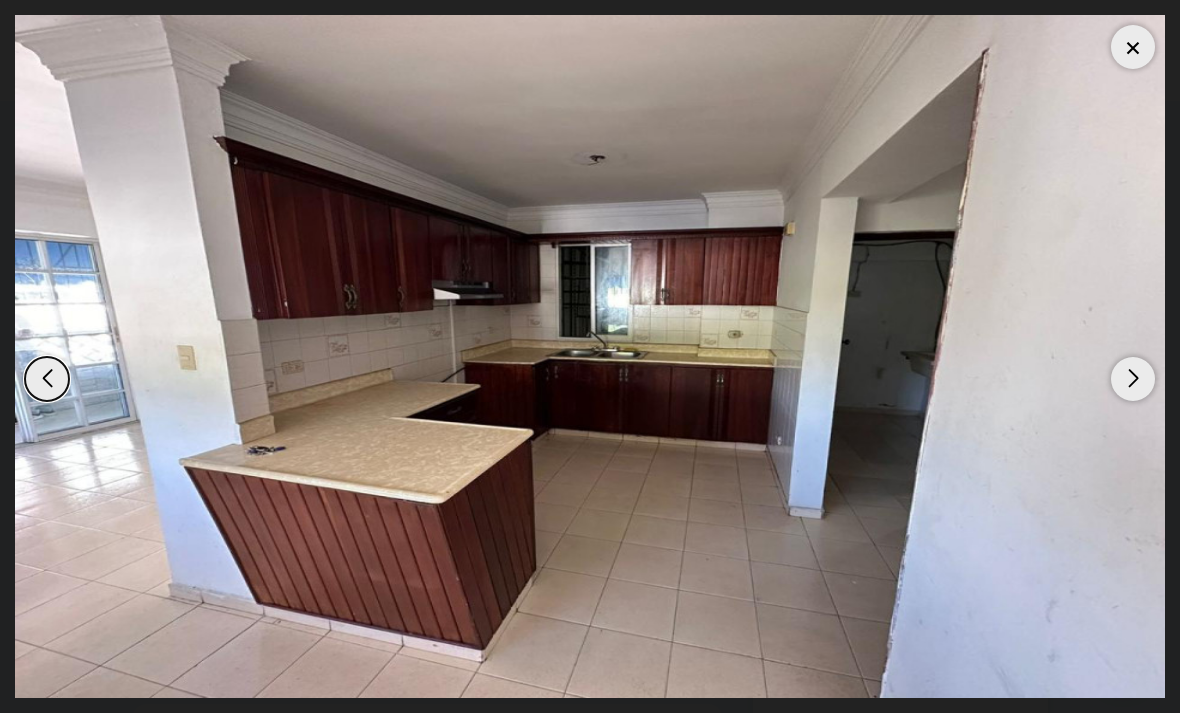 click at bounding box center [1133, 379] 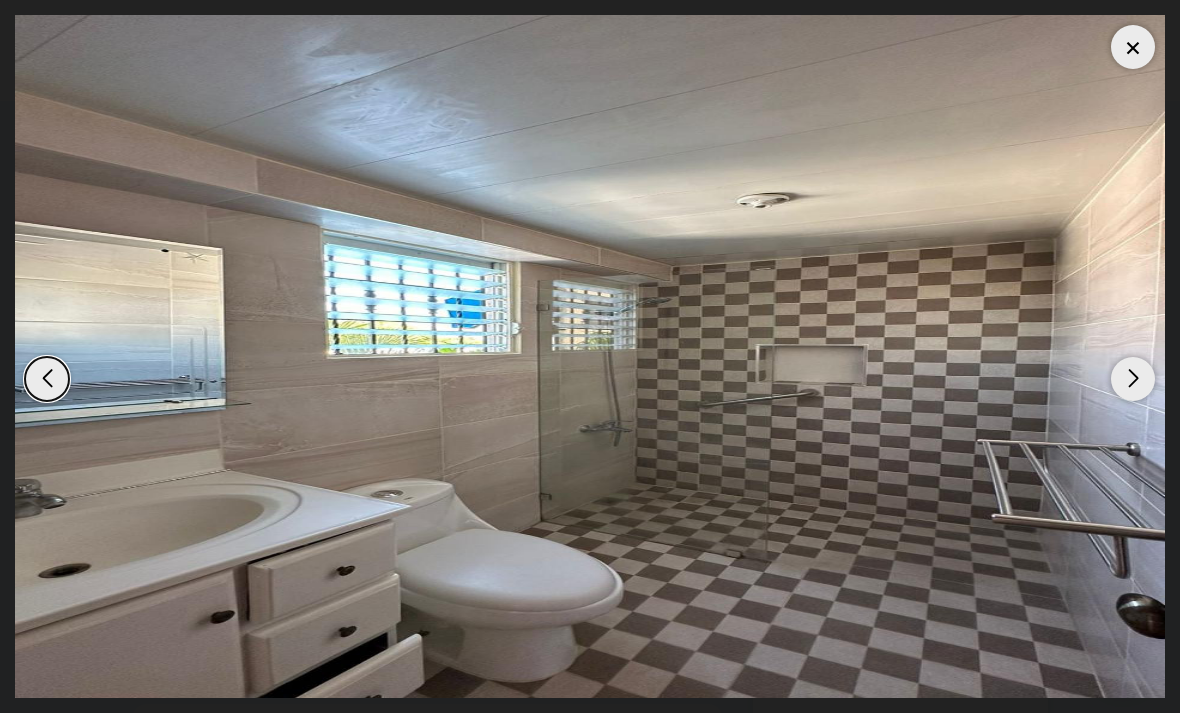 click at bounding box center (1133, 379) 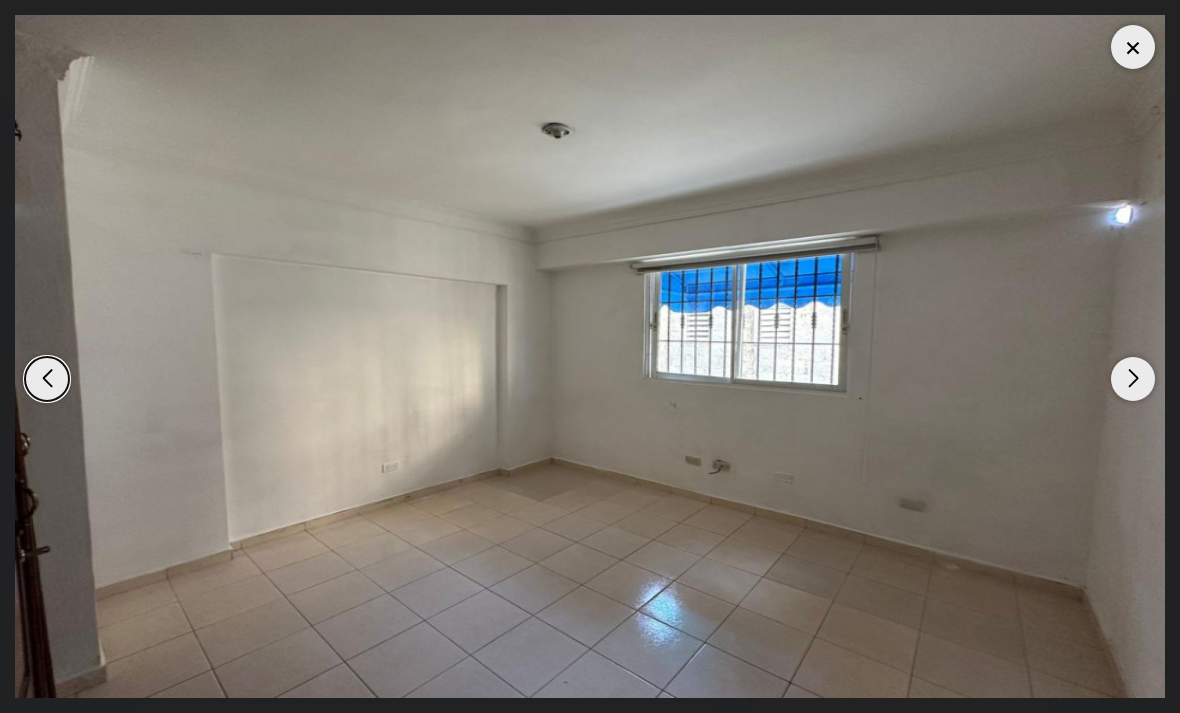 click at bounding box center [1133, 379] 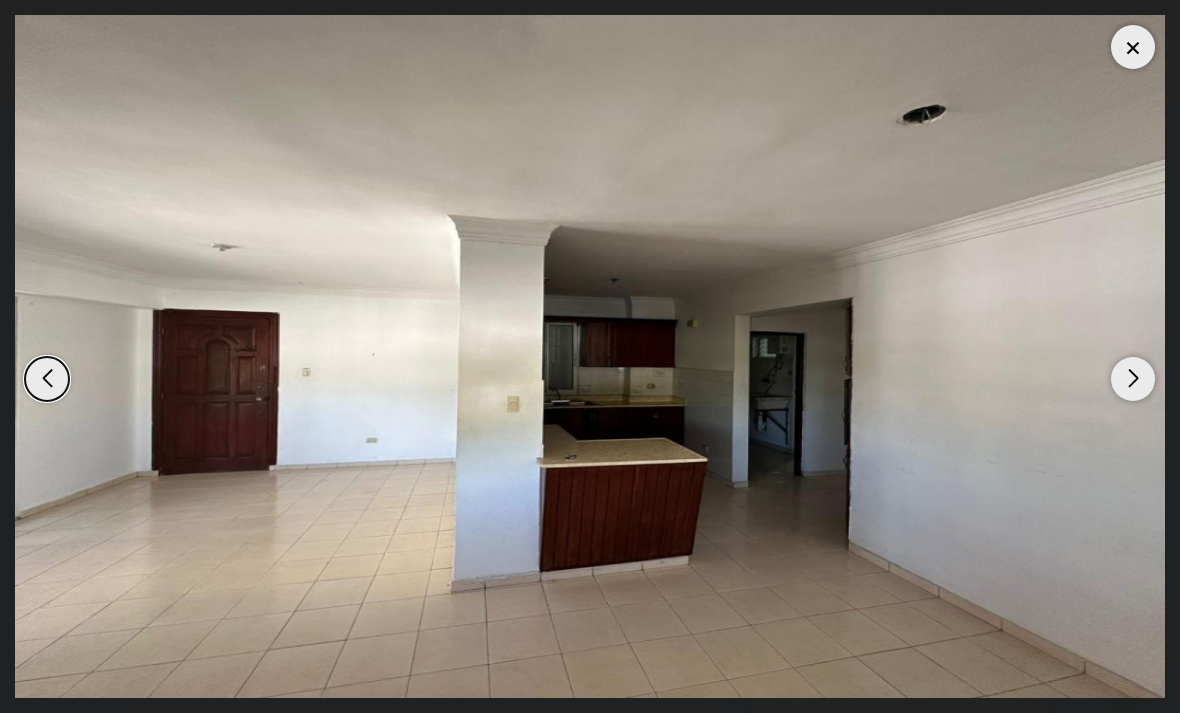 click at bounding box center (1133, 379) 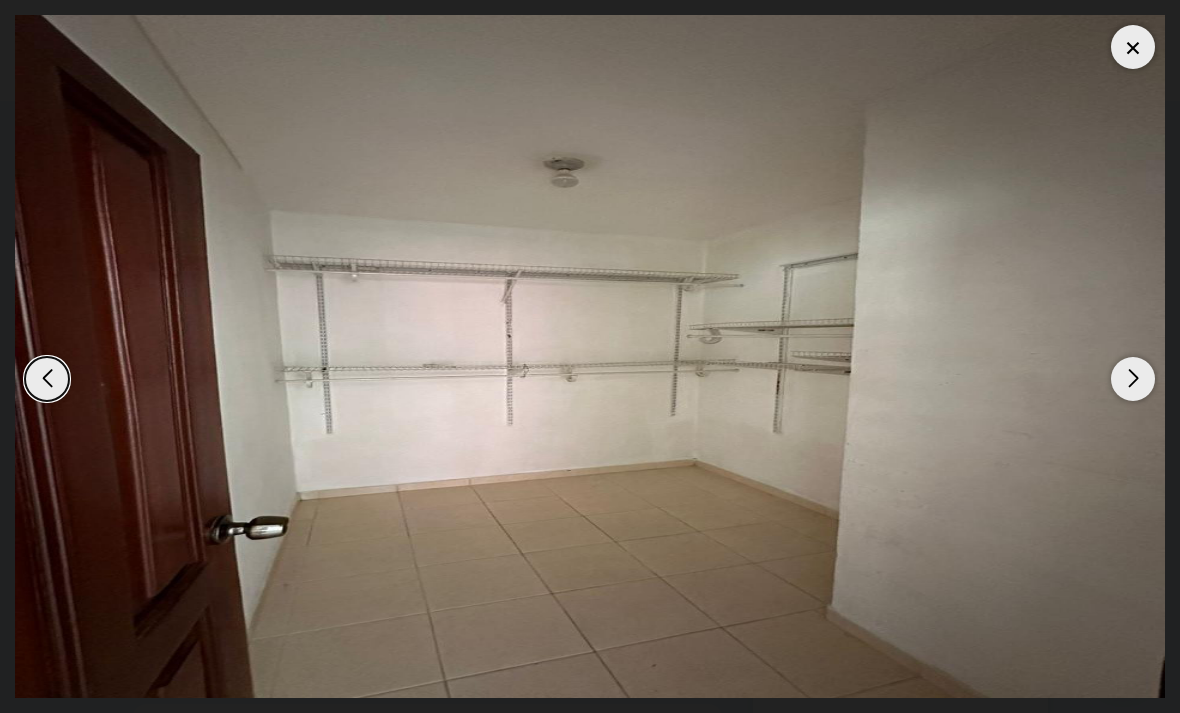 click at bounding box center (1133, 379) 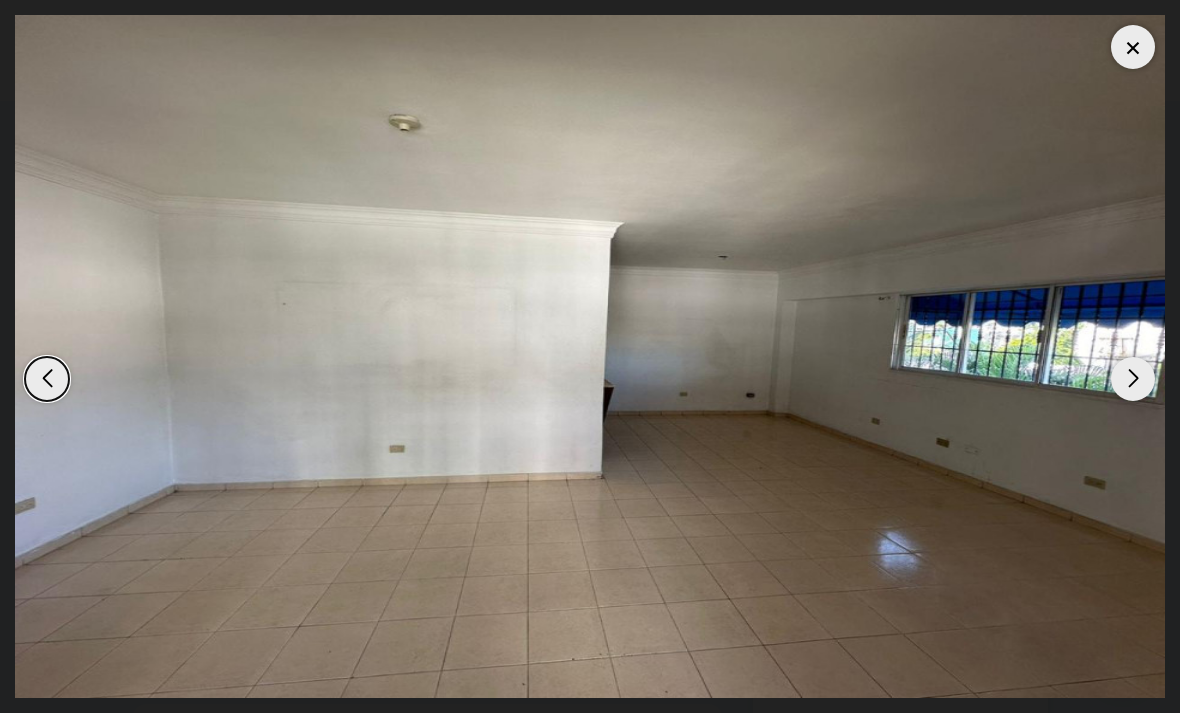 click at bounding box center [1133, 379] 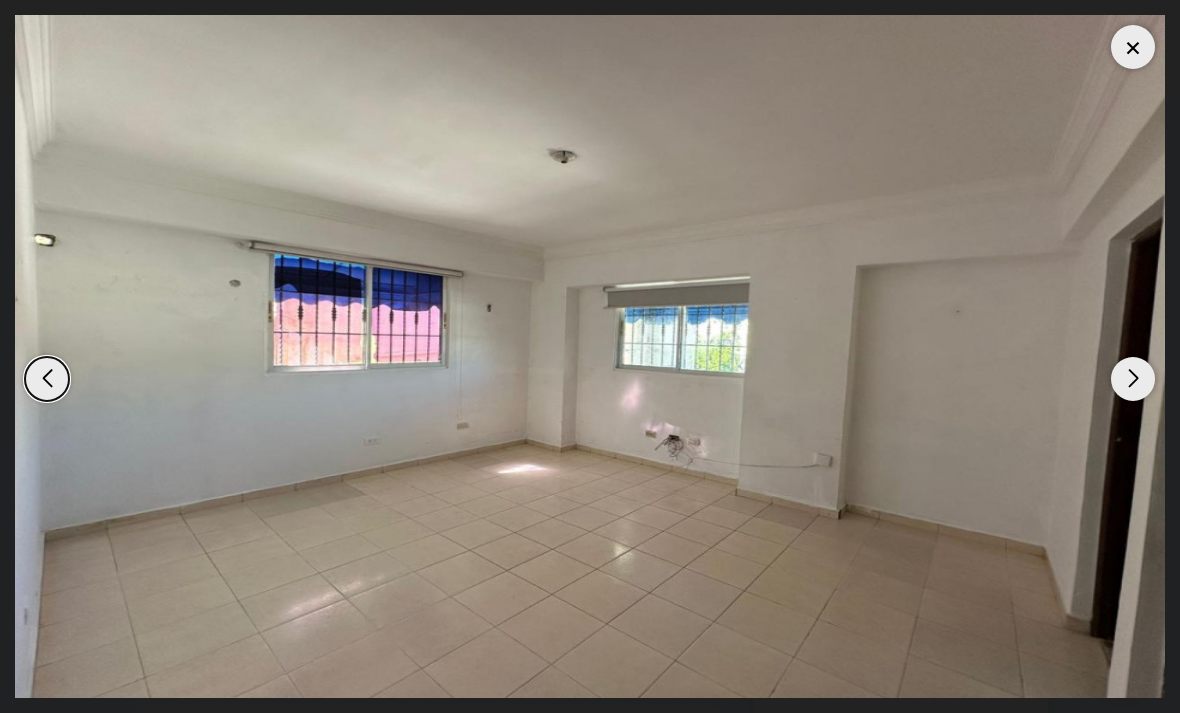 click at bounding box center [1133, 379] 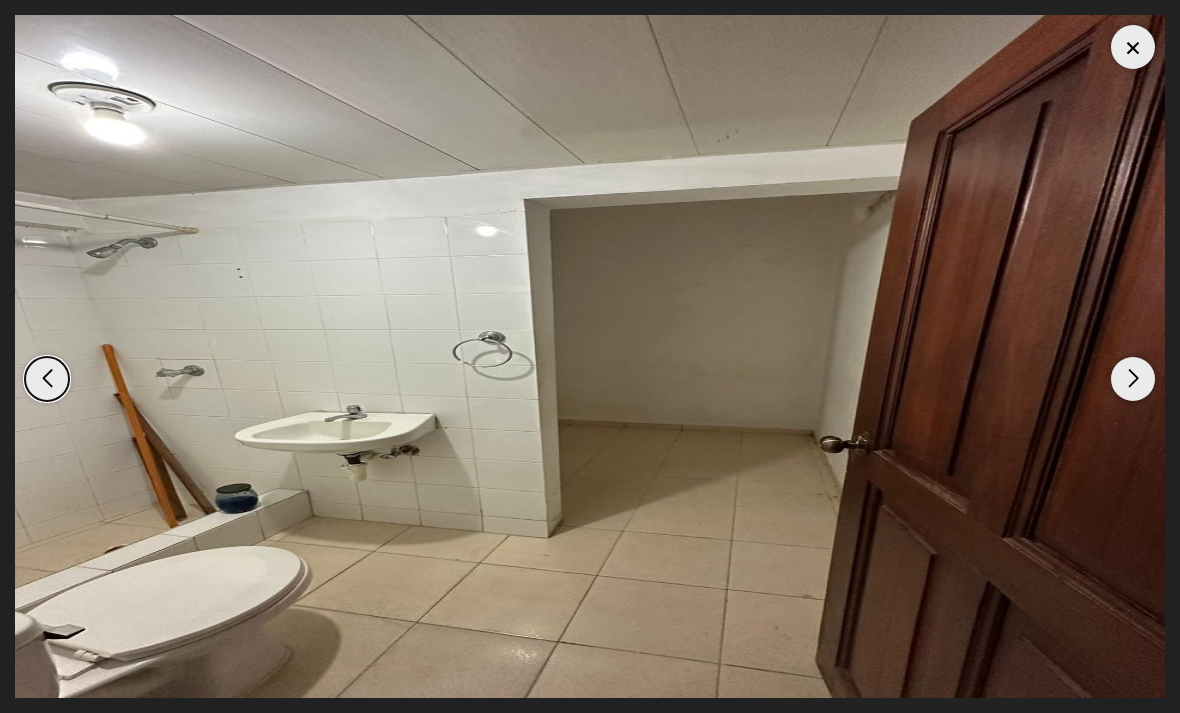 click at bounding box center [1133, 379] 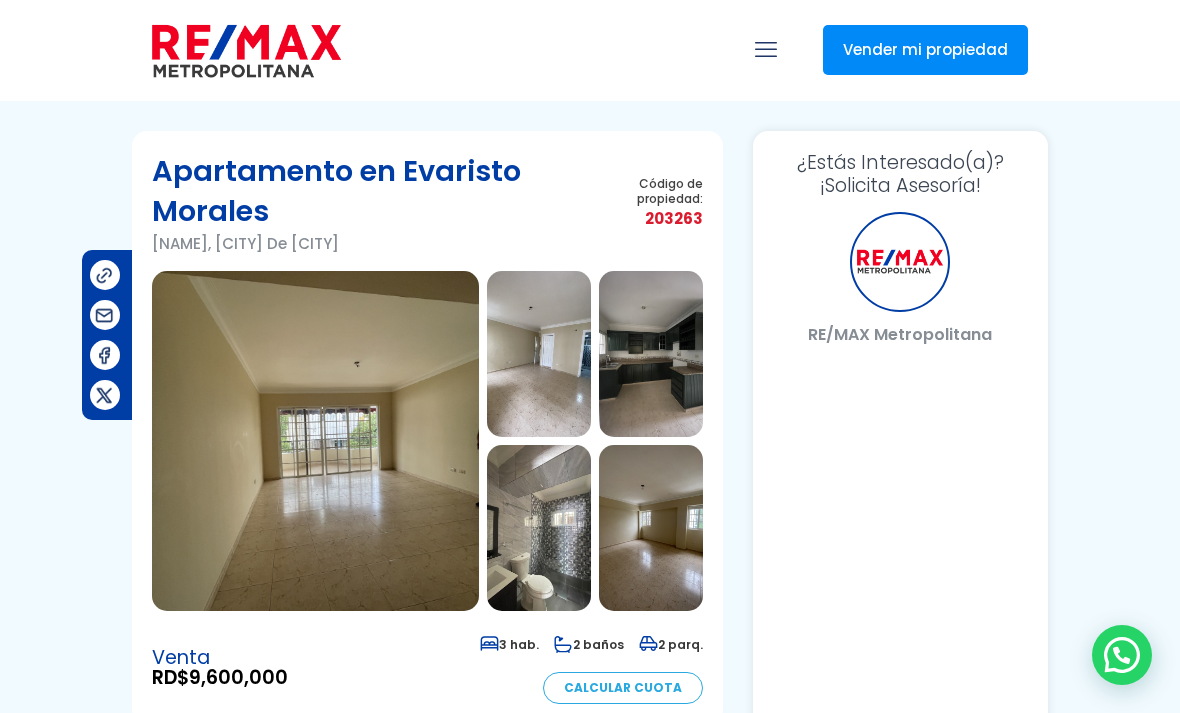 scroll, scrollTop: 0, scrollLeft: 0, axis: both 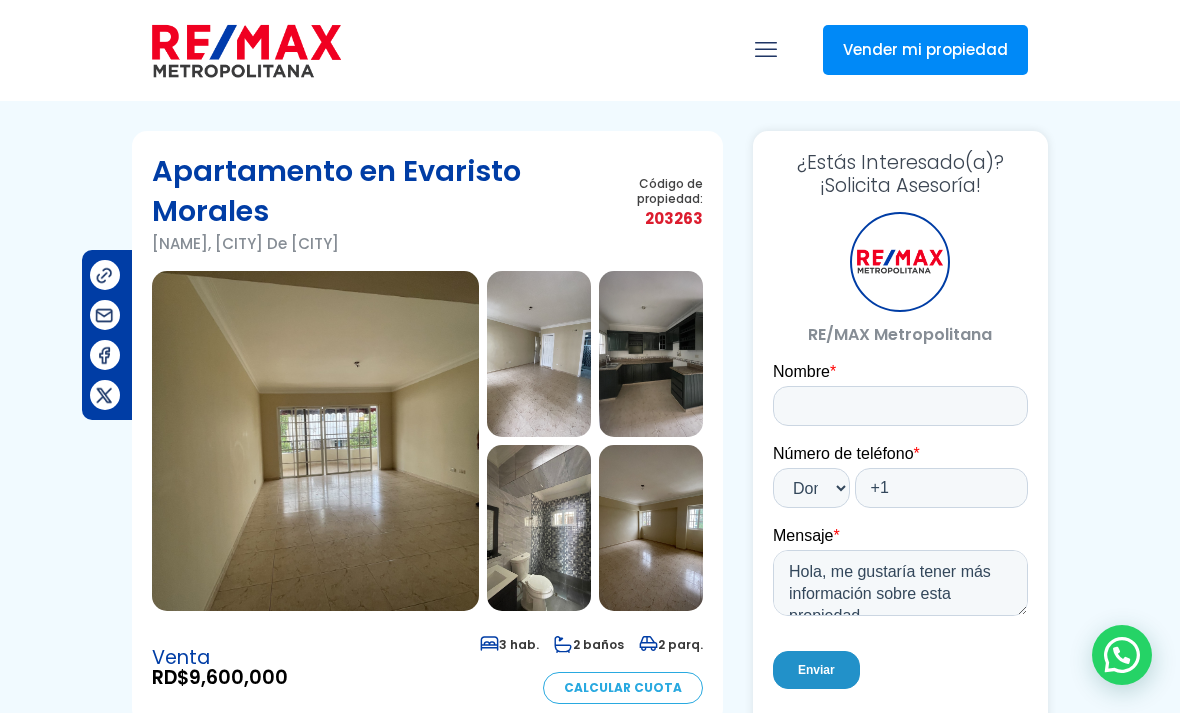 click at bounding box center [315, 441] 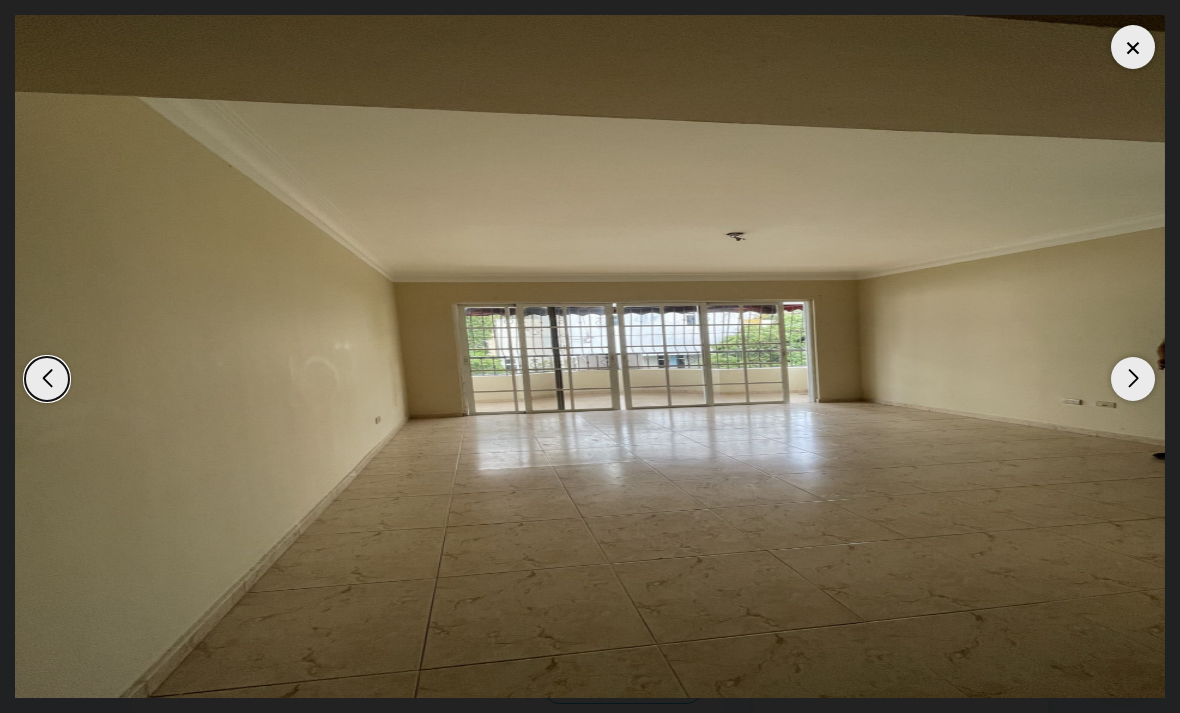 click at bounding box center [1133, 379] 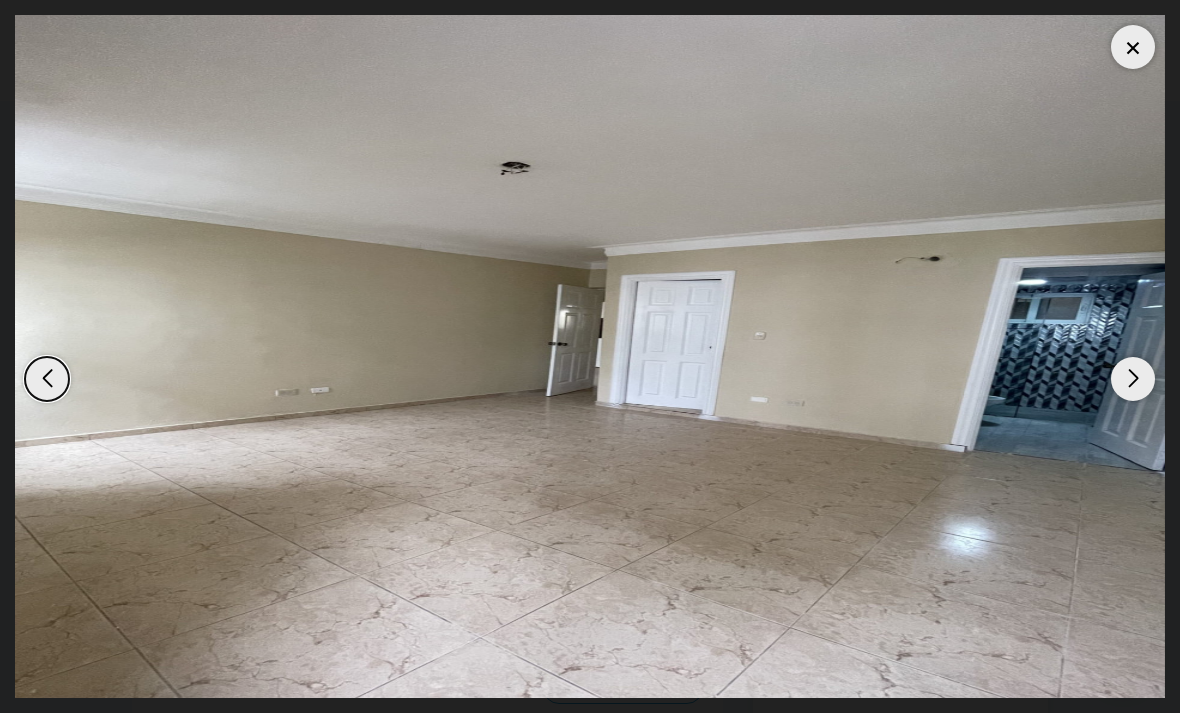 click at bounding box center (1133, 379) 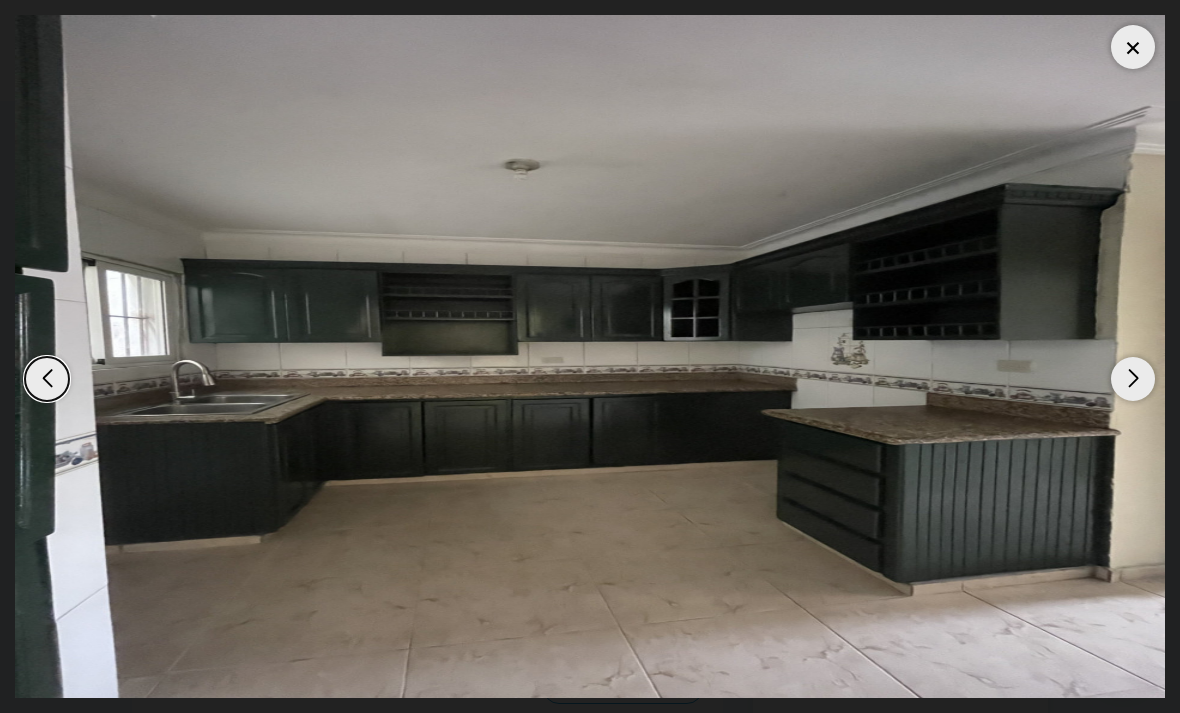 click at bounding box center (1133, 379) 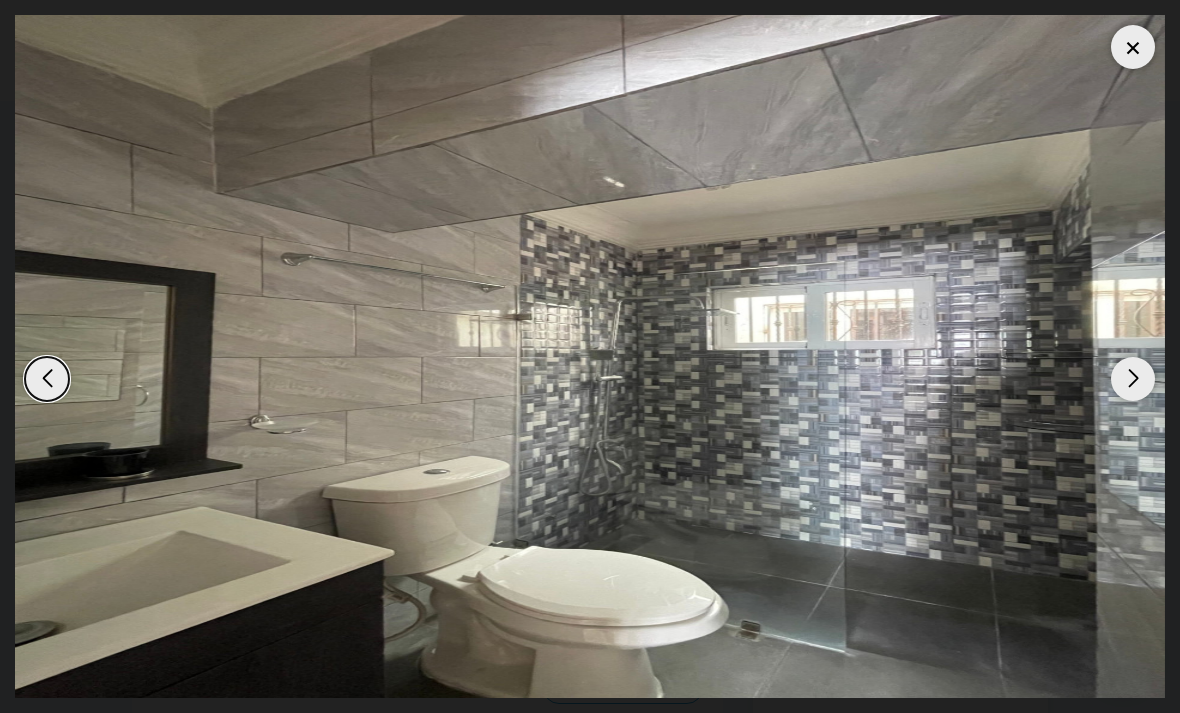 click at bounding box center (1133, 379) 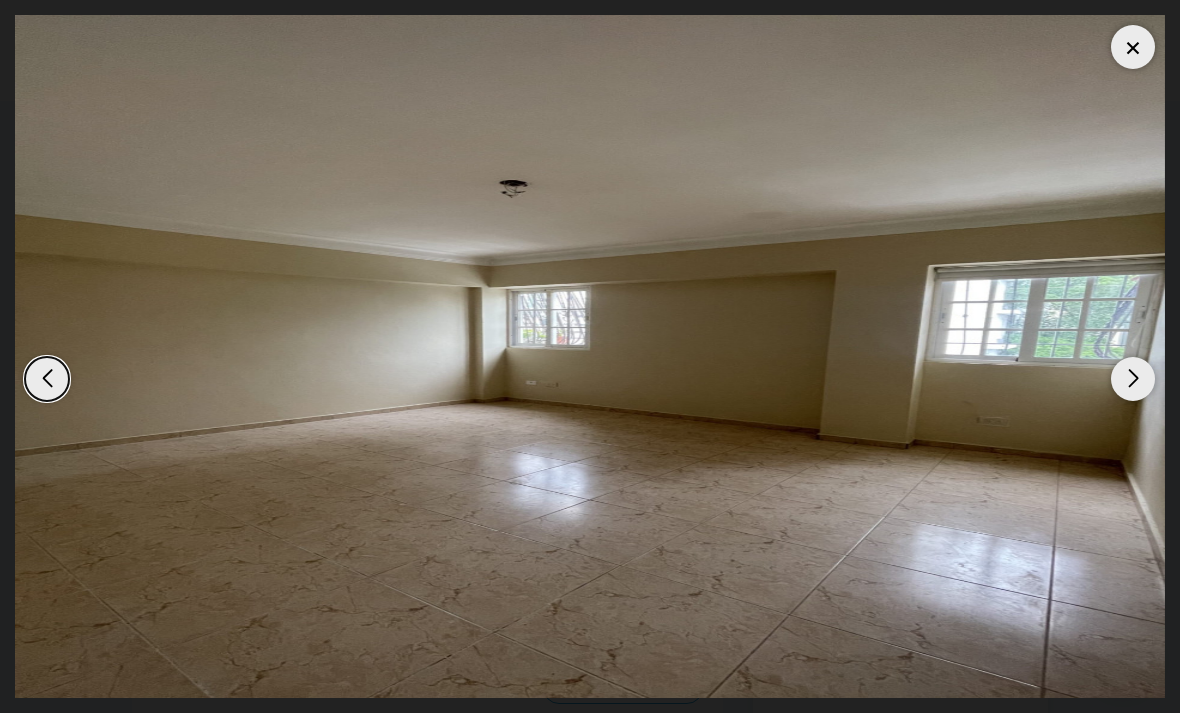click at bounding box center [1133, 379] 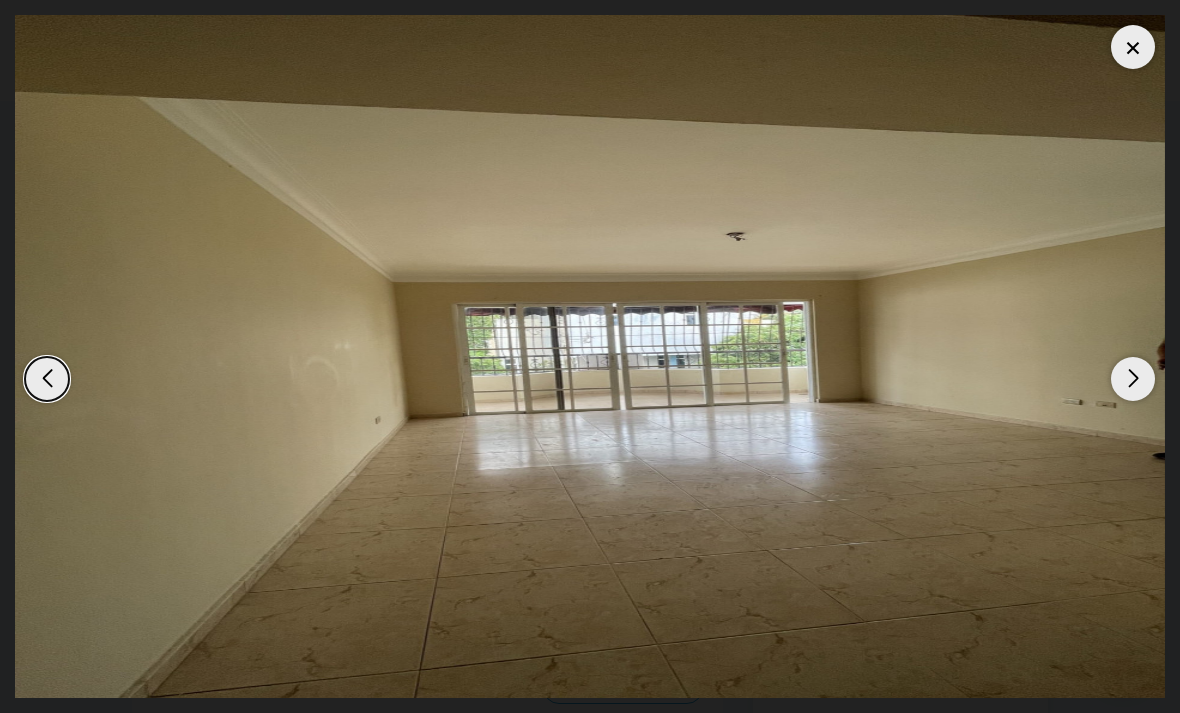 click at bounding box center (1133, 379) 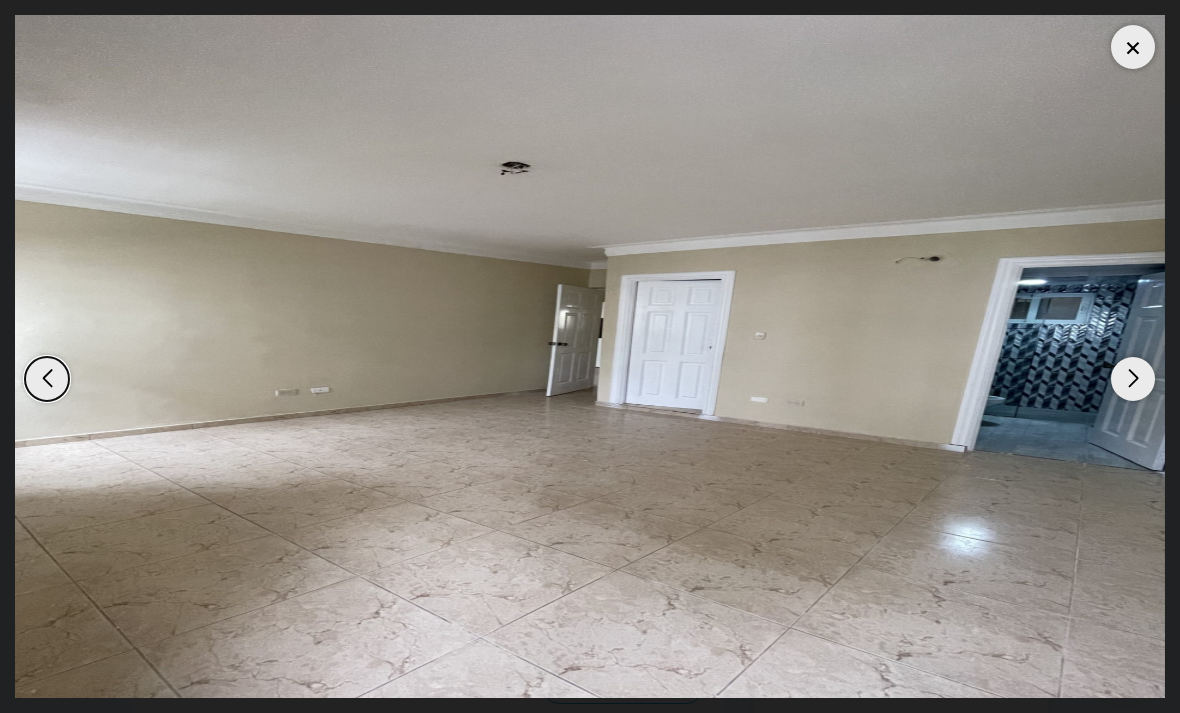 click at bounding box center (1133, 379) 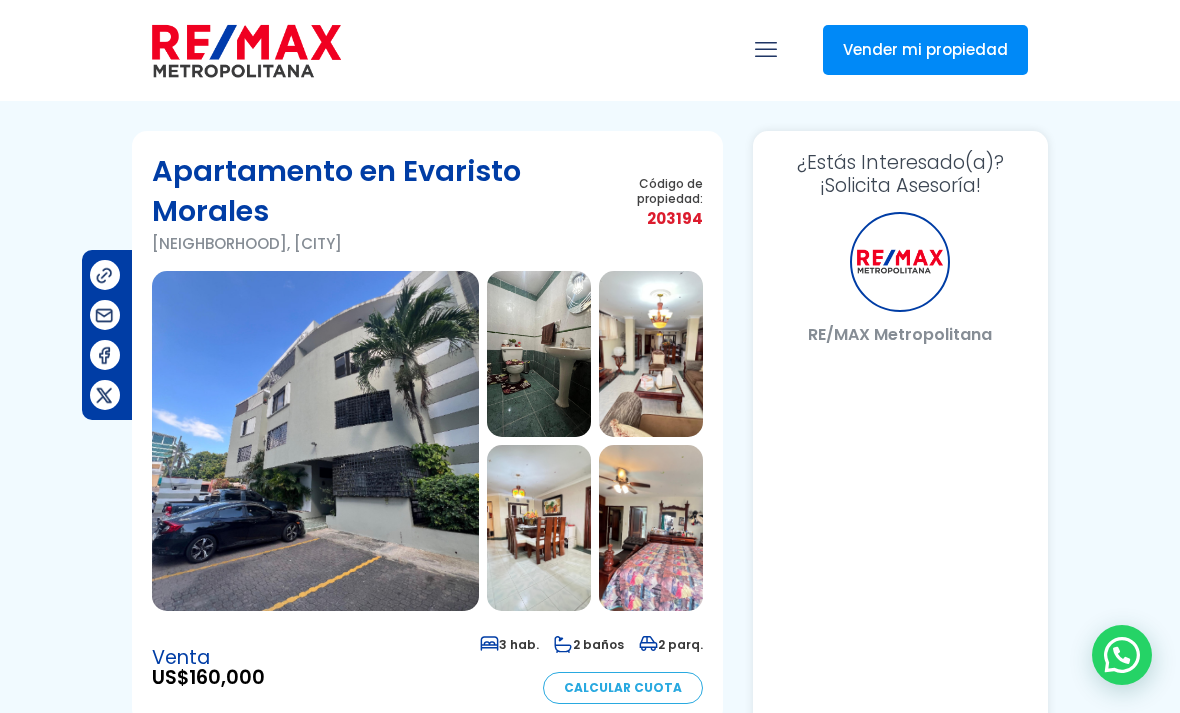 scroll, scrollTop: 0, scrollLeft: 0, axis: both 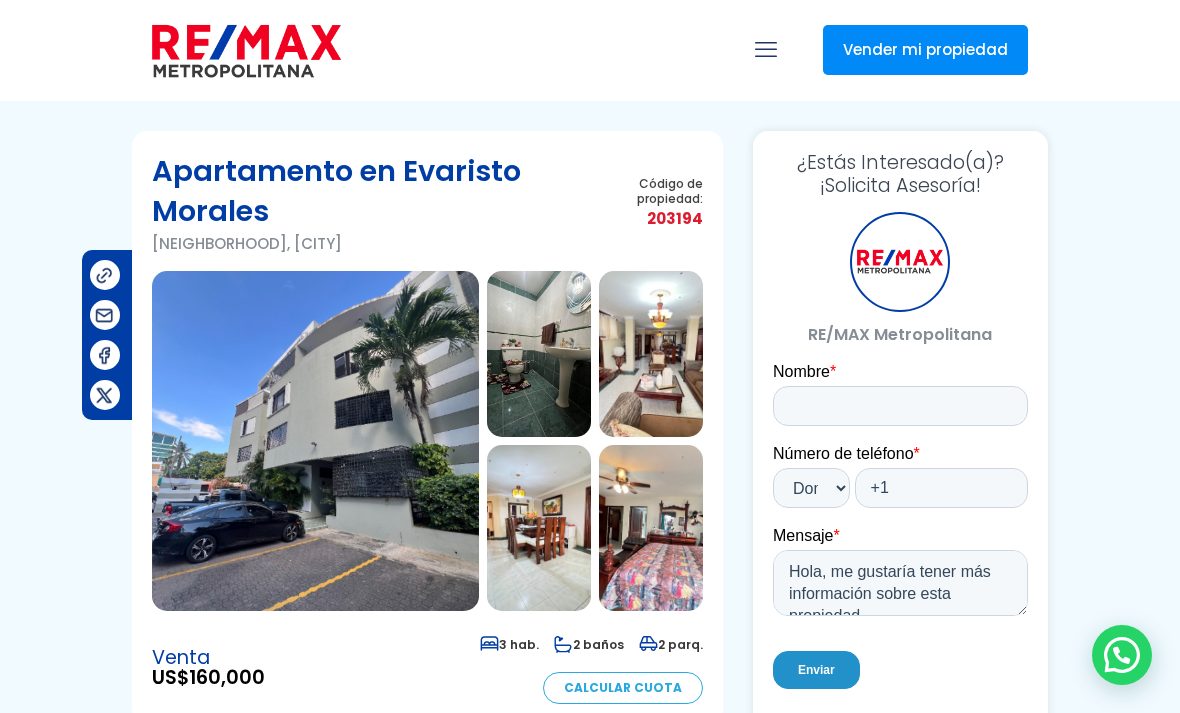 click at bounding box center (315, 441) 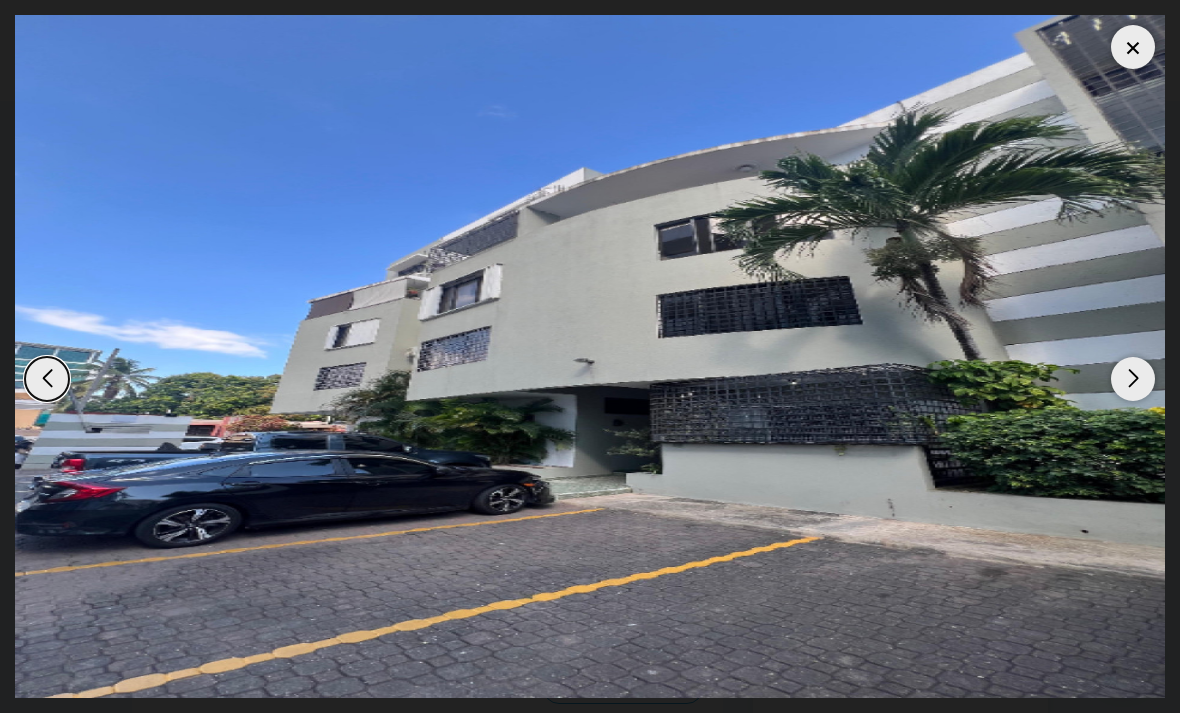 click at bounding box center [1133, 379] 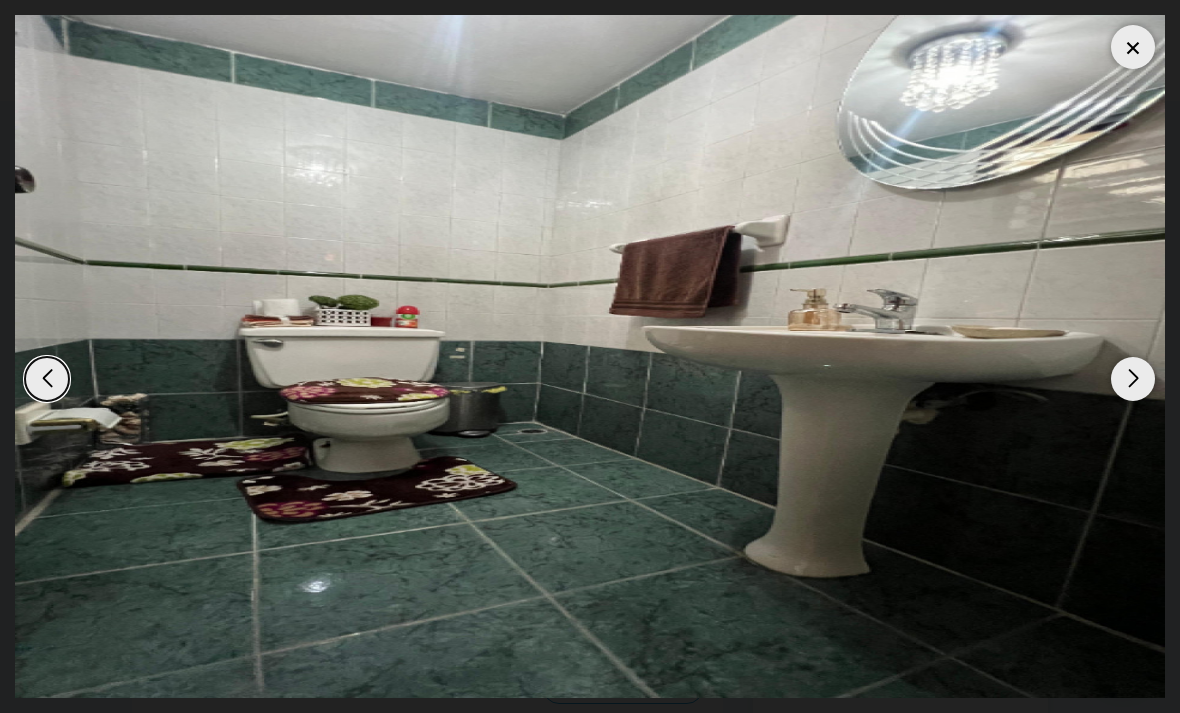 click at bounding box center [1133, 379] 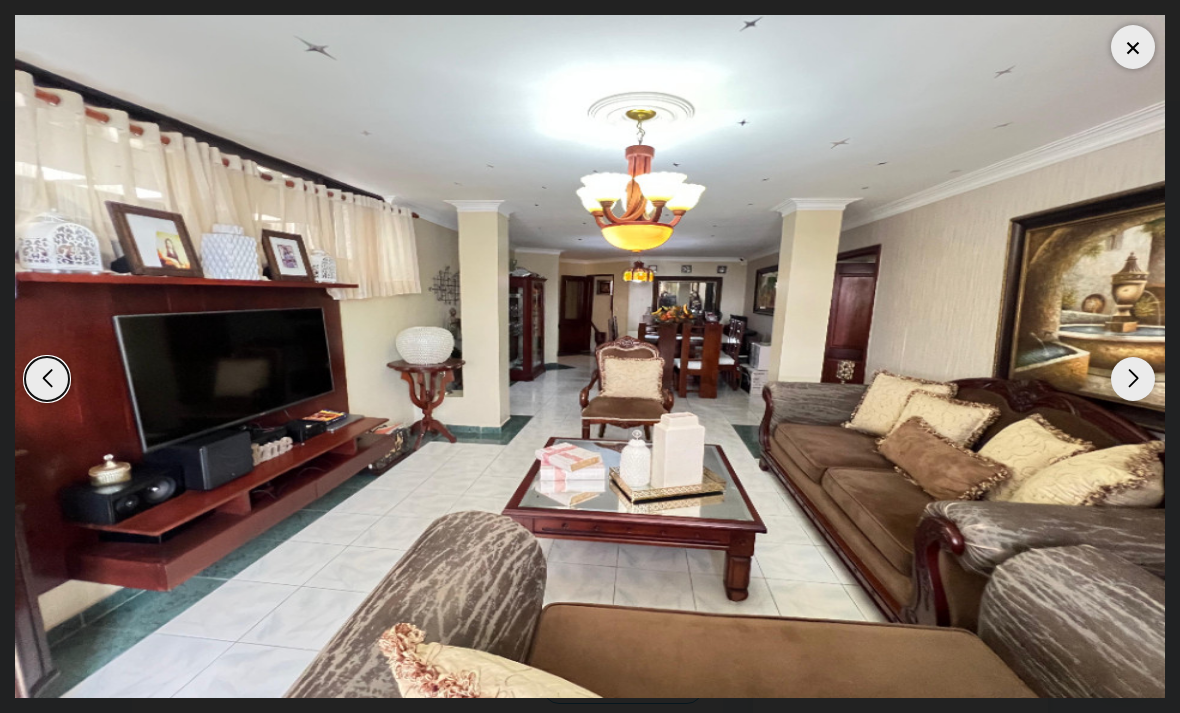 click at bounding box center [1133, 379] 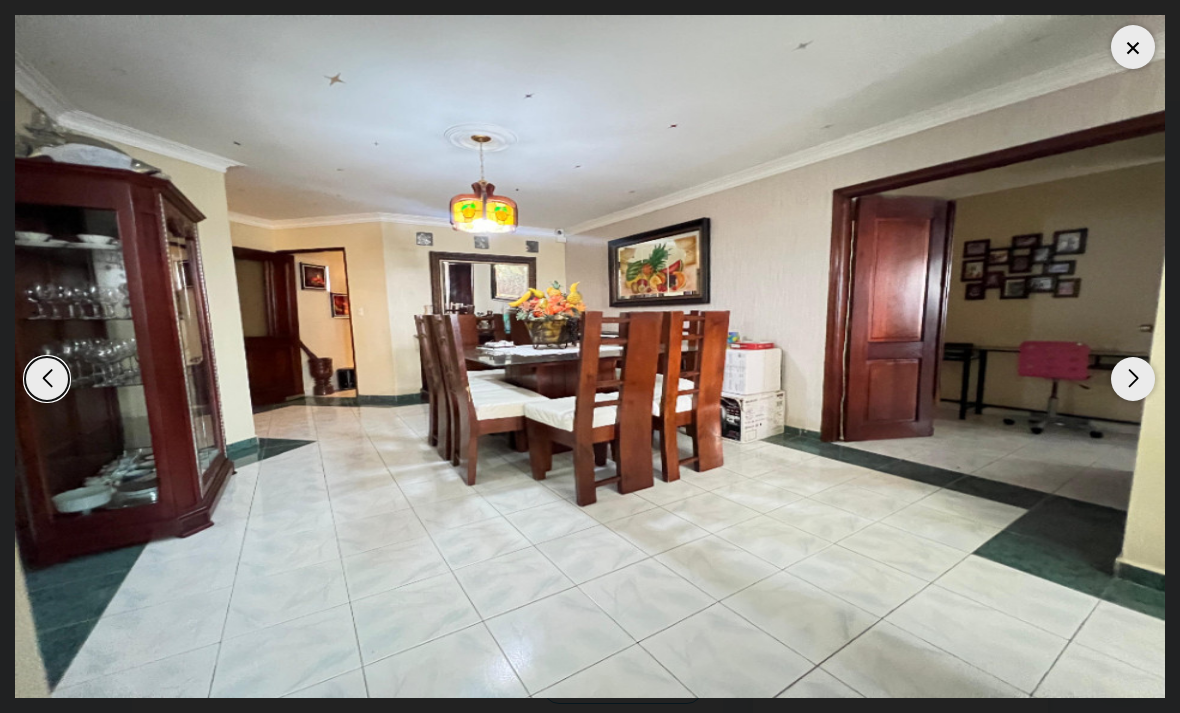 click at bounding box center (1133, 379) 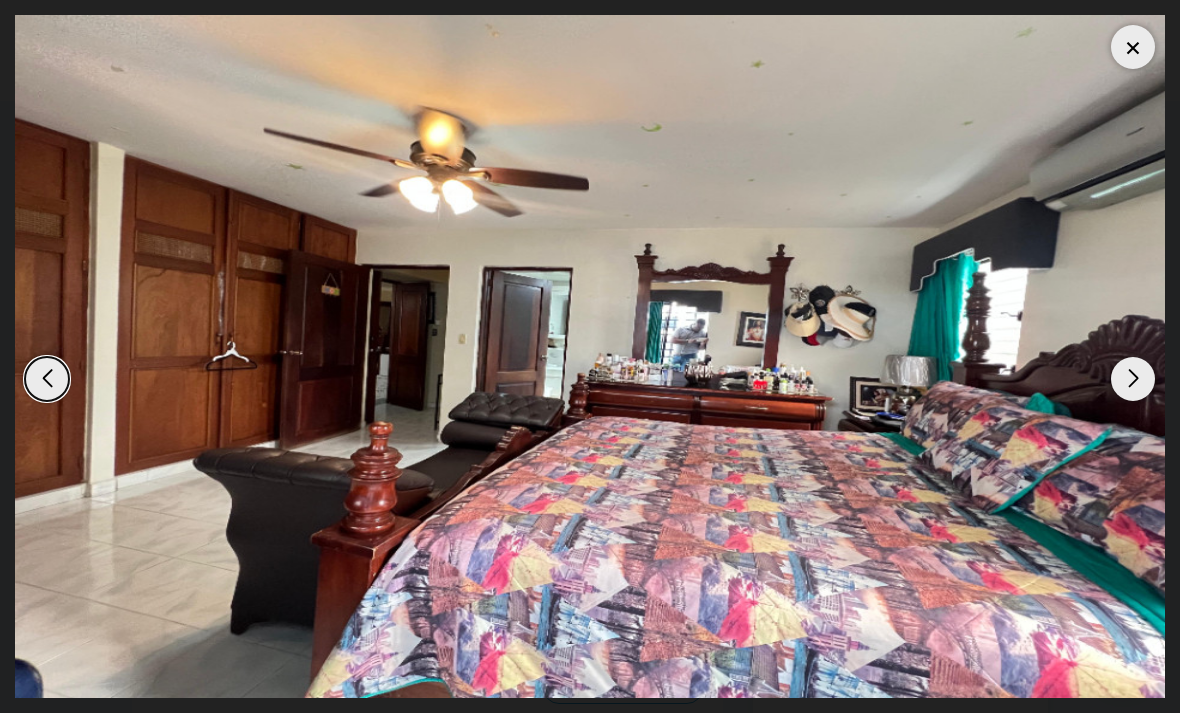 click at bounding box center (1133, 379) 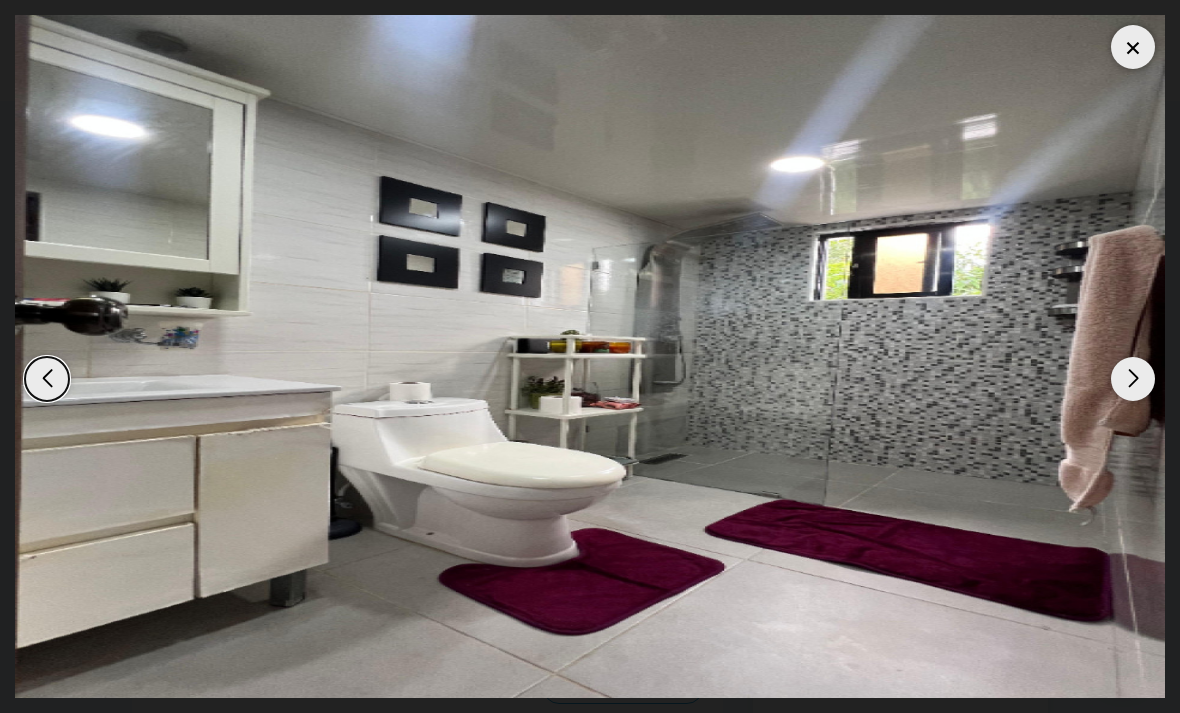 click at bounding box center (1133, 379) 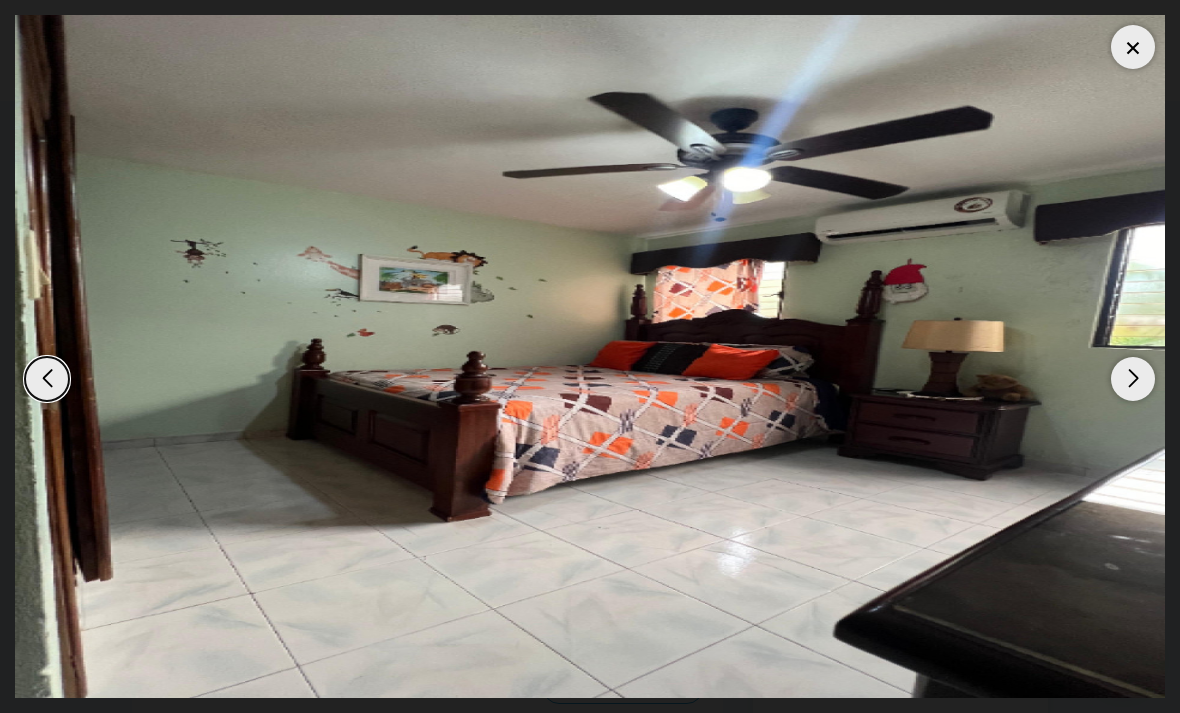 click at bounding box center (1133, 379) 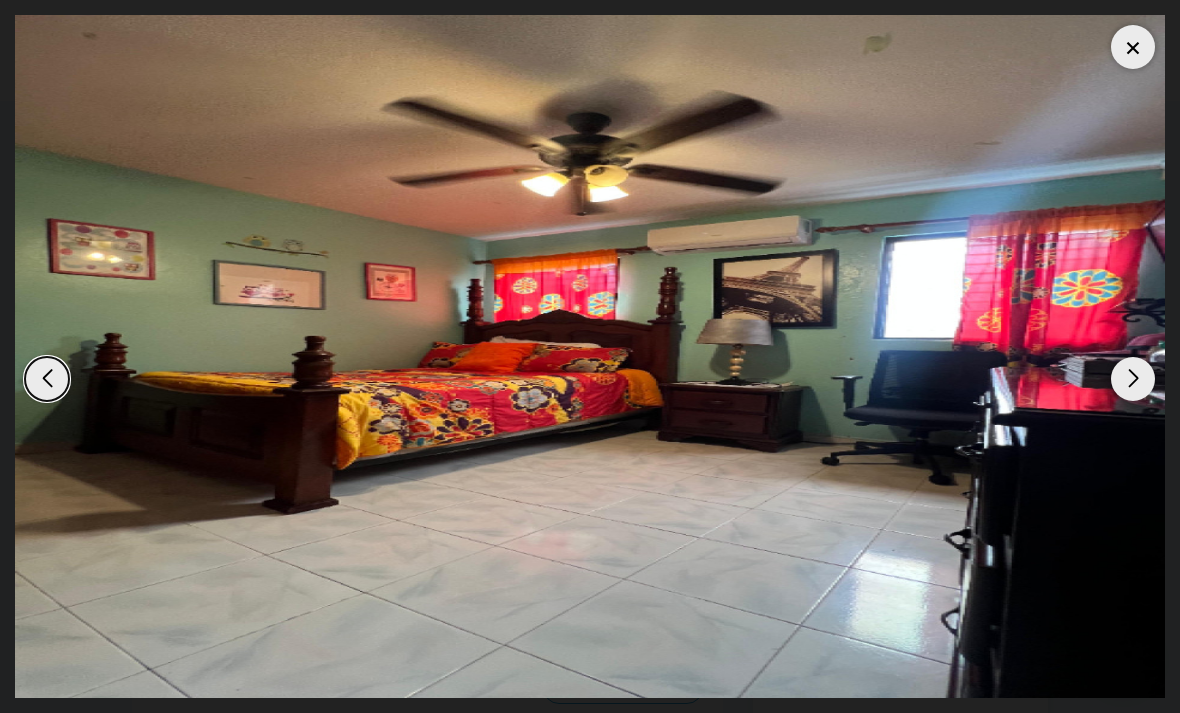 click at bounding box center [1133, 379] 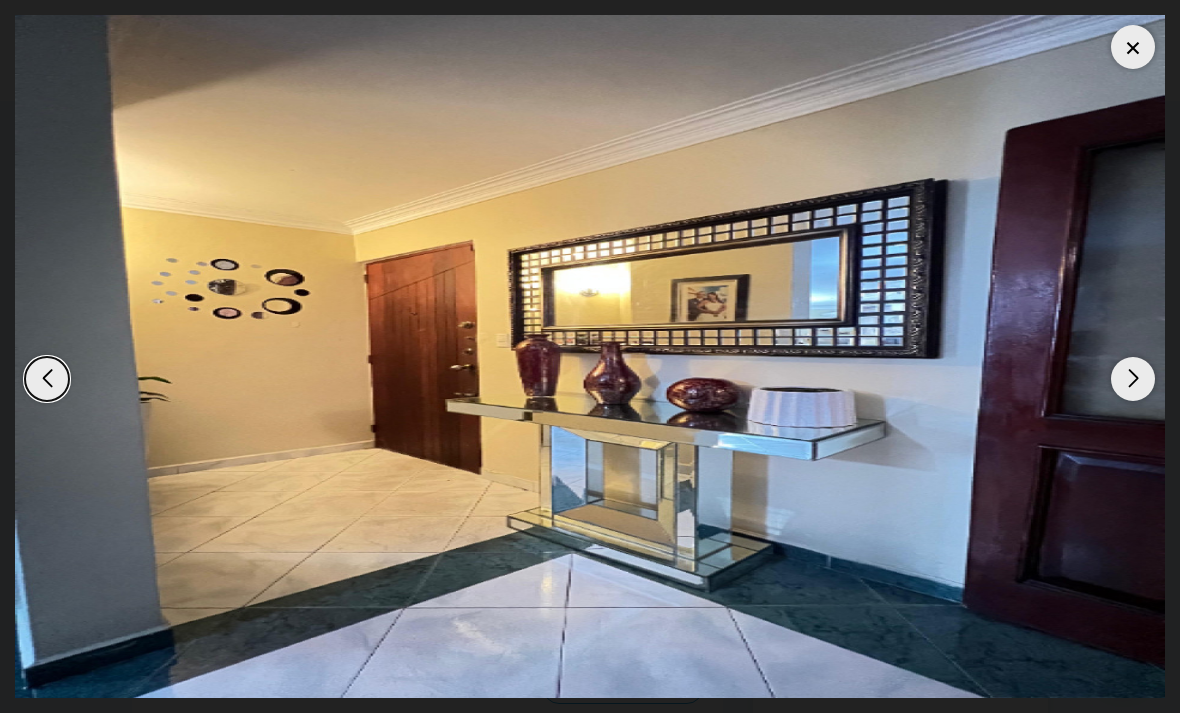 click at bounding box center [1133, 379] 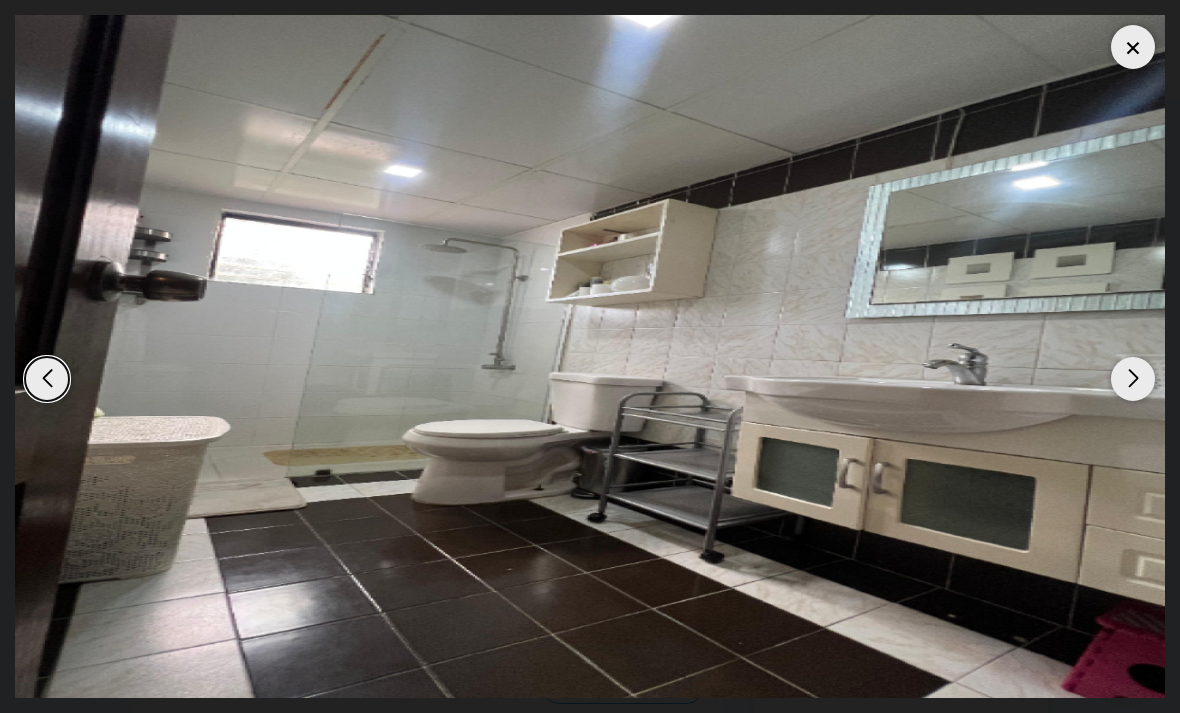 click at bounding box center (1133, 379) 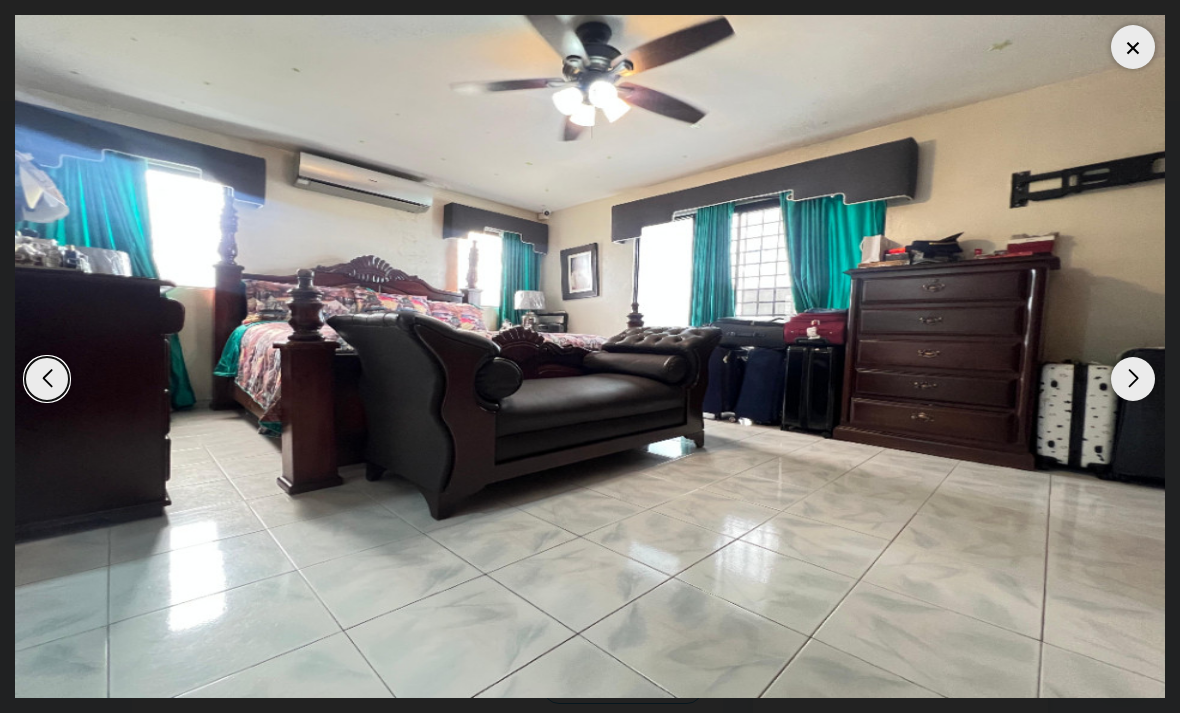 click at bounding box center [1133, 379] 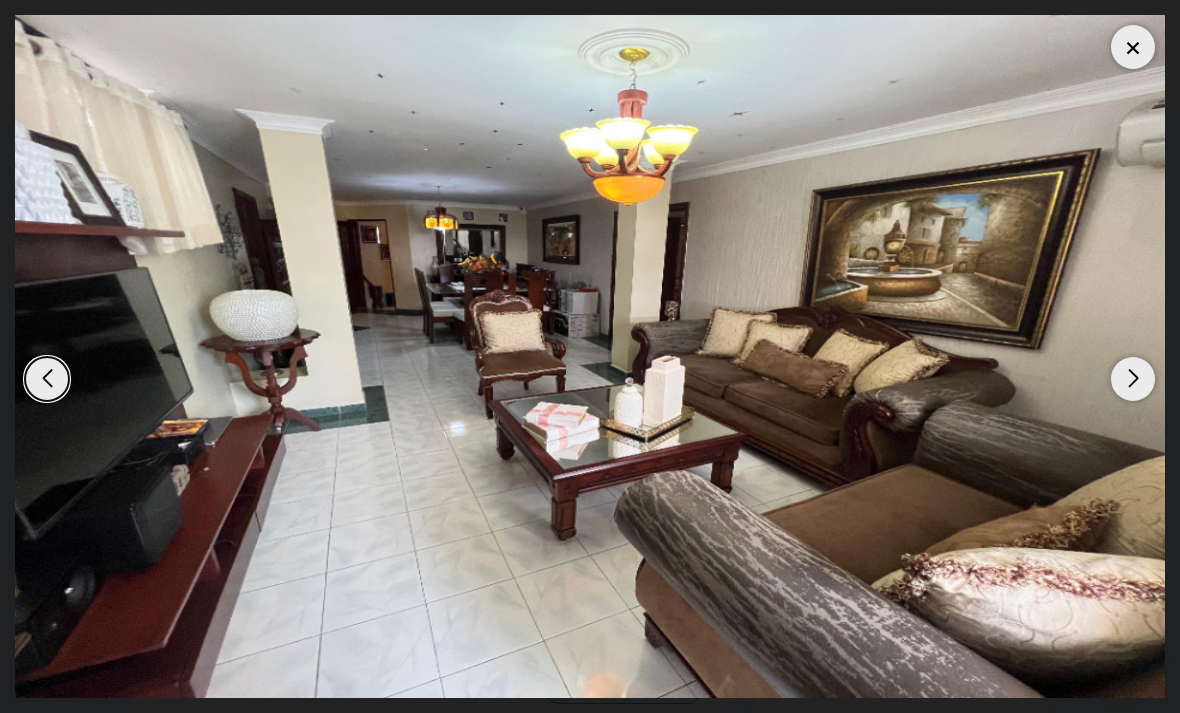 click at bounding box center (1133, 379) 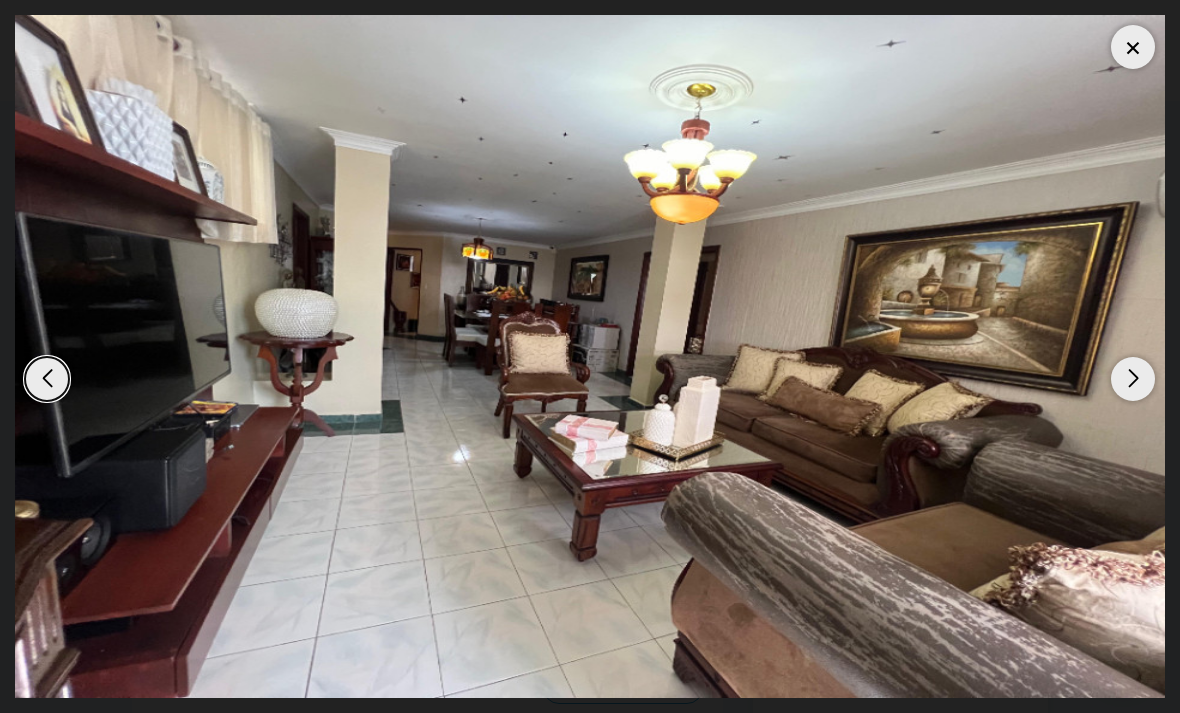 click at bounding box center (1133, 379) 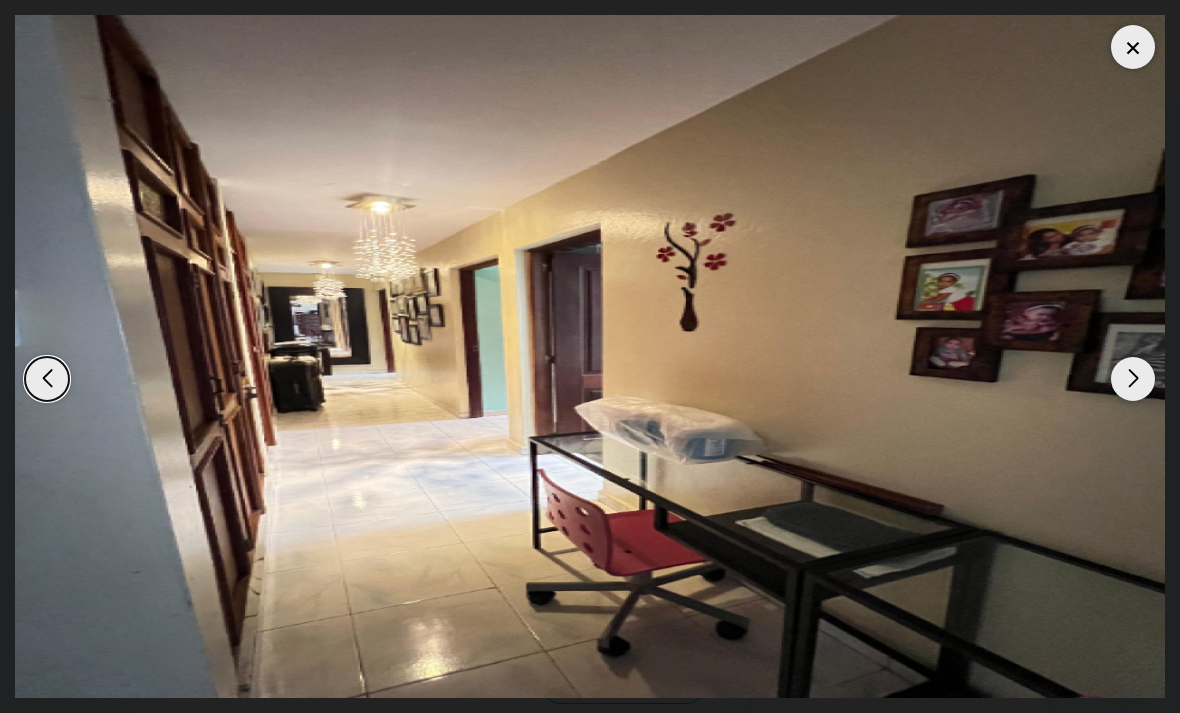 click at bounding box center [1133, 379] 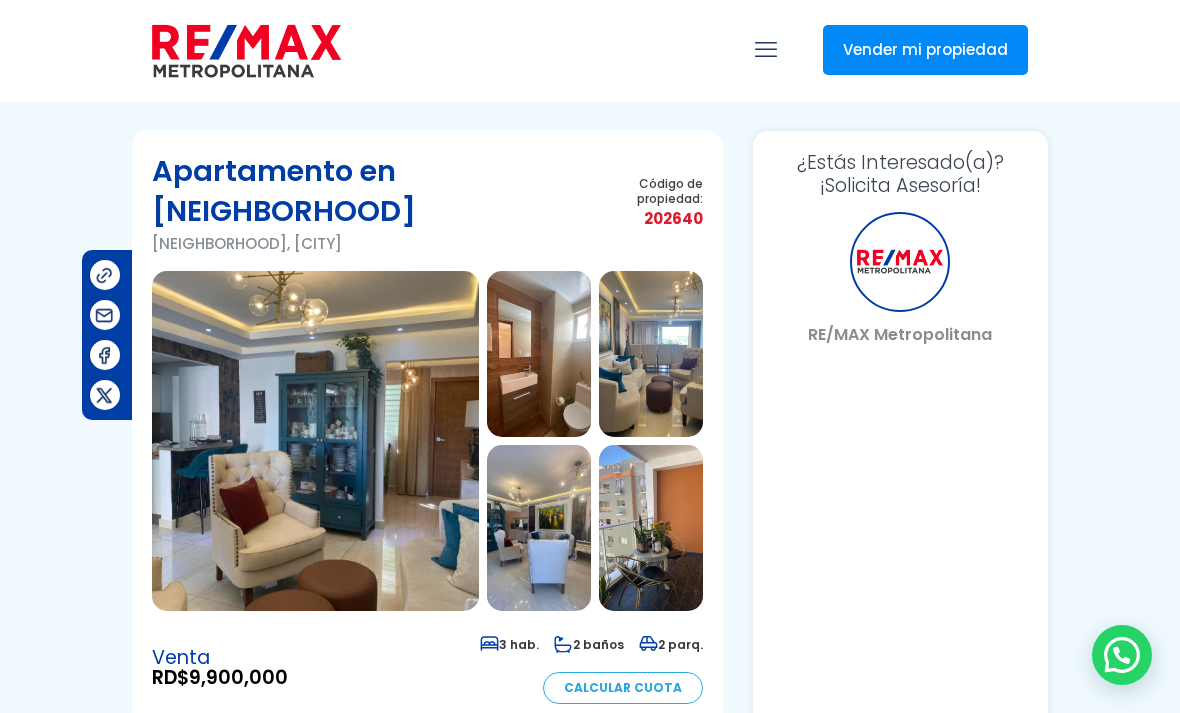 scroll, scrollTop: 0, scrollLeft: 0, axis: both 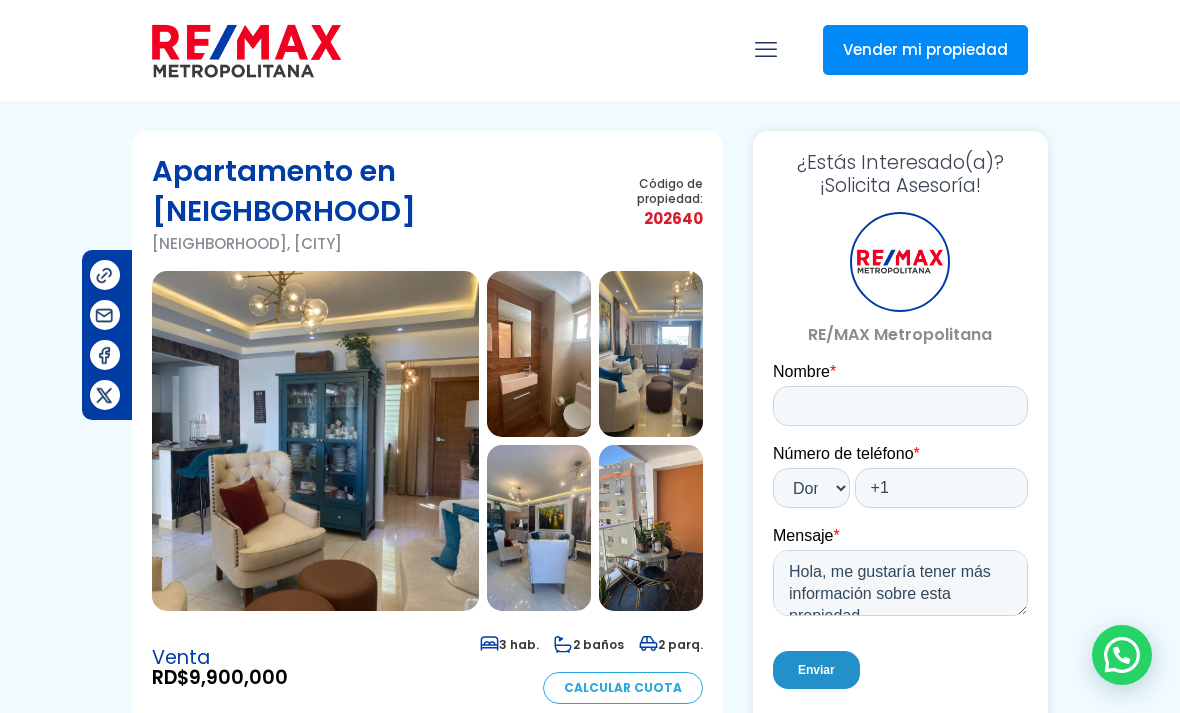click at bounding box center [315, 441] 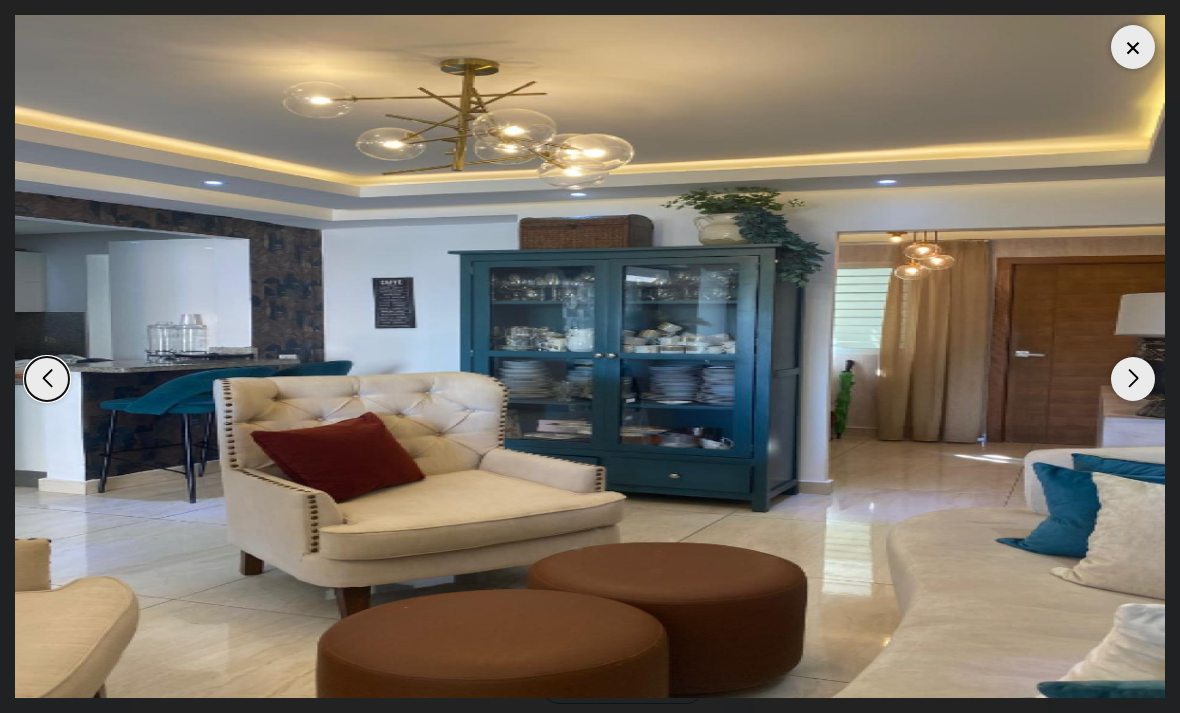 click at bounding box center (1133, 379) 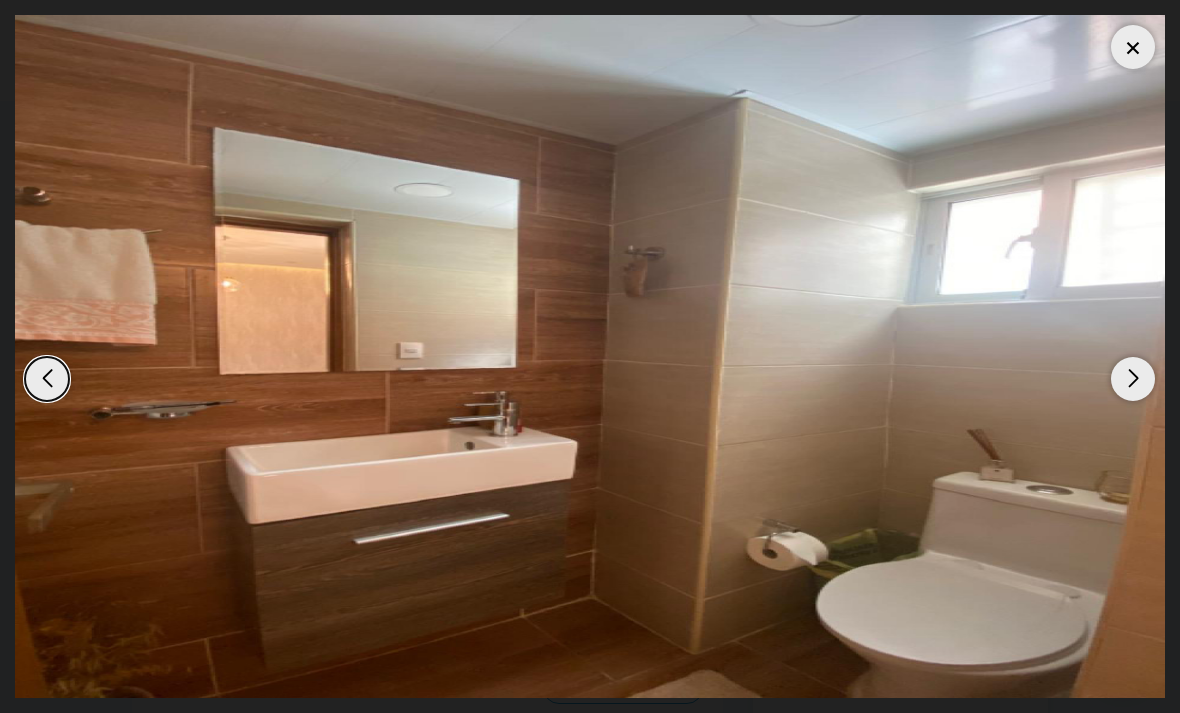click at bounding box center [1133, 379] 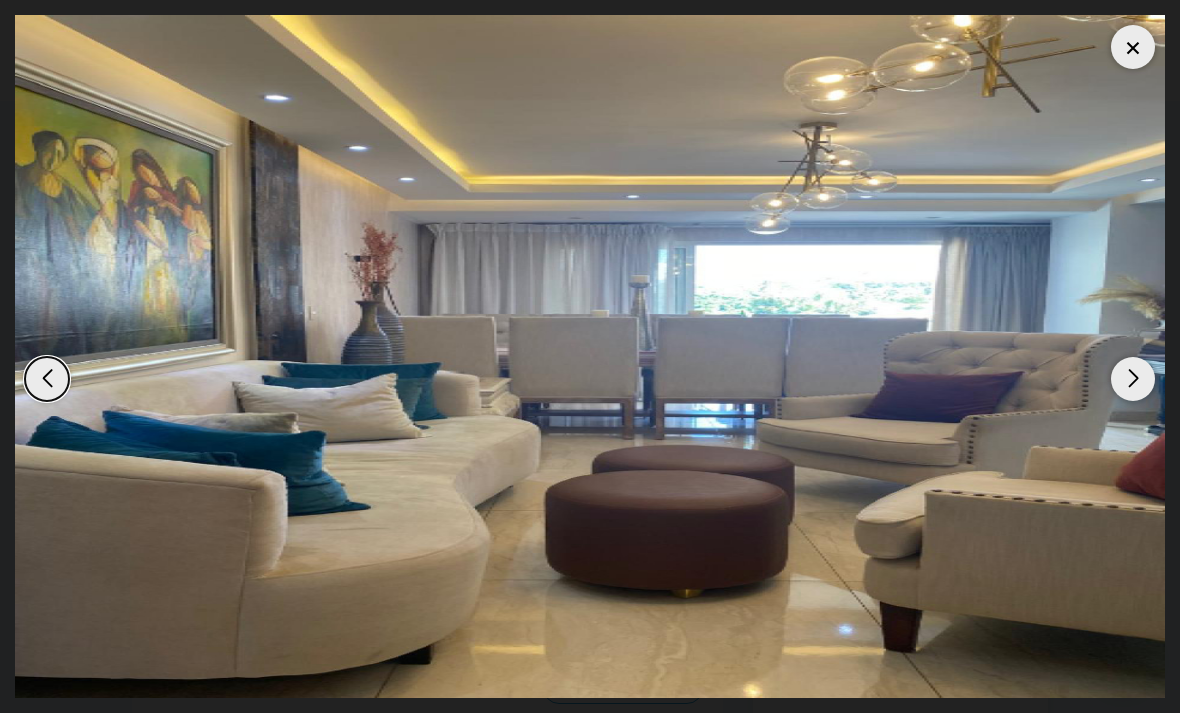 click at bounding box center [1133, 379] 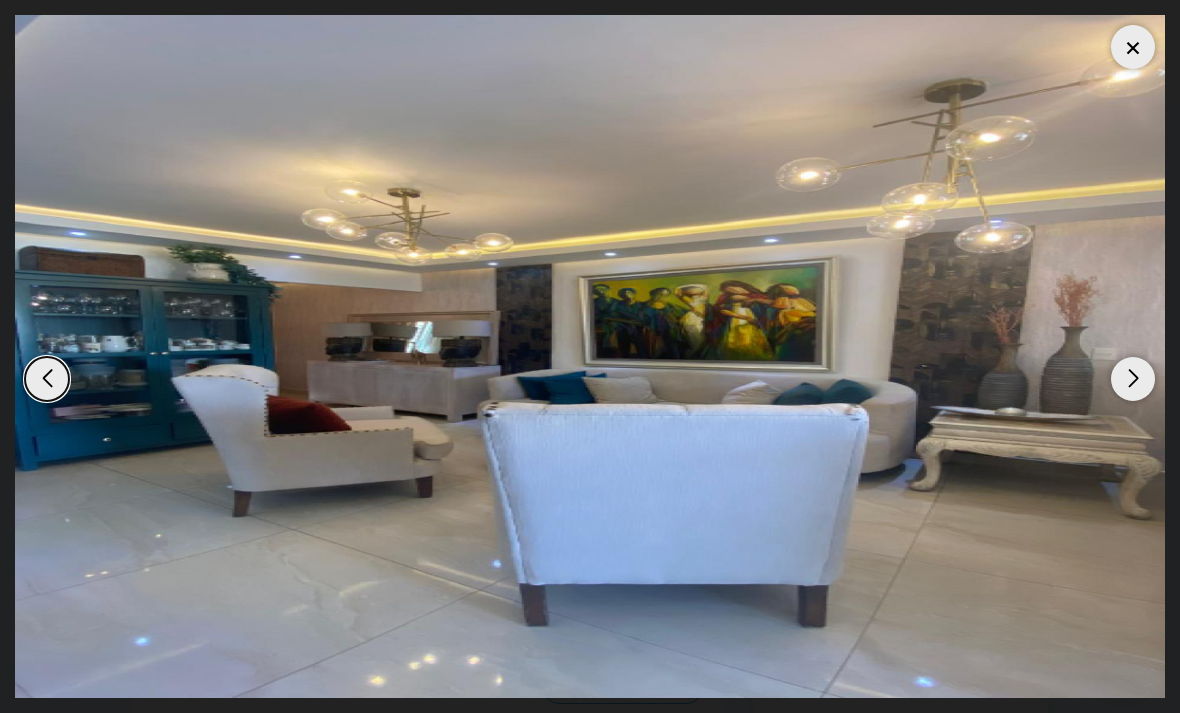 click at bounding box center [1133, 379] 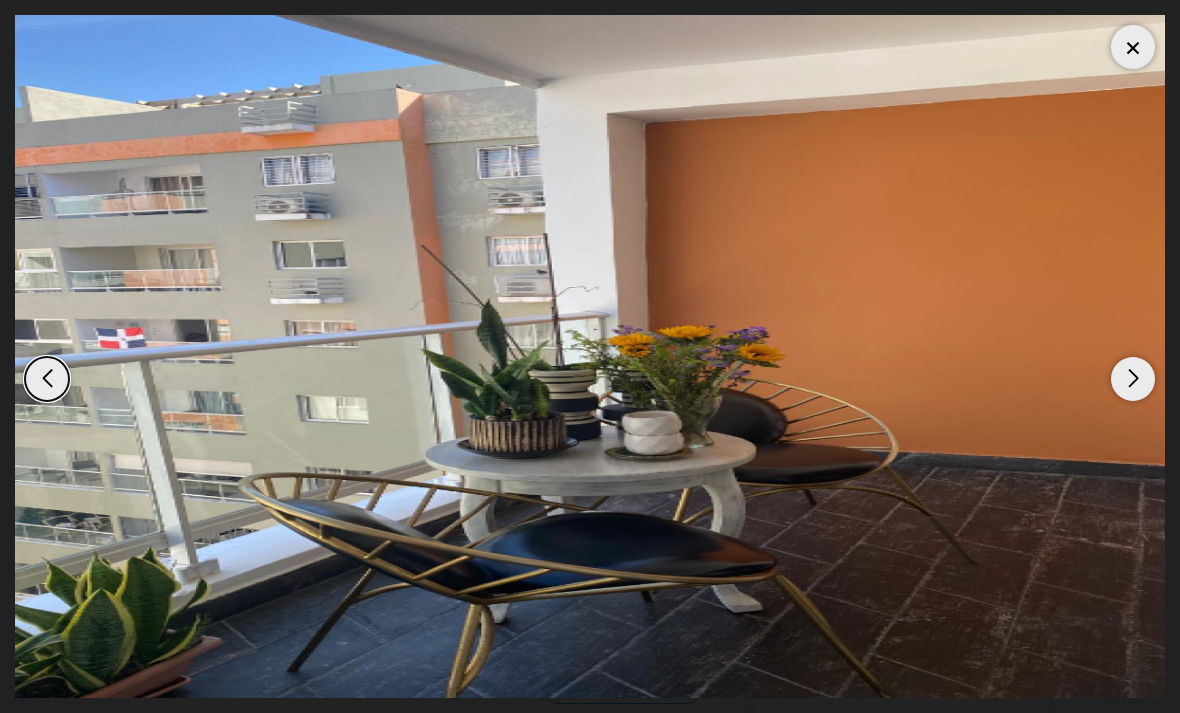 click at bounding box center (1133, 379) 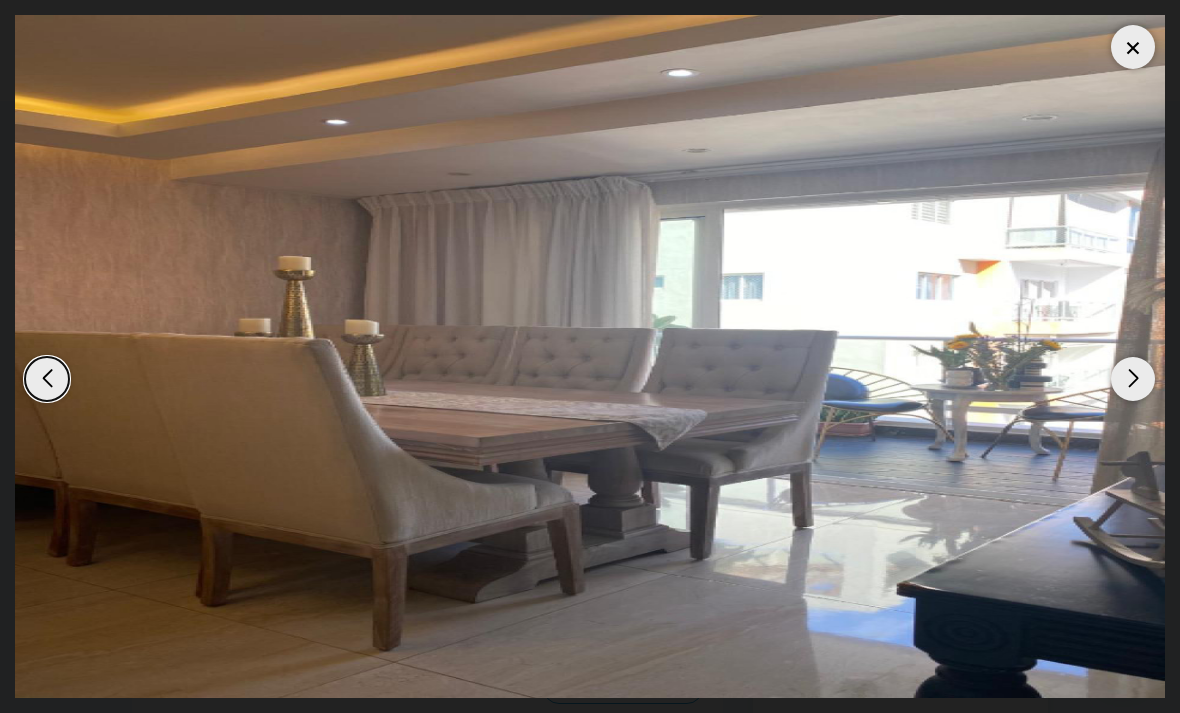 click at bounding box center [1133, 379] 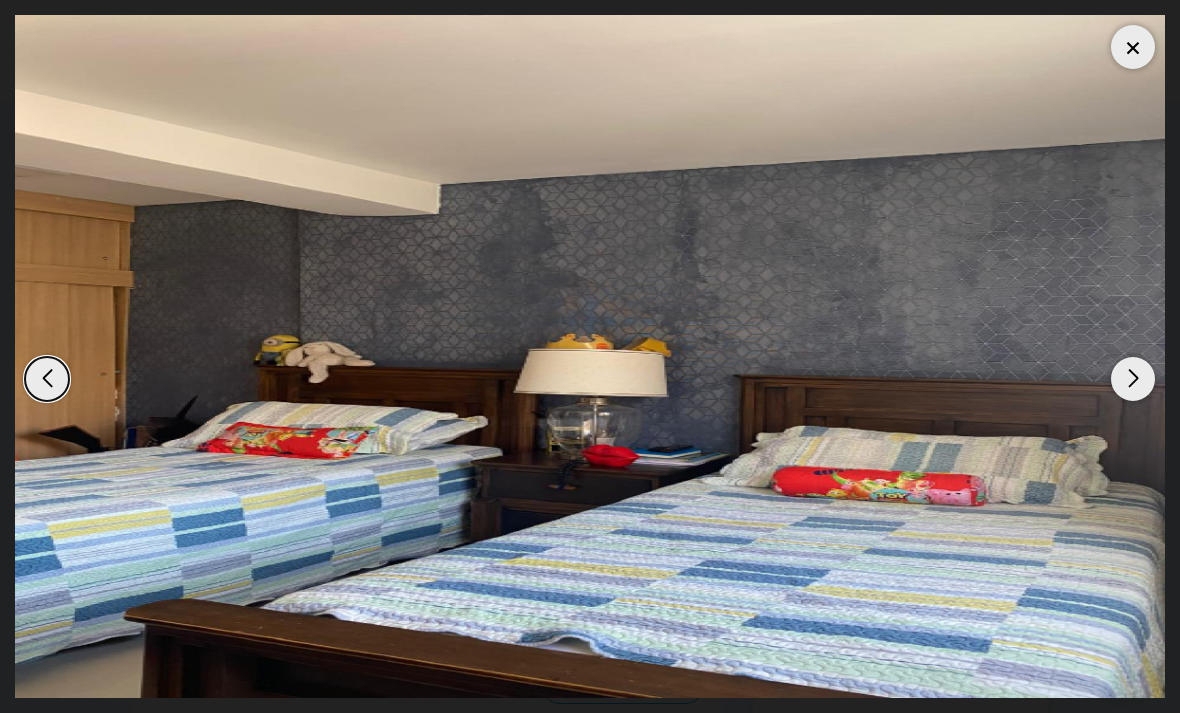 click at bounding box center (1133, 379) 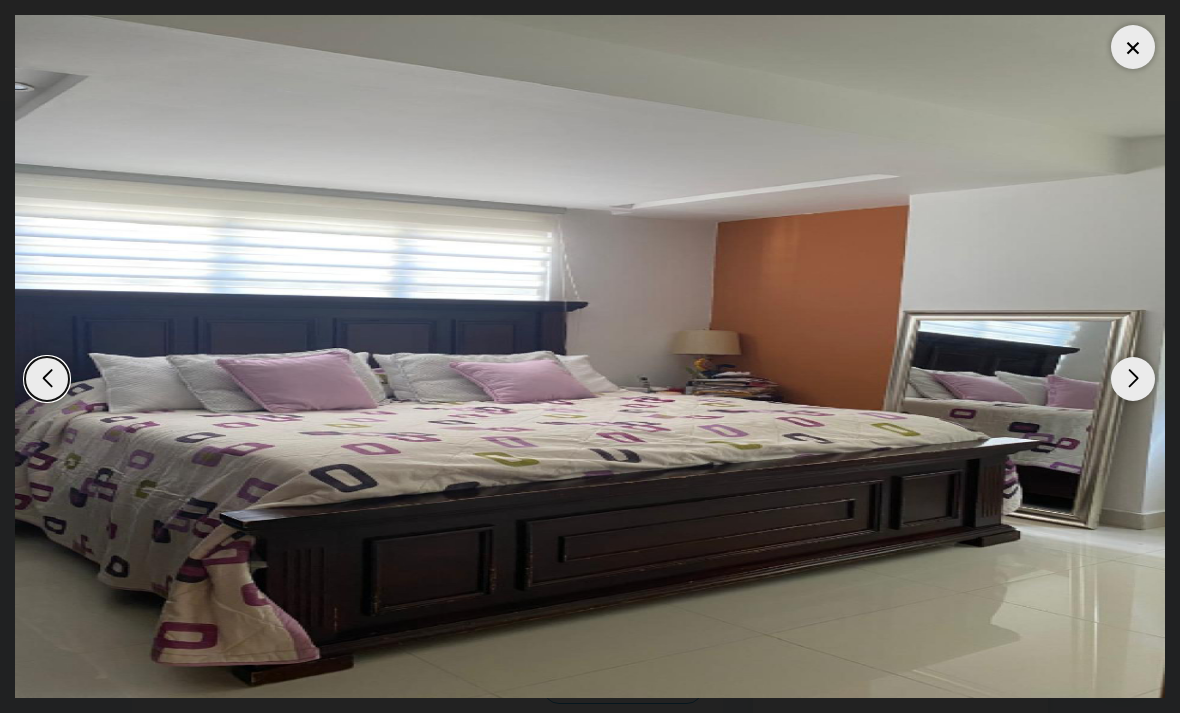 click at bounding box center [1133, 379] 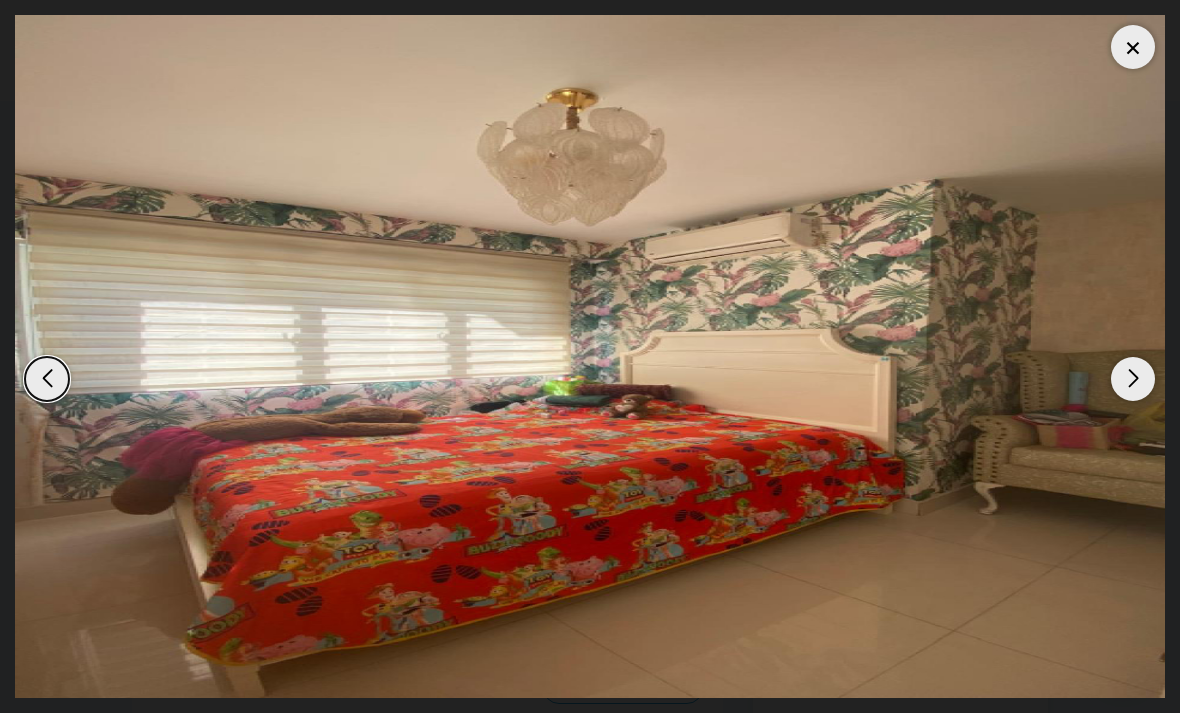 click at bounding box center [1133, 379] 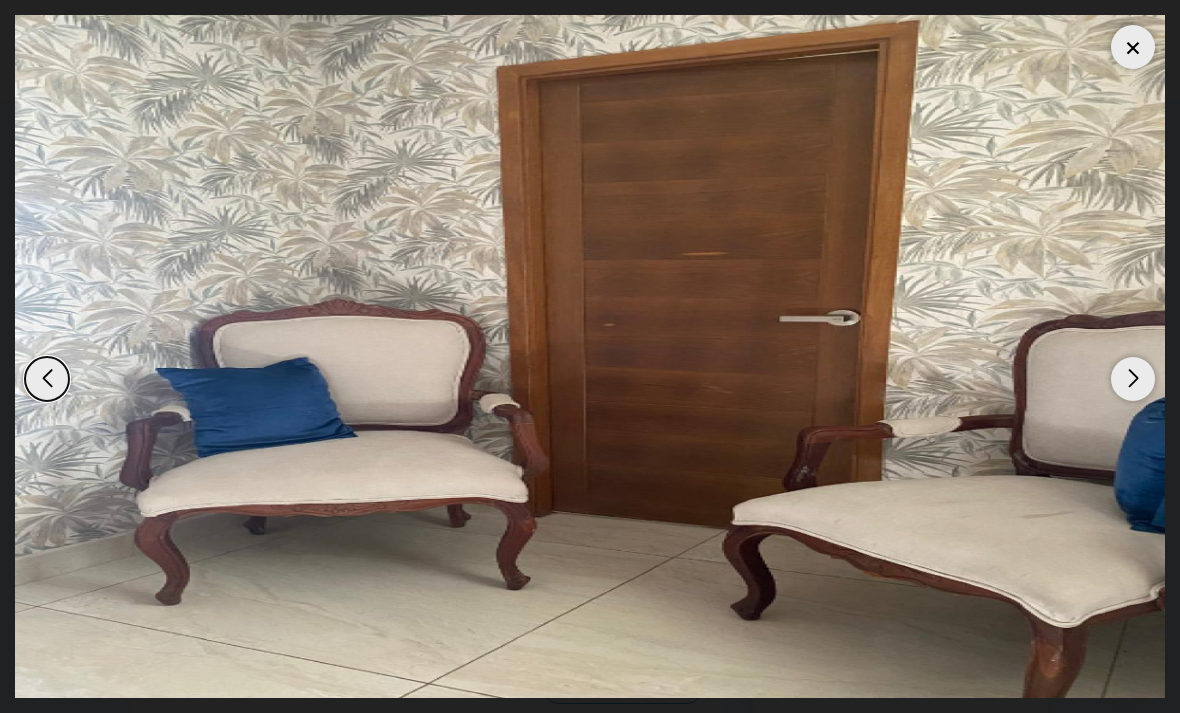 click at bounding box center [1133, 379] 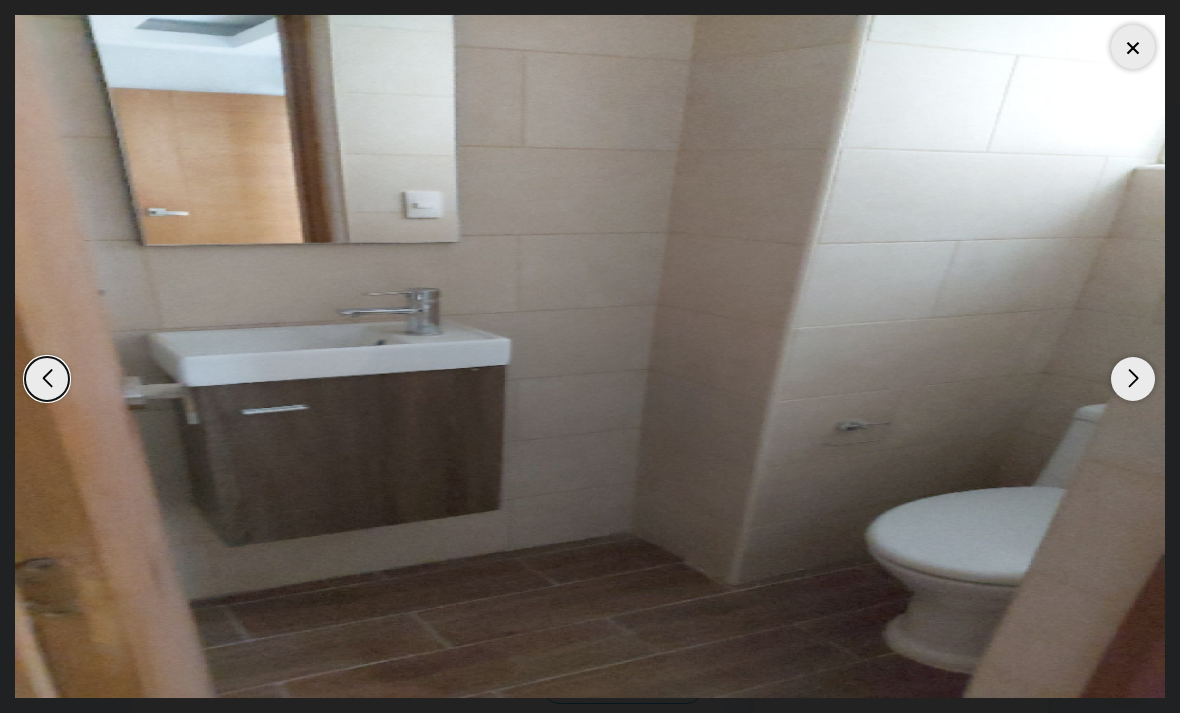 click at bounding box center (1133, 379) 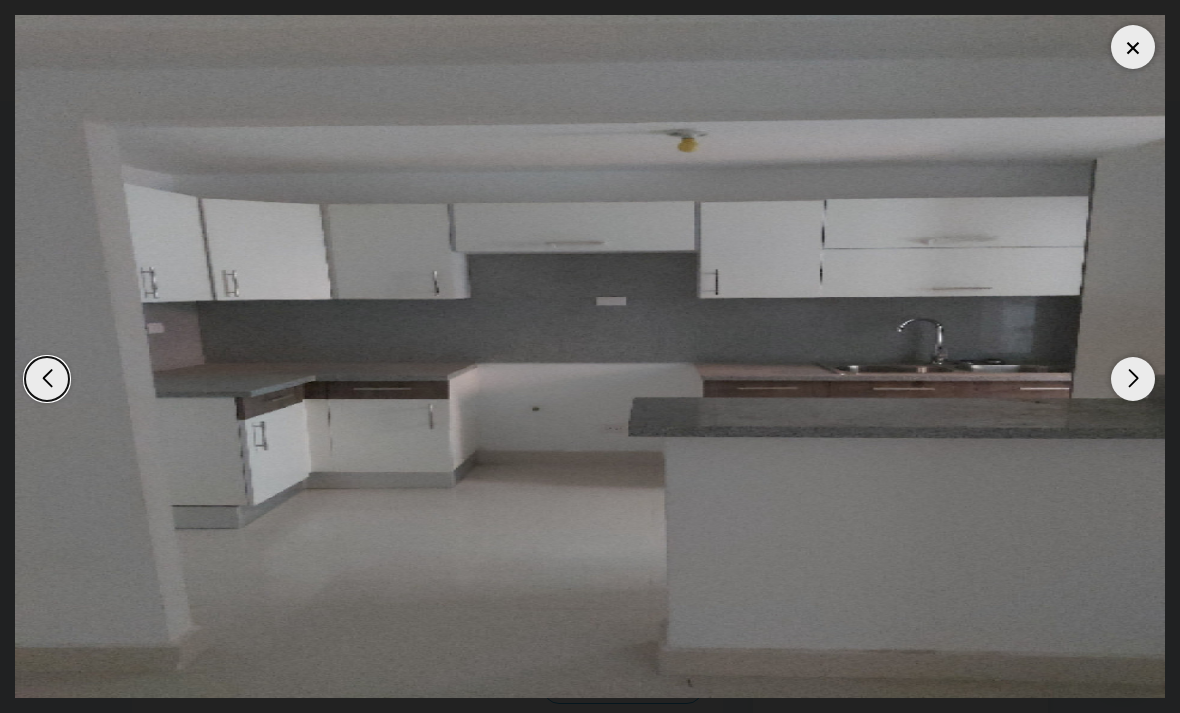 click at bounding box center [1133, 379] 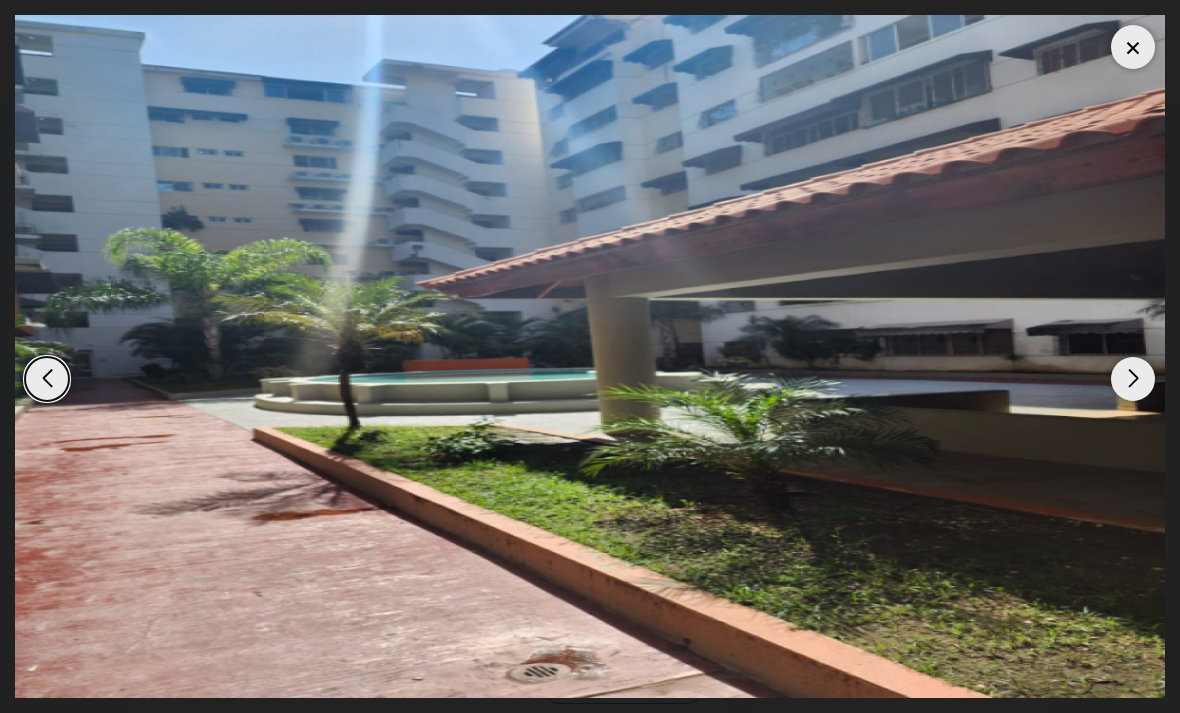 click at bounding box center (1133, 379) 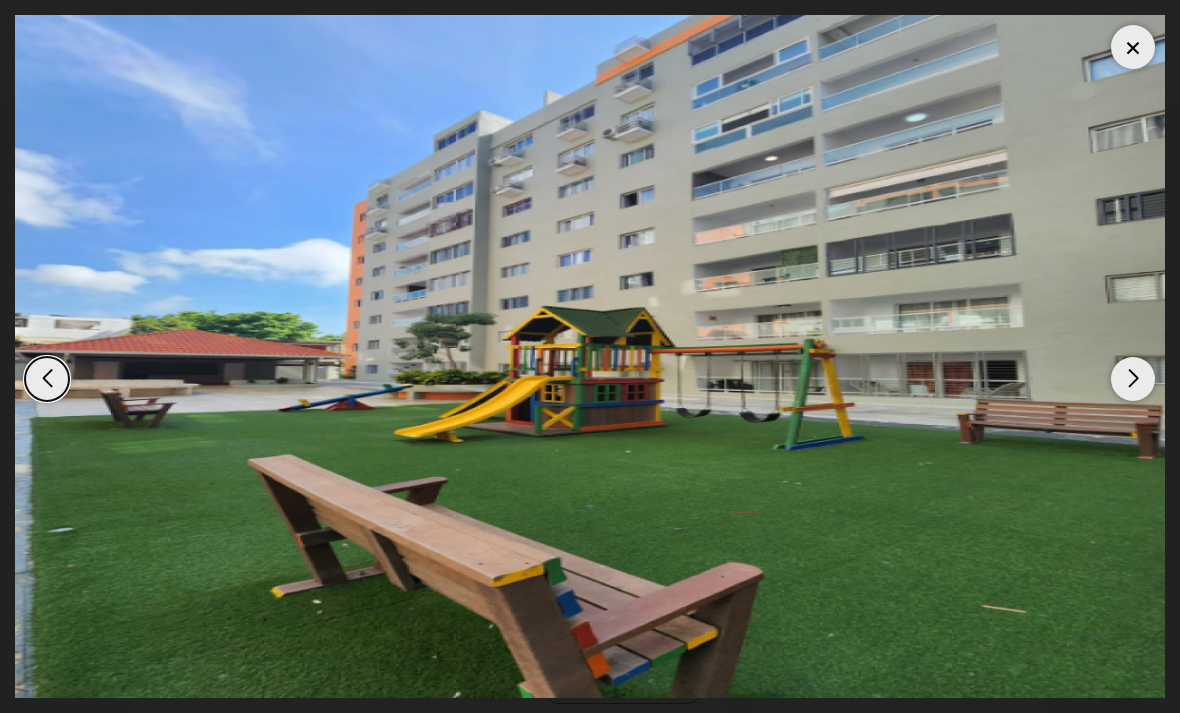 click at bounding box center (1133, 379) 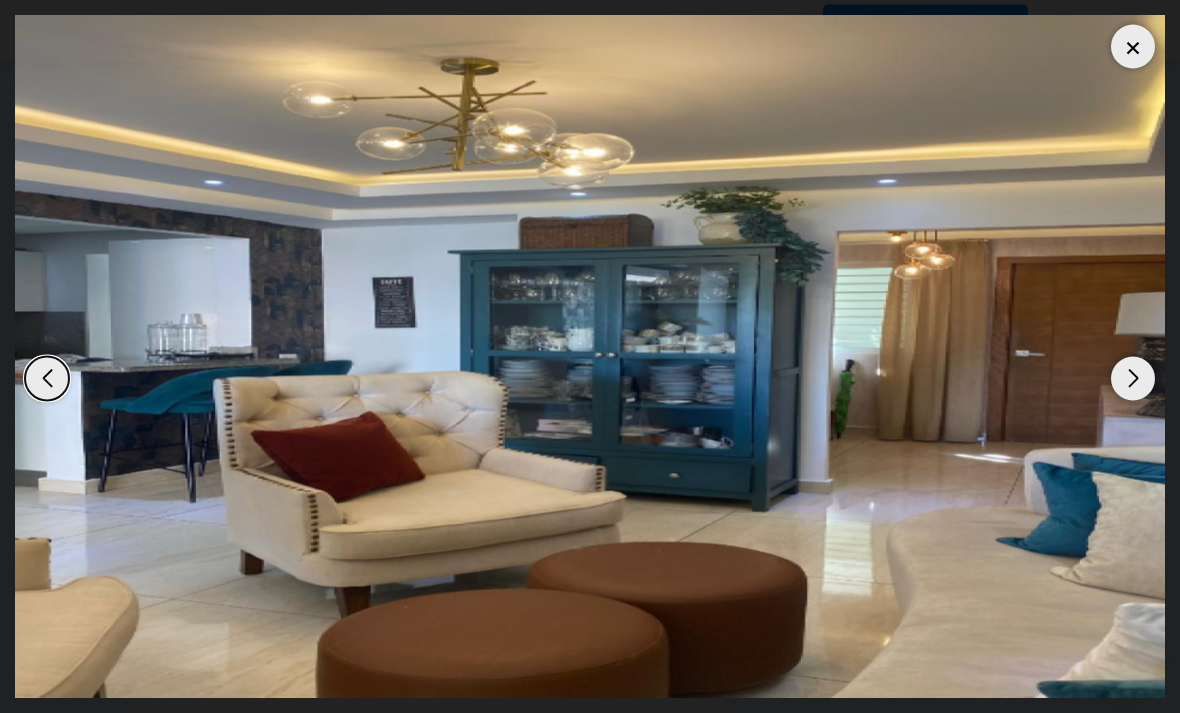 click at bounding box center (1133, 47) 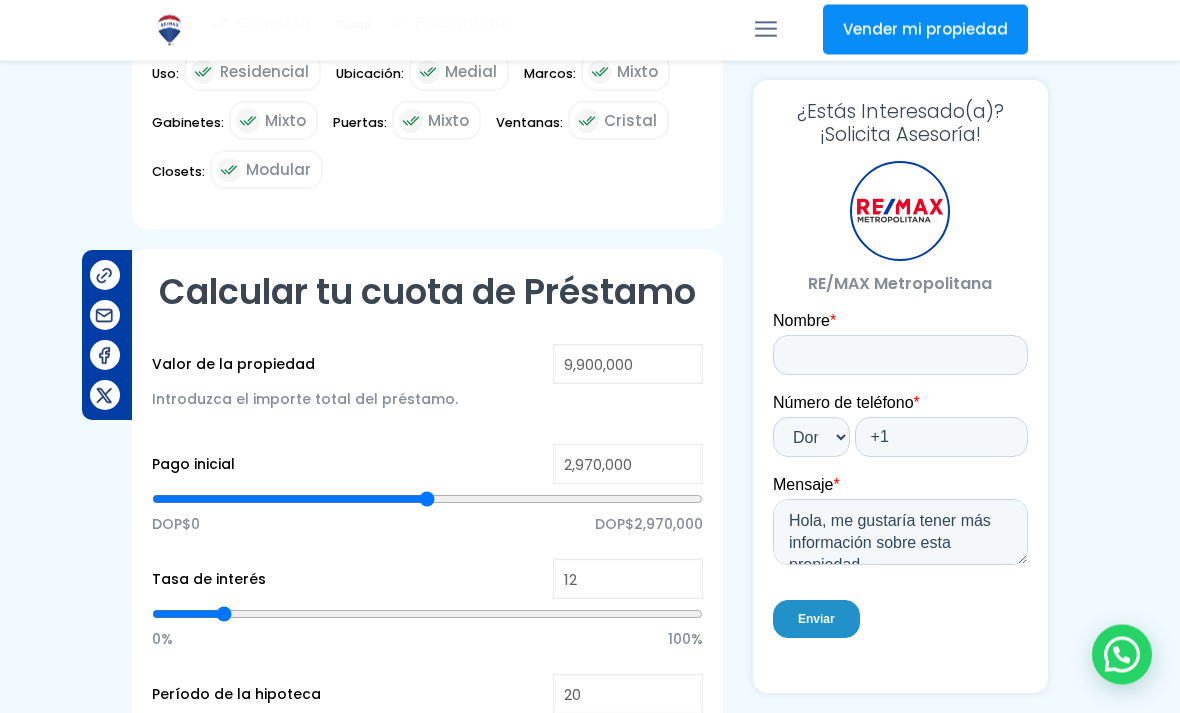 scroll, scrollTop: 1430, scrollLeft: 0, axis: vertical 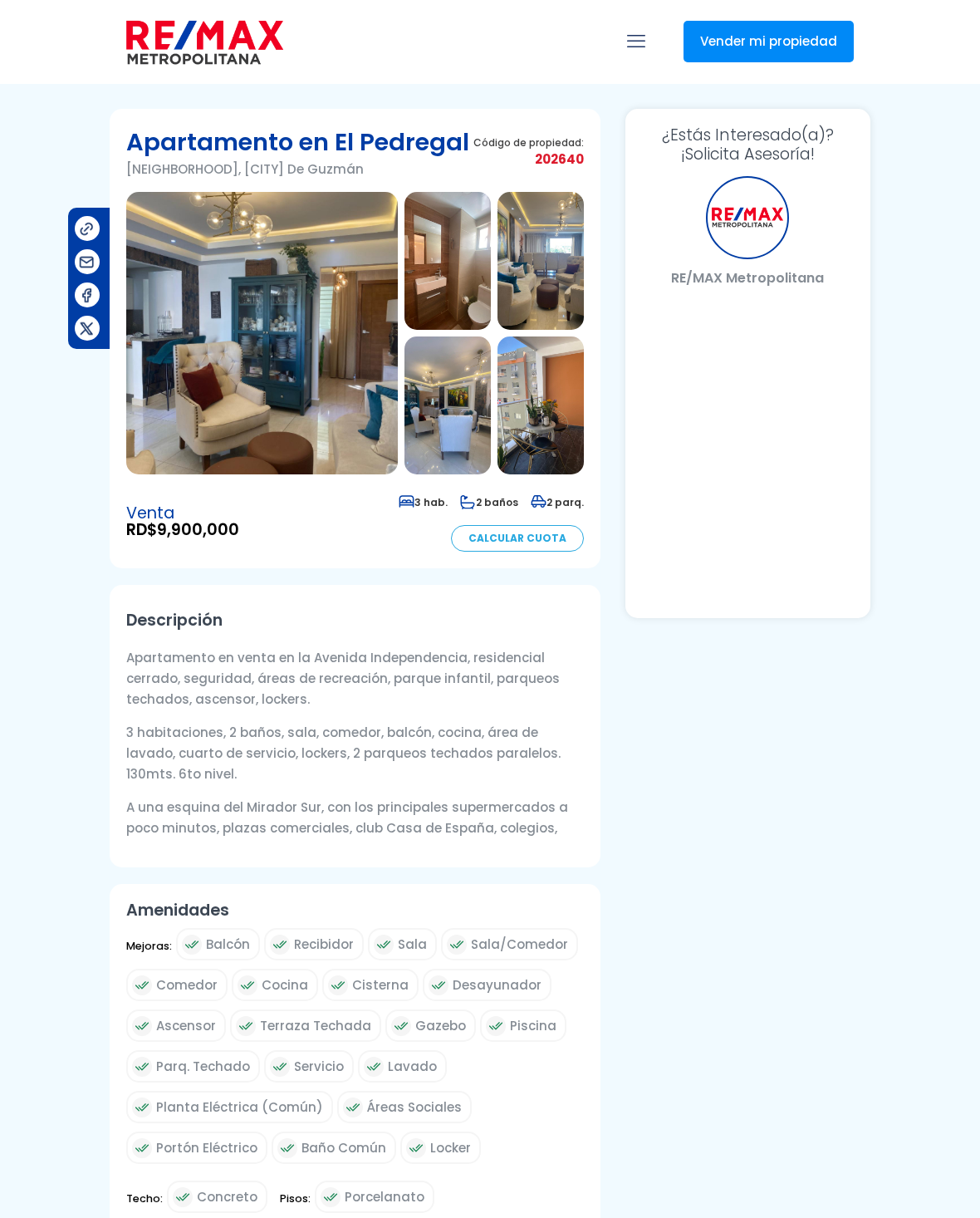 select on "DO" 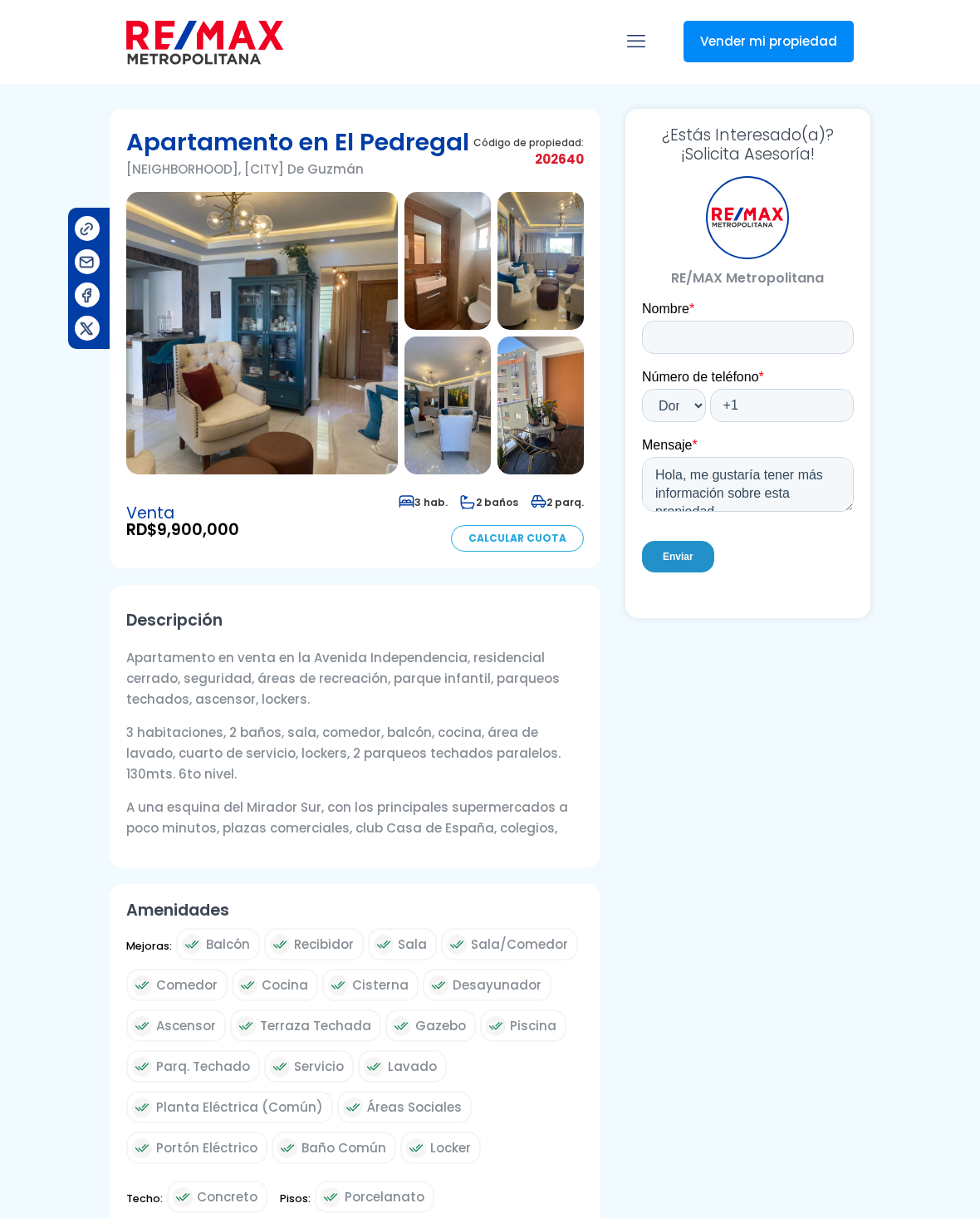 scroll, scrollTop: 0, scrollLeft: 0, axis: both 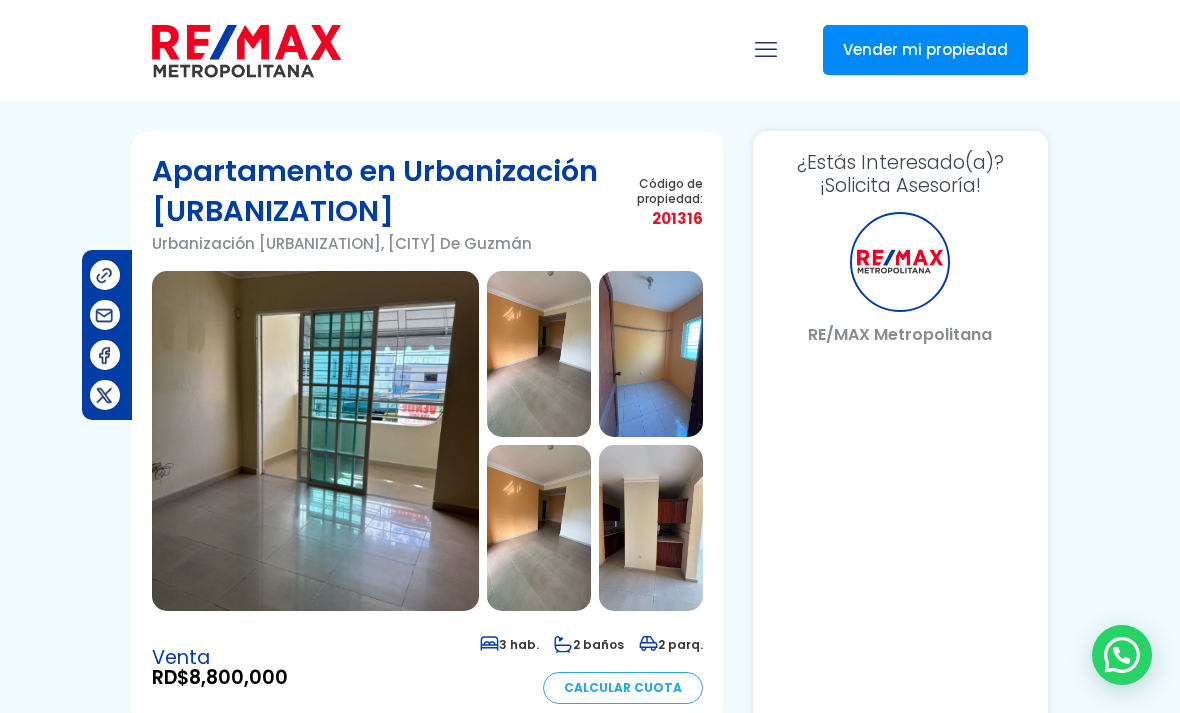 select on "DO" 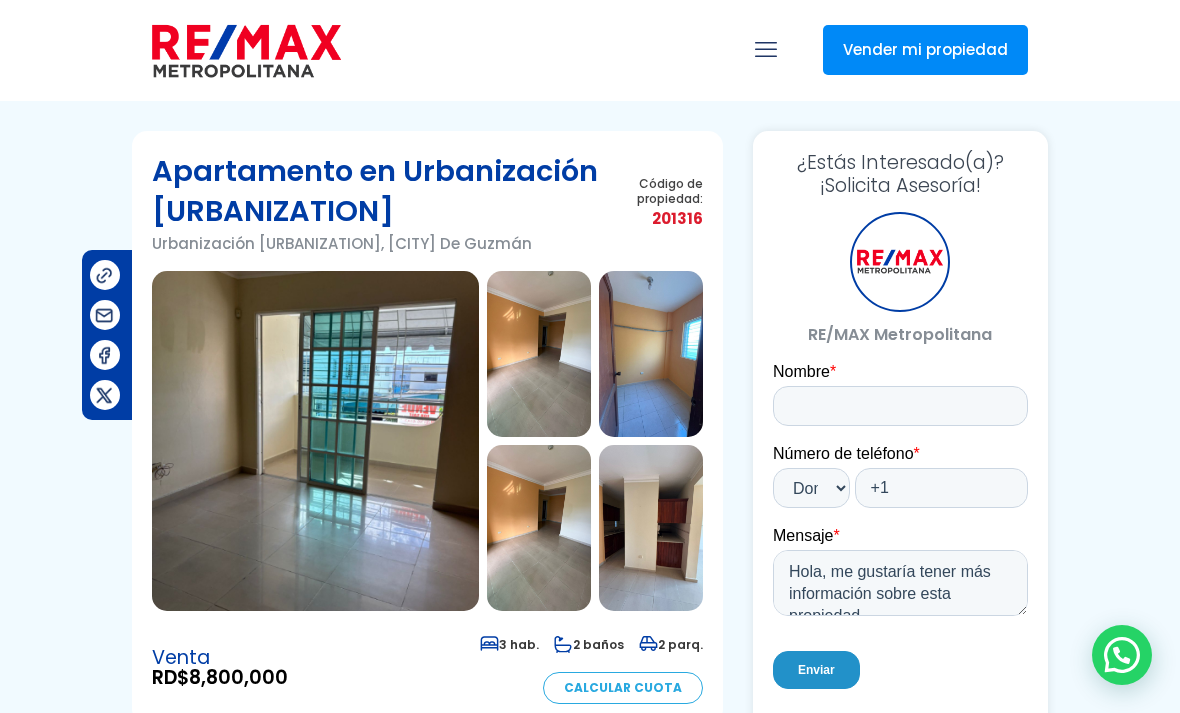 scroll, scrollTop: 0, scrollLeft: 0, axis: both 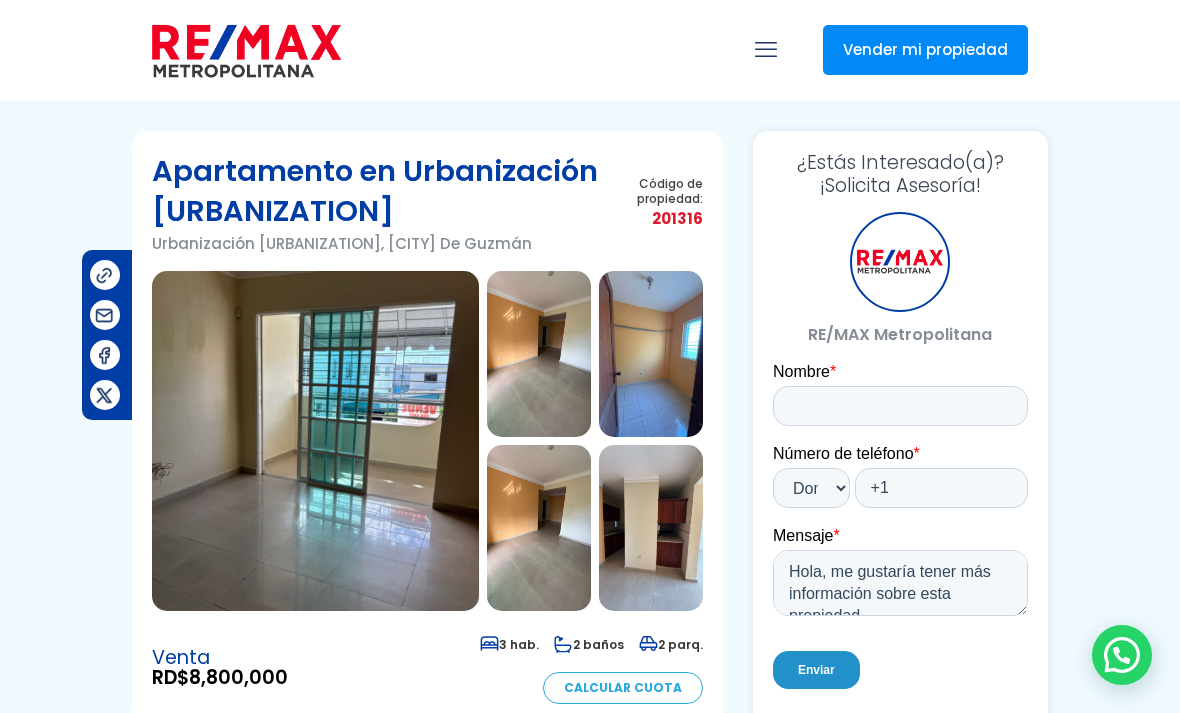 click at bounding box center (315, 441) 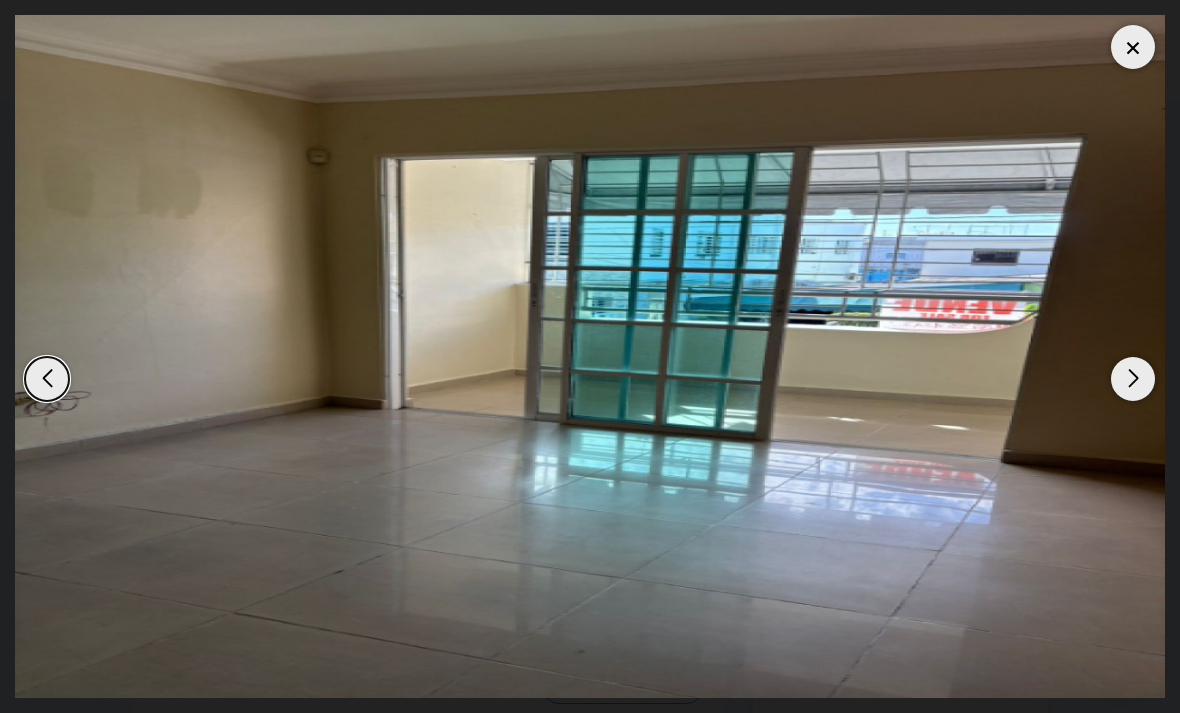 click at bounding box center (1133, 379) 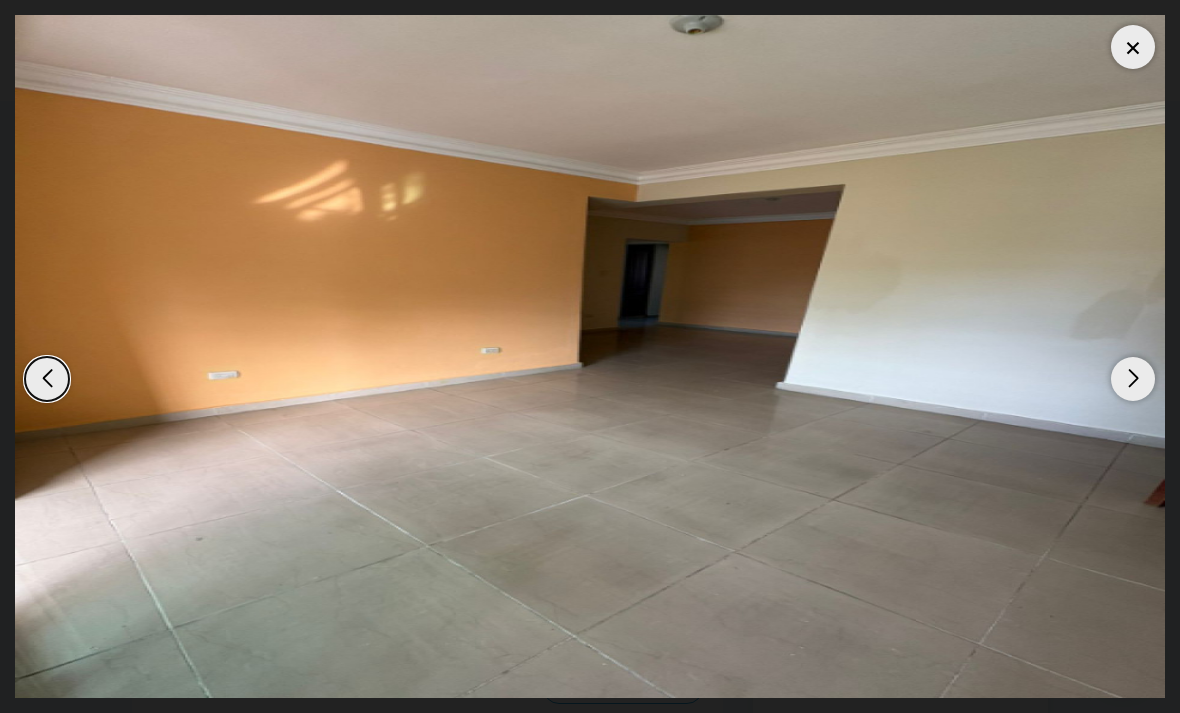 click at bounding box center [1133, 379] 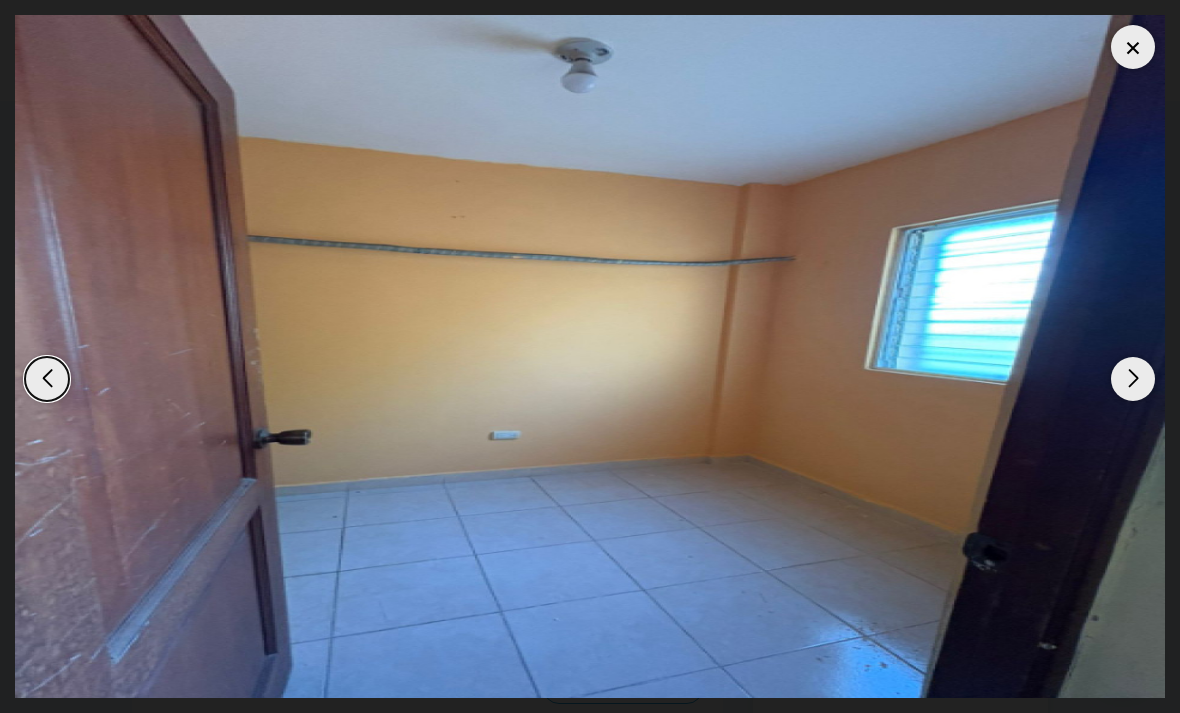 click at bounding box center (1133, 379) 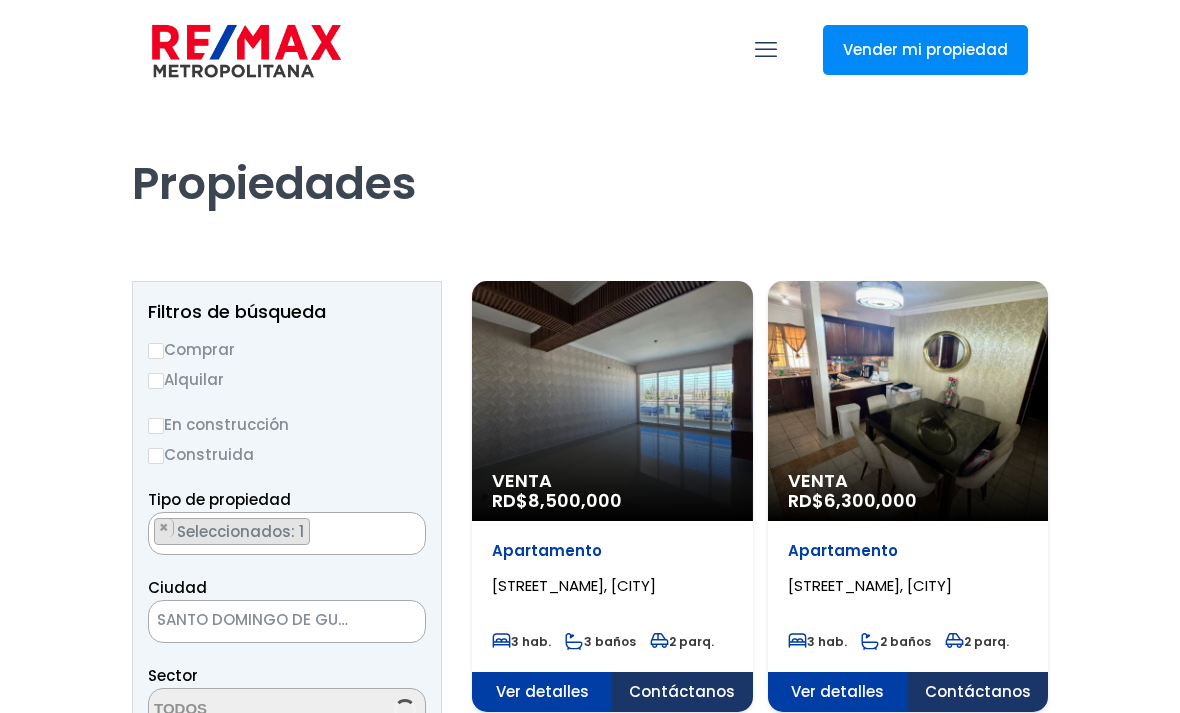 scroll, scrollTop: 0, scrollLeft: 0, axis: both 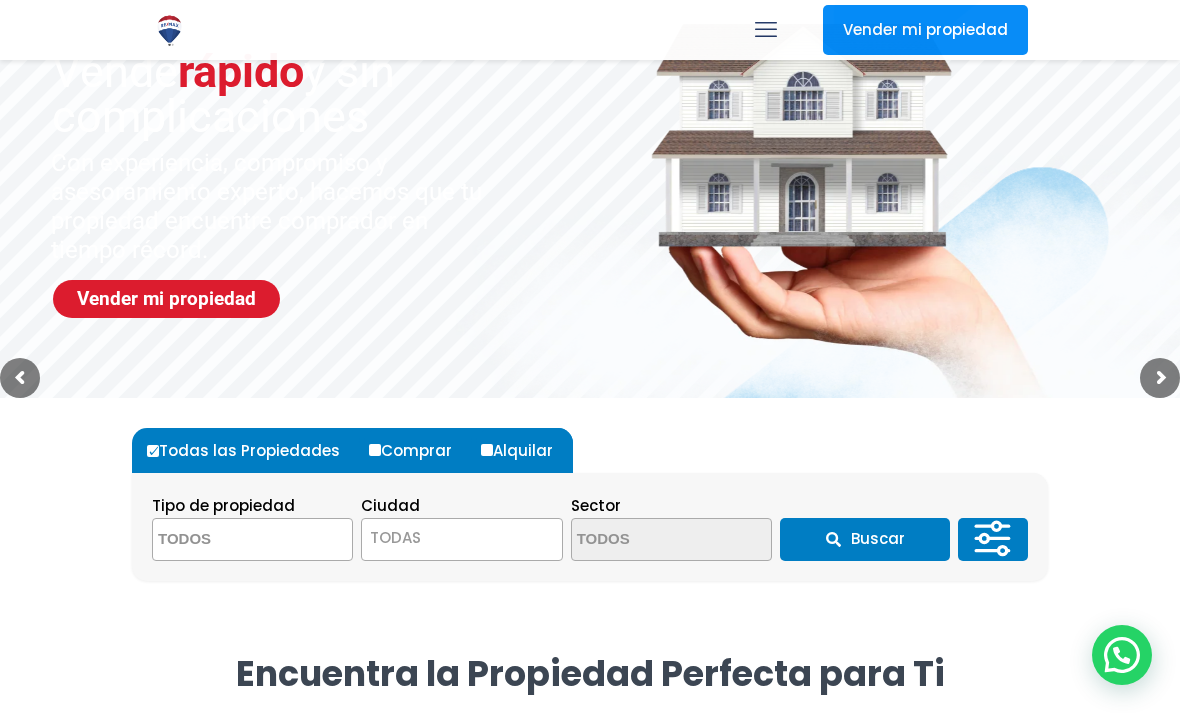 click at bounding box center [250, 540] 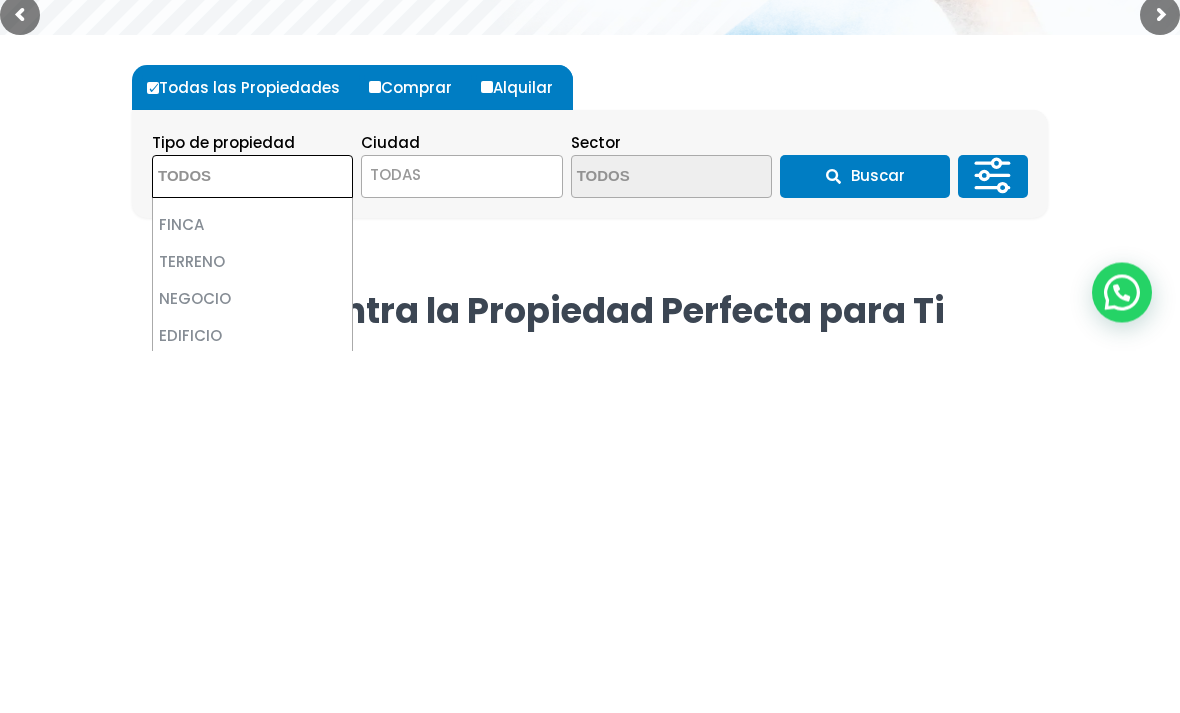 scroll, scrollTop: 142, scrollLeft: 0, axis: vertical 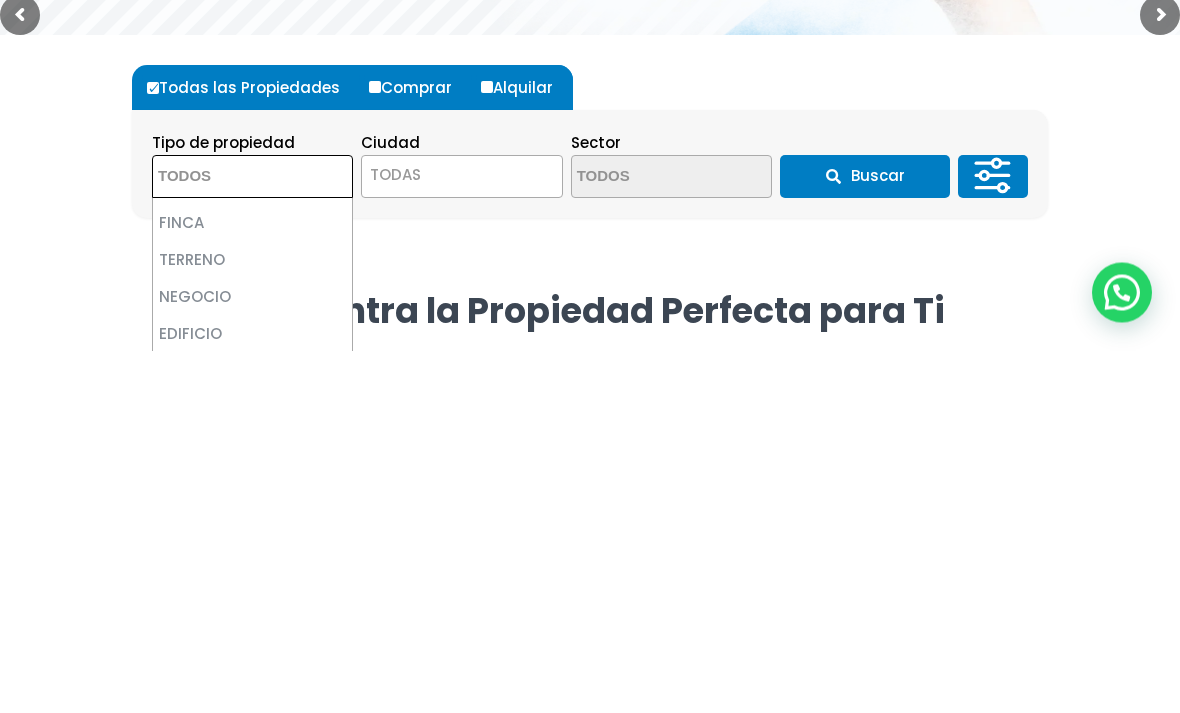 select on "land" 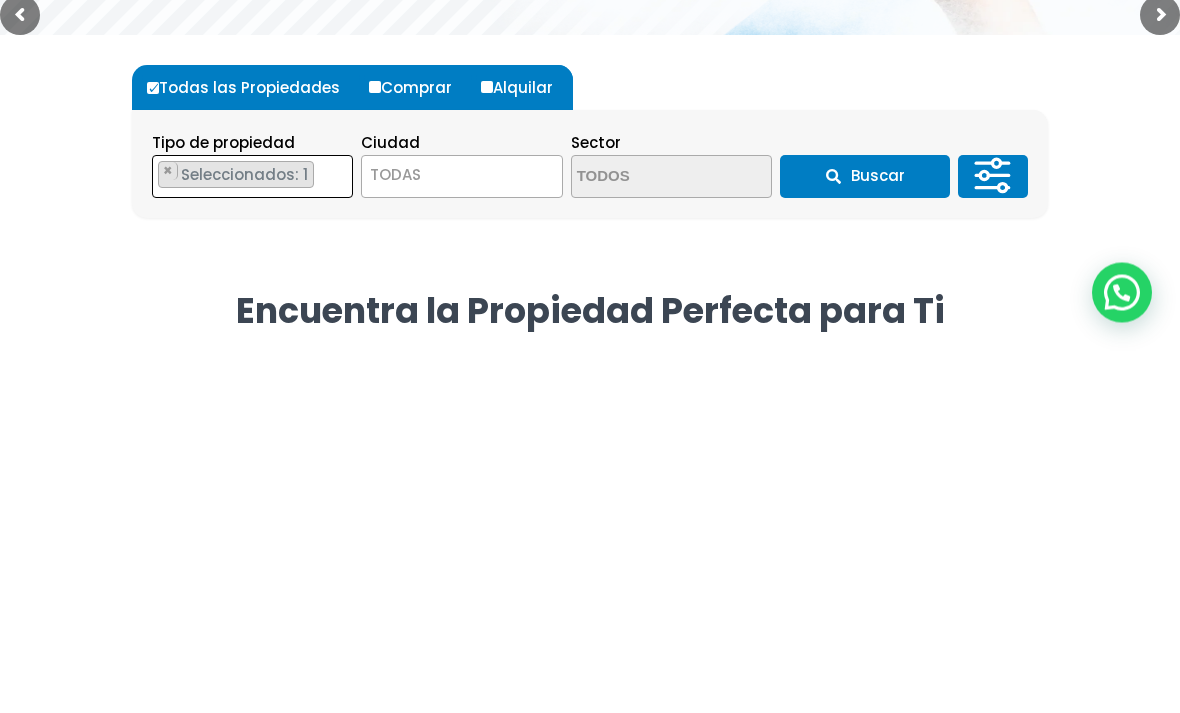 click on "TODAS" at bounding box center (461, 538) 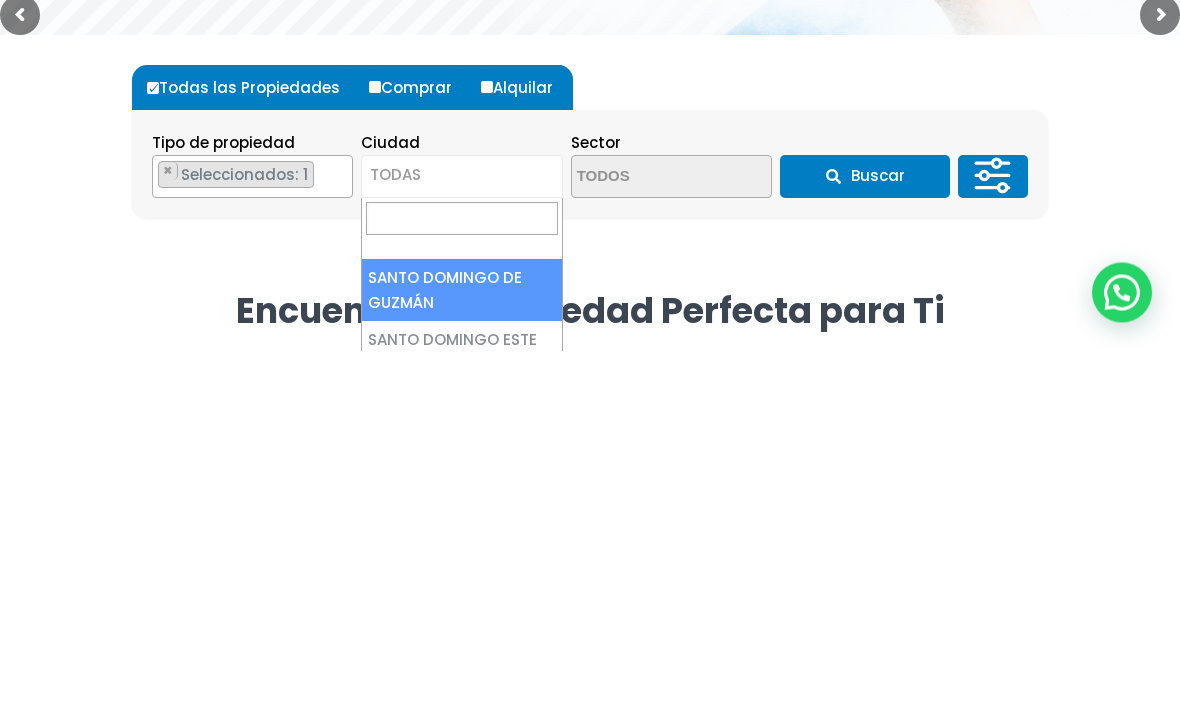 scroll, scrollTop: 541, scrollLeft: 0, axis: vertical 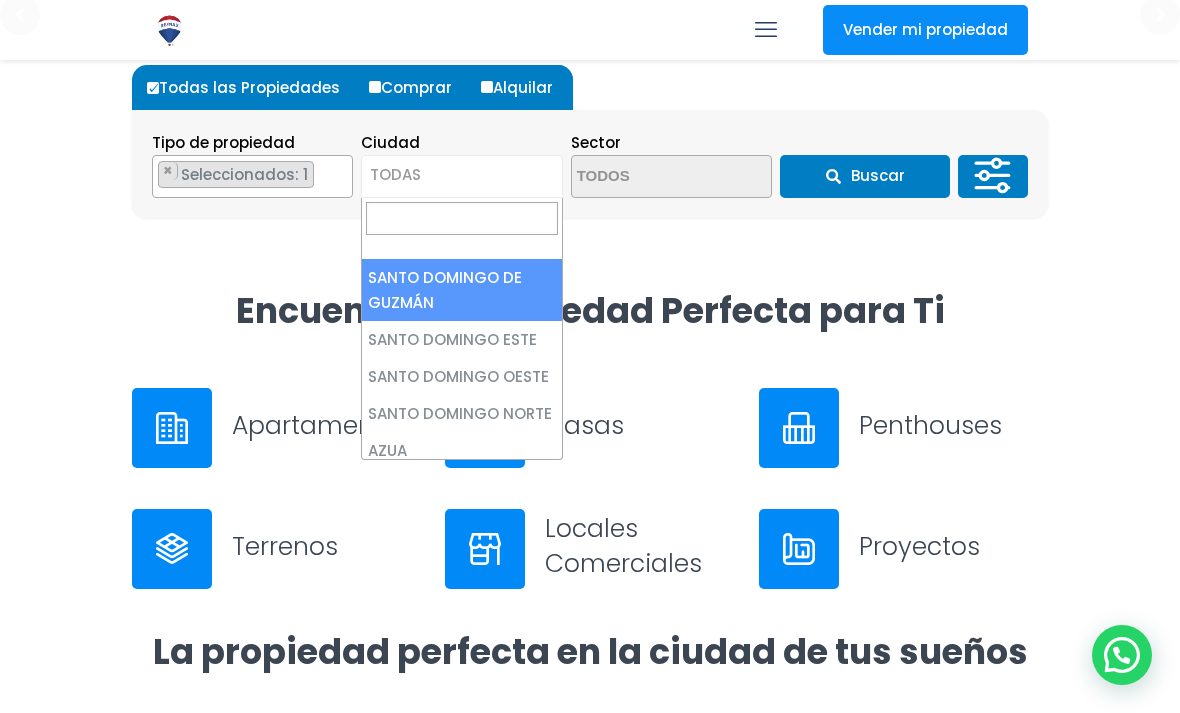 select on "1" 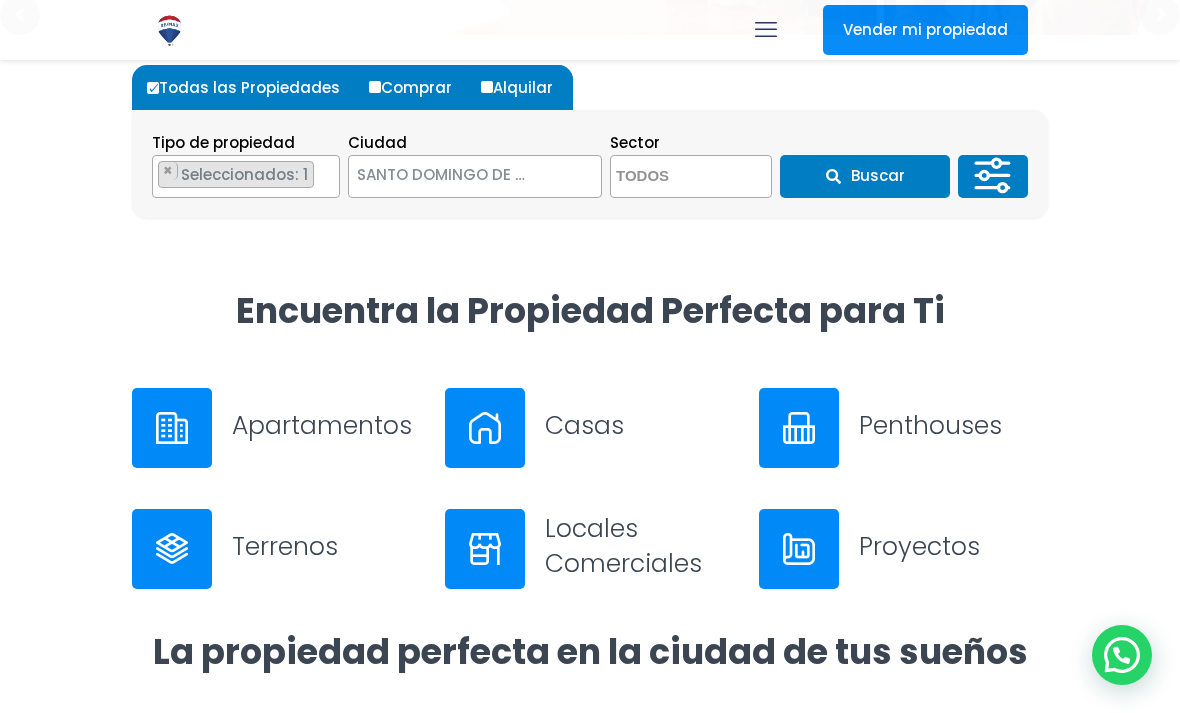 click on "Buscar" at bounding box center (865, 176) 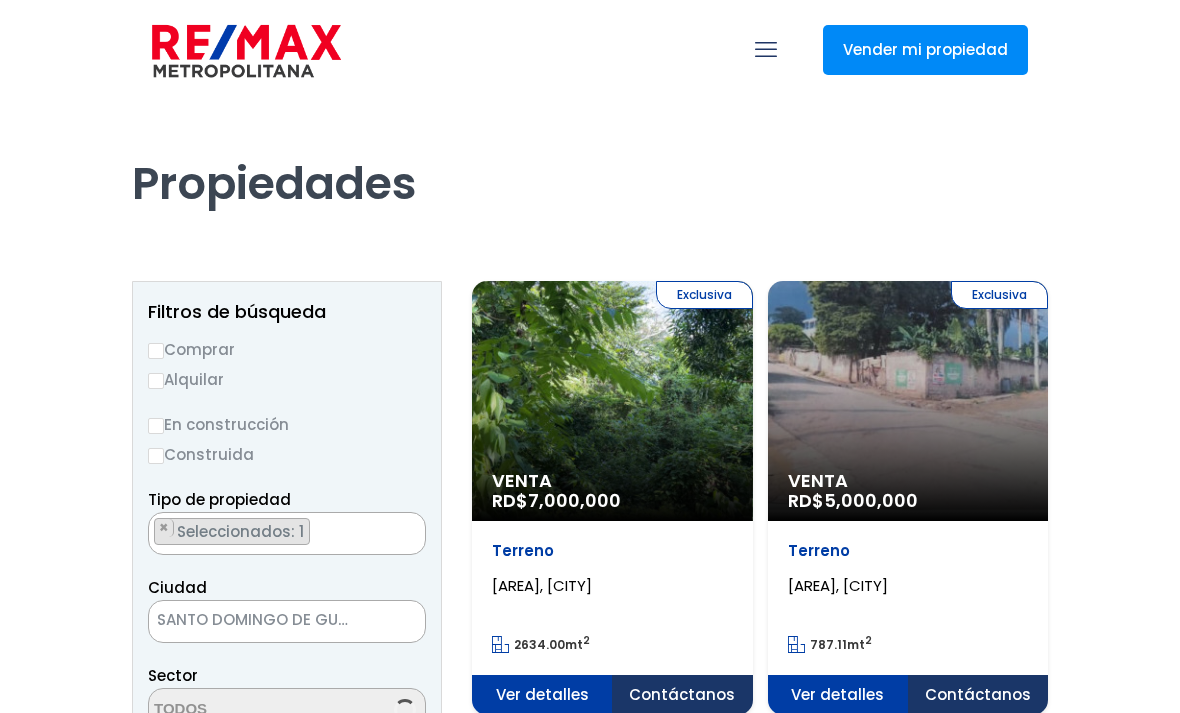 scroll, scrollTop: 0, scrollLeft: 0, axis: both 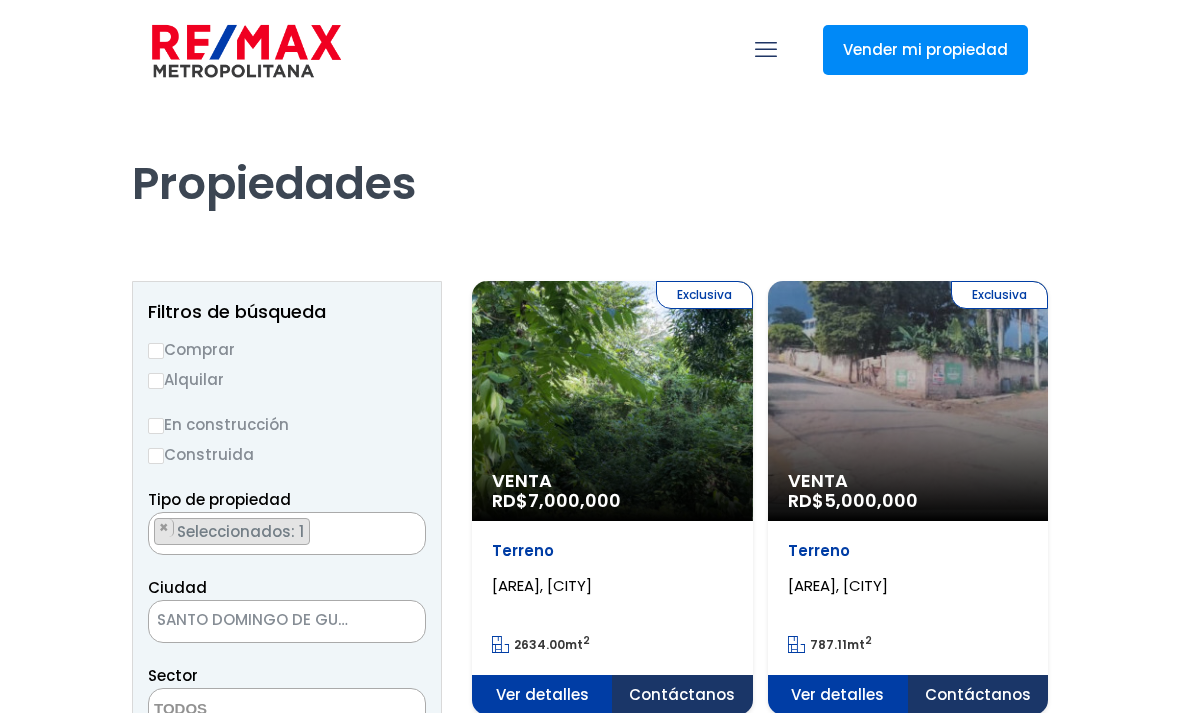 click on "Comprar" at bounding box center (287, 349) 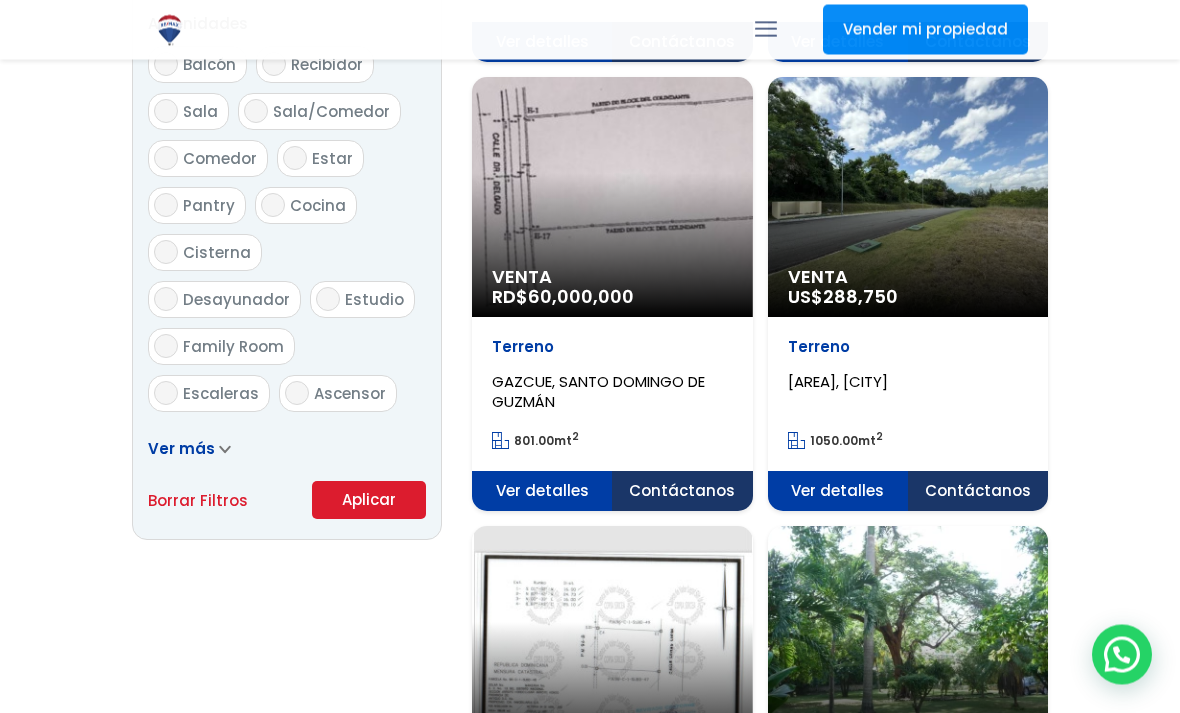 scroll, scrollTop: 1101, scrollLeft: 0, axis: vertical 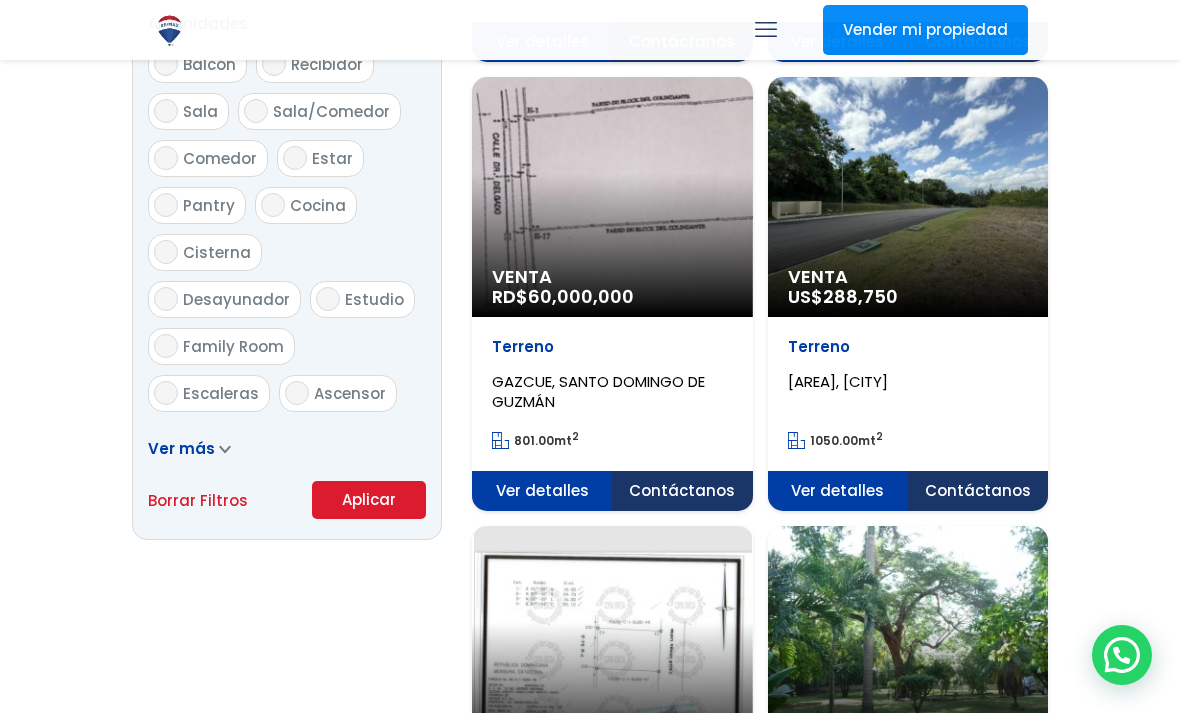 click on "Aplicar" at bounding box center (369, 500) 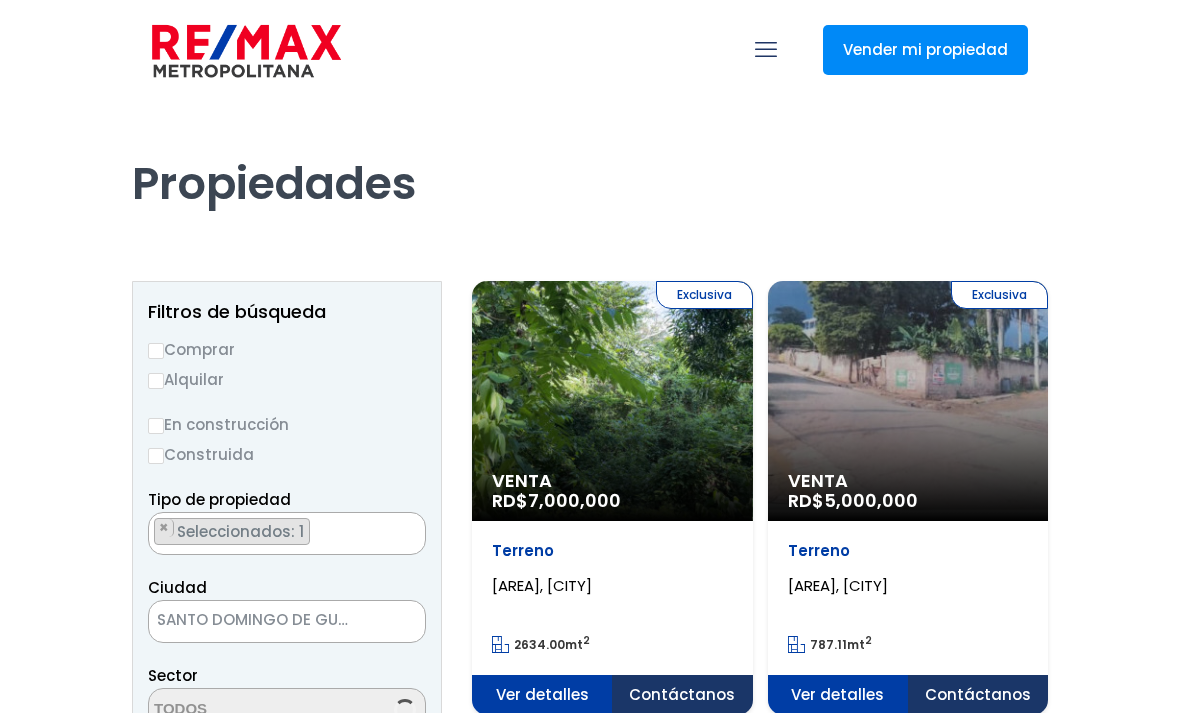scroll, scrollTop: 0, scrollLeft: 0, axis: both 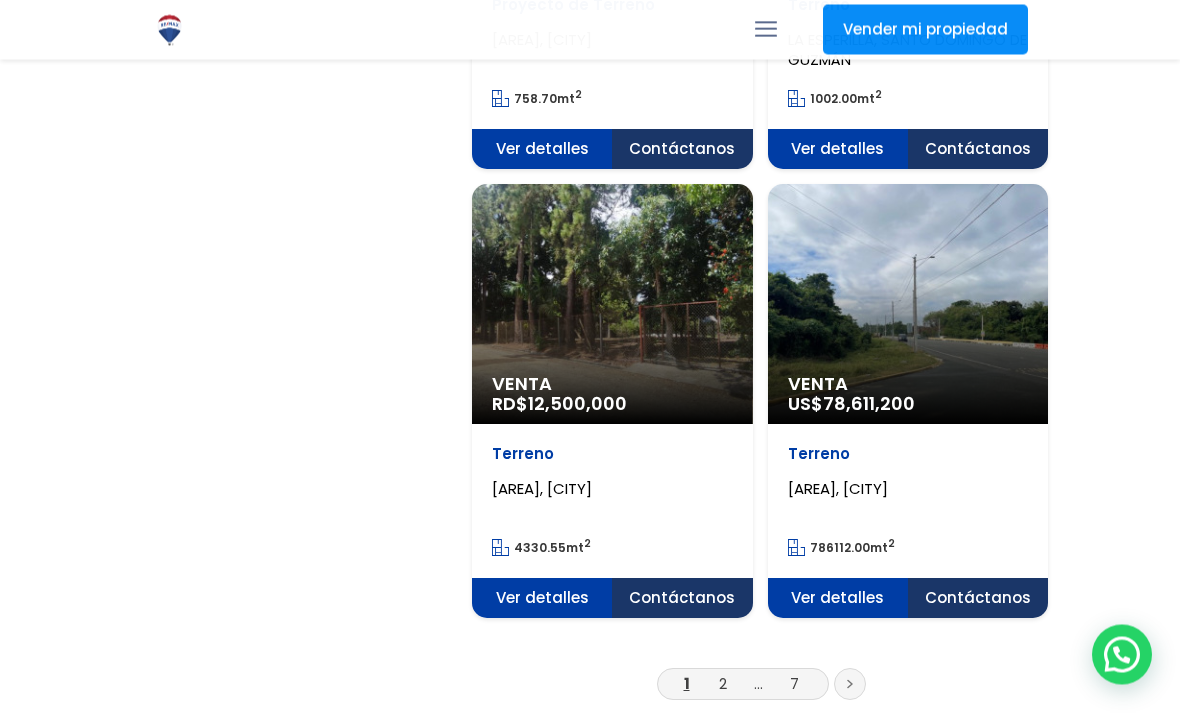 click on "2" at bounding box center [723, 684] 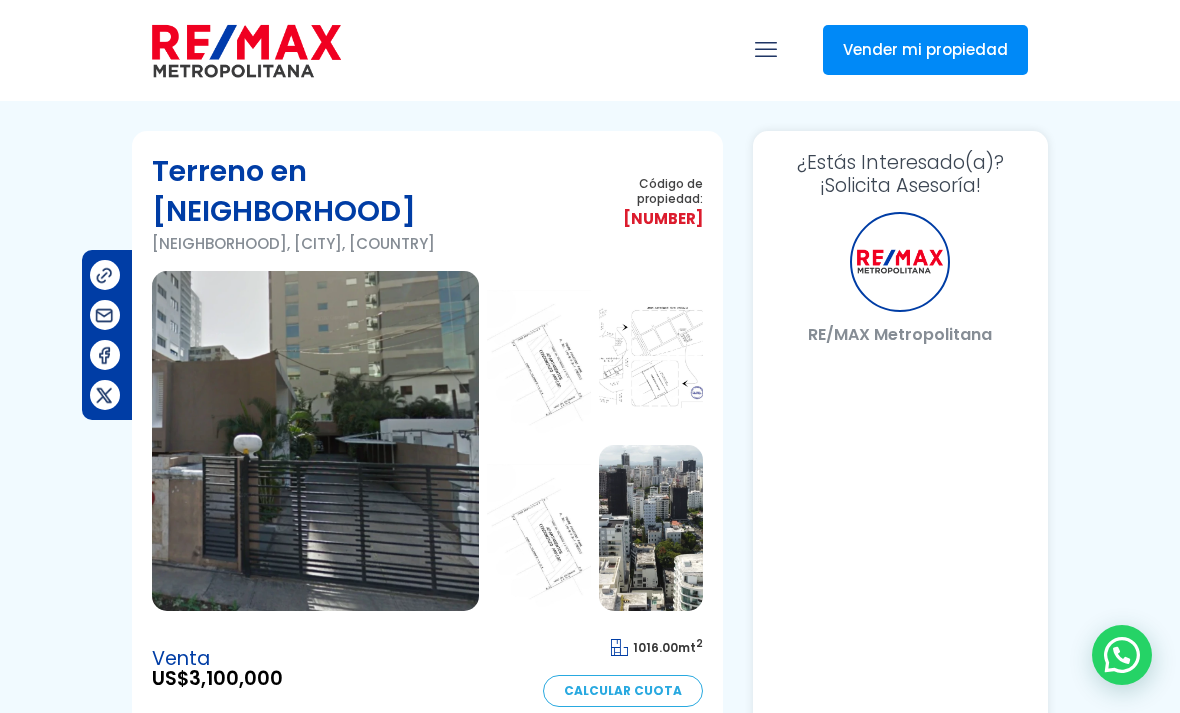 scroll, scrollTop: 0, scrollLeft: 0, axis: both 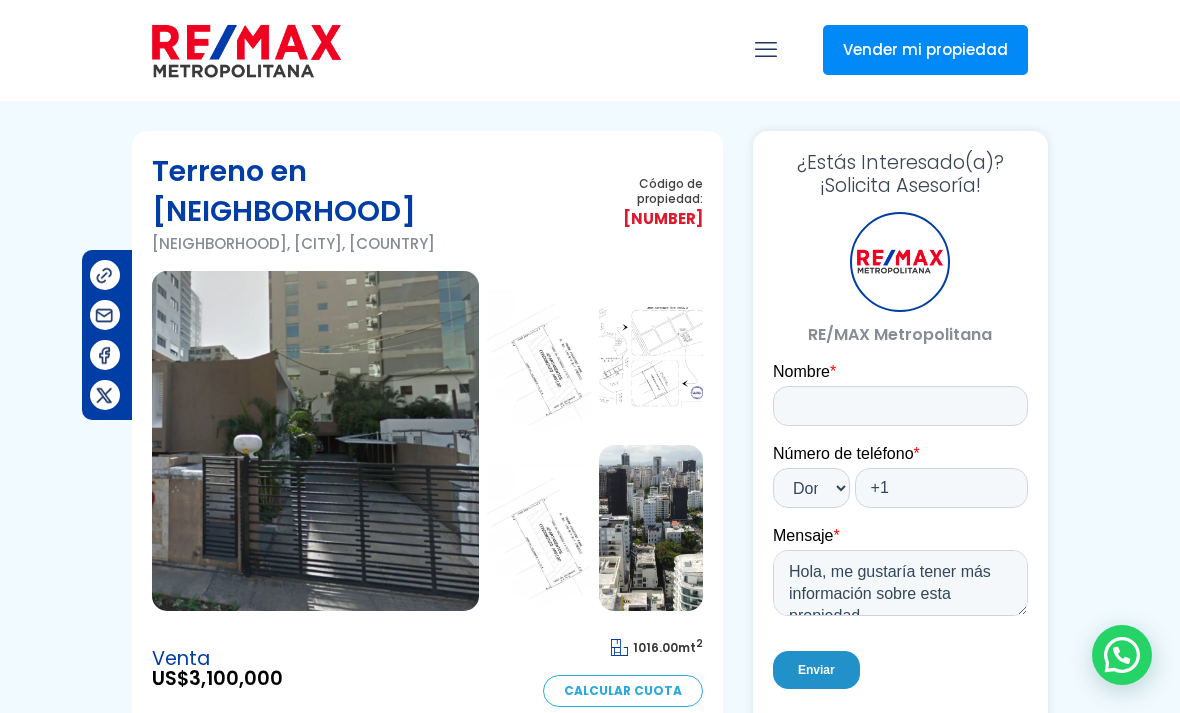 click at bounding box center (766, 49) 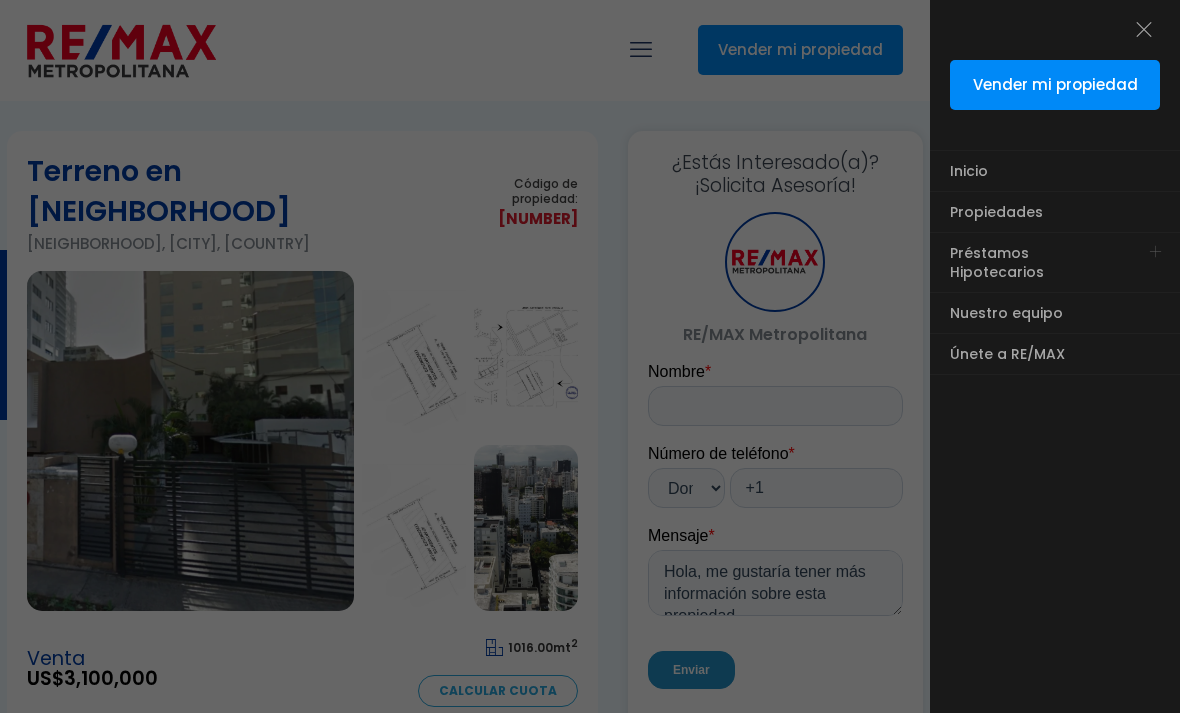 click on "Propiedades" at bounding box center (996, 212) 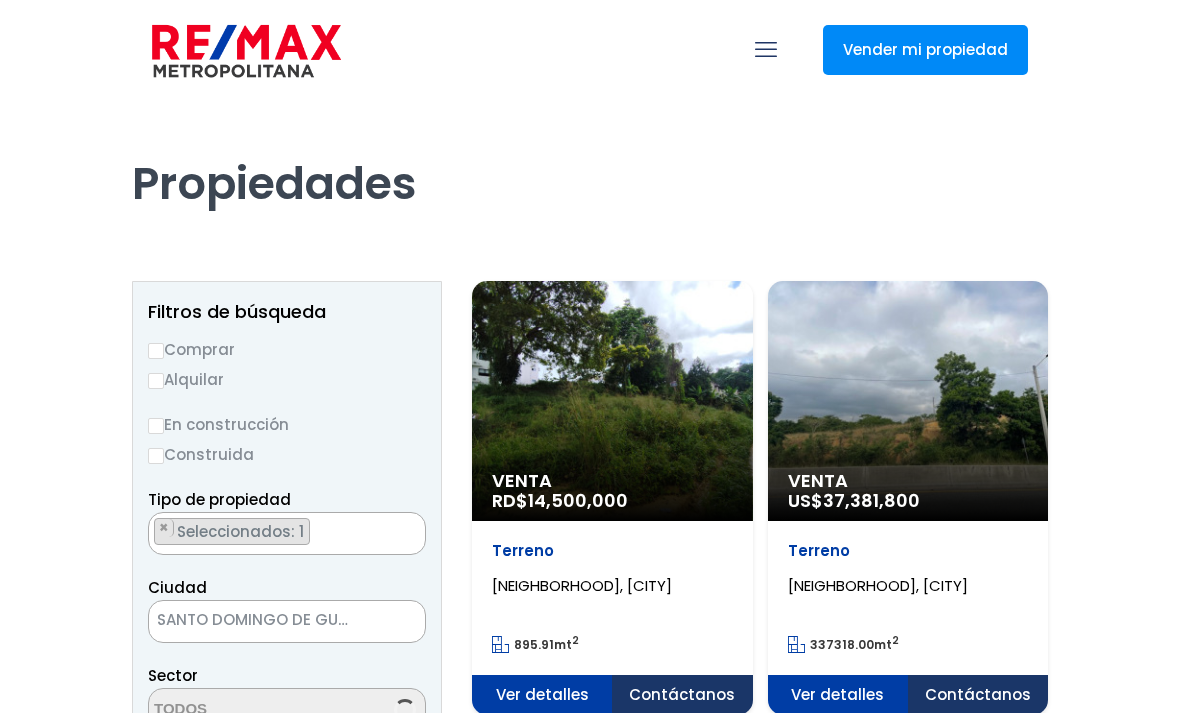 scroll, scrollTop: 0, scrollLeft: 0, axis: both 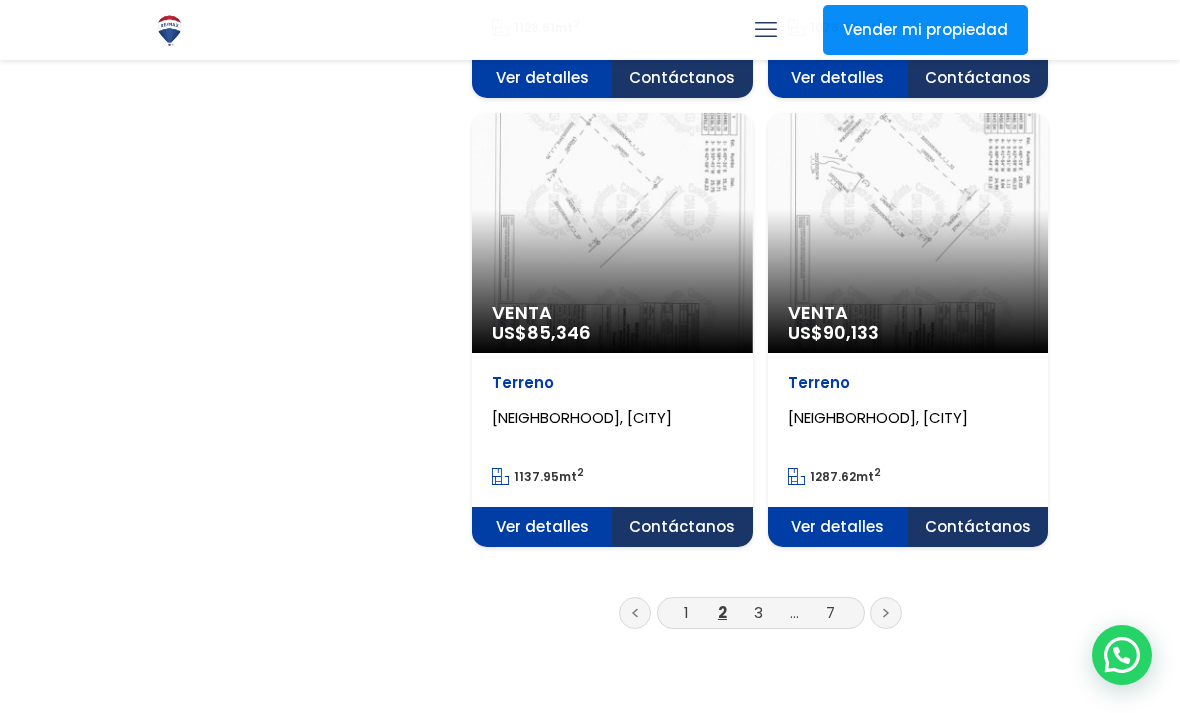 click on "3" at bounding box center [758, 612] 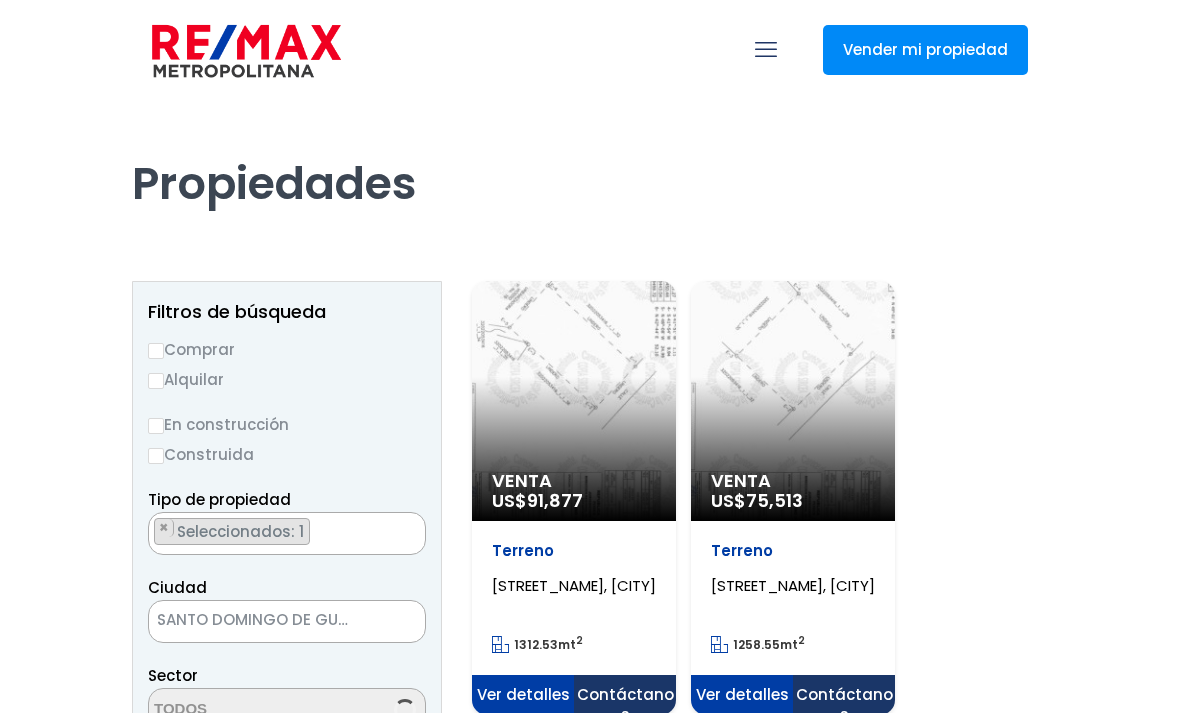 scroll, scrollTop: 0, scrollLeft: 0, axis: both 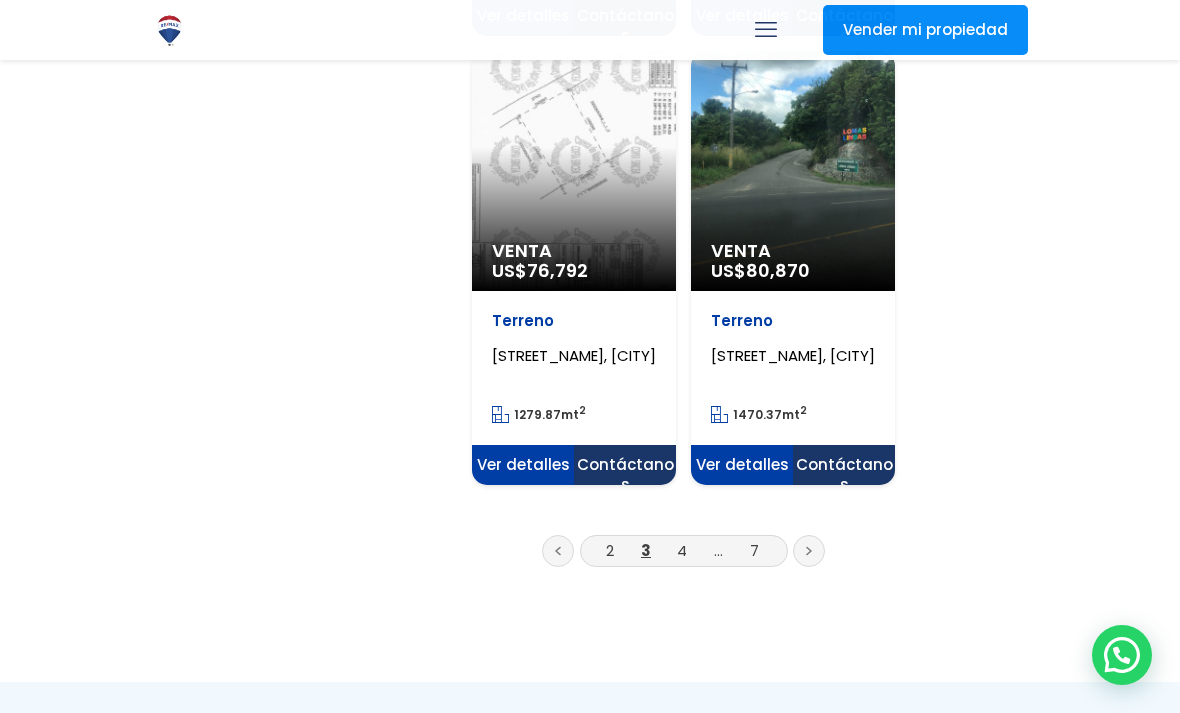 click on "4" at bounding box center (682, 550) 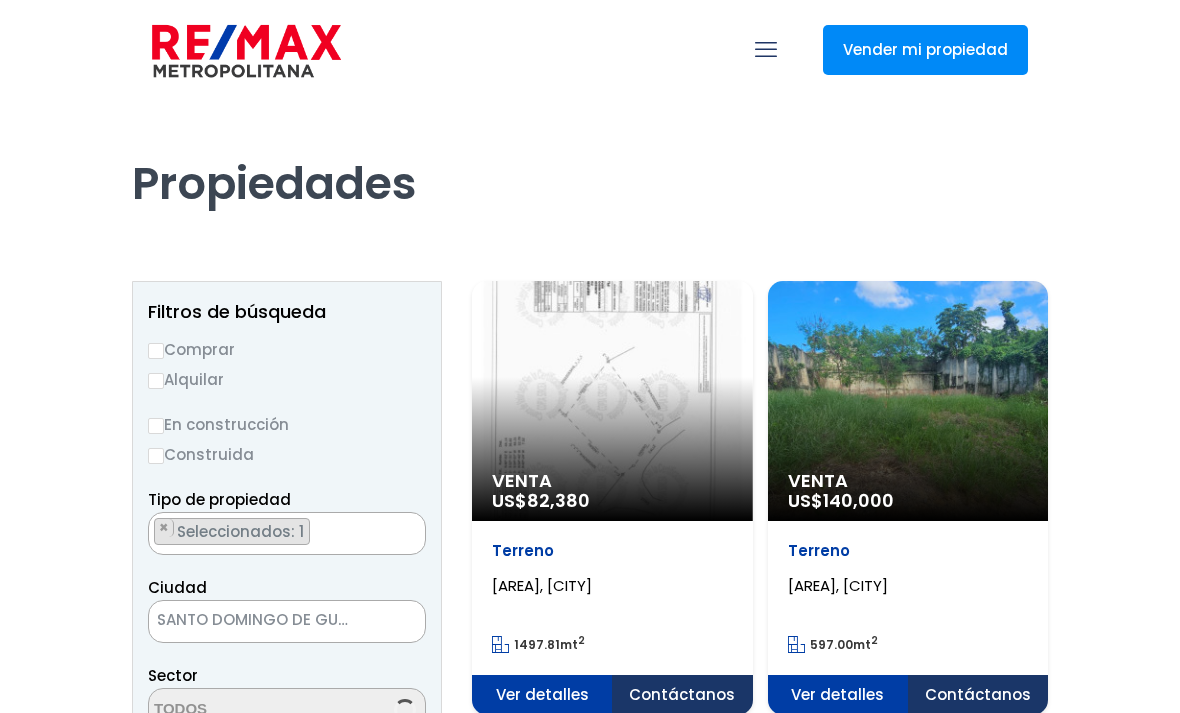 scroll, scrollTop: 0, scrollLeft: 0, axis: both 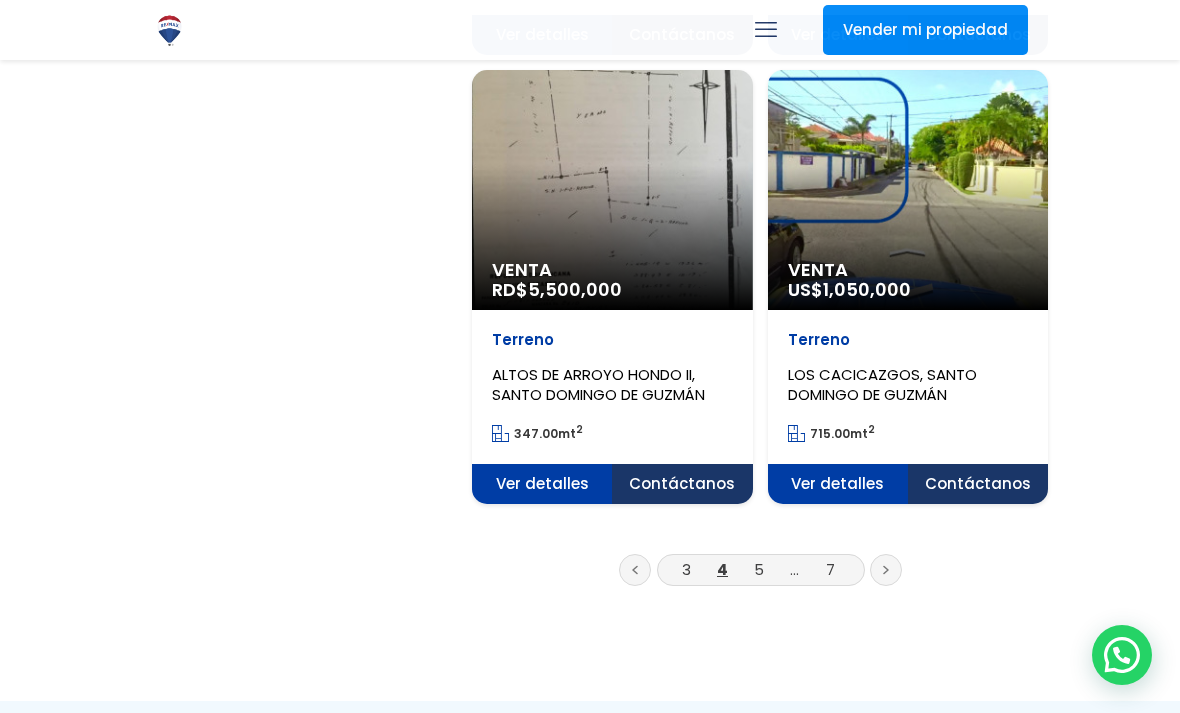 click on "5" at bounding box center [759, 569] 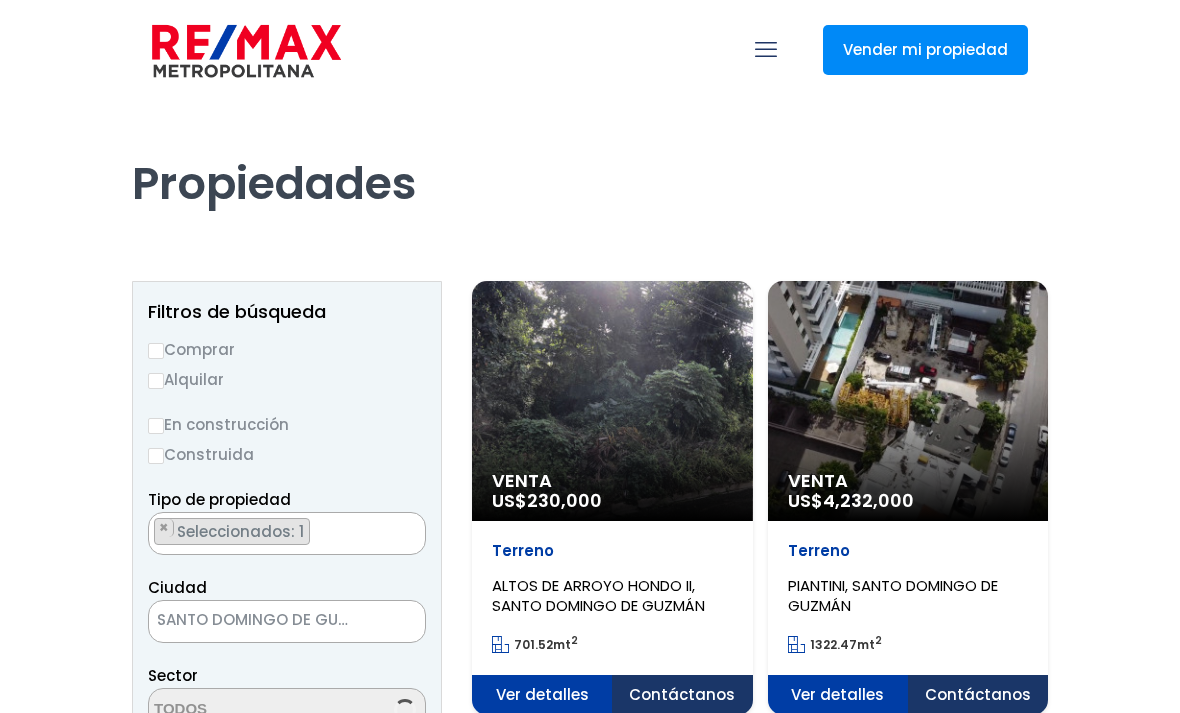 scroll, scrollTop: 0, scrollLeft: 0, axis: both 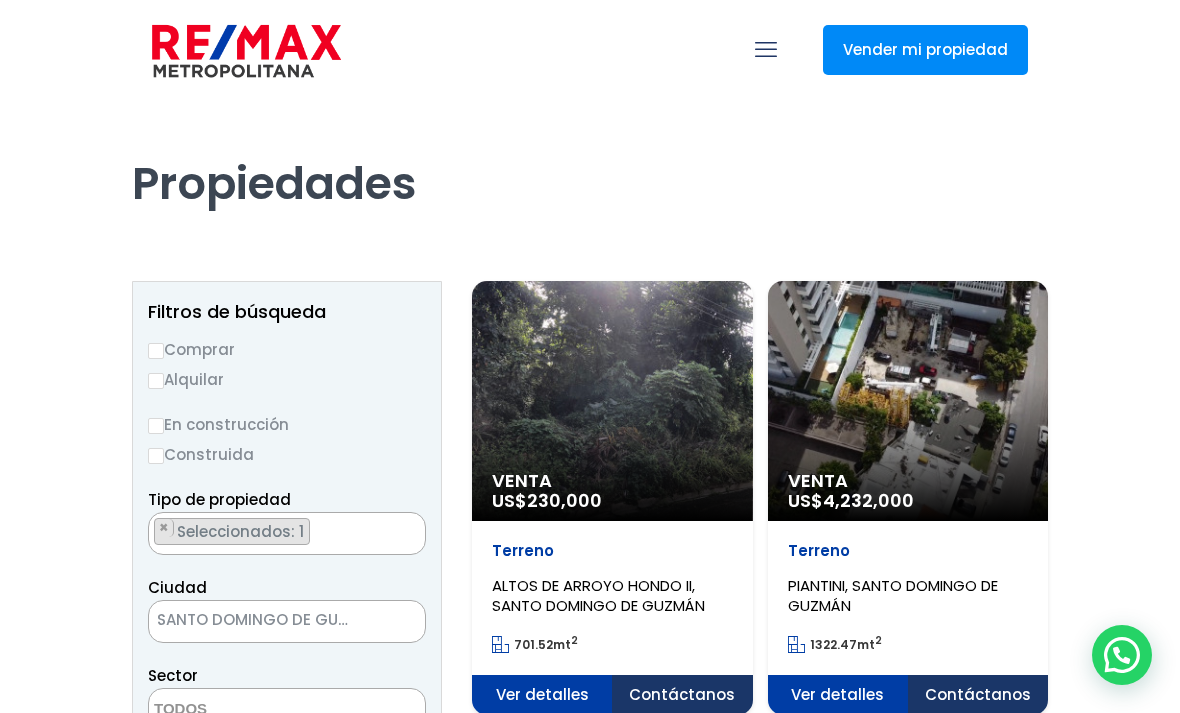 click on "Comprar" at bounding box center (156, 351) 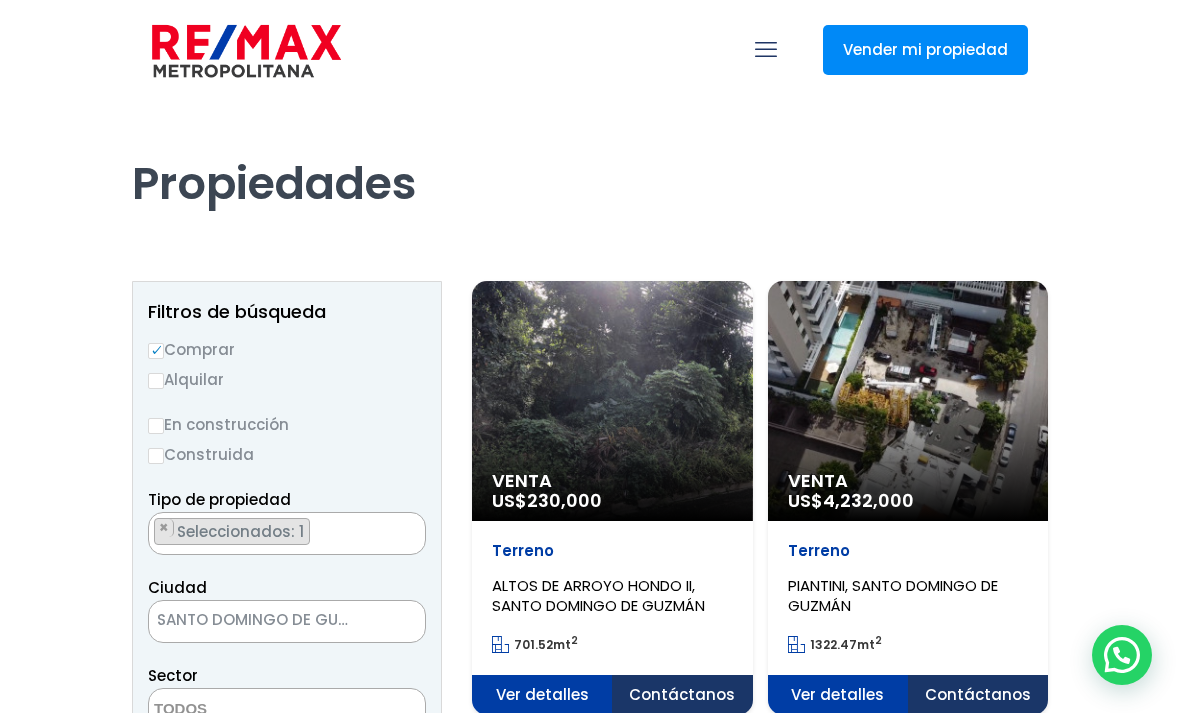 click on "Seleccionados: 1" at bounding box center [242, 531] 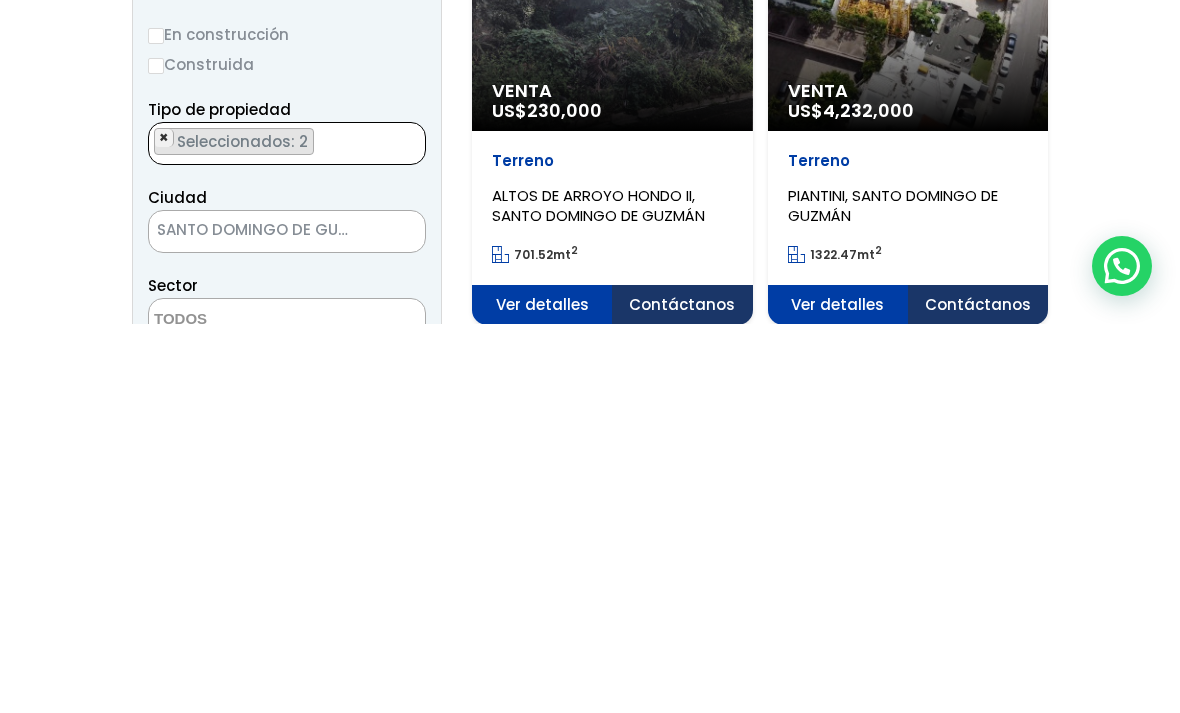 click on "×" at bounding box center [164, 527] 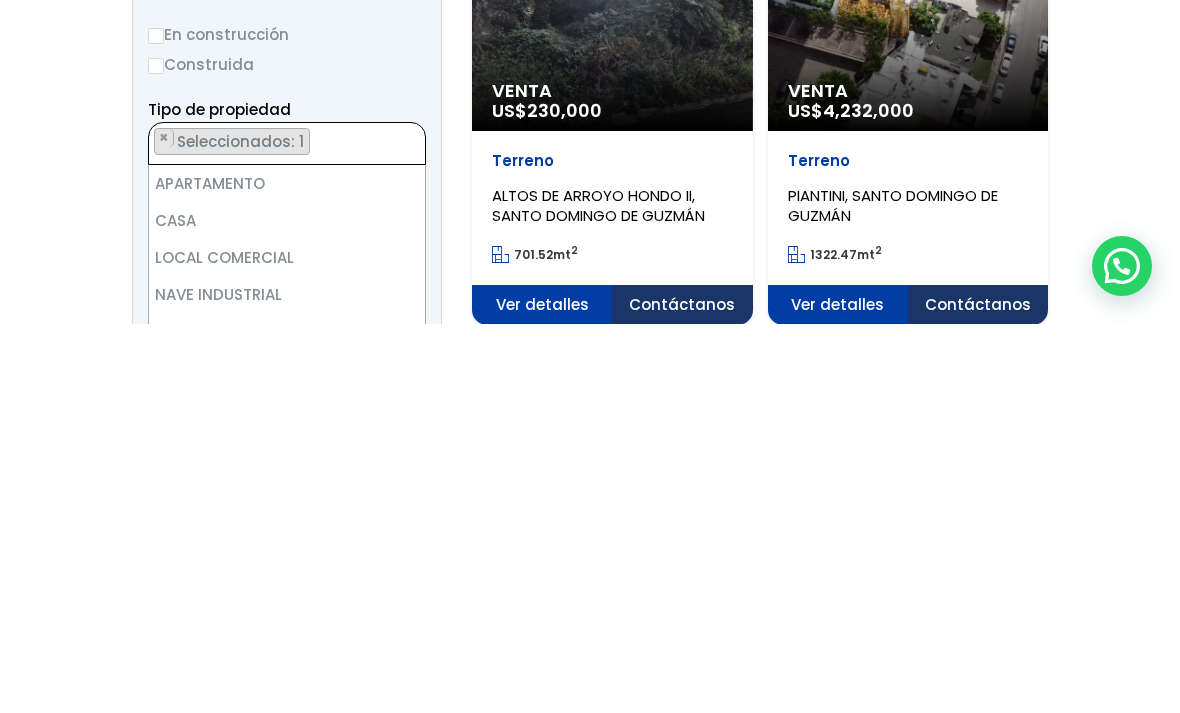 select on "land" 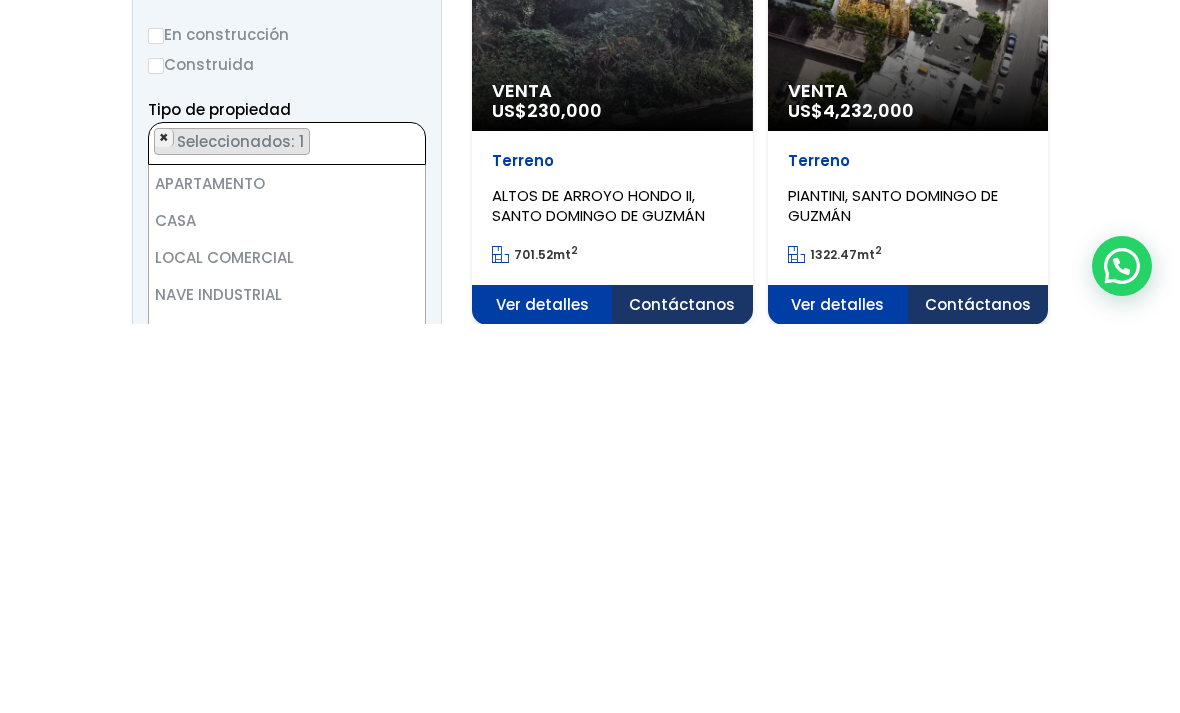 click on "×" at bounding box center [164, 527] 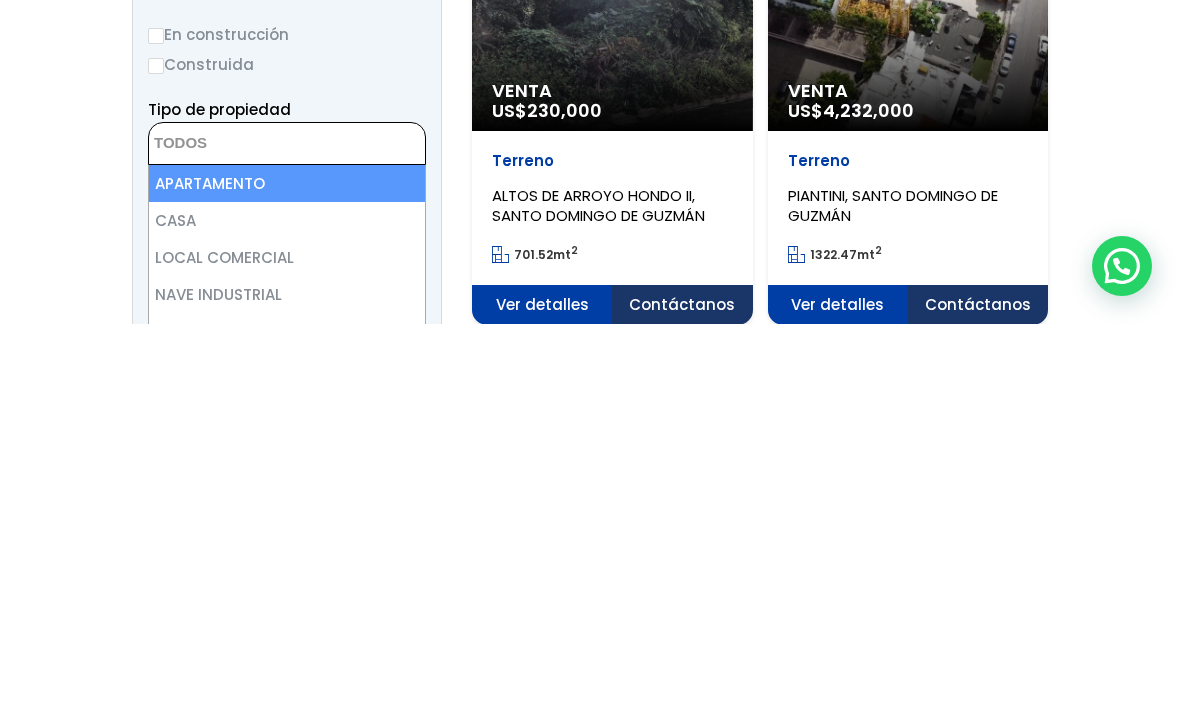 select on "house" 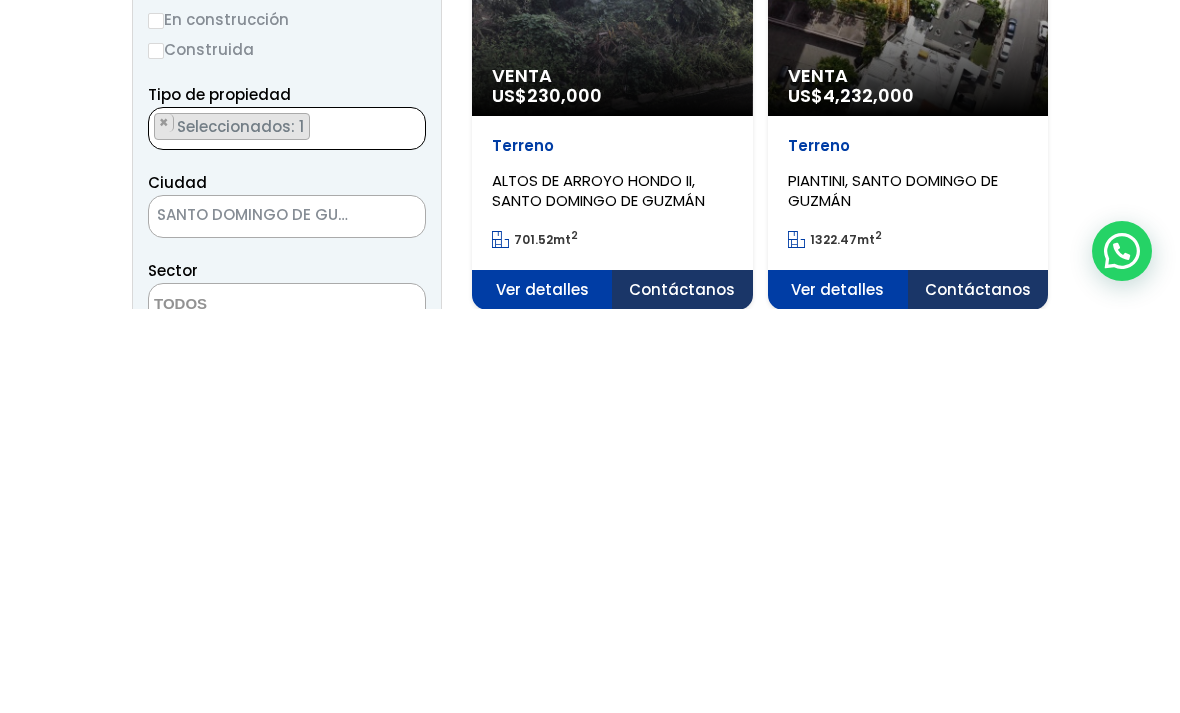 click on "SANTO DOMINGO DE GUZMÁN" at bounding box center [262, 619] 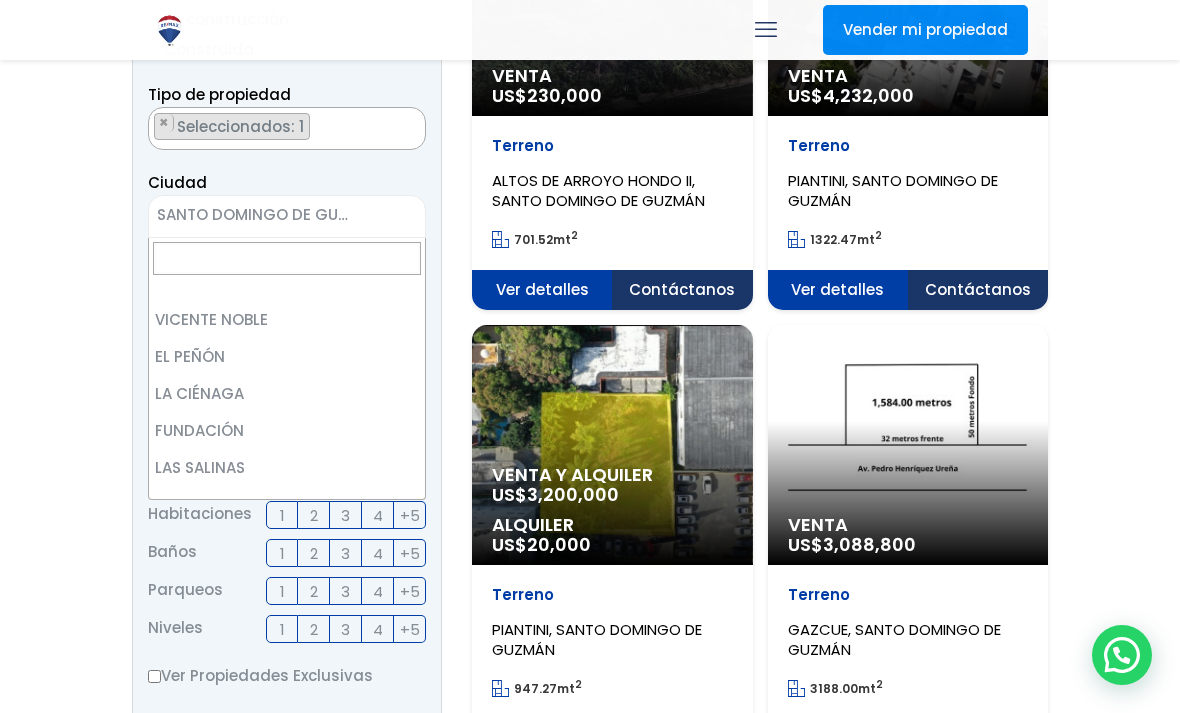 scroll, scrollTop: 726, scrollLeft: 0, axis: vertical 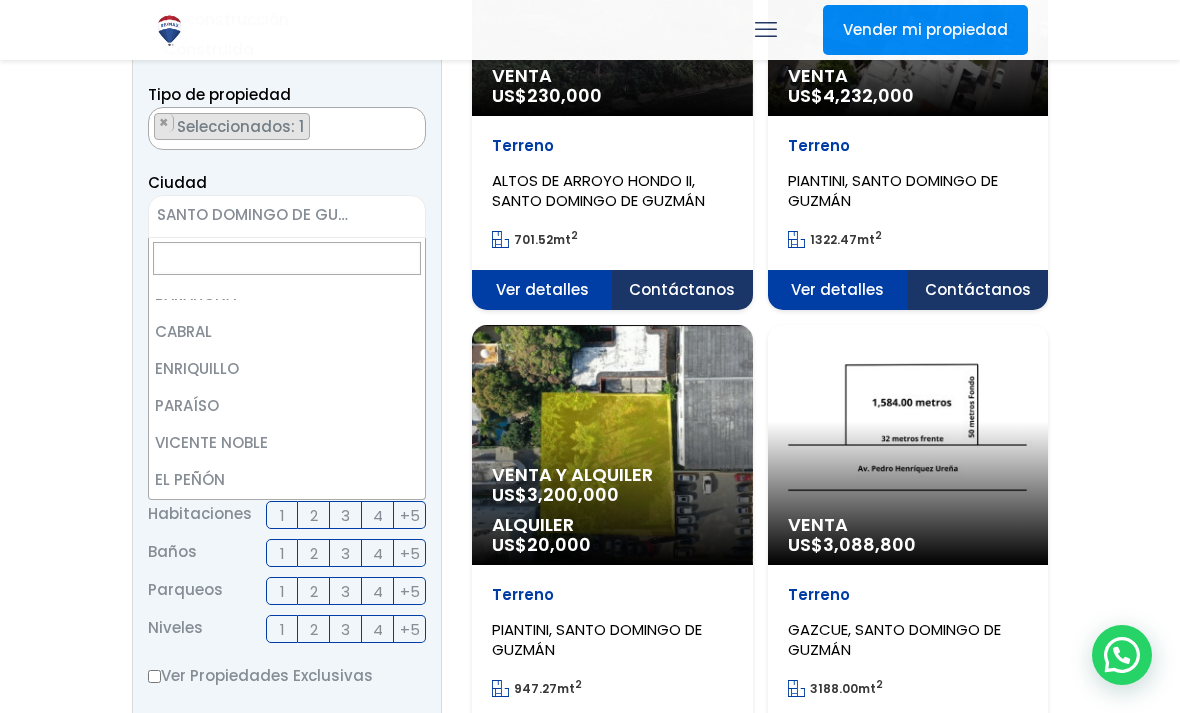 click on "SANTO DOMINGO DE GUZMÁN" at bounding box center (262, 215) 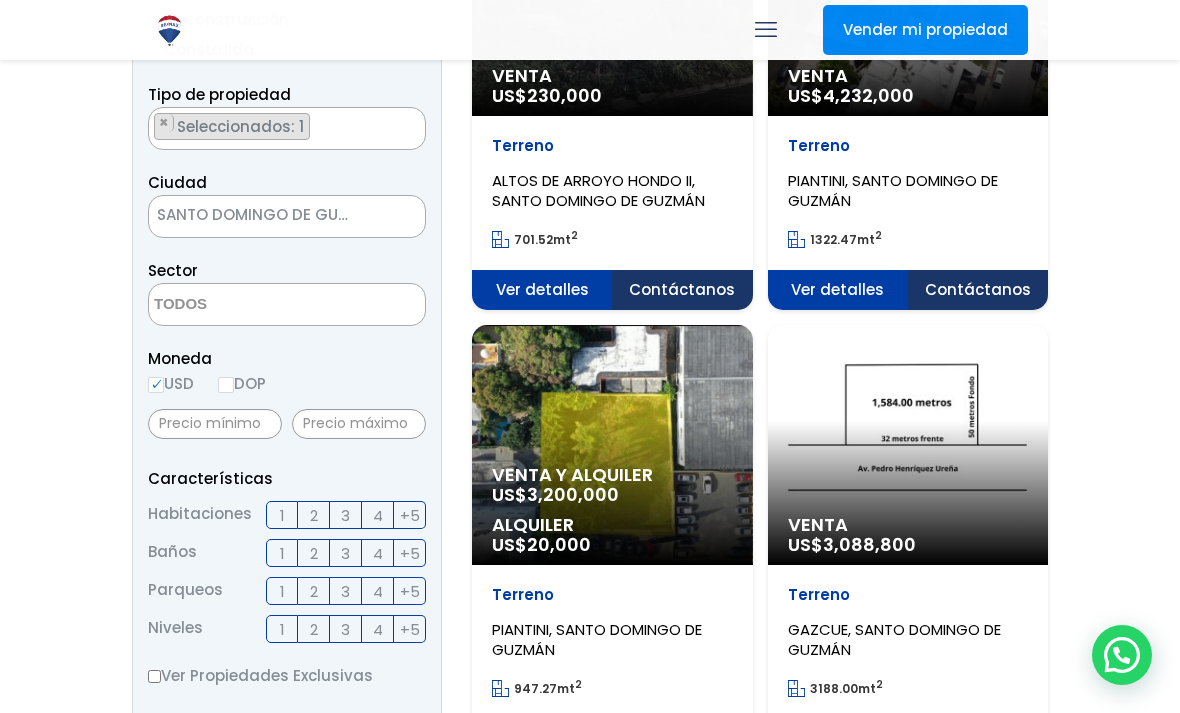 select 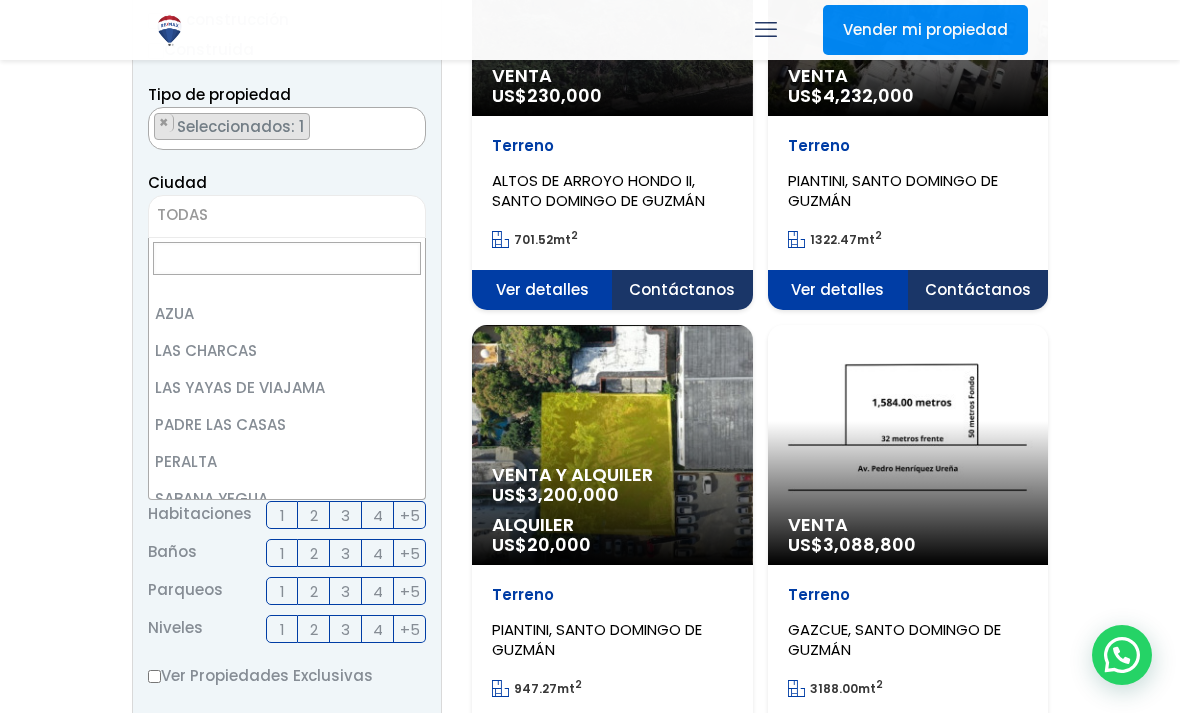 scroll, scrollTop: 137, scrollLeft: 0, axis: vertical 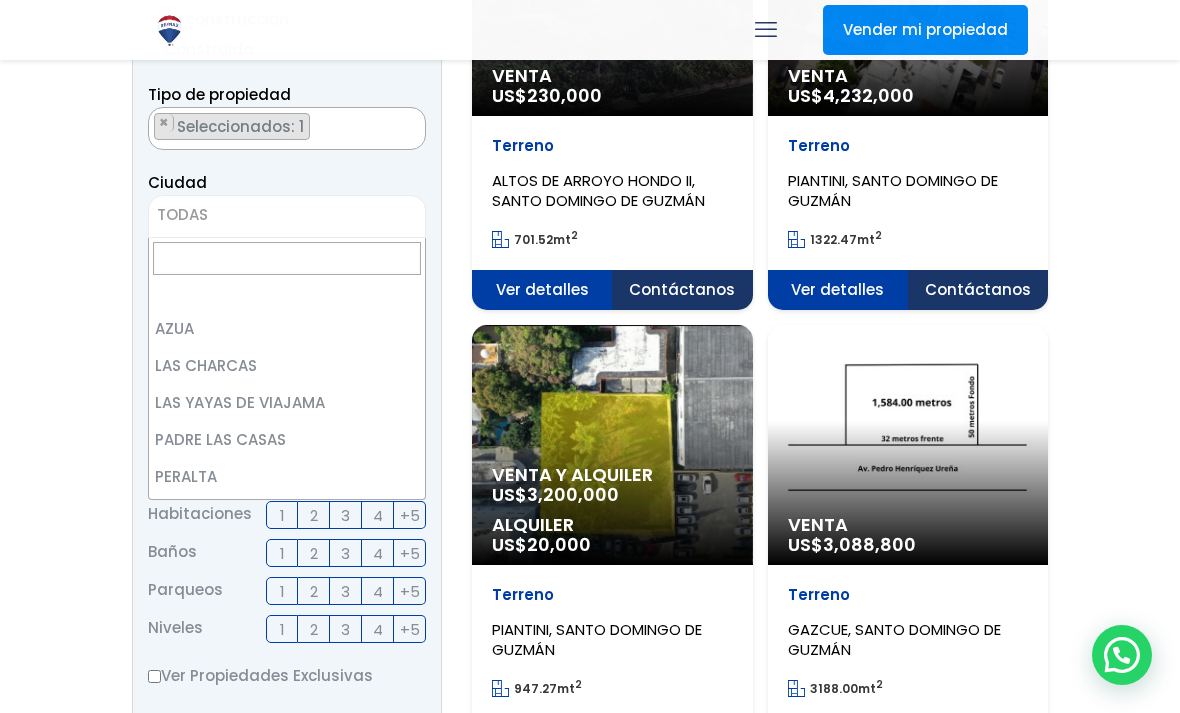 click at bounding box center (287, 258) 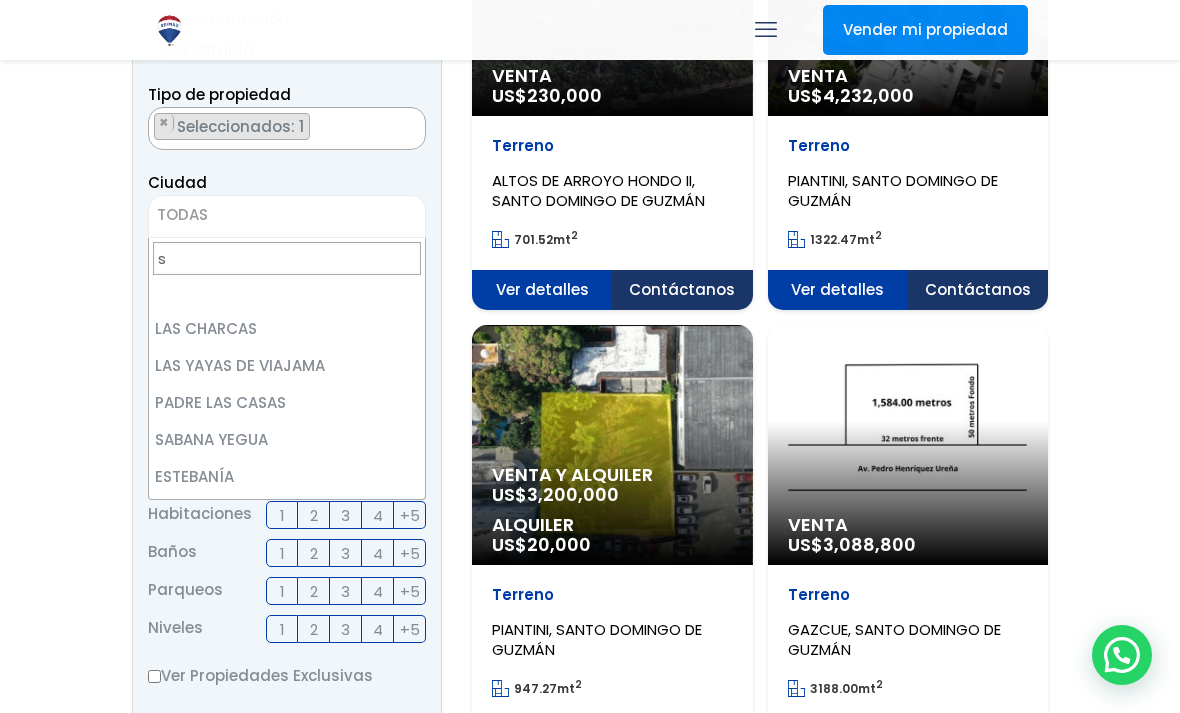 scroll, scrollTop: 0, scrollLeft: 0, axis: both 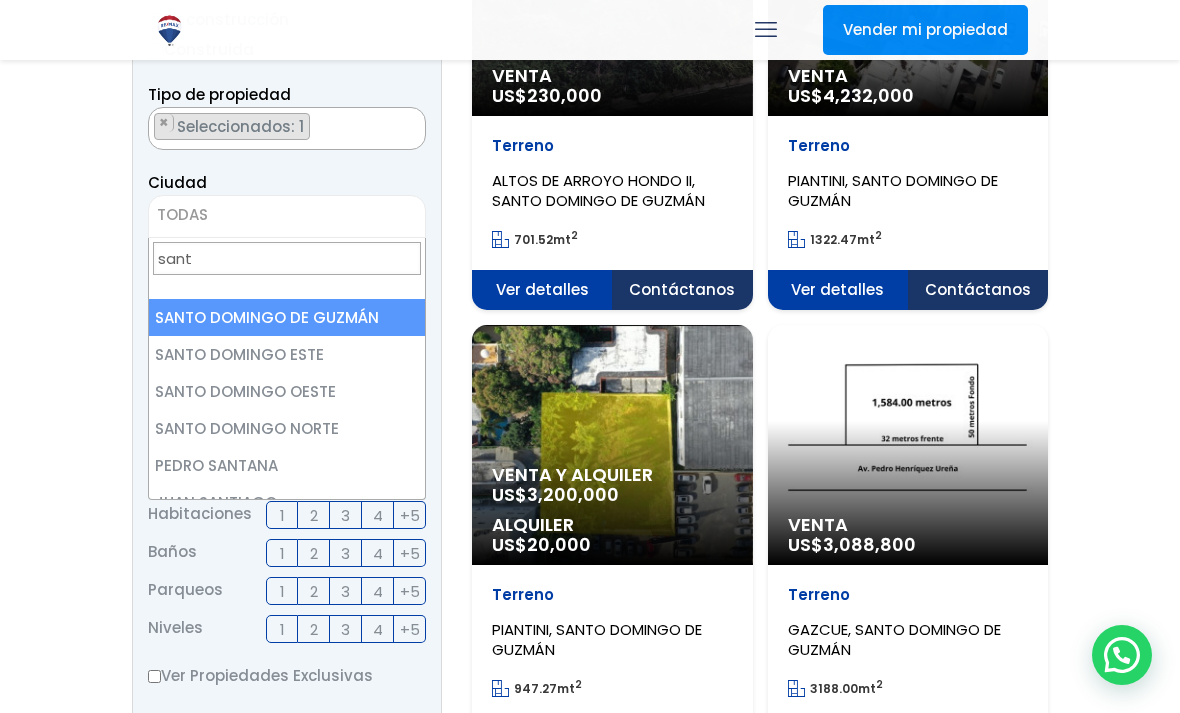 type on "santi" 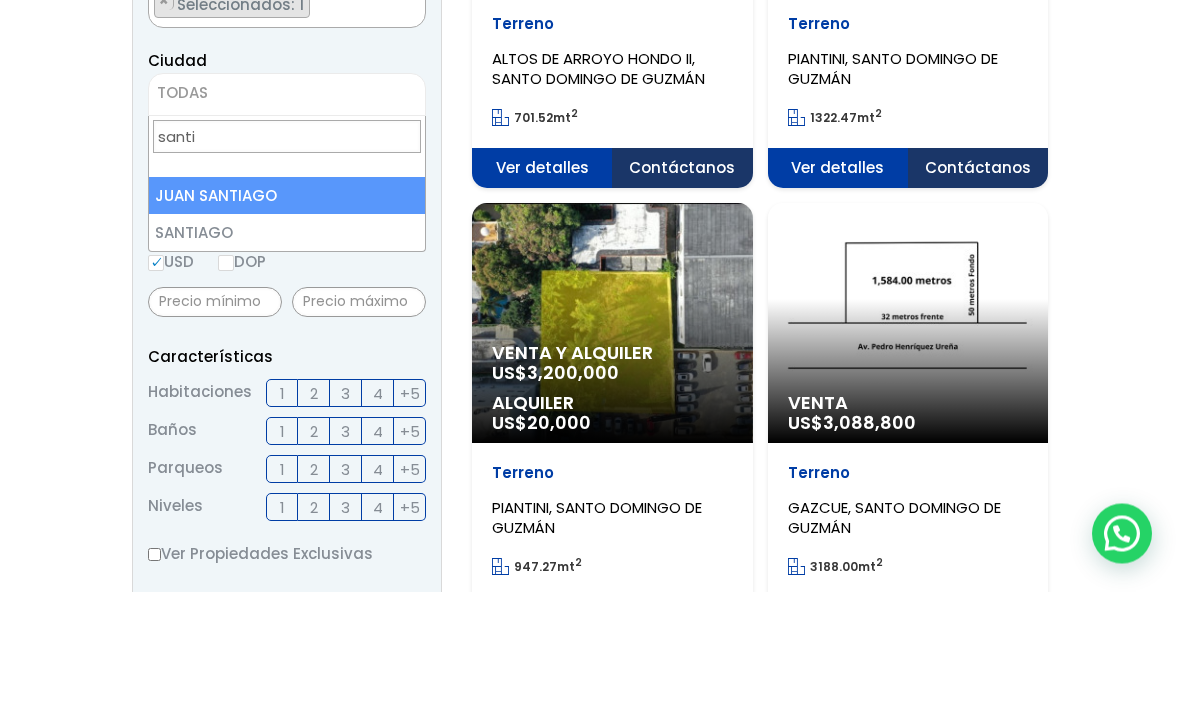 select on "120" 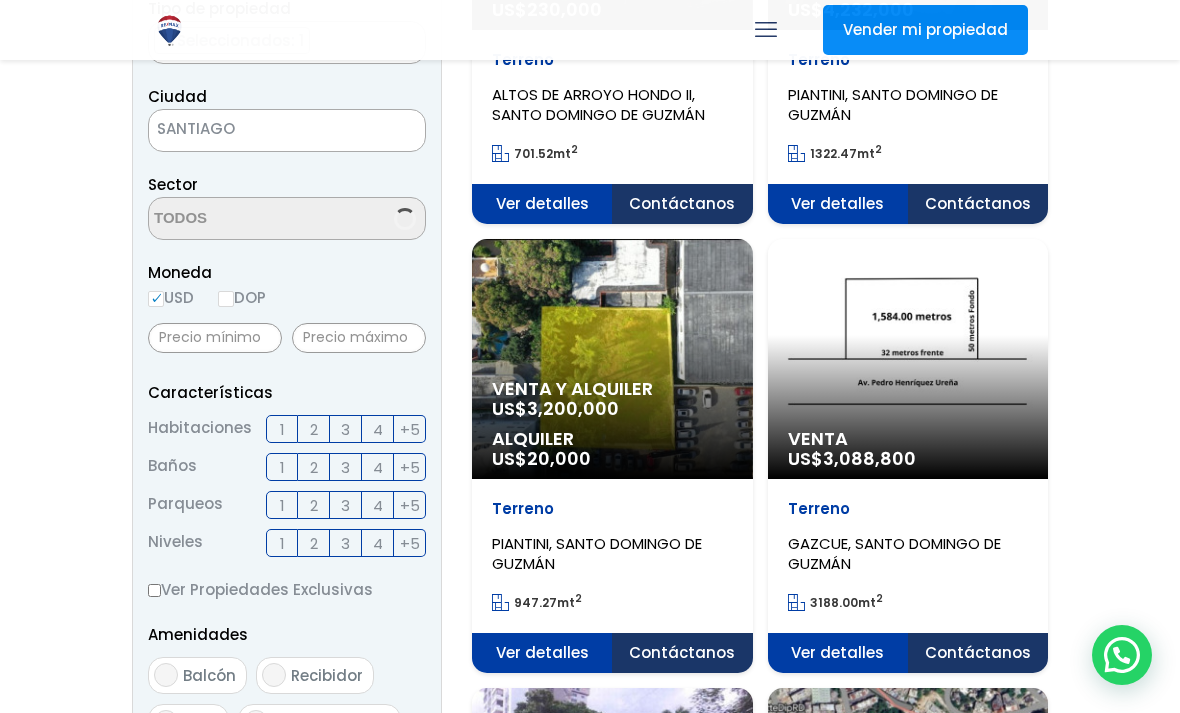 scroll, scrollTop: 479, scrollLeft: 0, axis: vertical 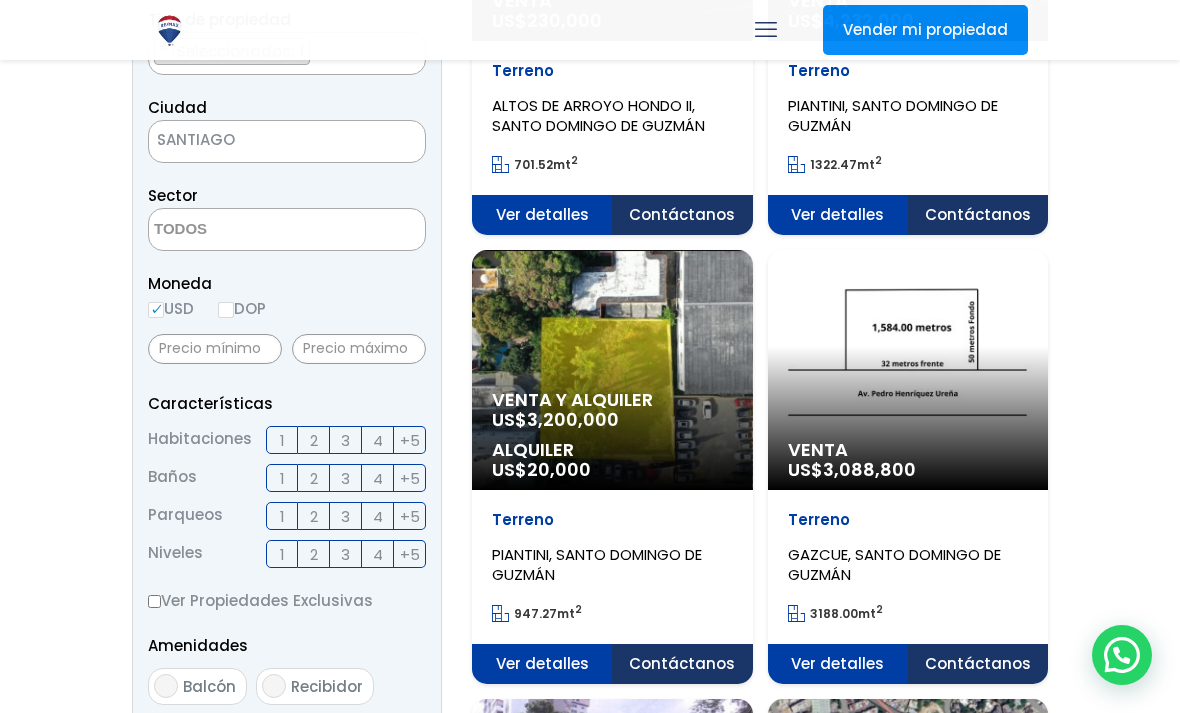 click at bounding box center (287, 229) 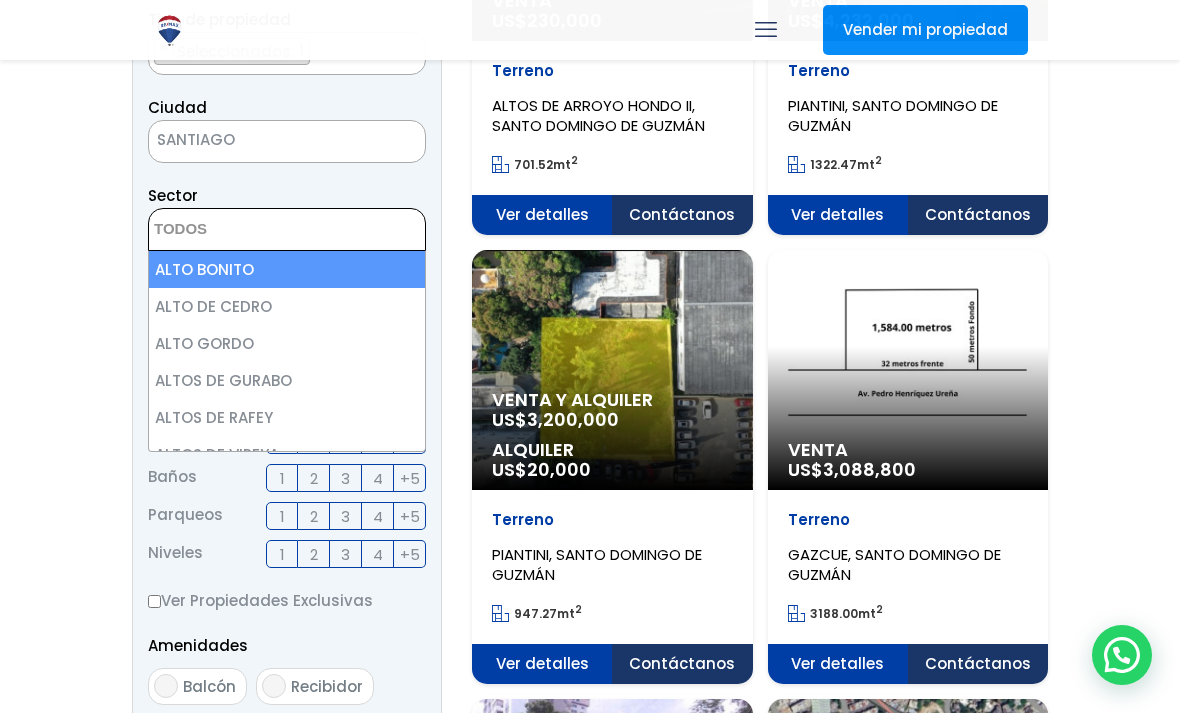 click on "Filtros de búsqueda
Comprar
Alquilar
En construcción
Construida
Tipo de propiedad
APARTAMENTO
CASA
LOCAL COMERCIAL
NAVE INDUSTRIAL
FINCA
TERRENO
NEGOCIO
EDIFICIO
TURíSTICO
HOTEL
CASA O SOLAR
EDIFICIO O SOLAR
PROYECTO
PENTHOUSE
ESTACIóN DE COMBUSTIBLE LOCAL DE OFICINA ×" at bounding box center [287, 481] 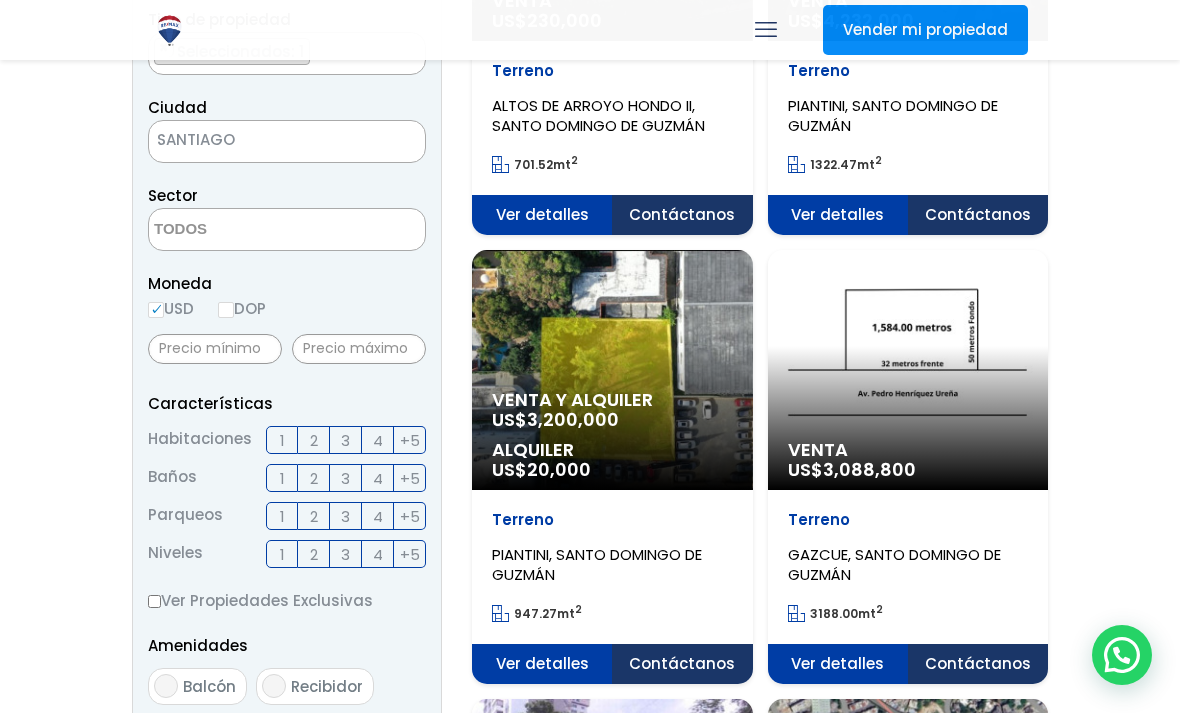 click on "DOP" at bounding box center [242, 308] 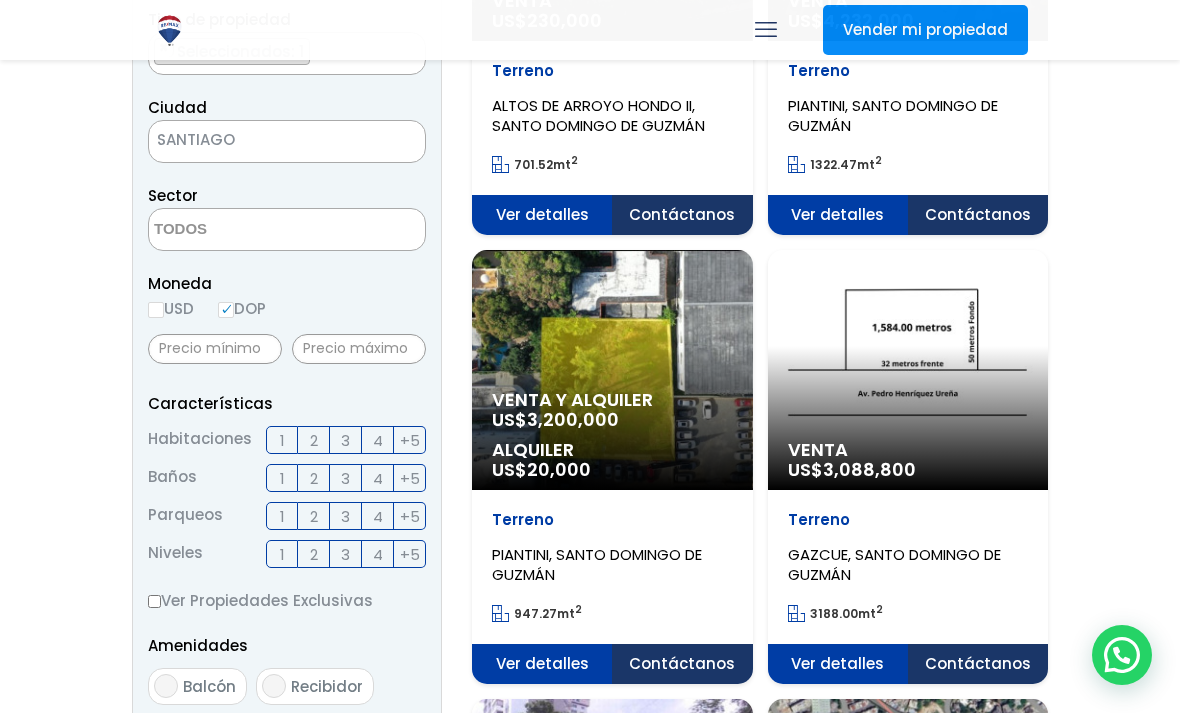 click on "3" at bounding box center (346, 440) 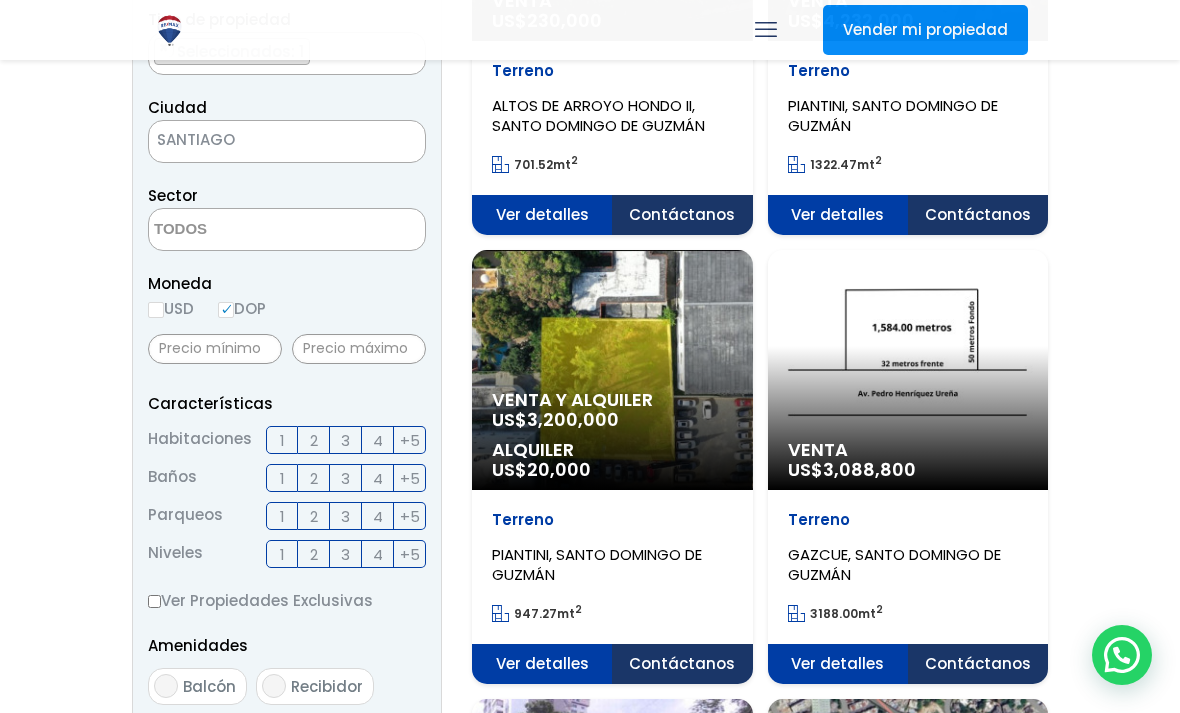 click on "3" at bounding box center [0, 0] 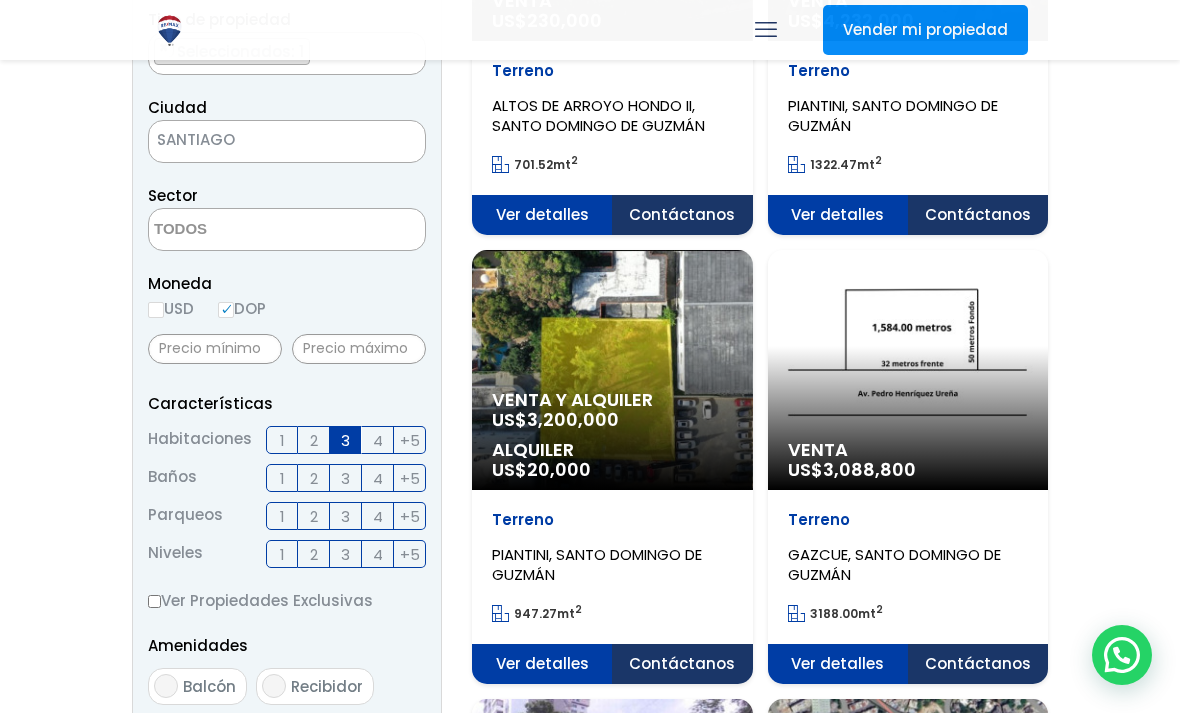 click on "2" at bounding box center (314, 516) 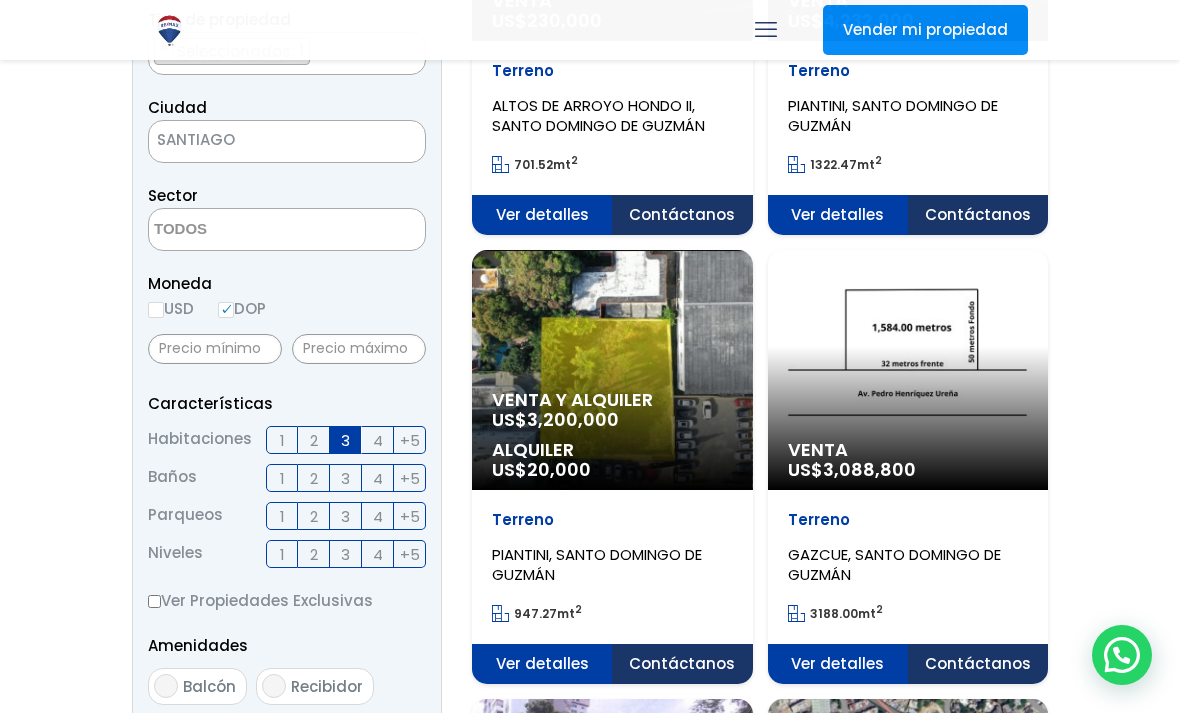 click on "2" at bounding box center (0, 0) 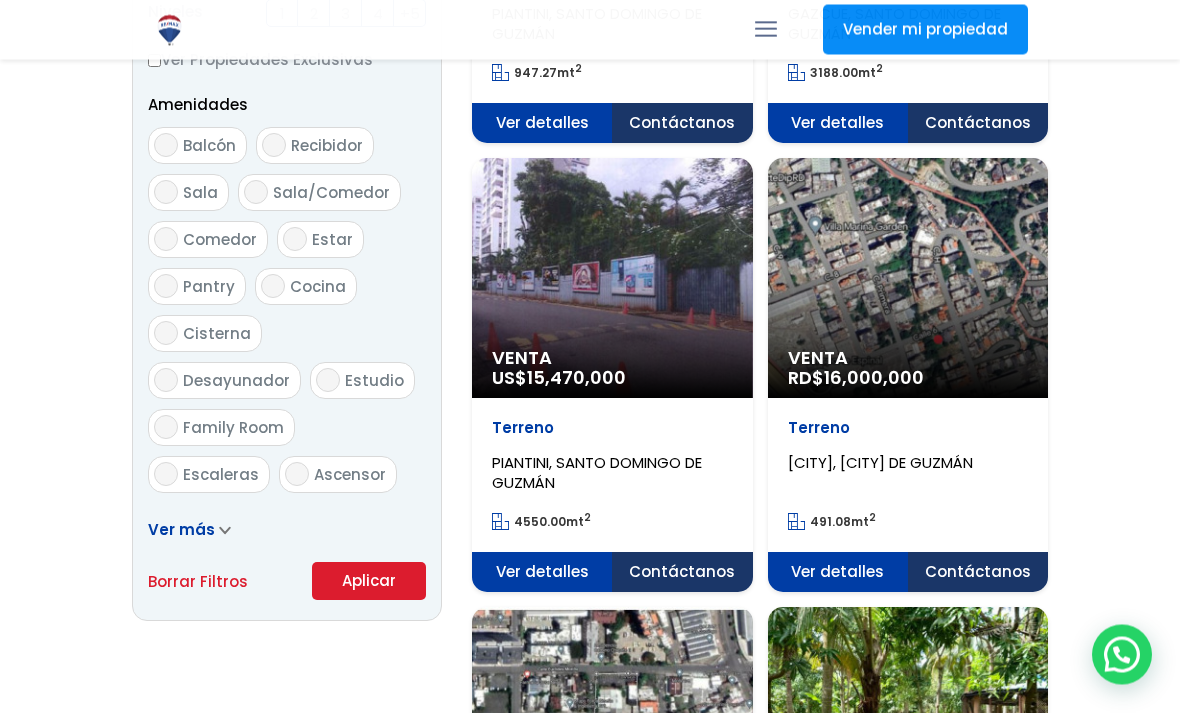 scroll, scrollTop: 1112, scrollLeft: 0, axis: vertical 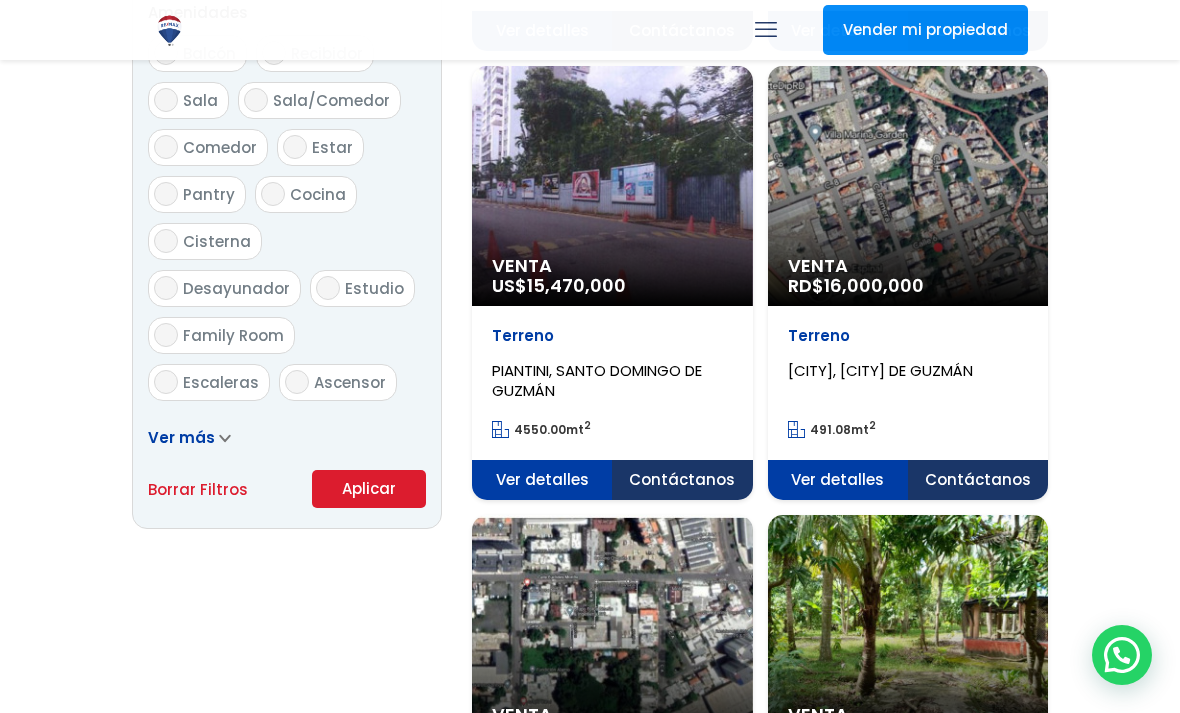 click on "Aplicar" at bounding box center (369, 489) 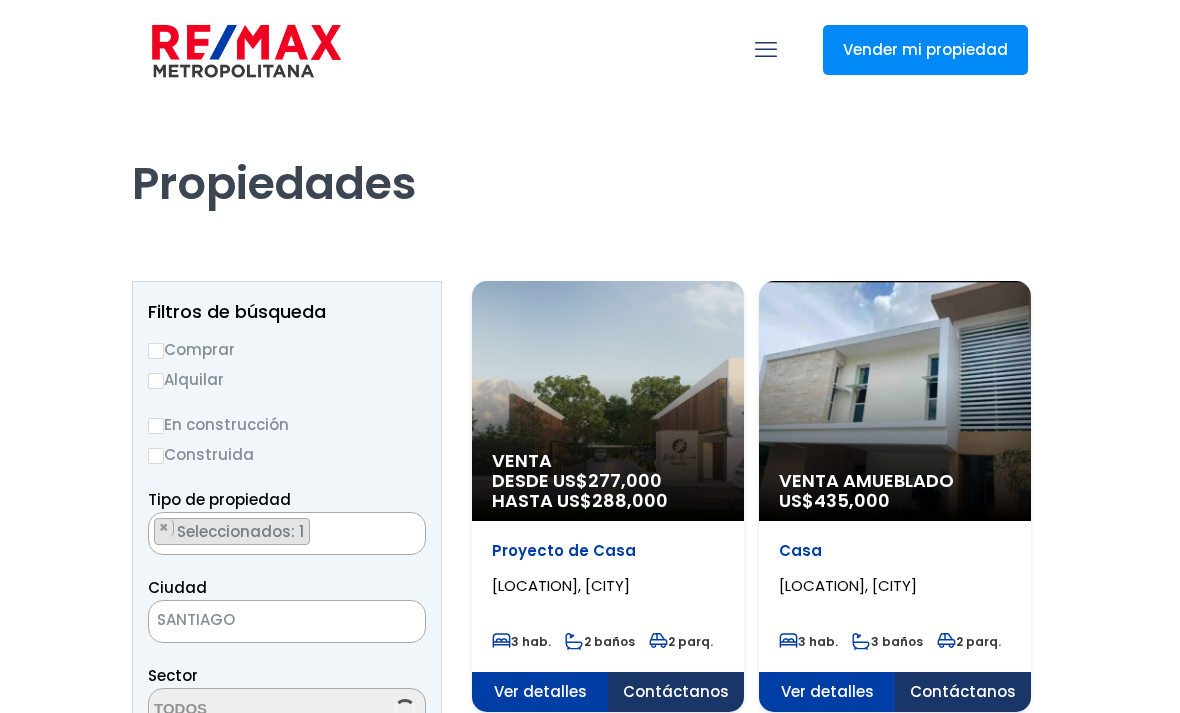 scroll, scrollTop: 0, scrollLeft: 0, axis: both 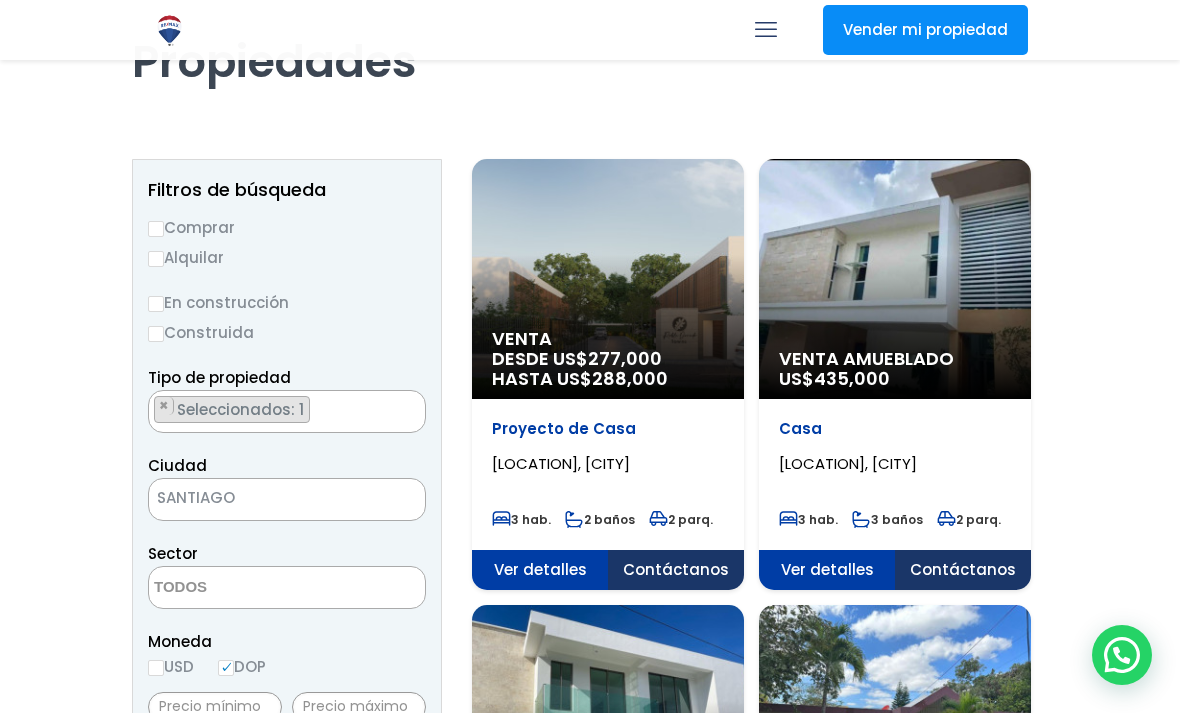 click on "Seleccionados: 1" at bounding box center [242, 409] 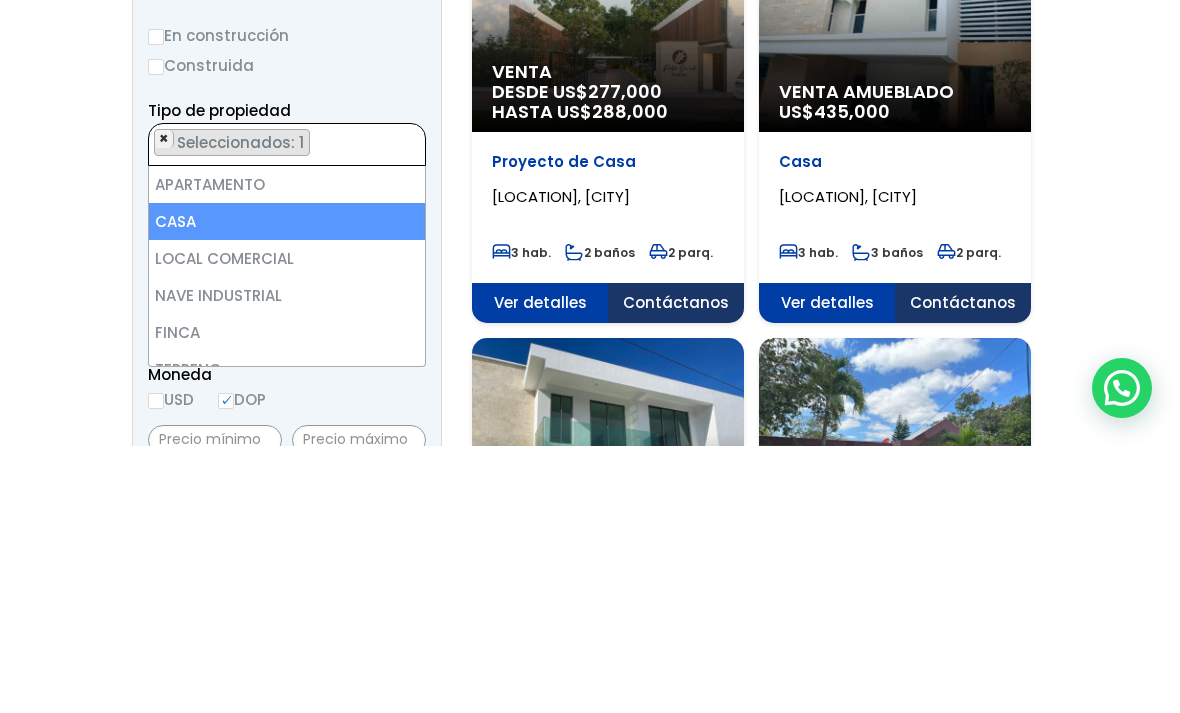 click on "×" at bounding box center (164, 406) 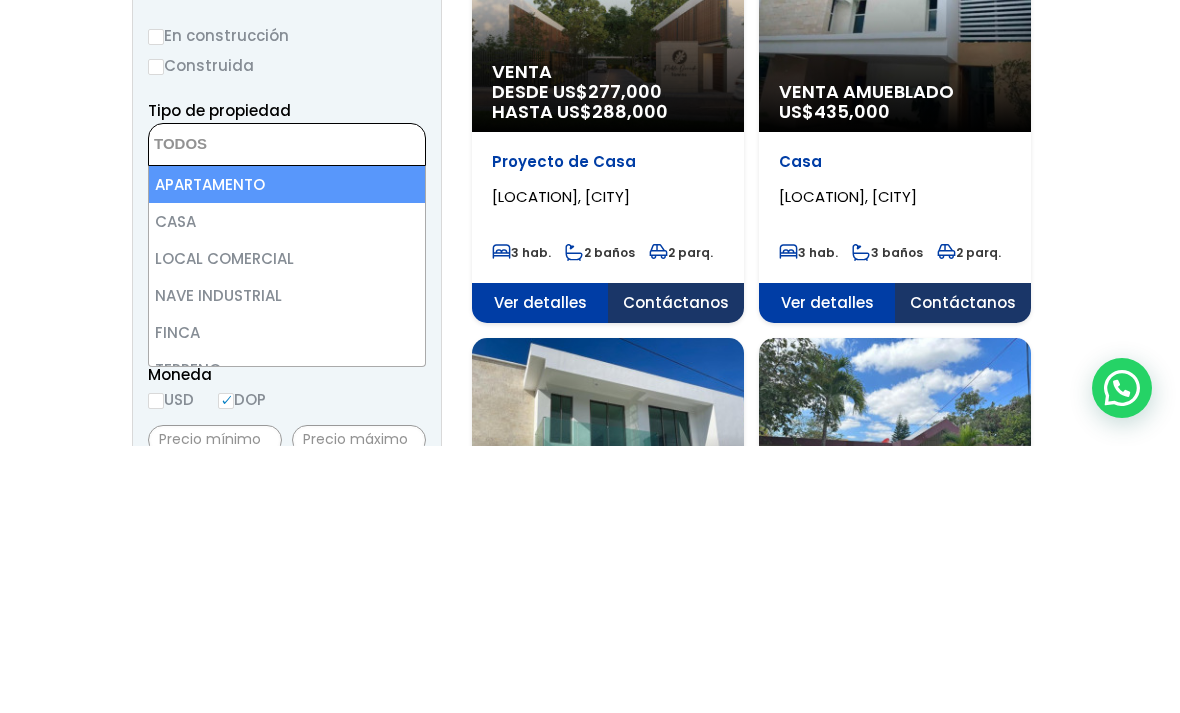 select on "apartment" 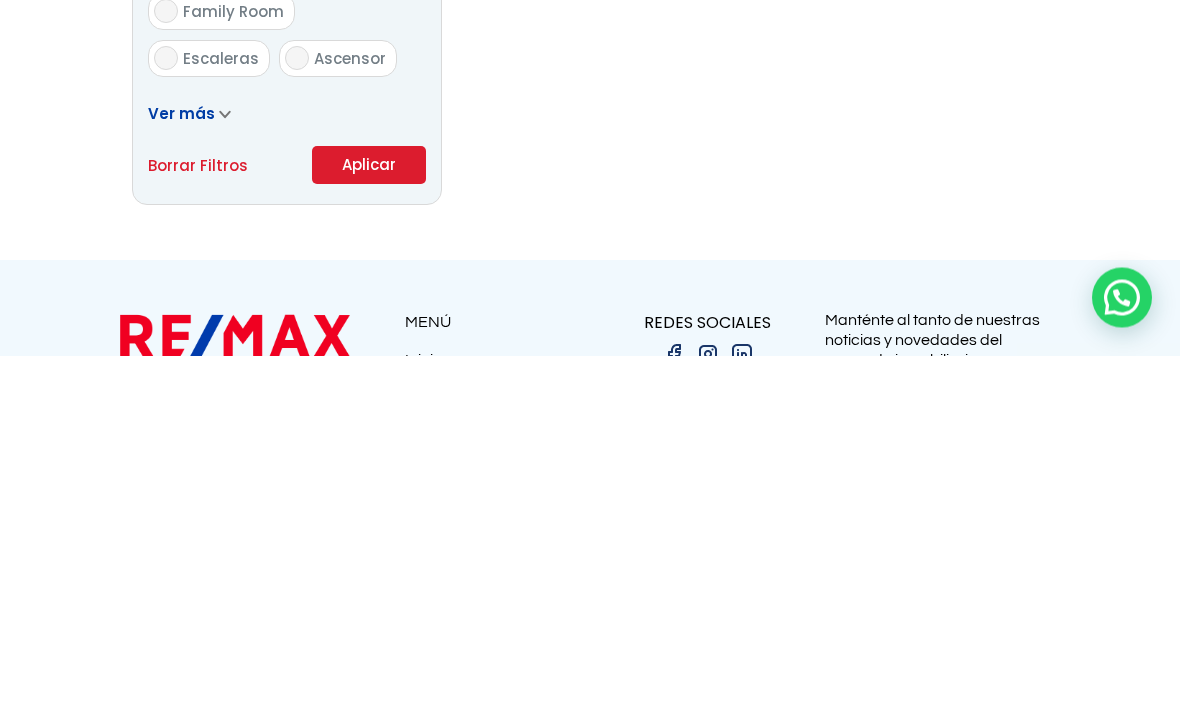 click on "Aplicar" at bounding box center (369, 523) 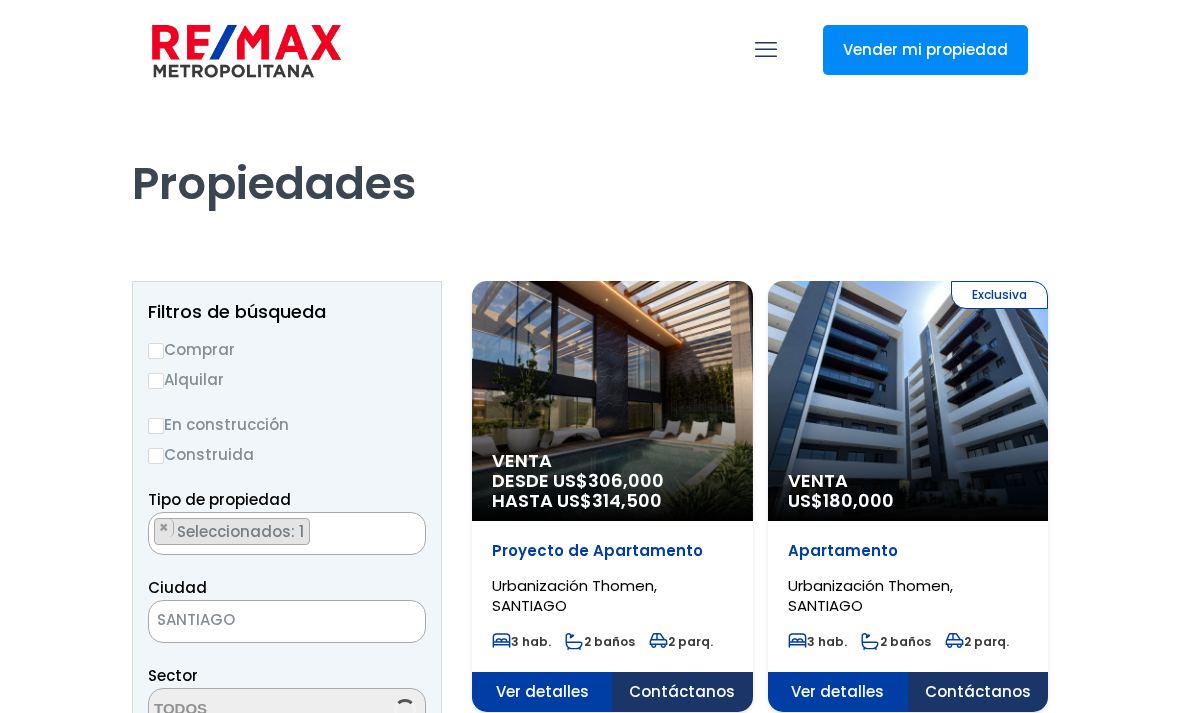 scroll, scrollTop: 0, scrollLeft: 0, axis: both 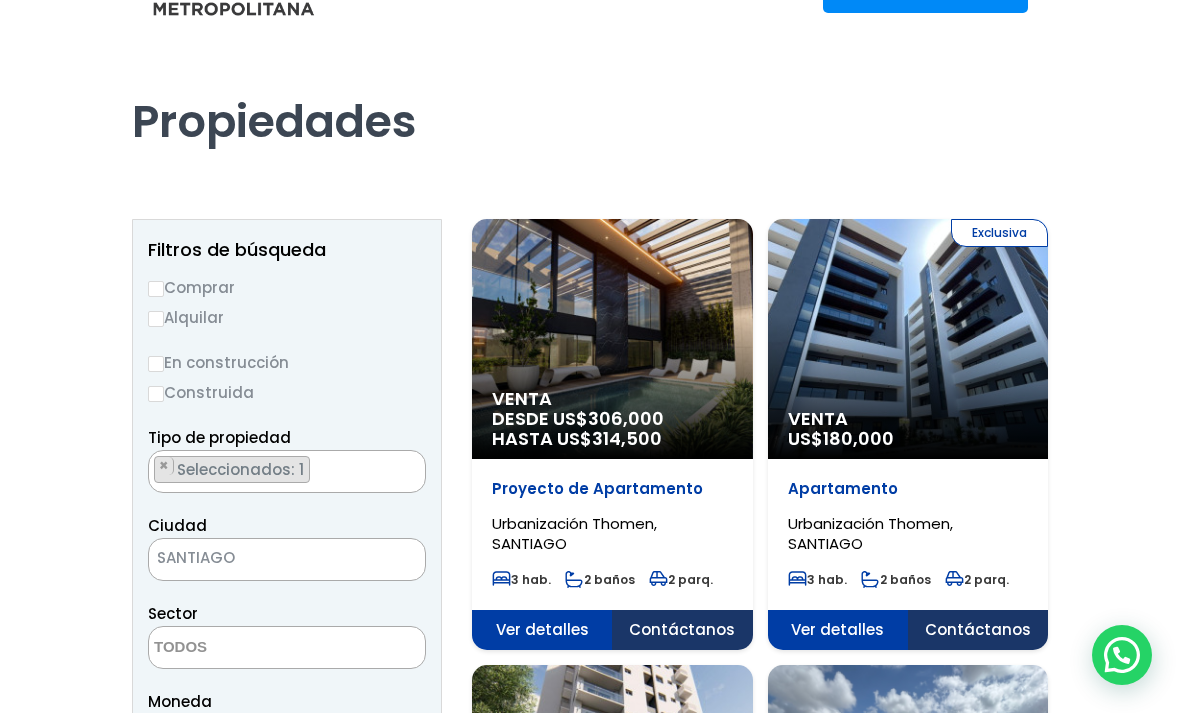 click on "Comprar" at bounding box center (156, 289) 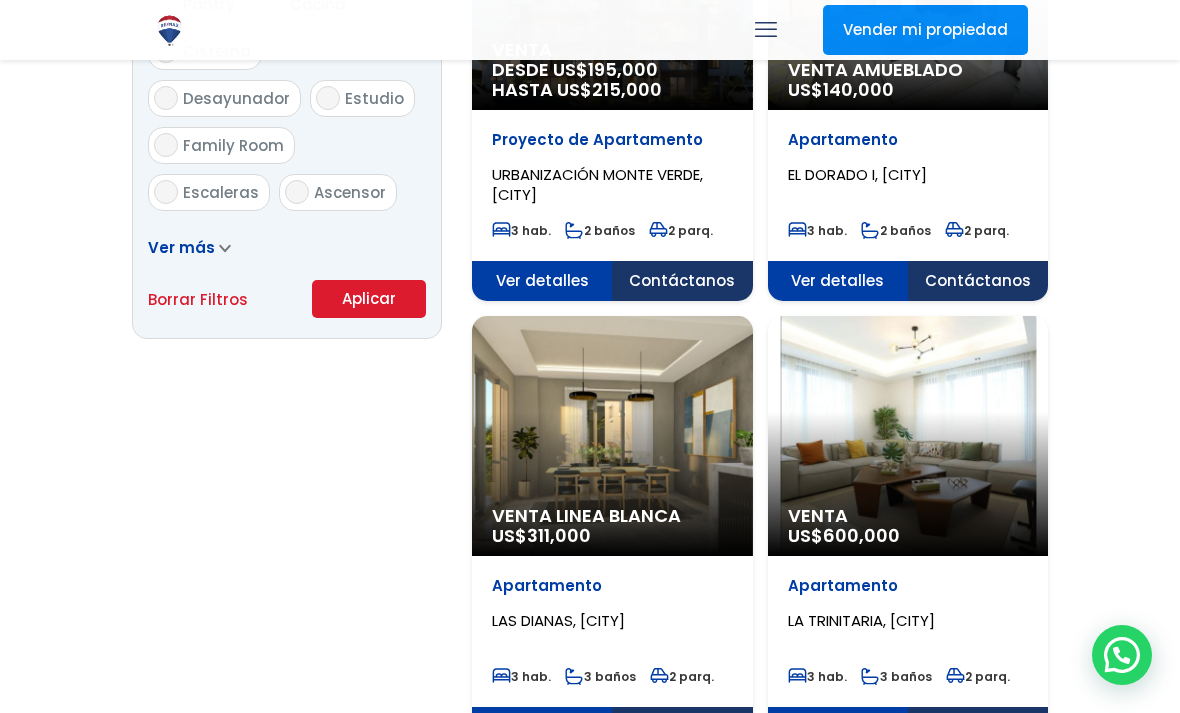 scroll, scrollTop: 1278, scrollLeft: 0, axis: vertical 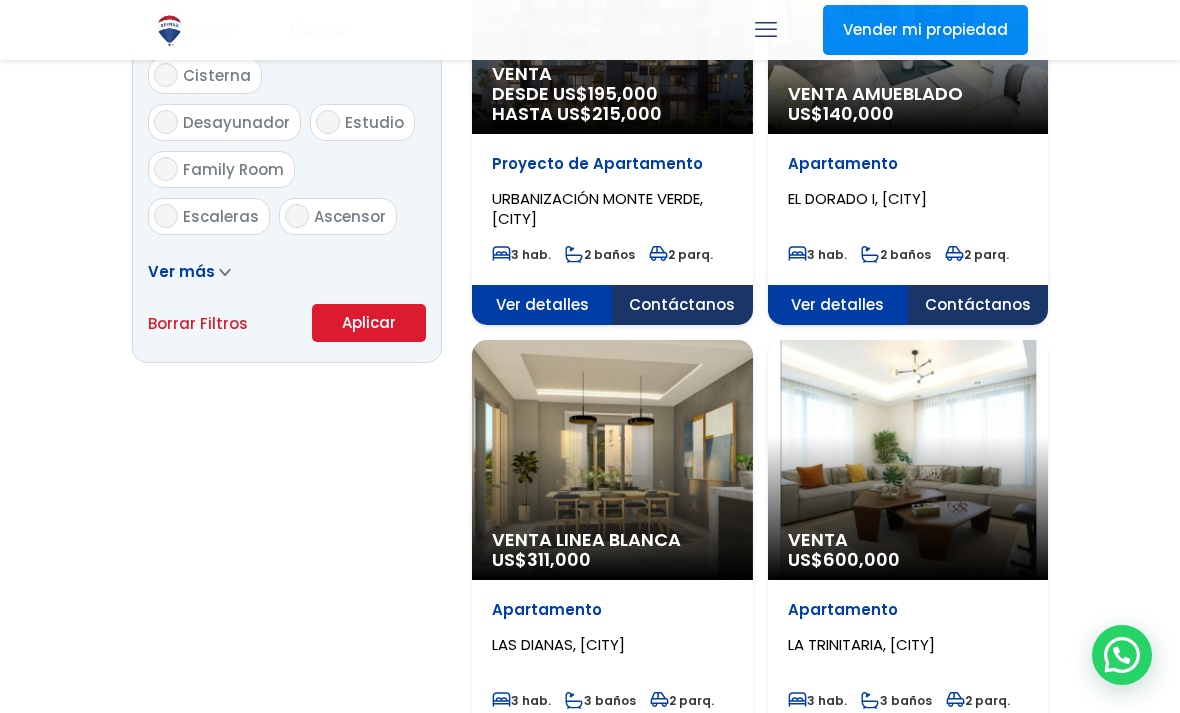 click on "Aplicar" at bounding box center (369, 323) 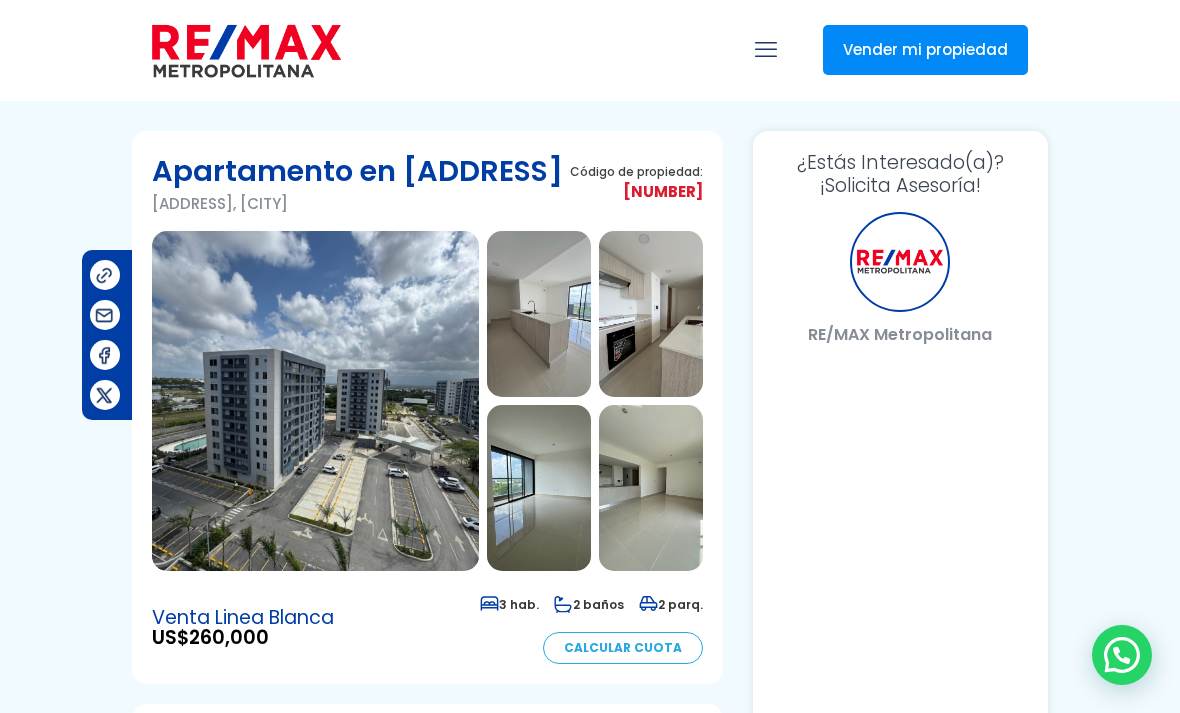 scroll, scrollTop: 0, scrollLeft: 0, axis: both 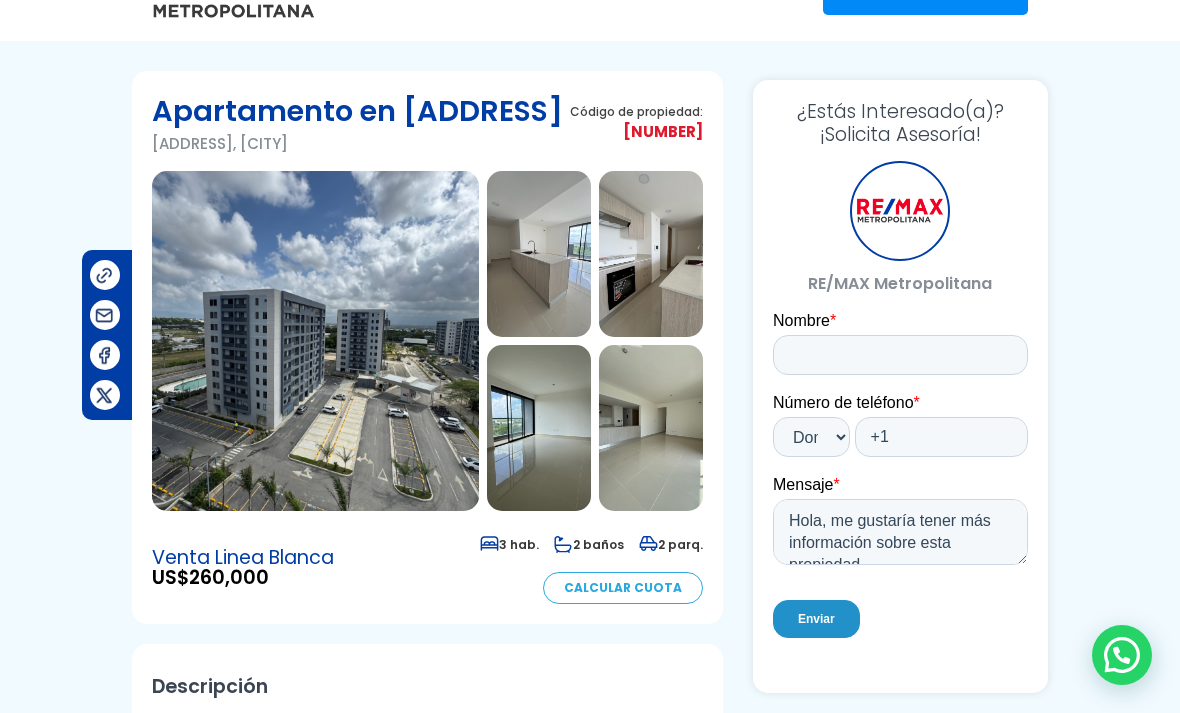 click at bounding box center (539, 254) 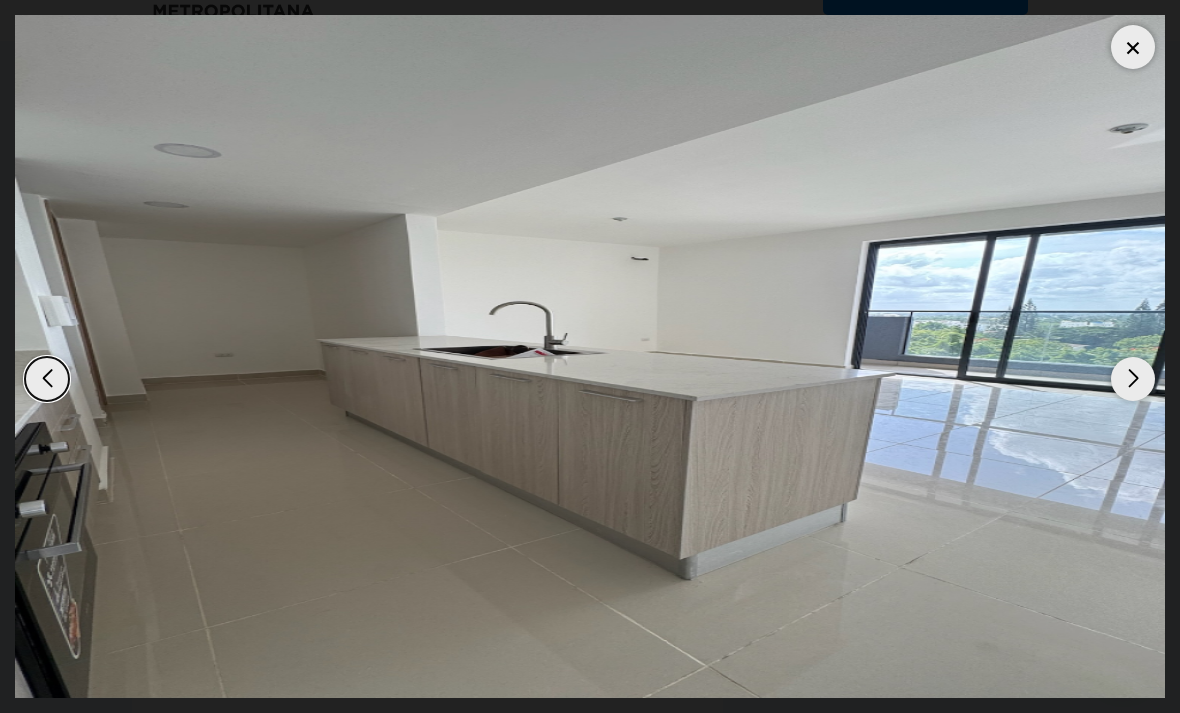 click at bounding box center [1133, 379] 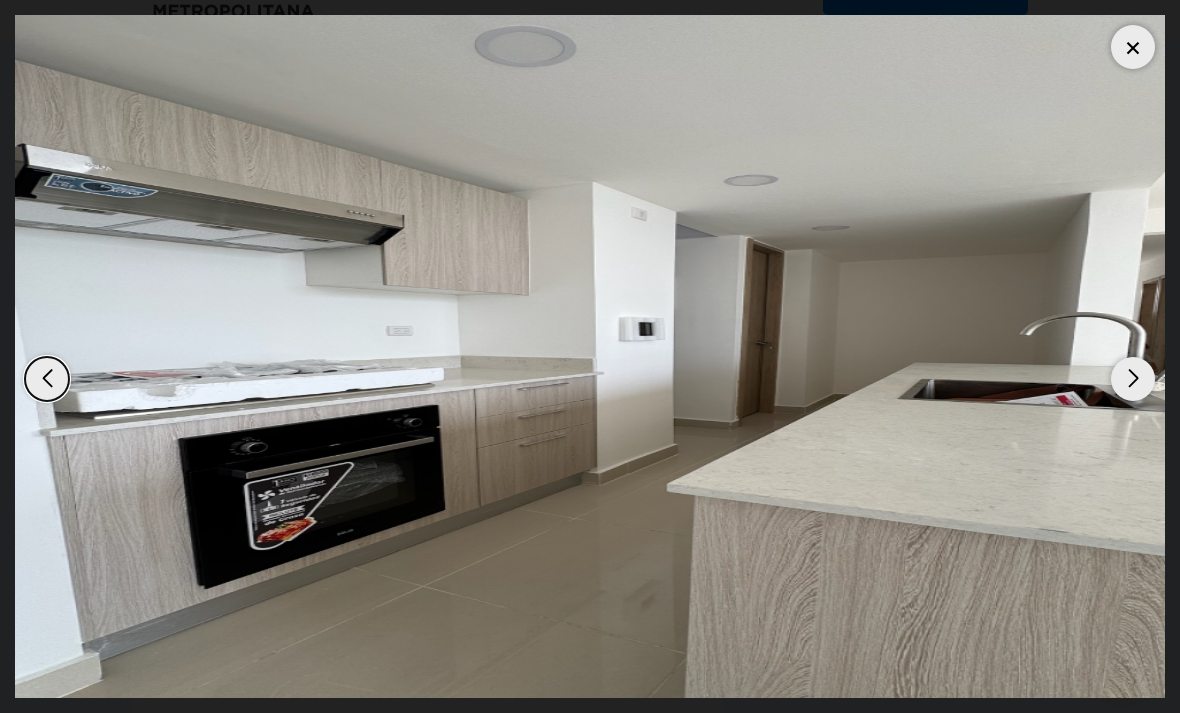 click at bounding box center [1133, 379] 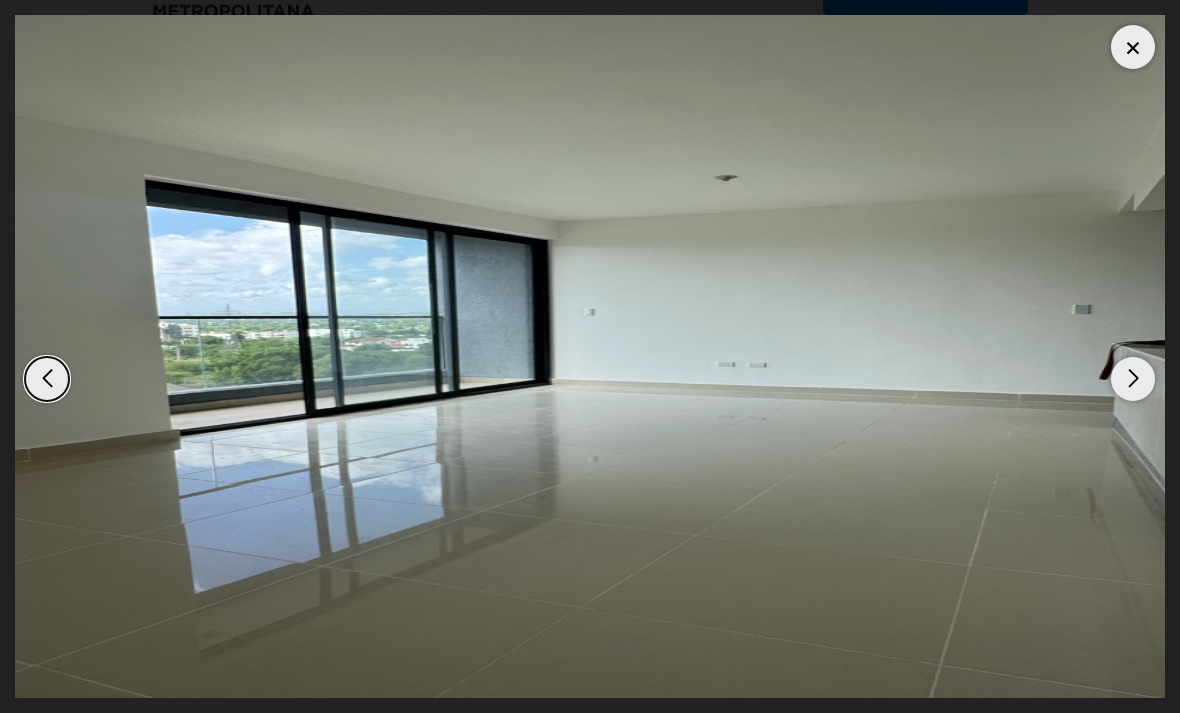 click at bounding box center (1133, 379) 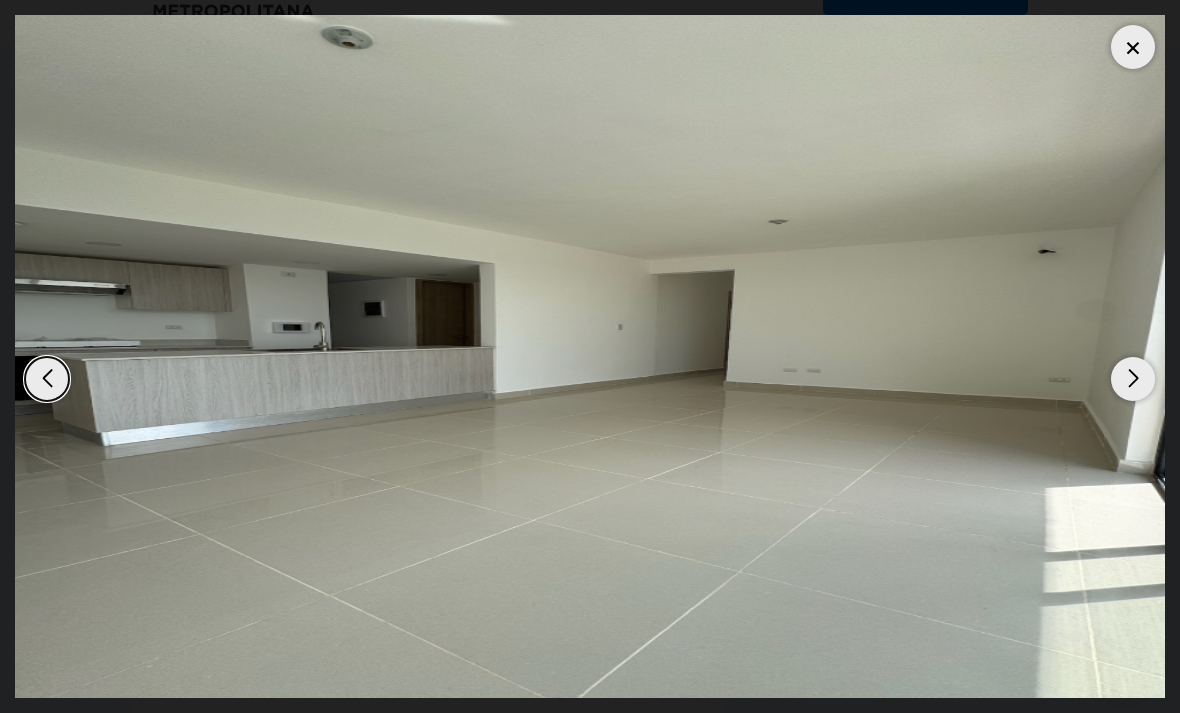 click at bounding box center [1133, 379] 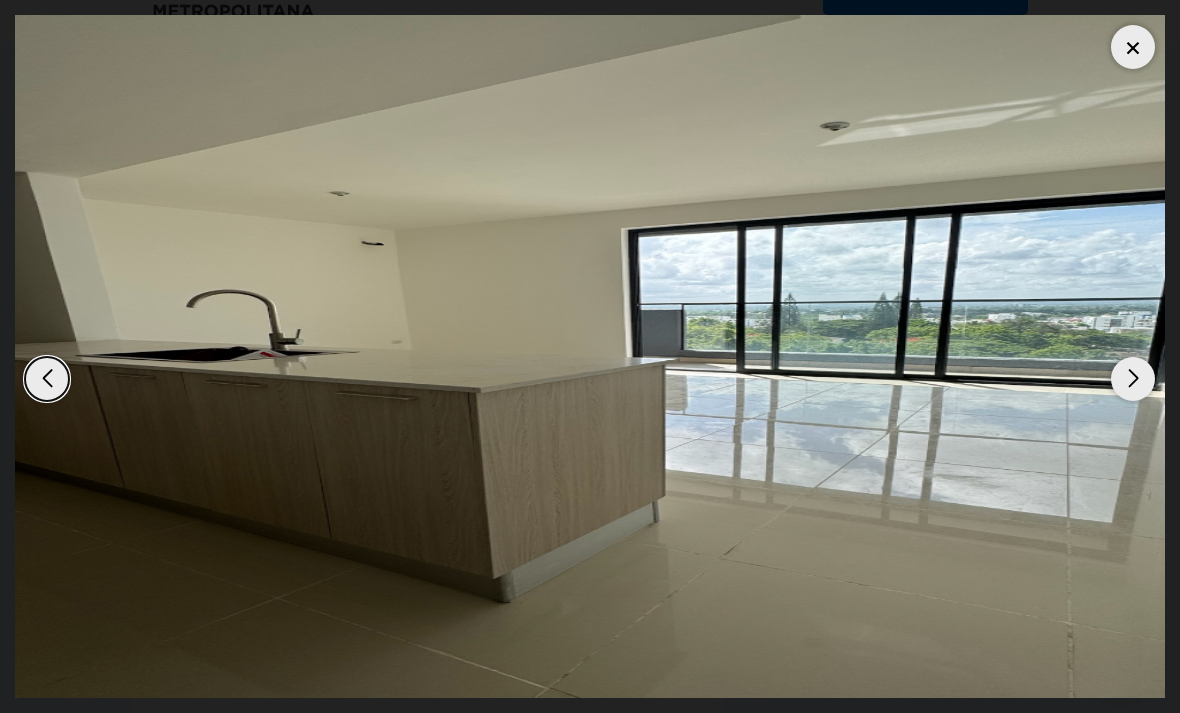 click at bounding box center [1133, 379] 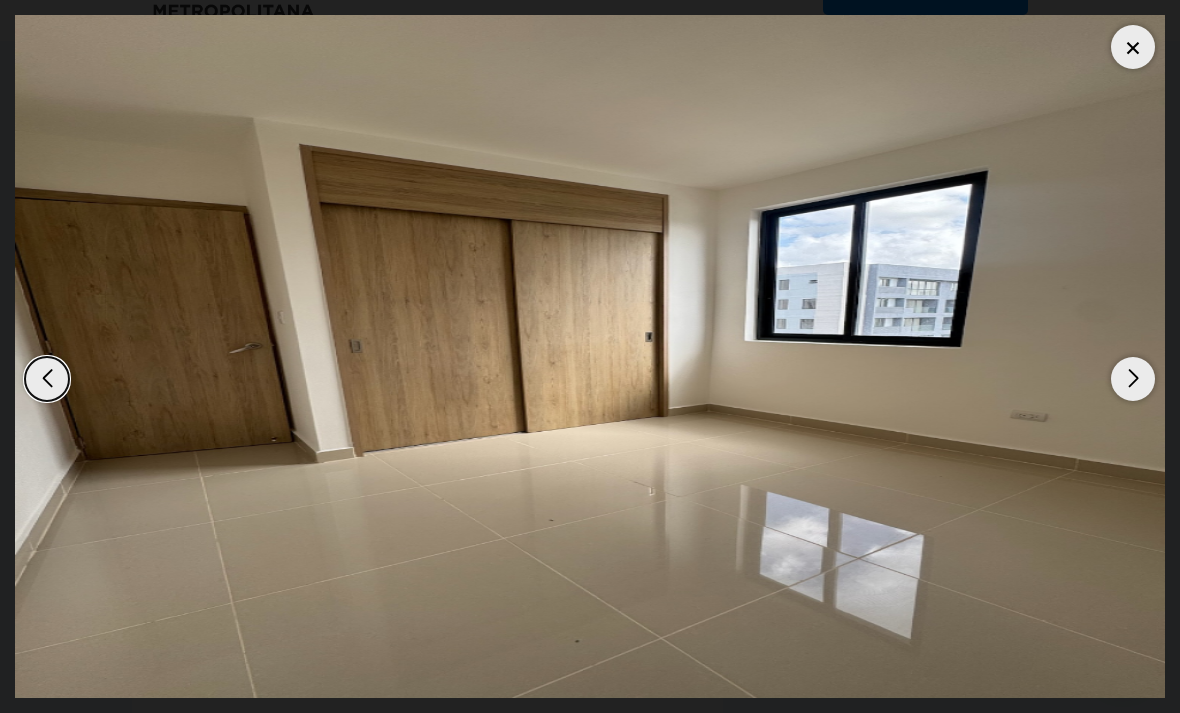 click at bounding box center (1133, 379) 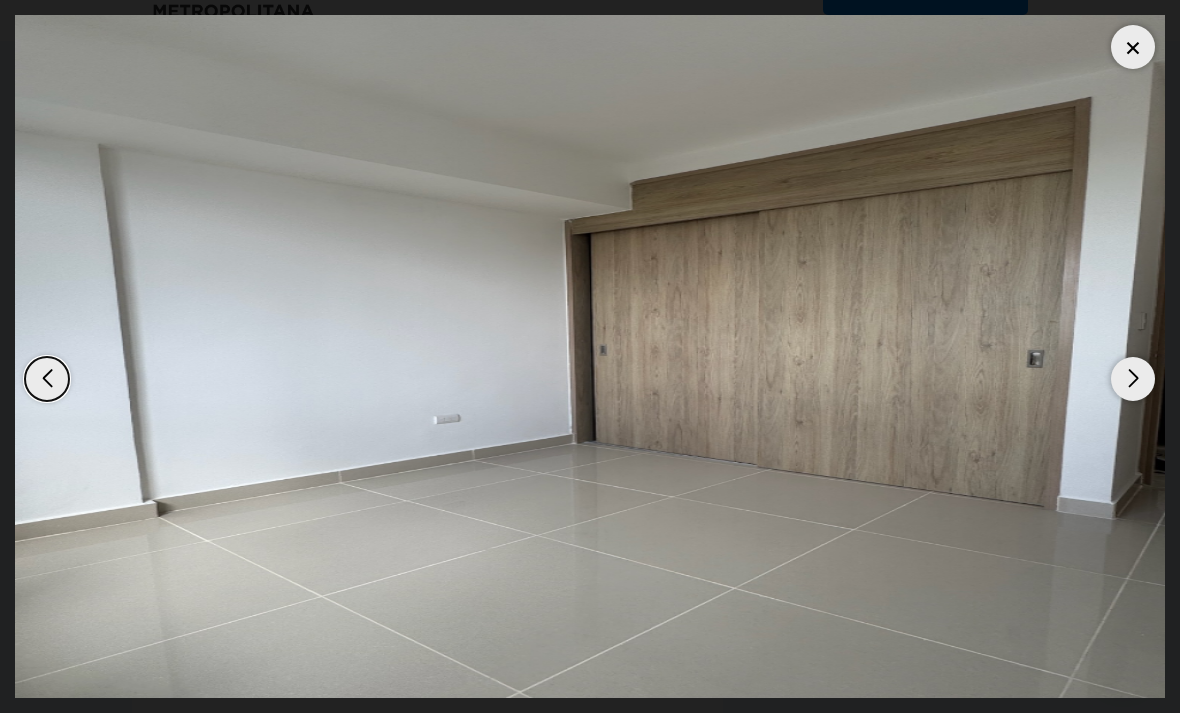 click at bounding box center (1133, 379) 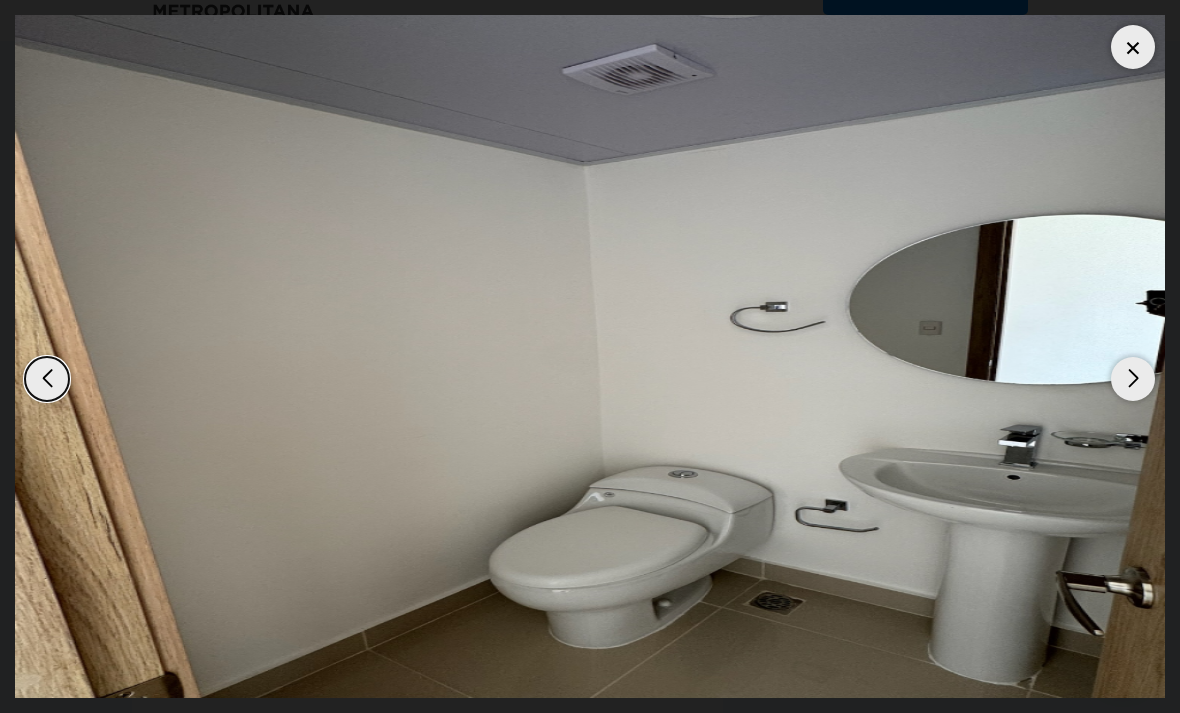 click at bounding box center (1133, 379) 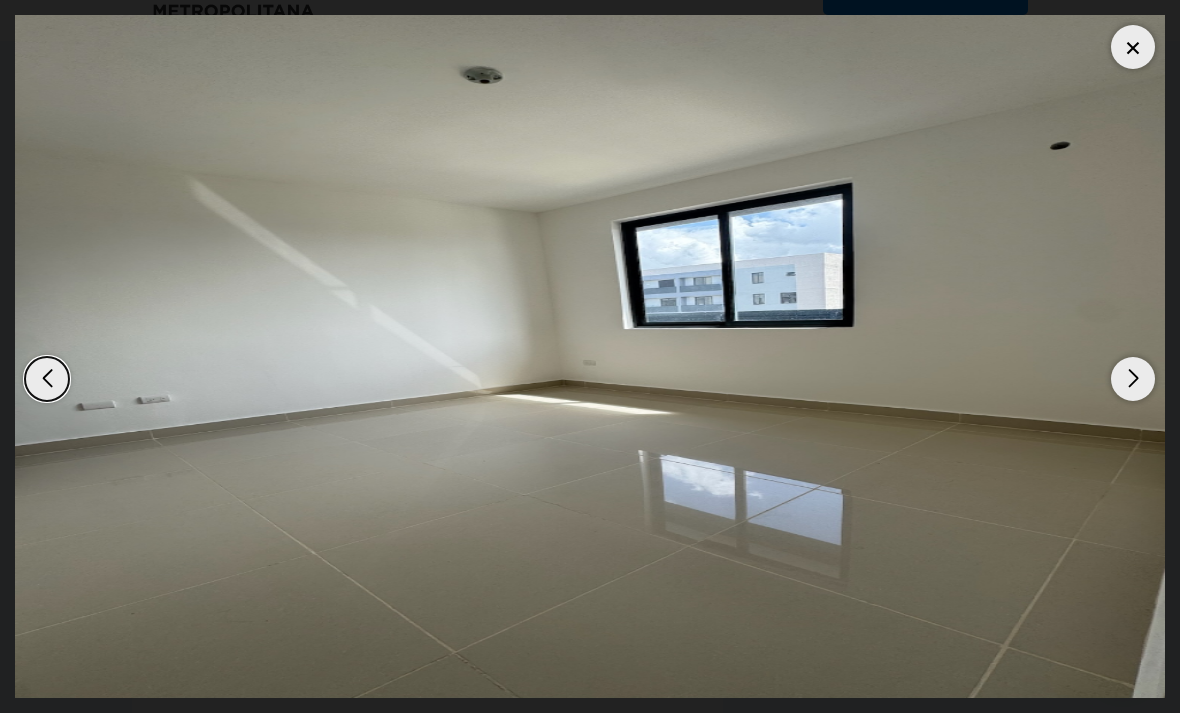 click at bounding box center [1133, 379] 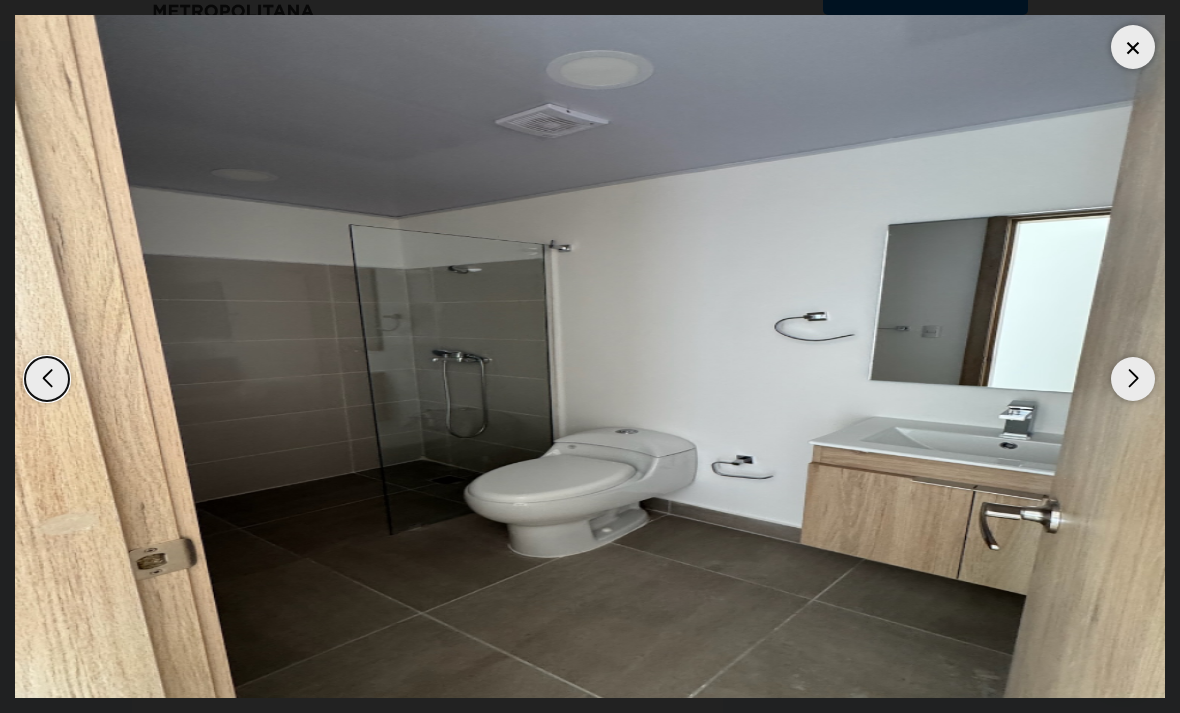 click at bounding box center (1133, 379) 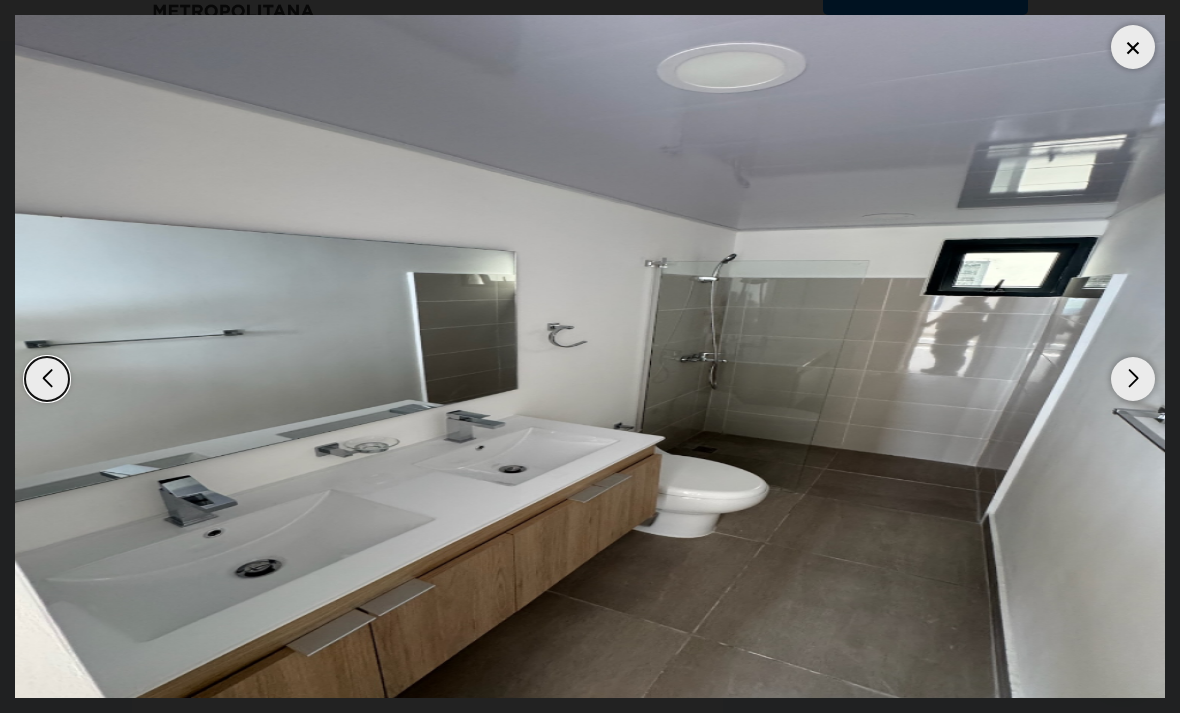 click at bounding box center [1133, 379] 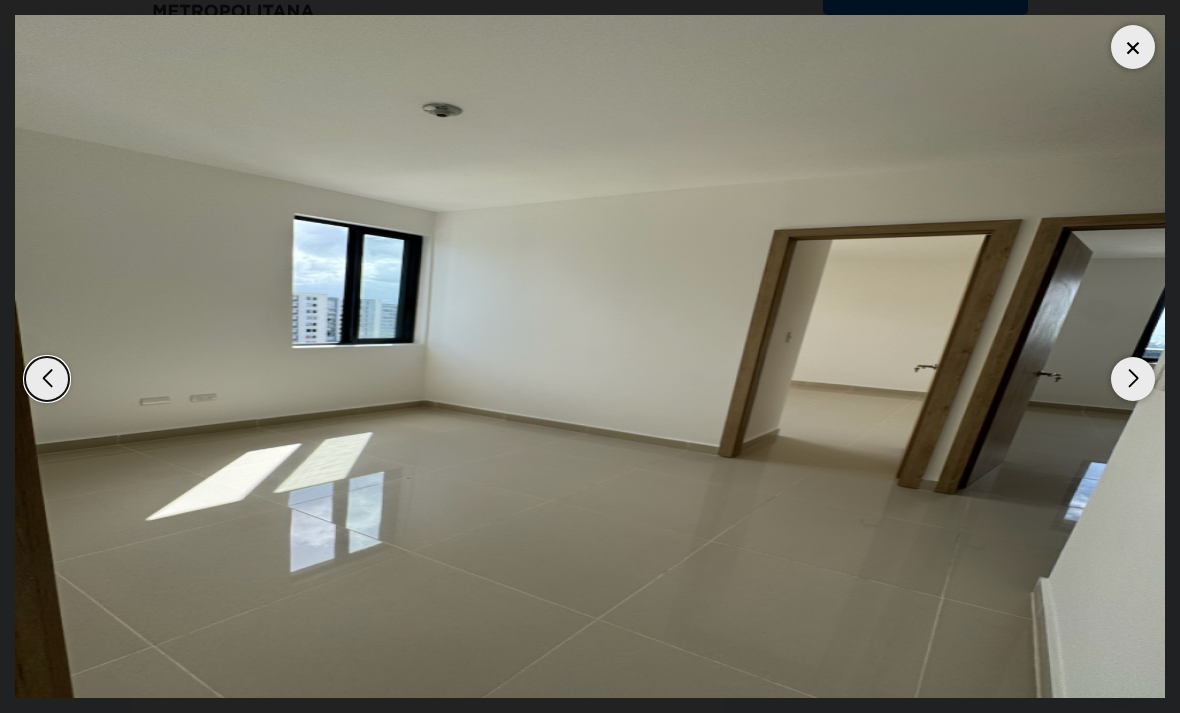 click at bounding box center [1133, 379] 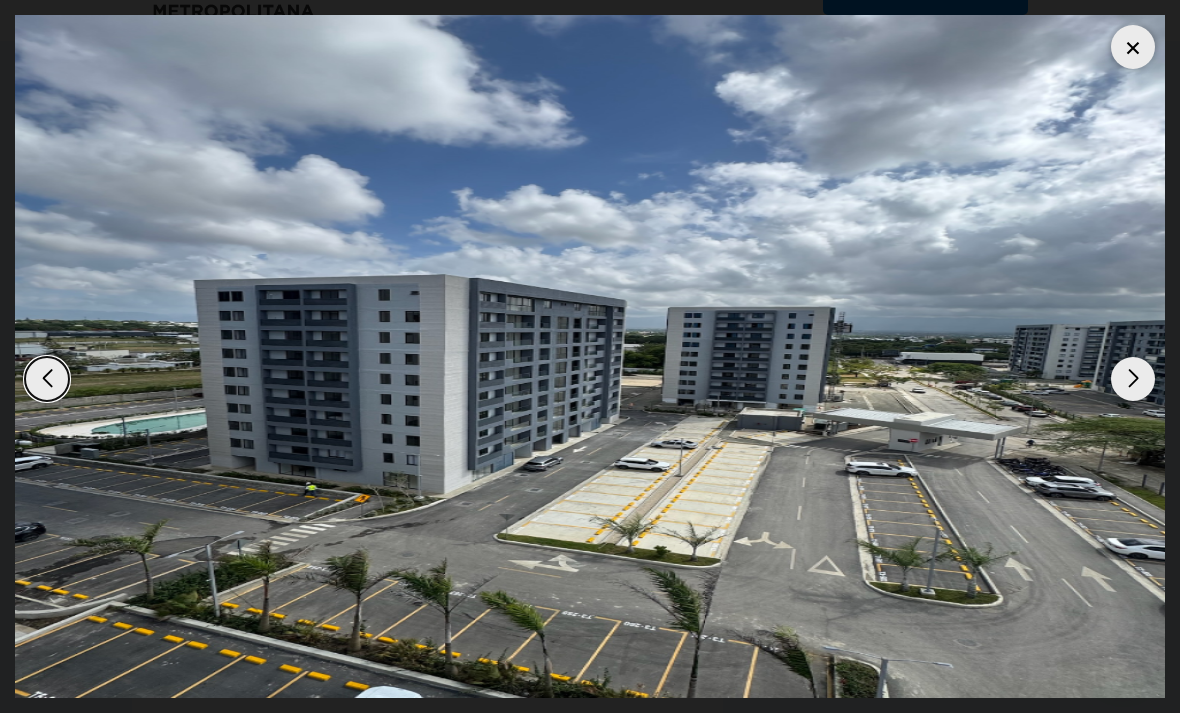 click at bounding box center [1133, 379] 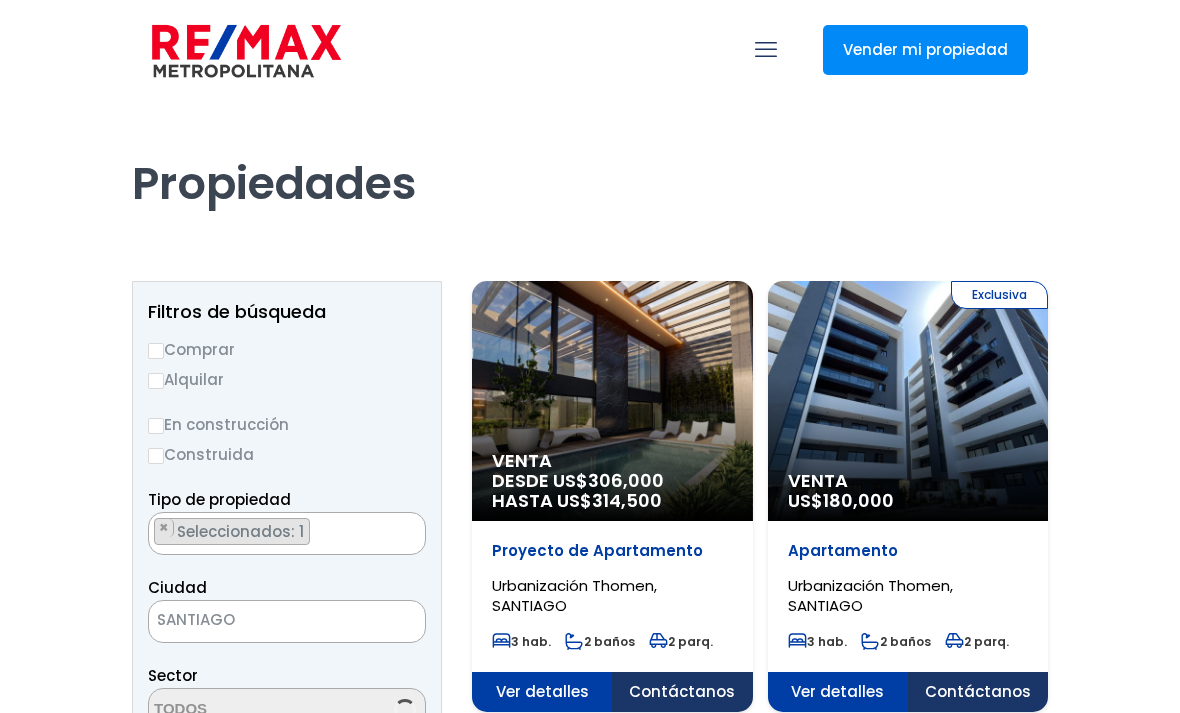 scroll, scrollTop: 0, scrollLeft: 0, axis: both 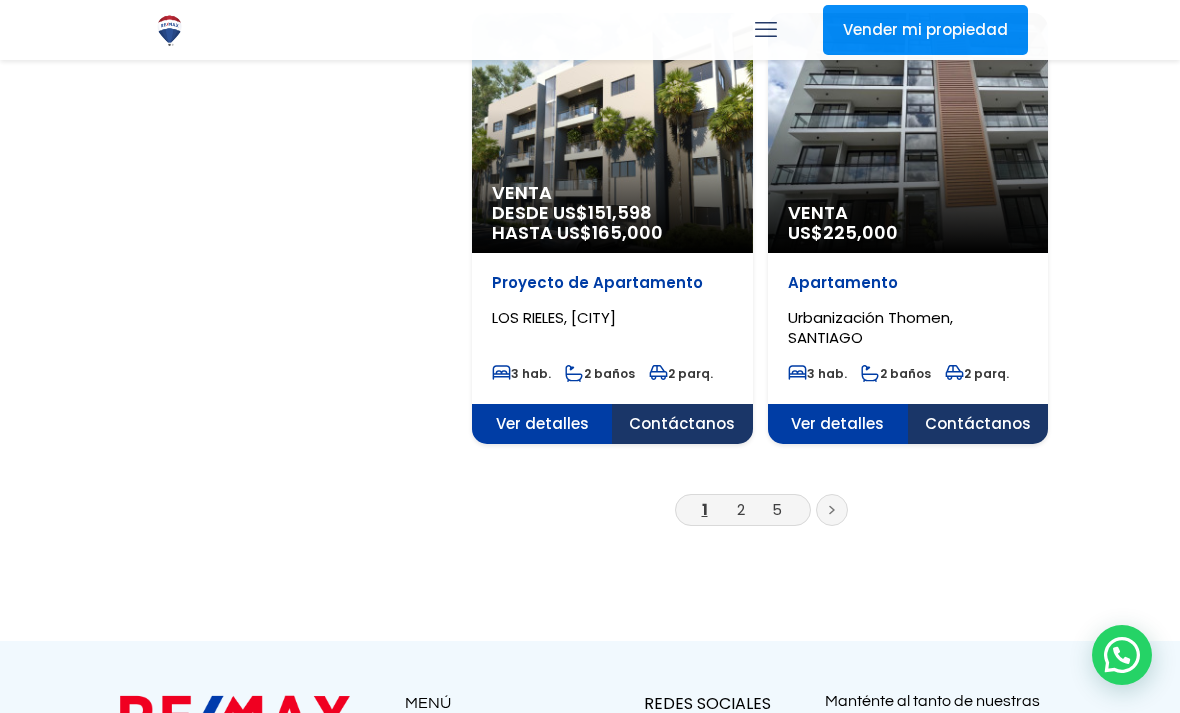 click at bounding box center (832, 510) 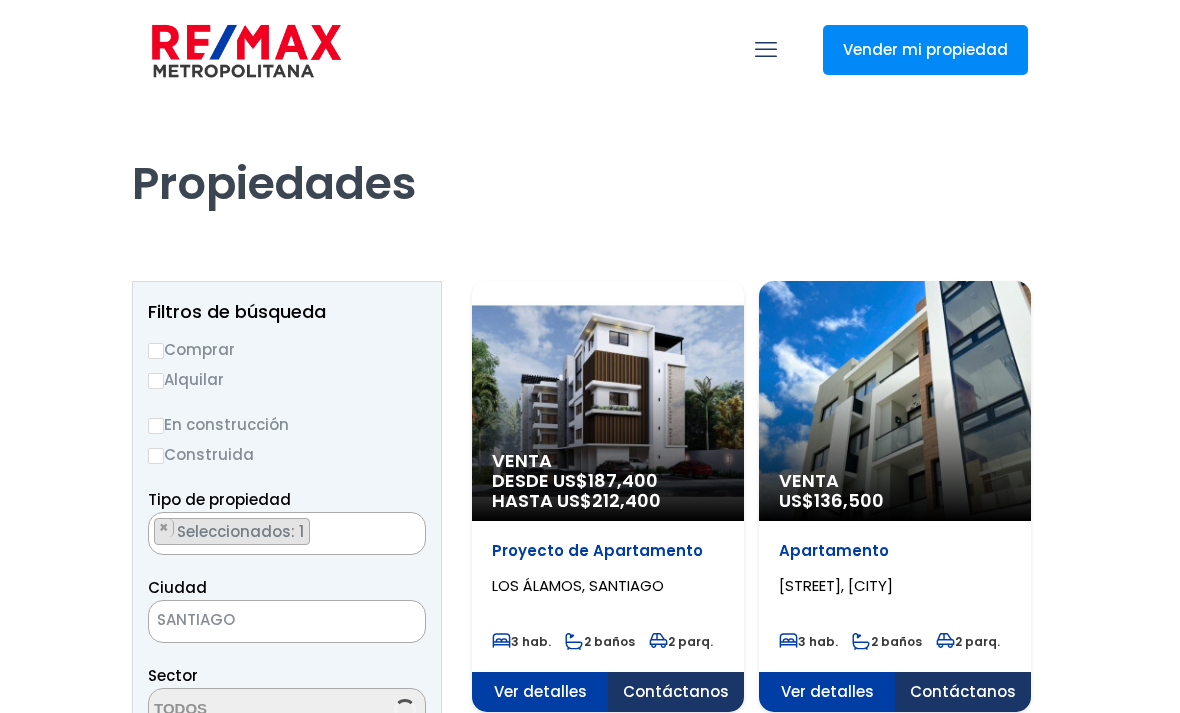 scroll, scrollTop: 0, scrollLeft: 0, axis: both 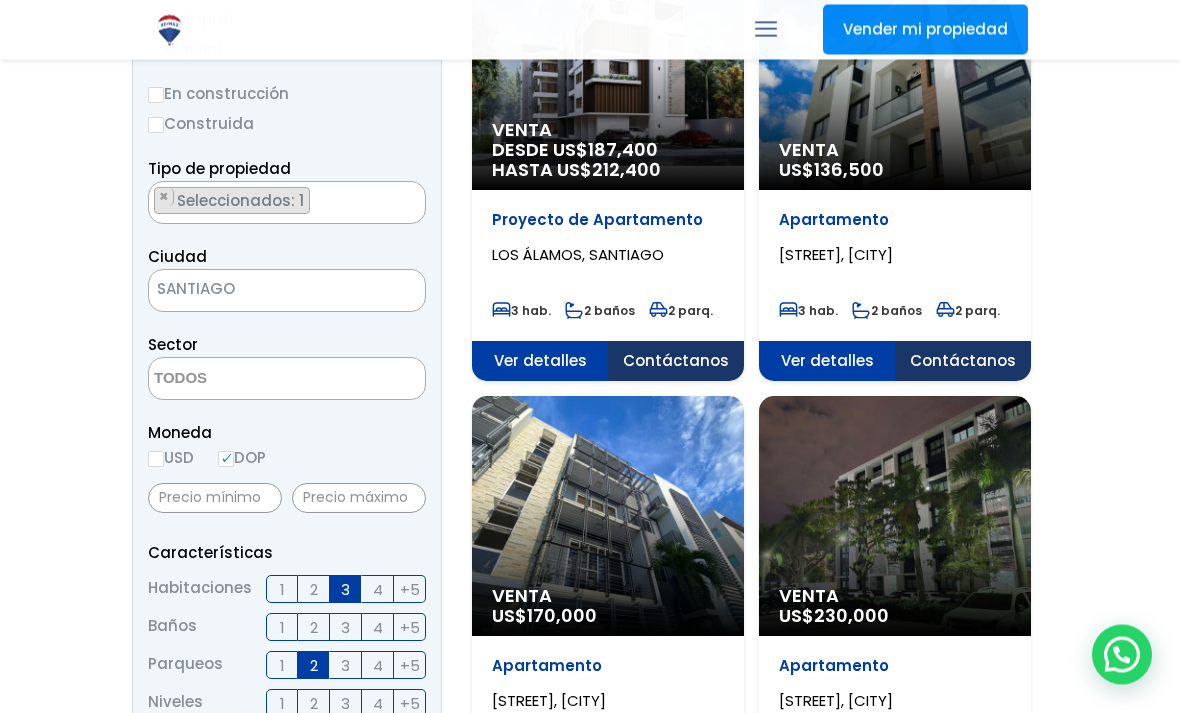 click at bounding box center (246, 380) 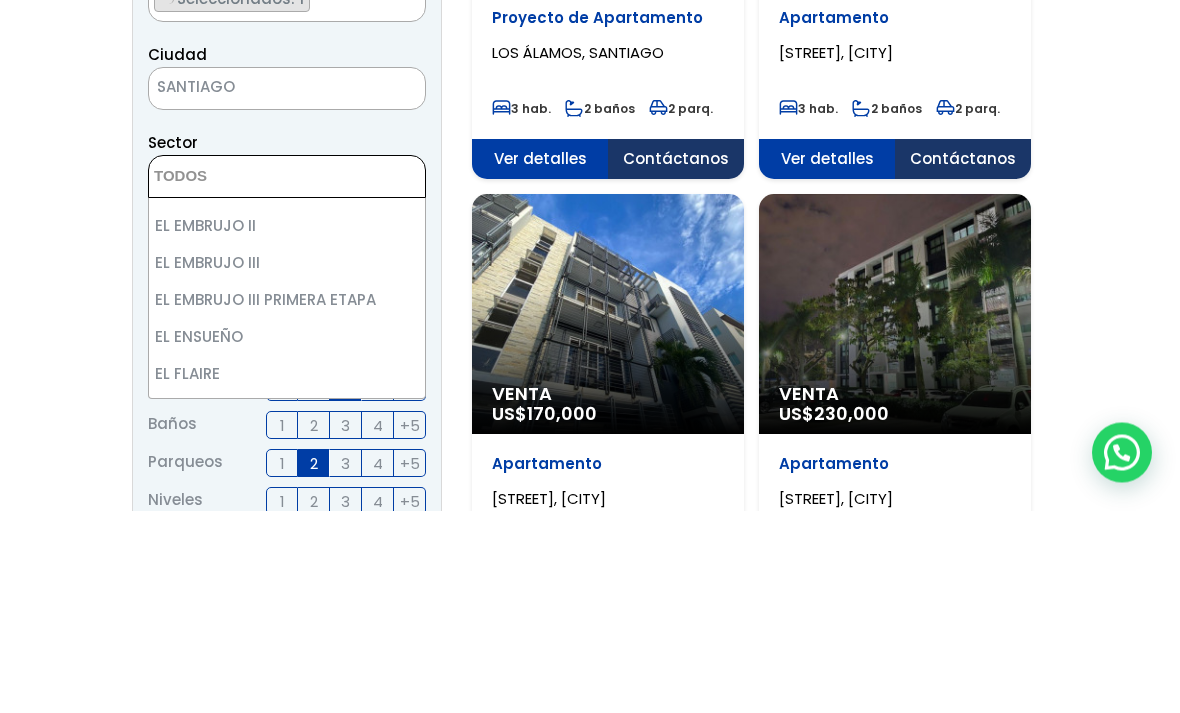 scroll, scrollTop: 3191, scrollLeft: 0, axis: vertical 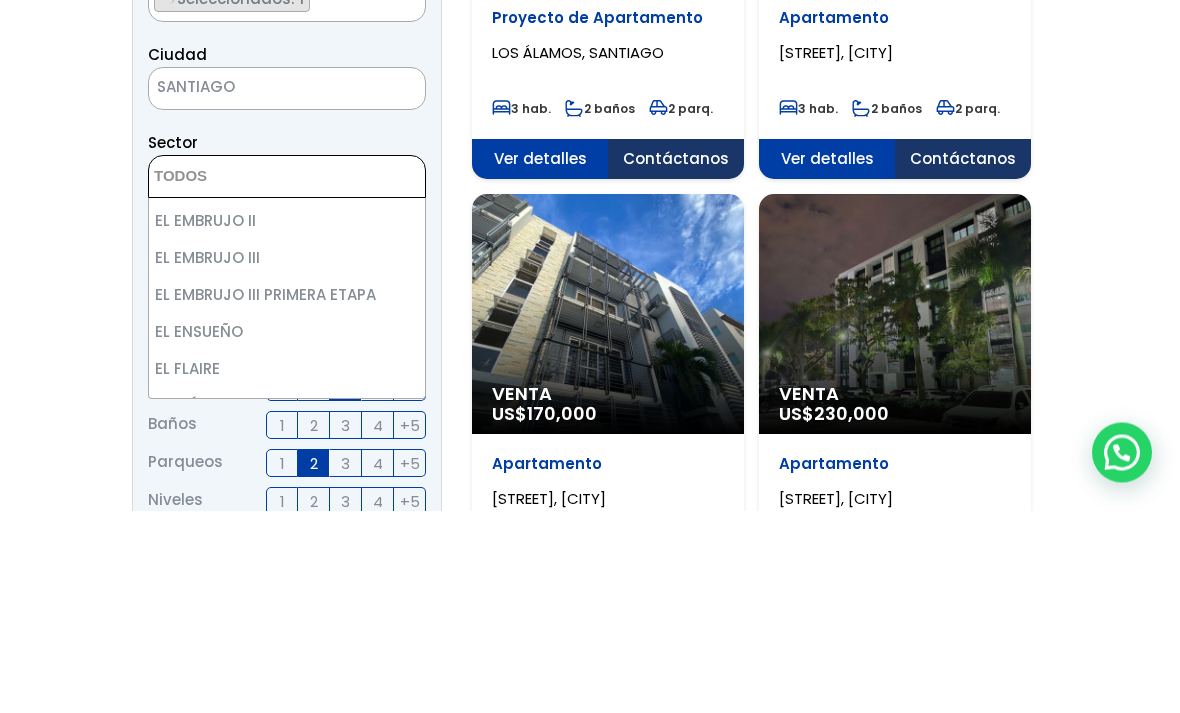 select on "9751" 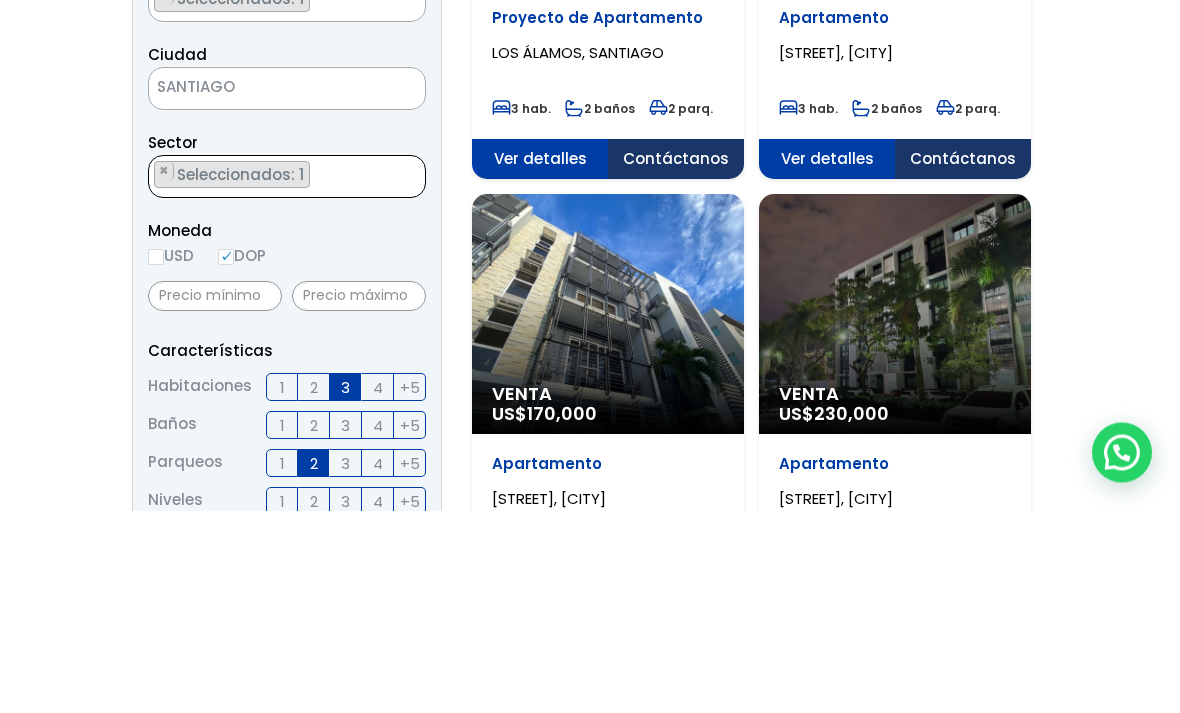 click on "× Seleccionados: 1" at bounding box center [274, 380] 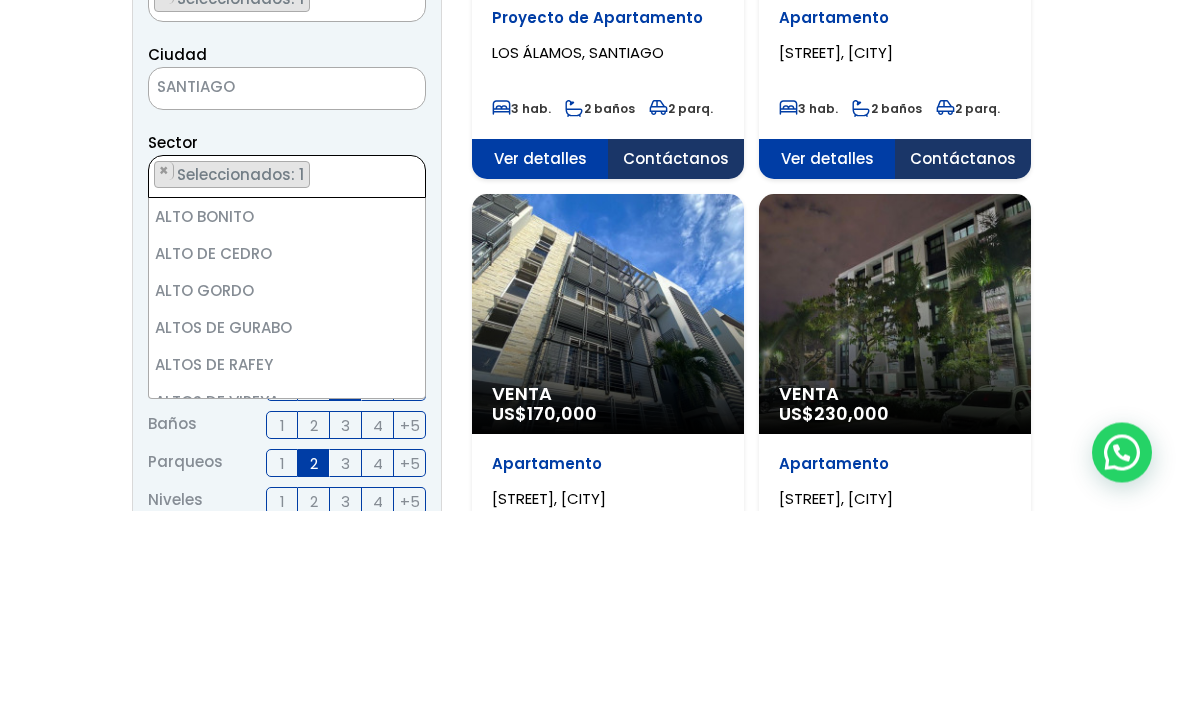 scroll, scrollTop: 3183, scrollLeft: 0, axis: vertical 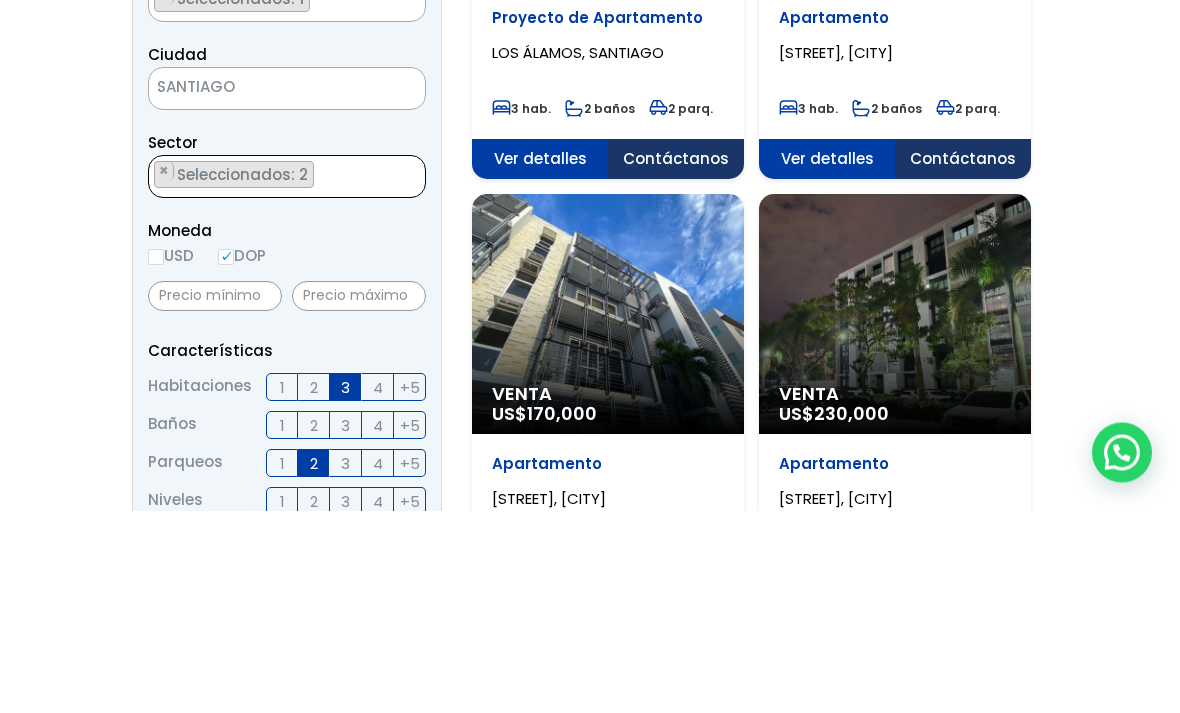 click on "× Seleccionados: 2 × Seleccionados: 2" at bounding box center (274, 380) 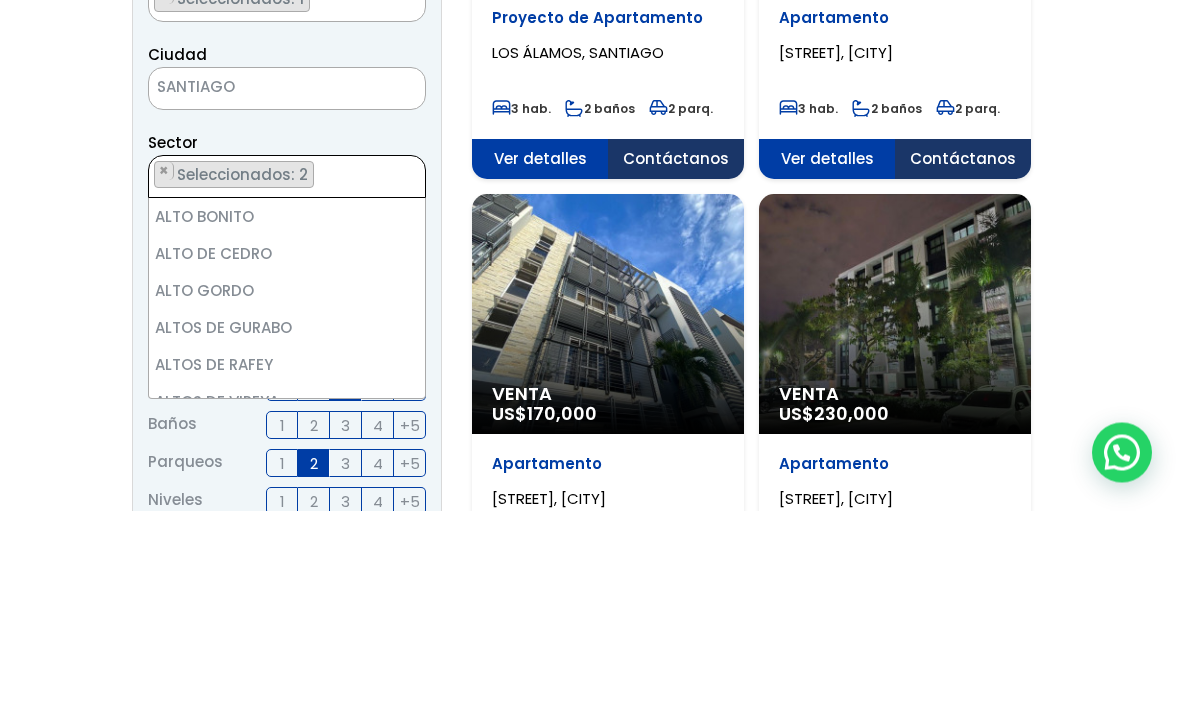 scroll, scrollTop: 3220, scrollLeft: 0, axis: vertical 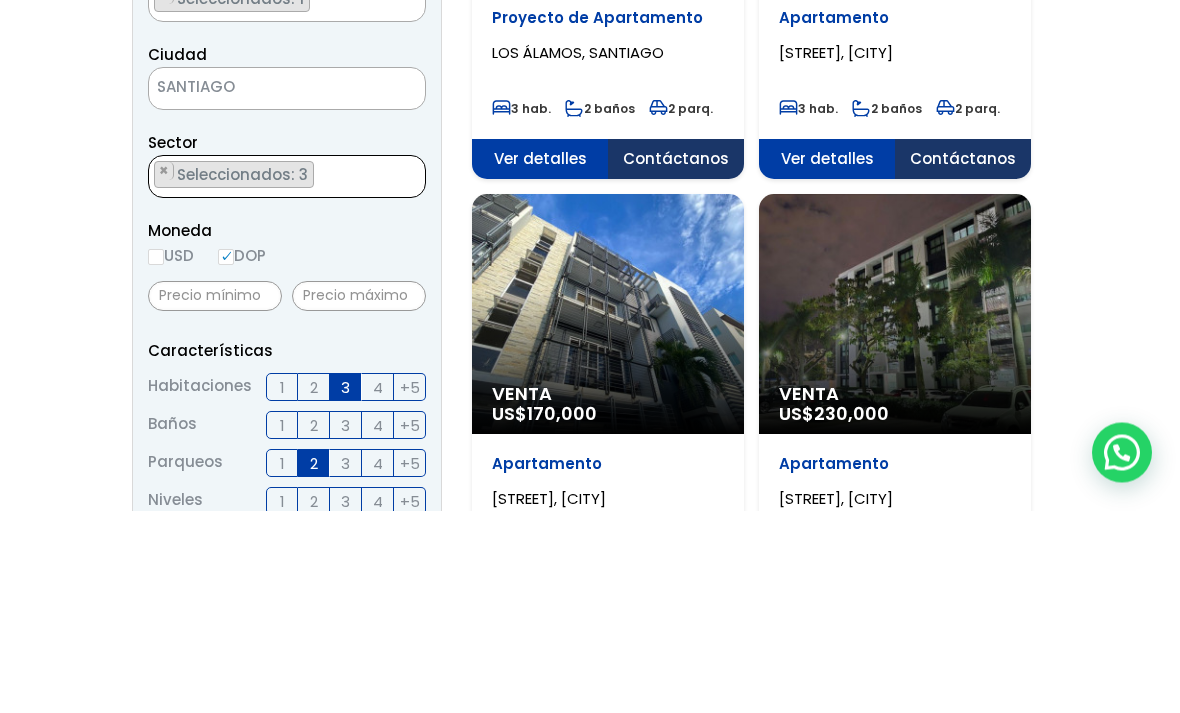 click on "× Seleccionados: 3 × Seleccionados: 3 × Seleccionados: 3" at bounding box center [274, 380] 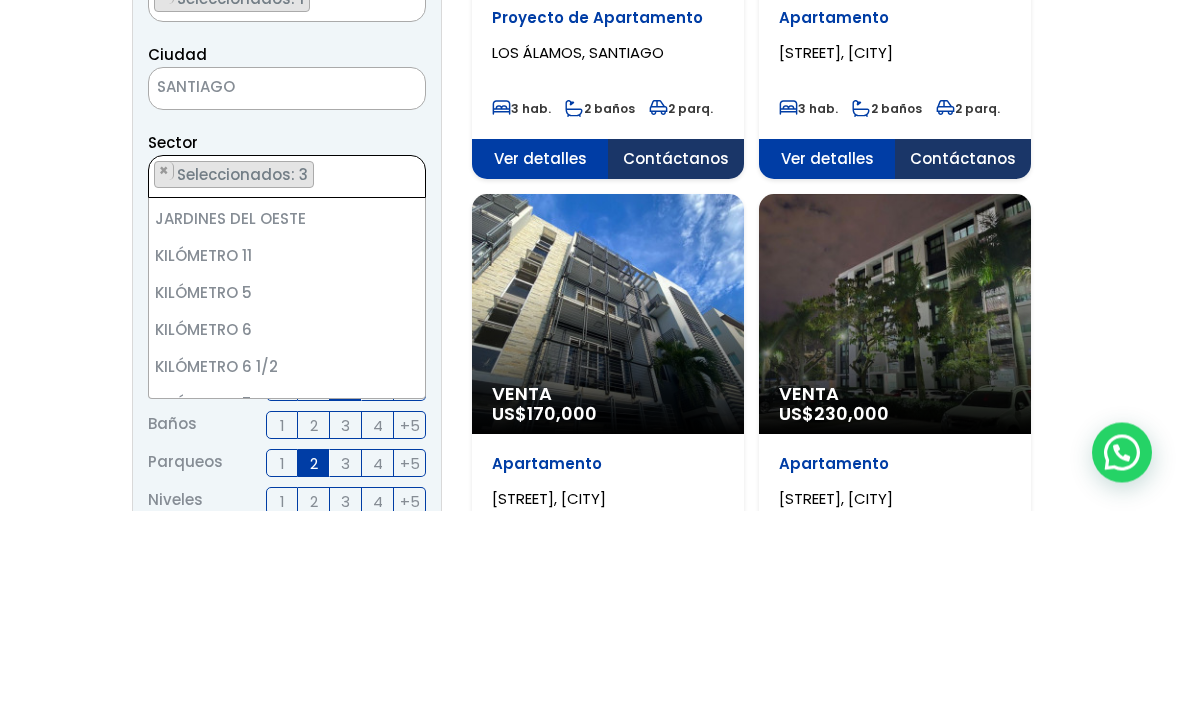scroll, scrollTop: 0, scrollLeft: 0, axis: both 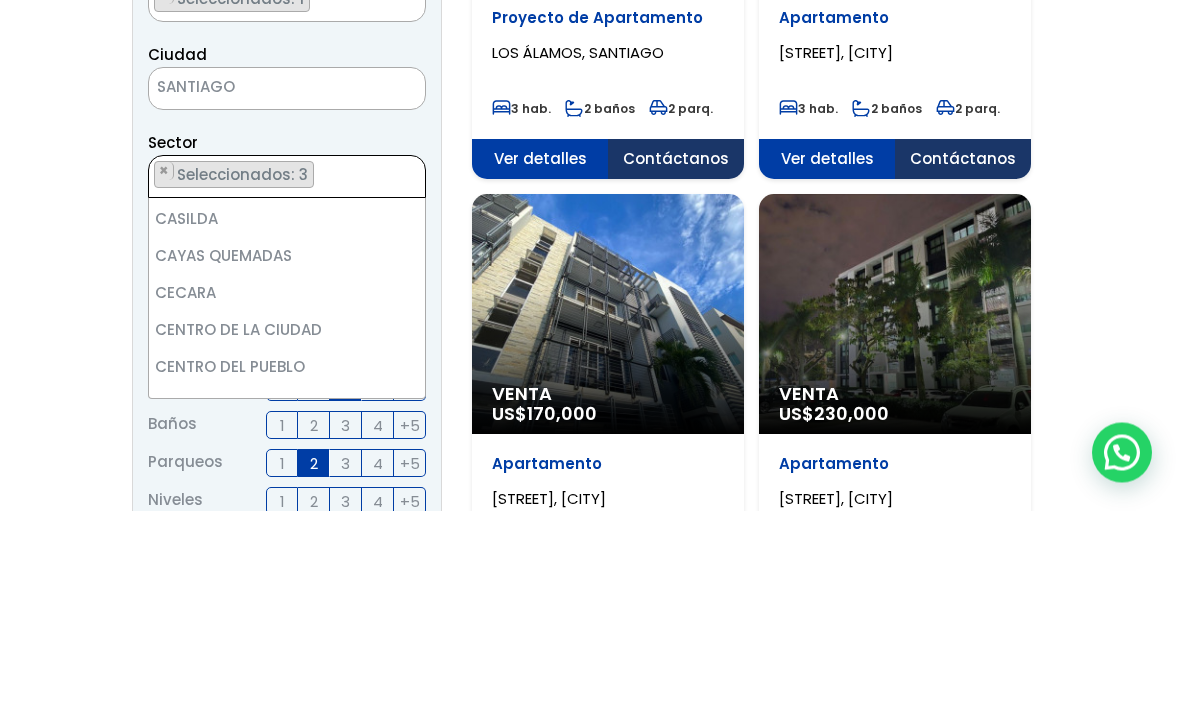 click at bounding box center [590, 1736] 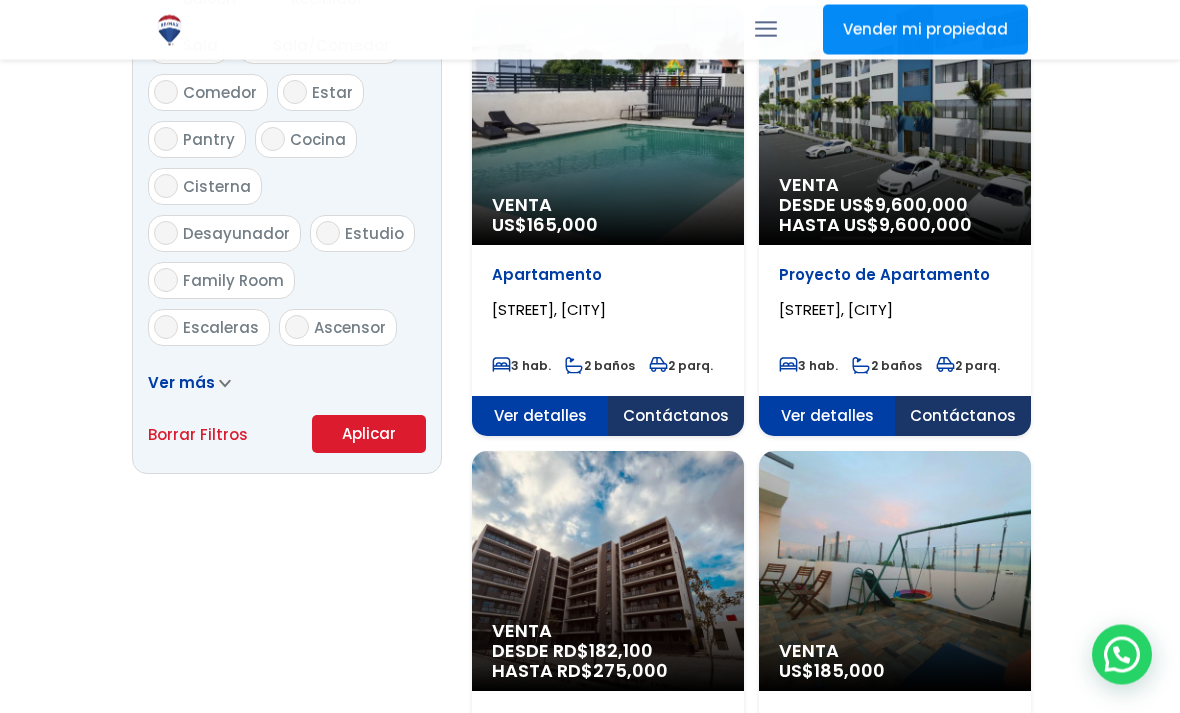 scroll, scrollTop: 1168, scrollLeft: 0, axis: vertical 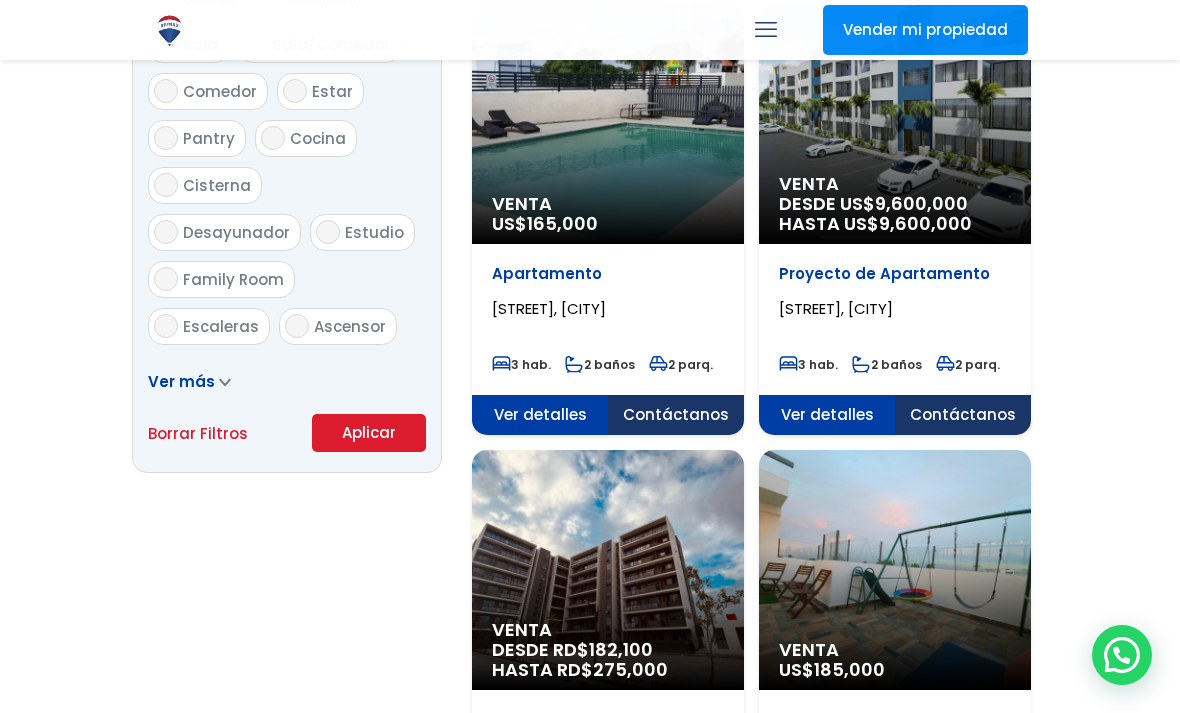 click on "Aplicar" at bounding box center (369, 433) 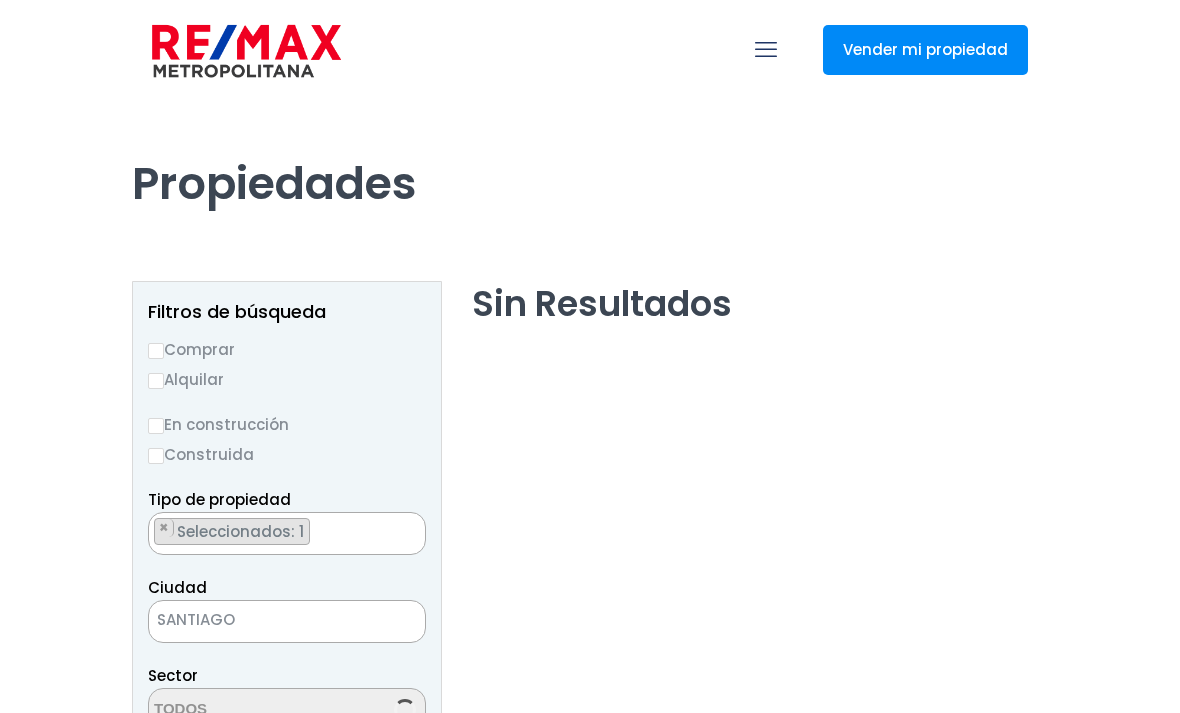 scroll, scrollTop: 0, scrollLeft: 0, axis: both 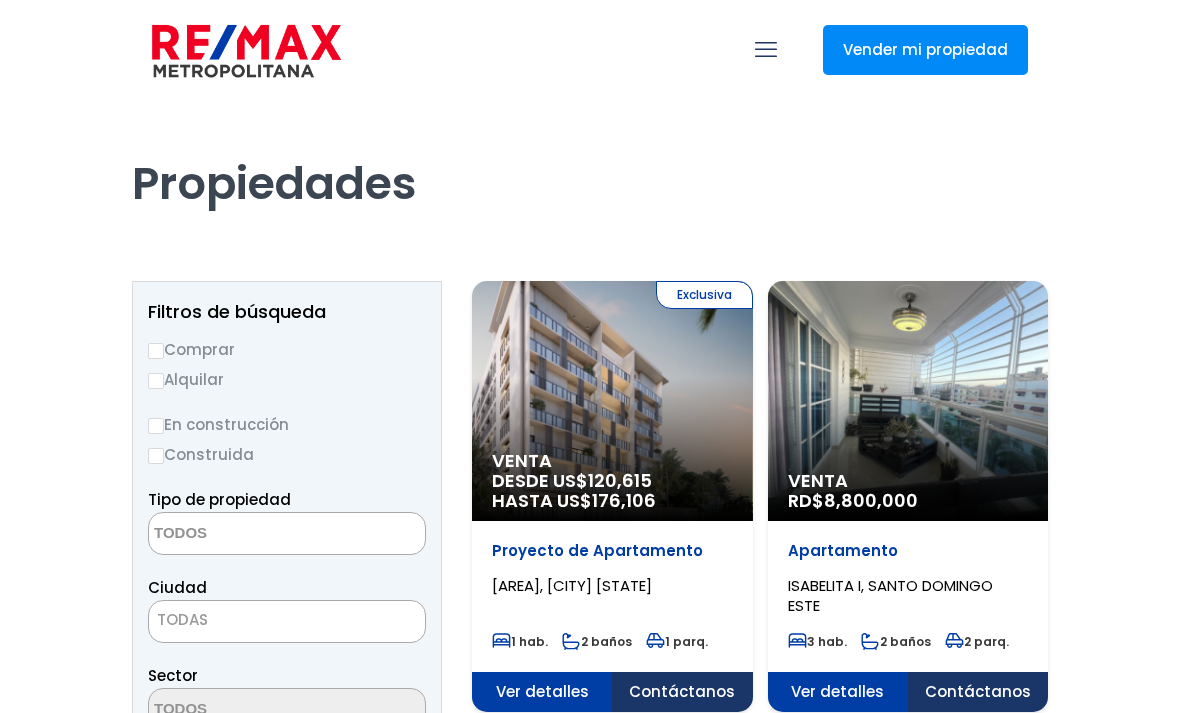 select 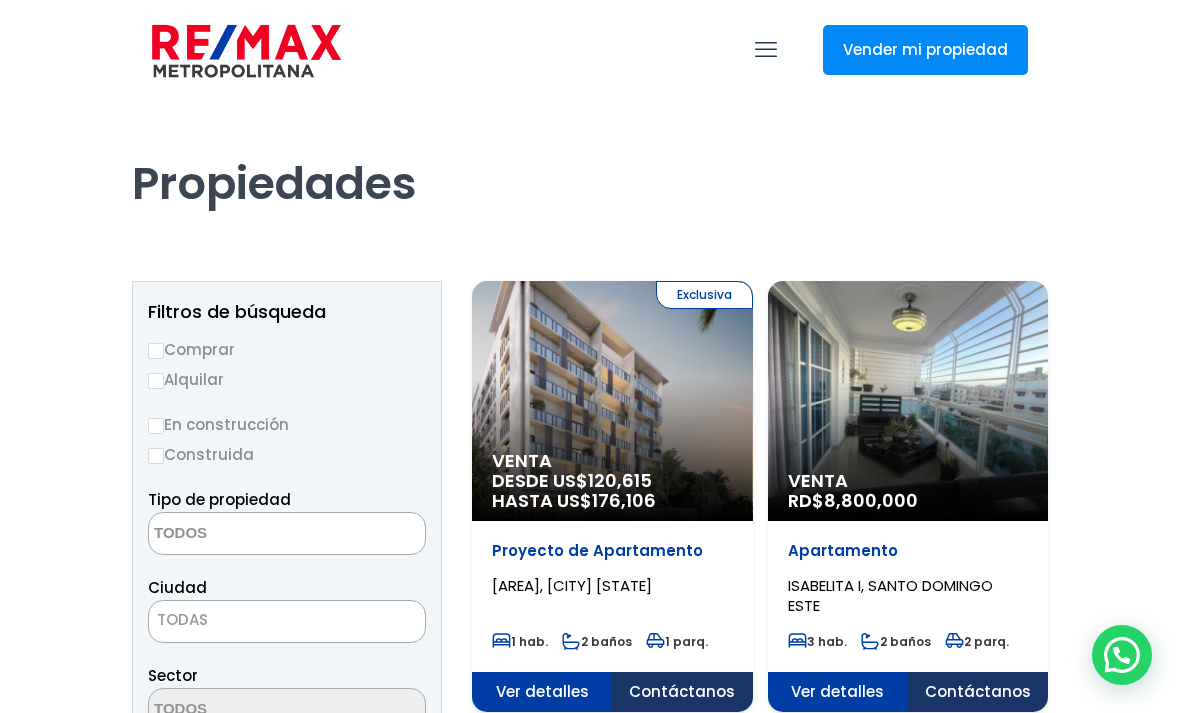 click on "Comprar" at bounding box center [156, 351] 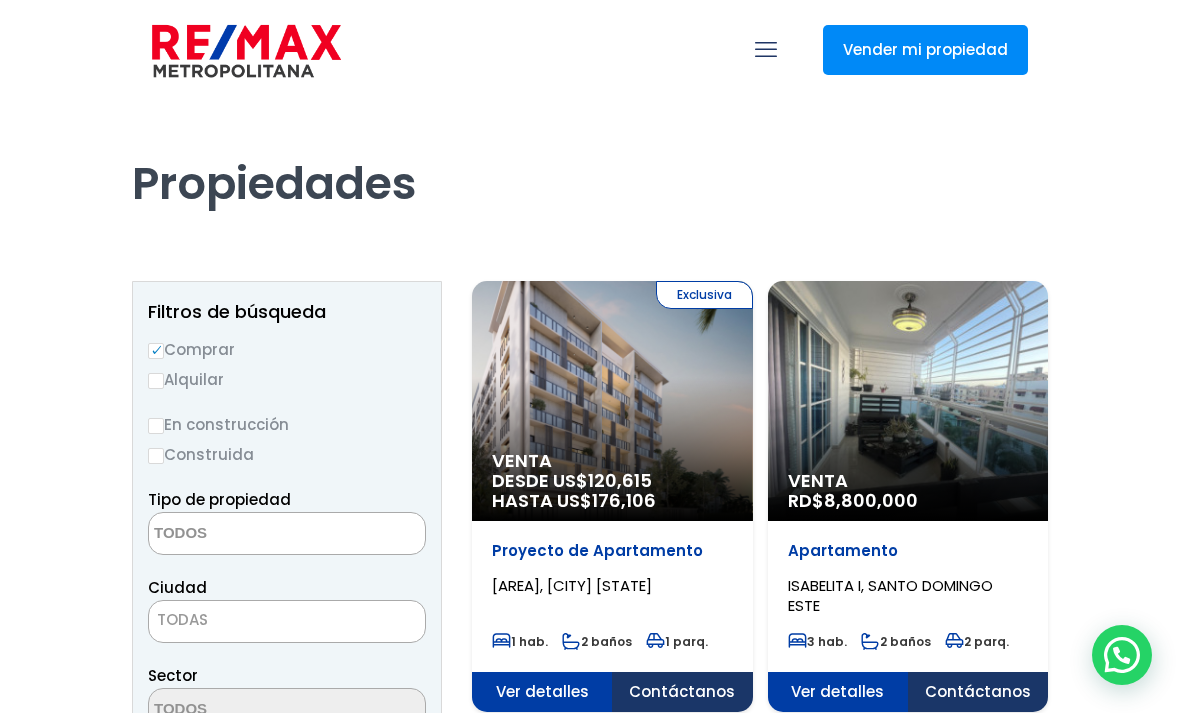click at bounding box center [246, 534] 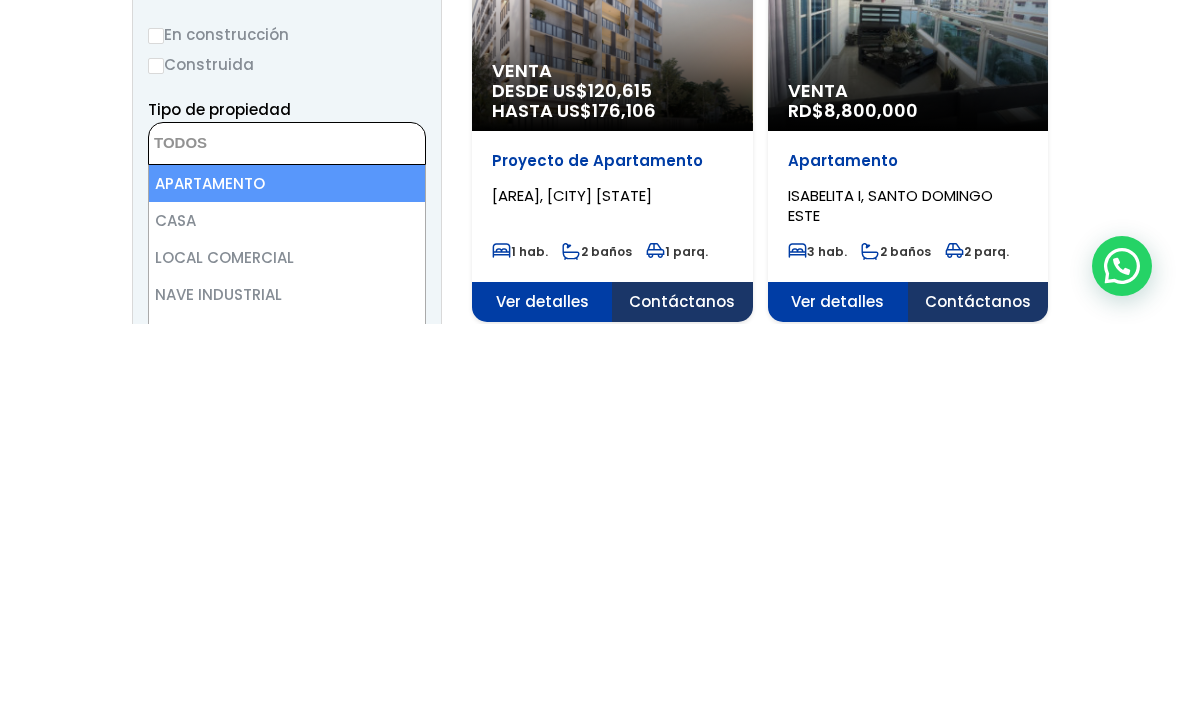 select on "apartment" 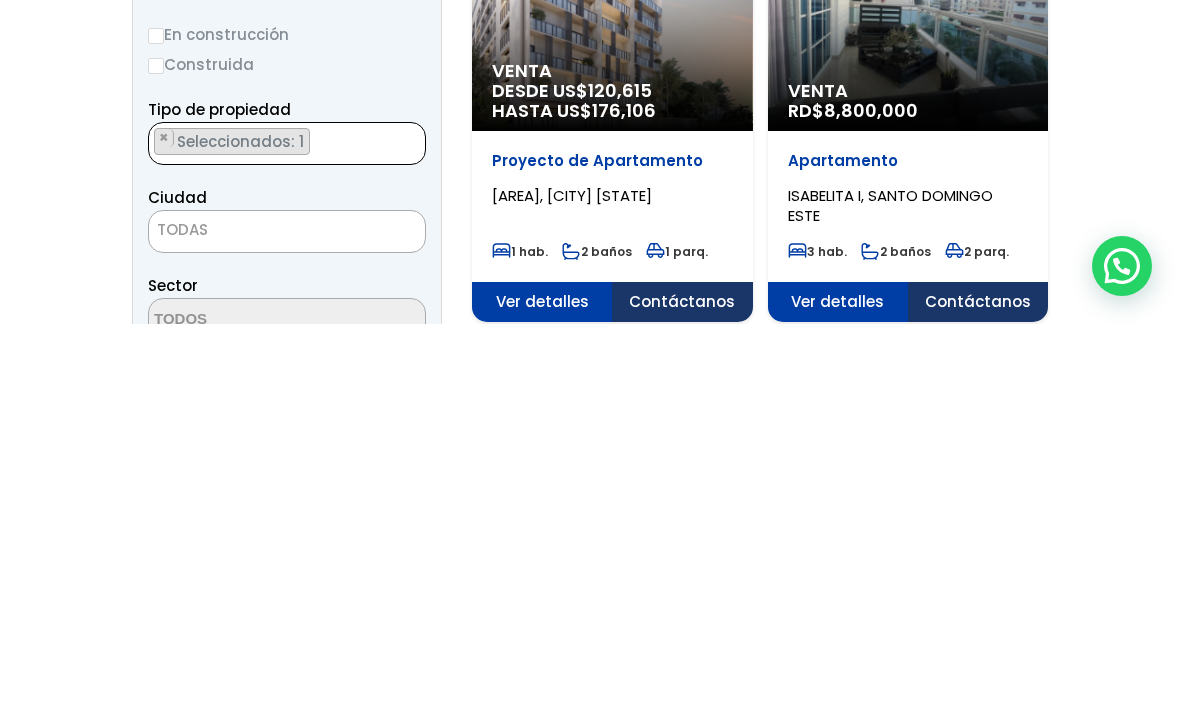 click on "× Seleccionados: 1" at bounding box center [274, 533] 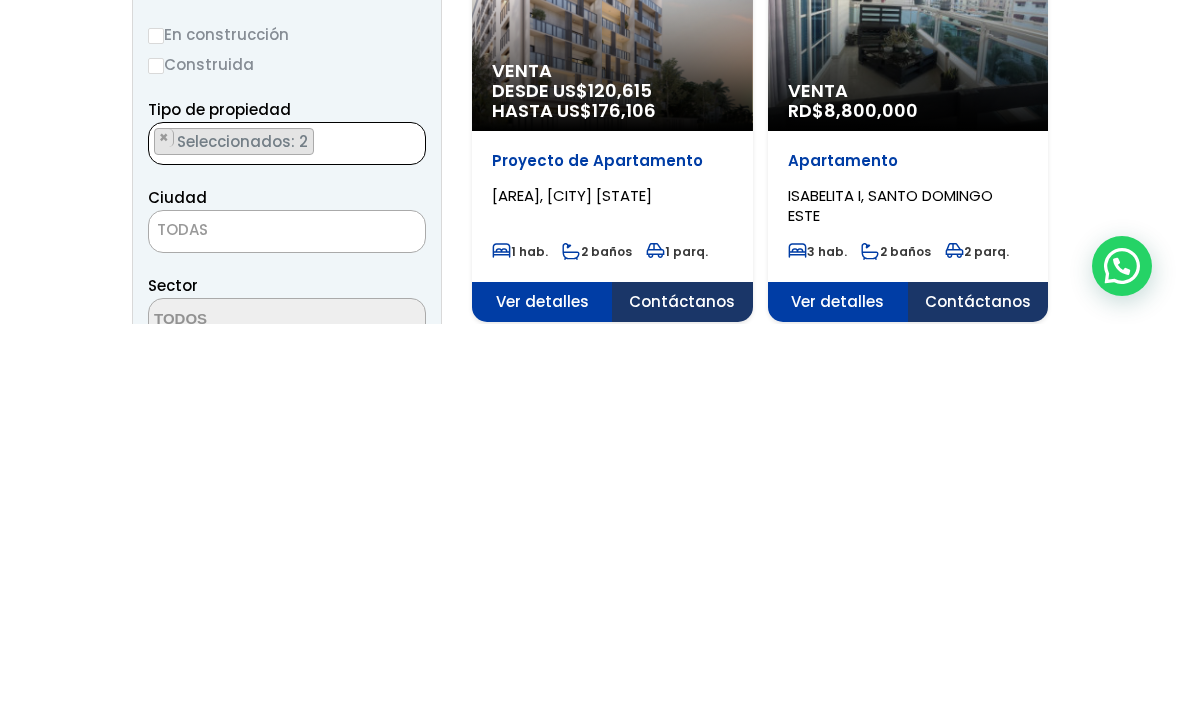 click on "TODAS" at bounding box center [287, 619] 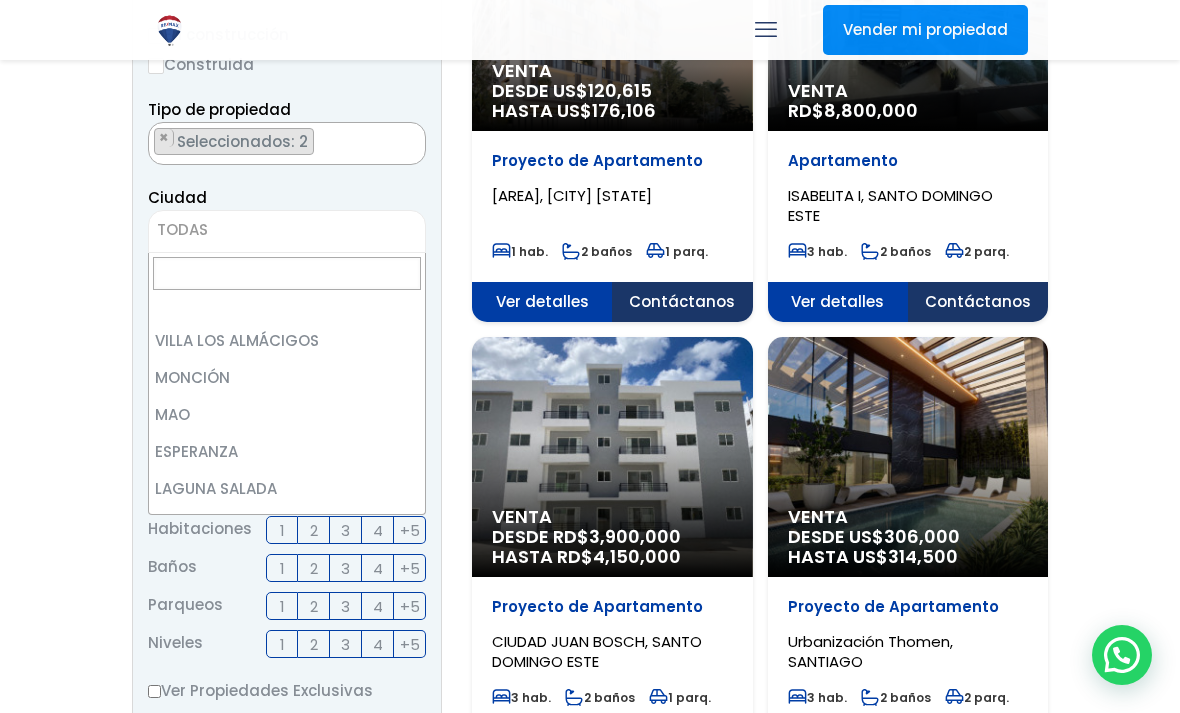 click at bounding box center (287, 273) 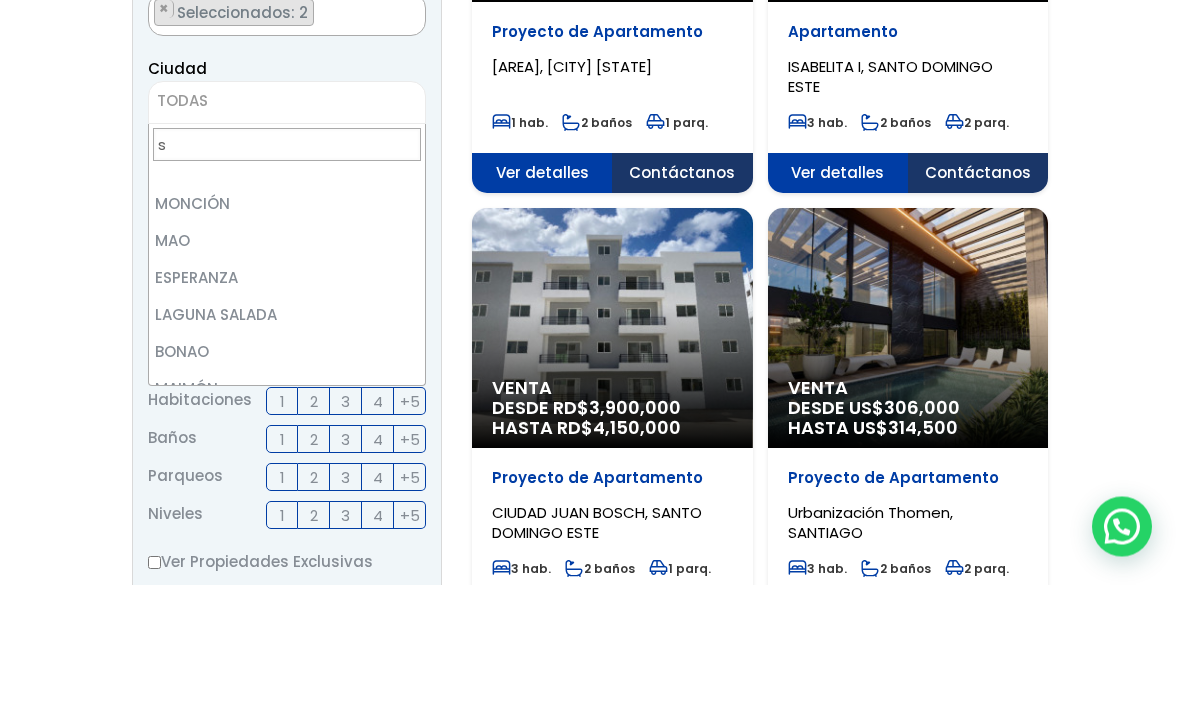 scroll, scrollTop: 0, scrollLeft: 0, axis: both 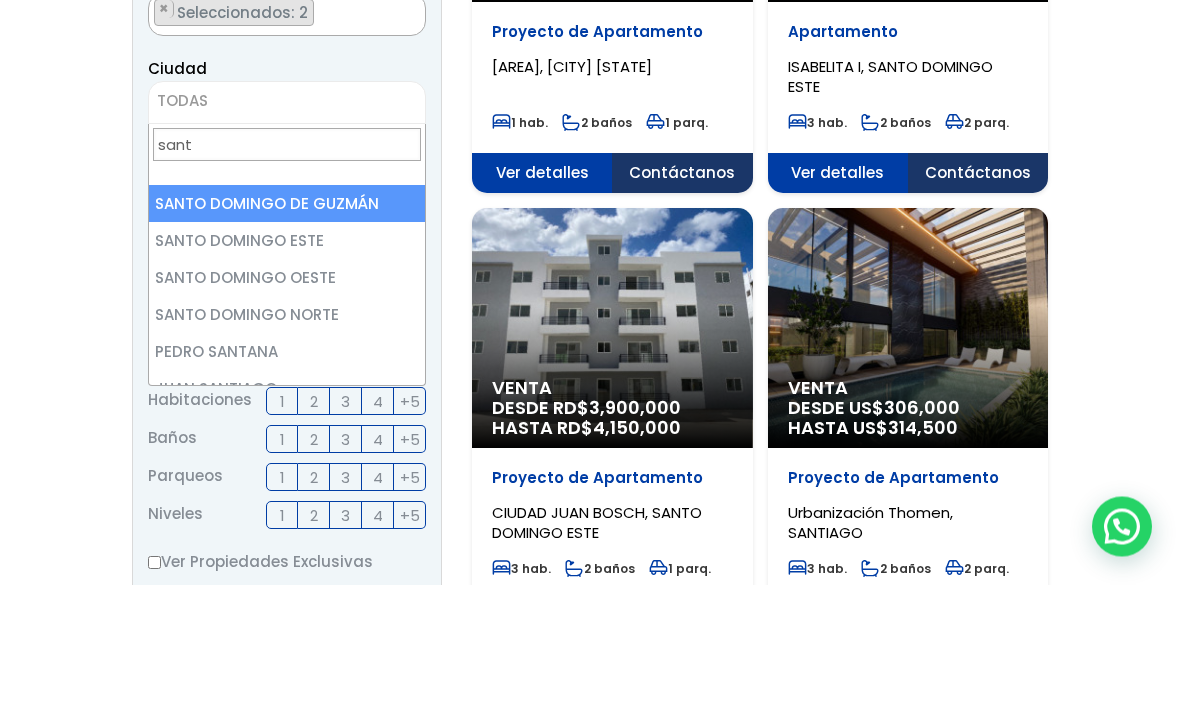 type on "santi" 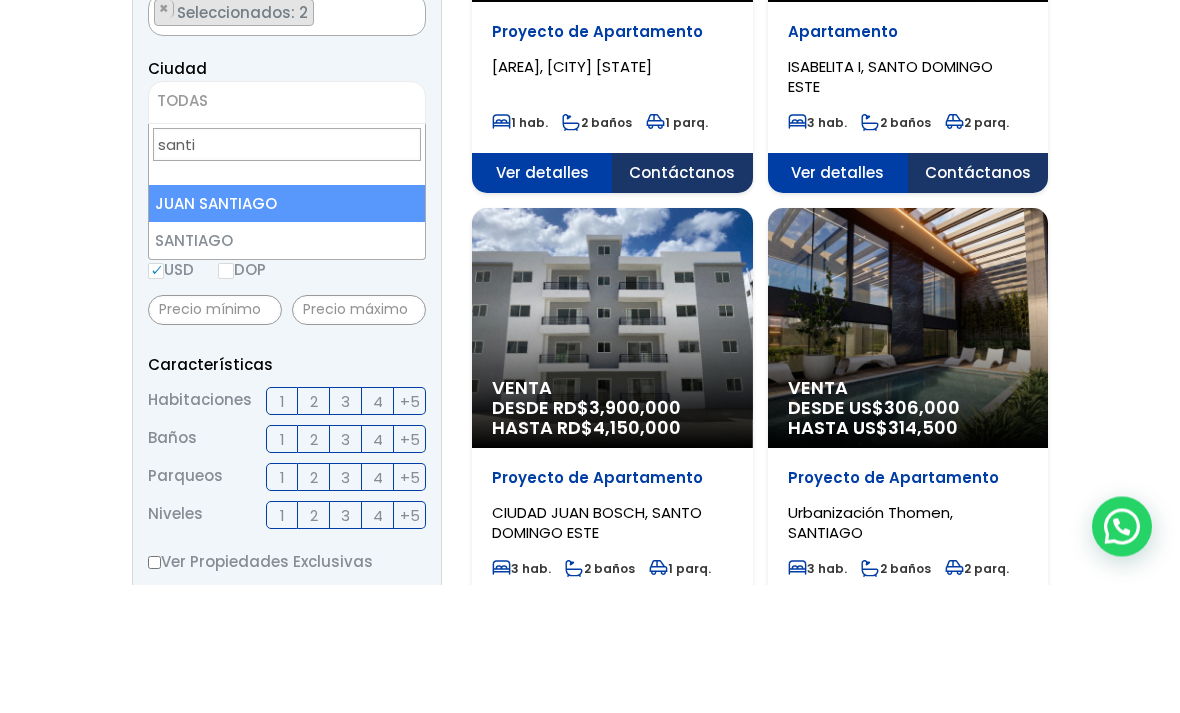 select on "120" 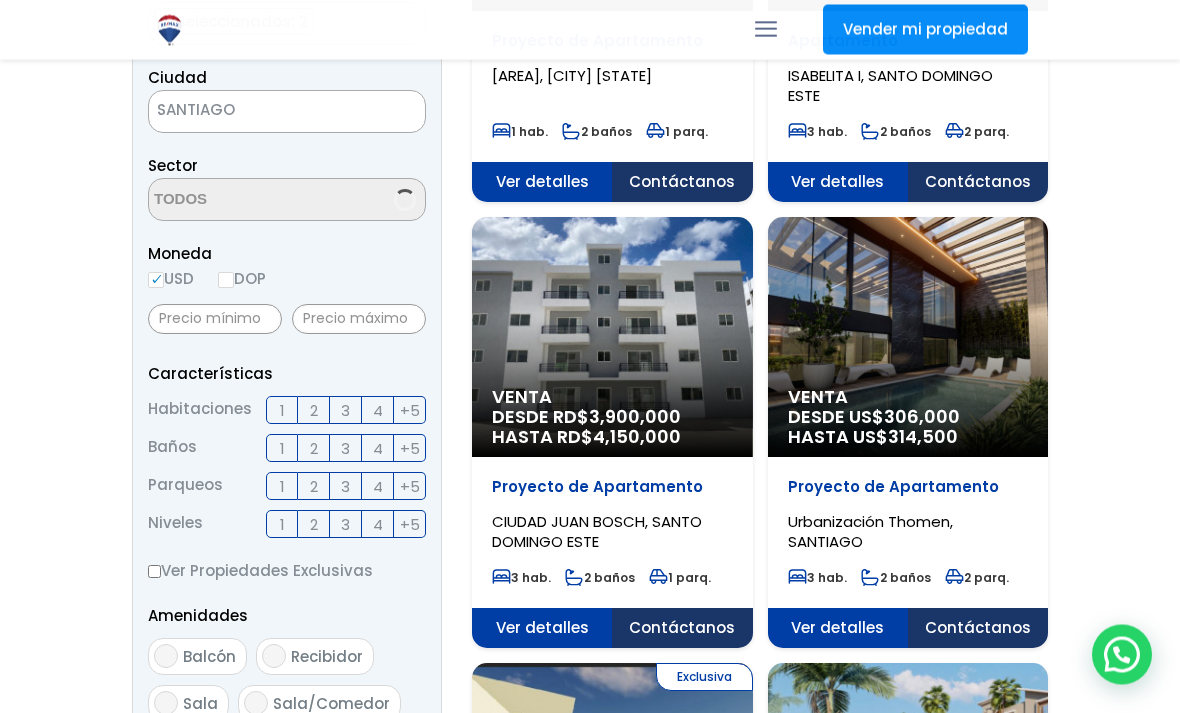 scroll, scrollTop: 479, scrollLeft: 0, axis: vertical 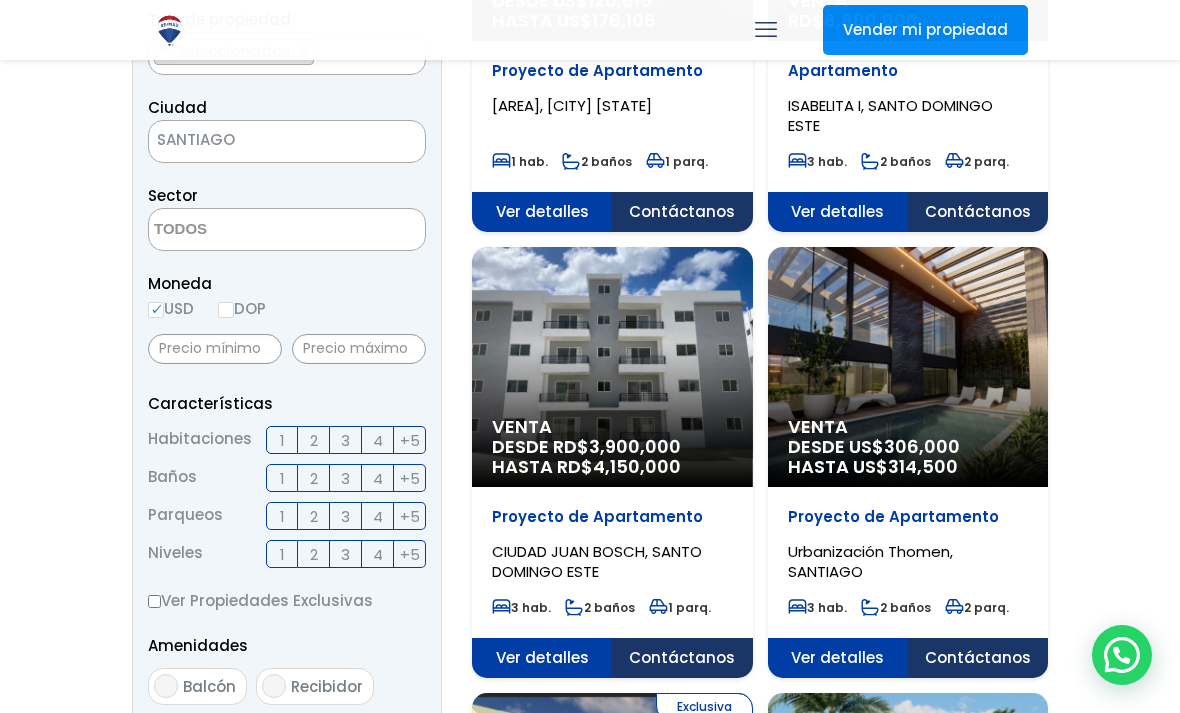 click on "3" at bounding box center [346, 440] 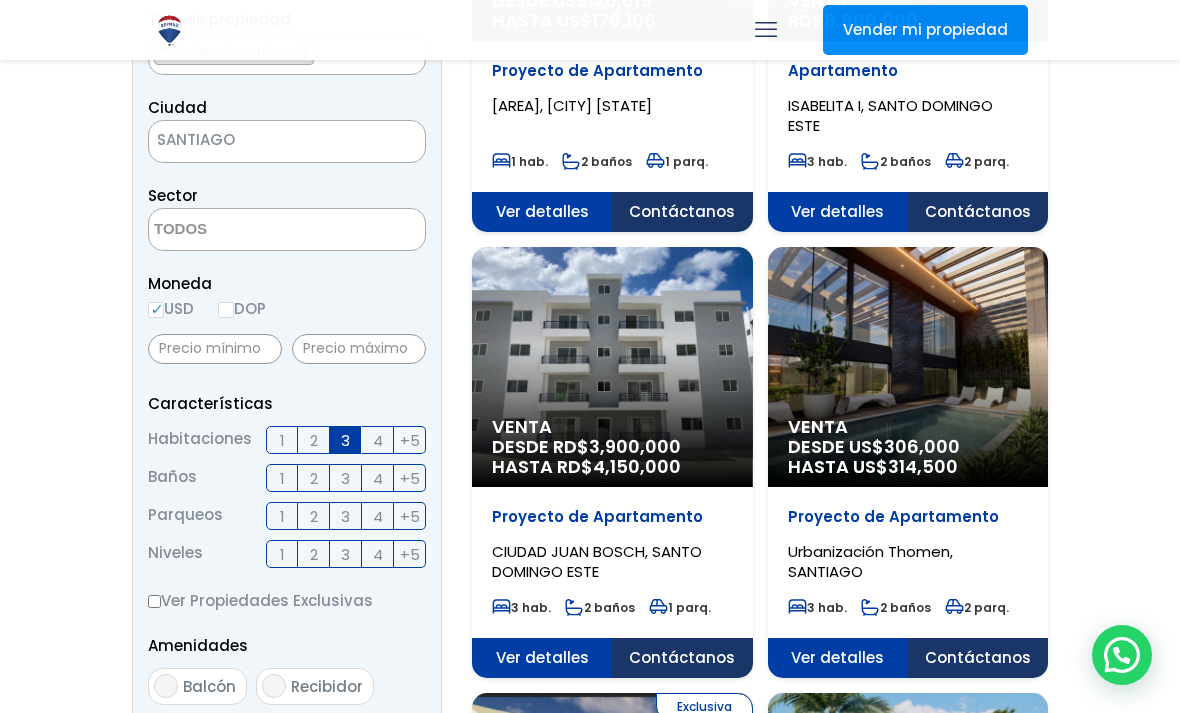 click on "2" at bounding box center [314, 516] 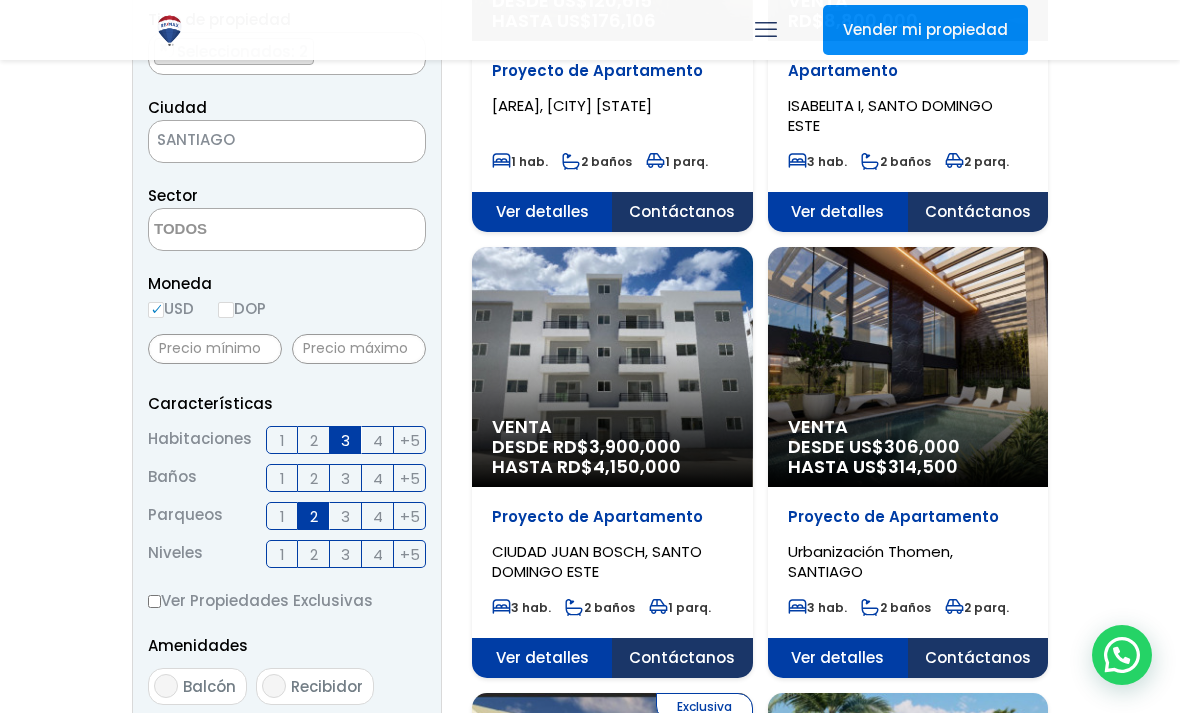click at bounding box center [287, 229] 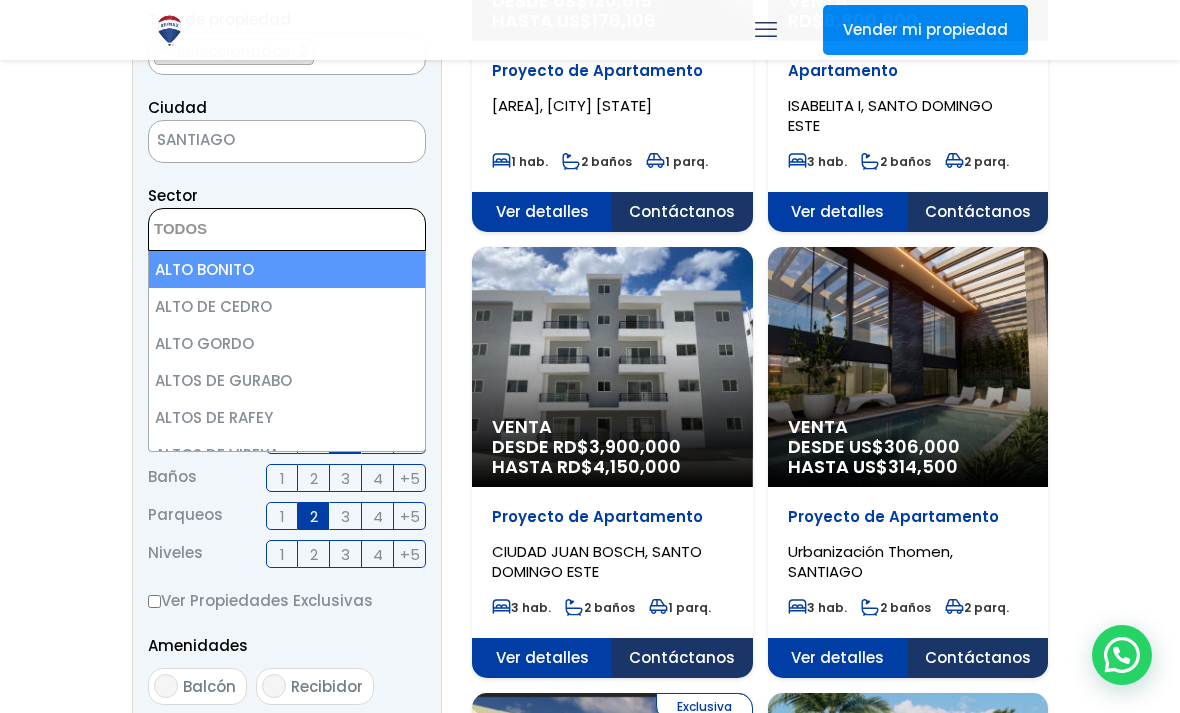 click at bounding box center [246, 230] 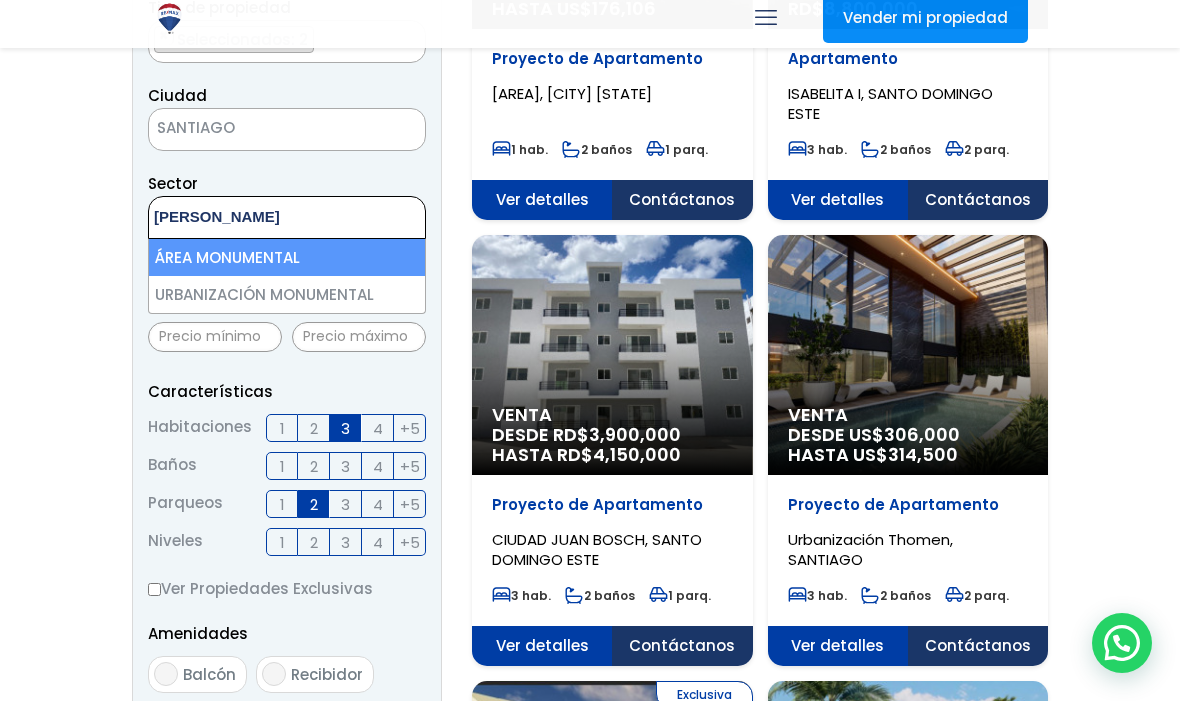 type on "monu" 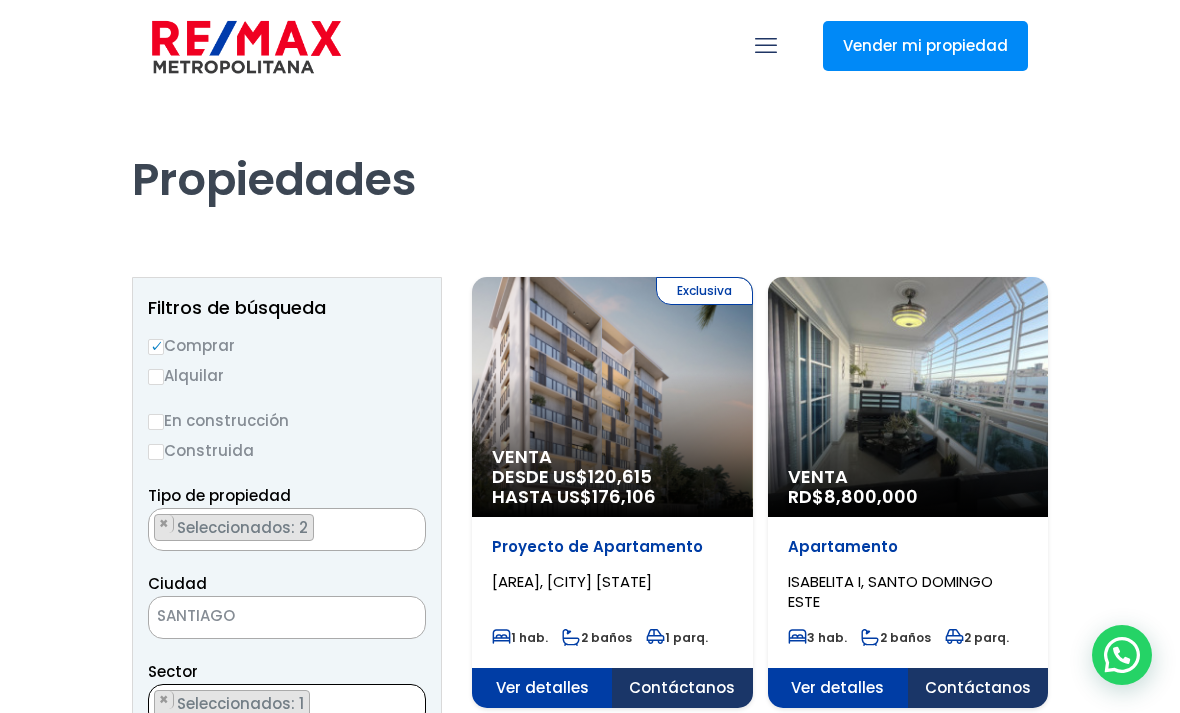 scroll, scrollTop: 0, scrollLeft: 0, axis: both 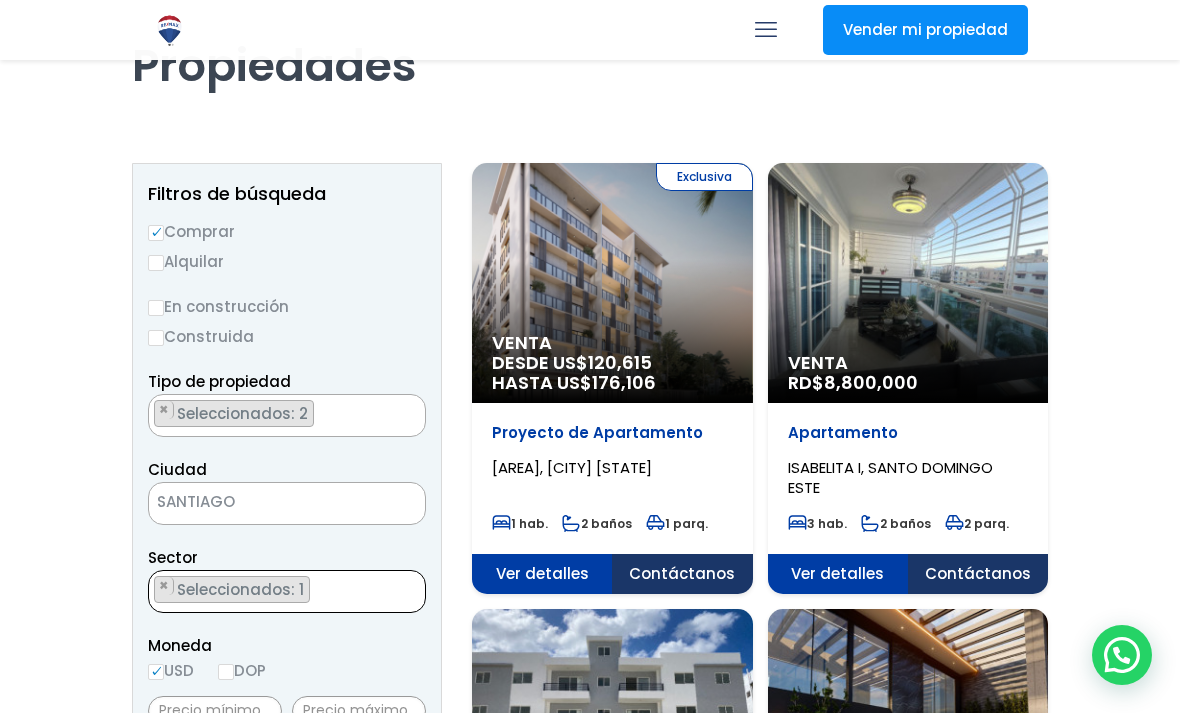 click on "× Seleccionados: 1" at bounding box center (274, 592) 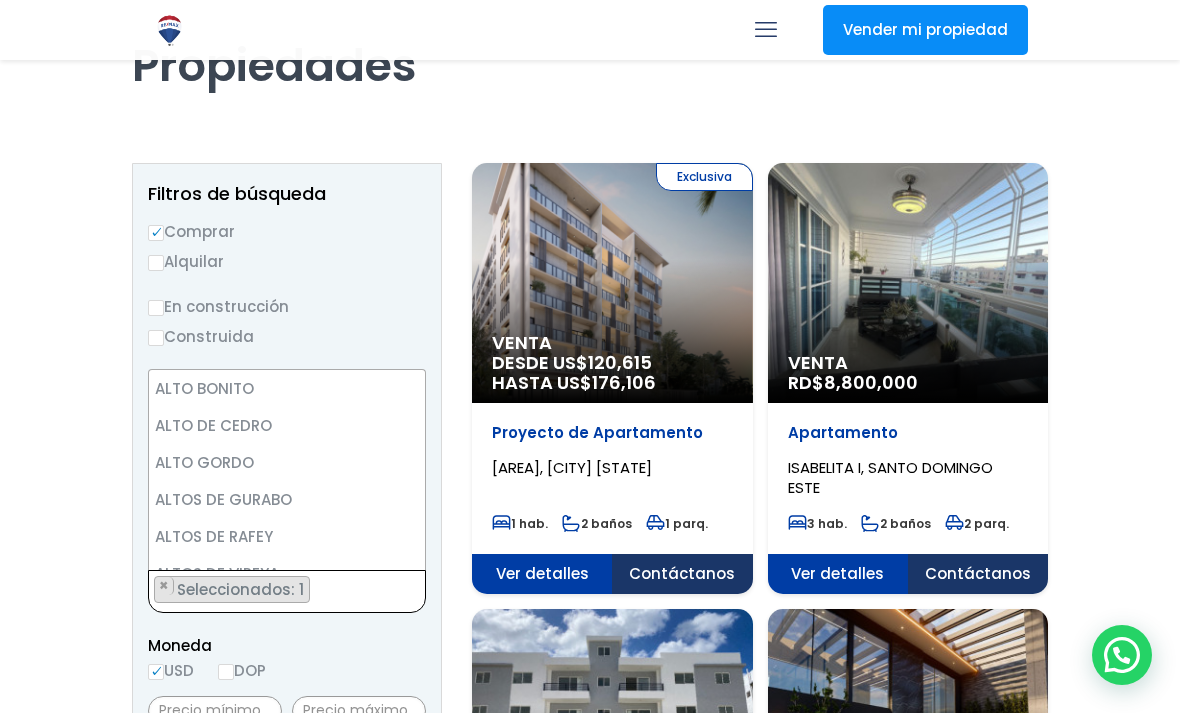 scroll, scrollTop: 116, scrollLeft: 0, axis: vertical 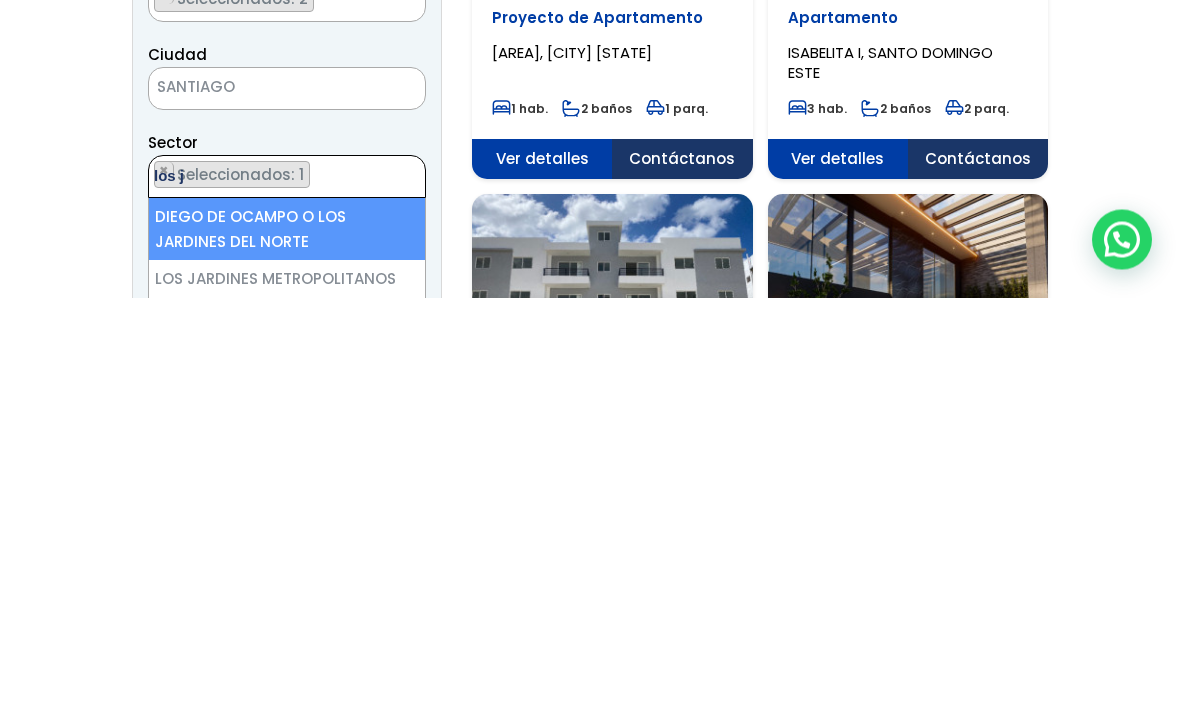 type on "los j" 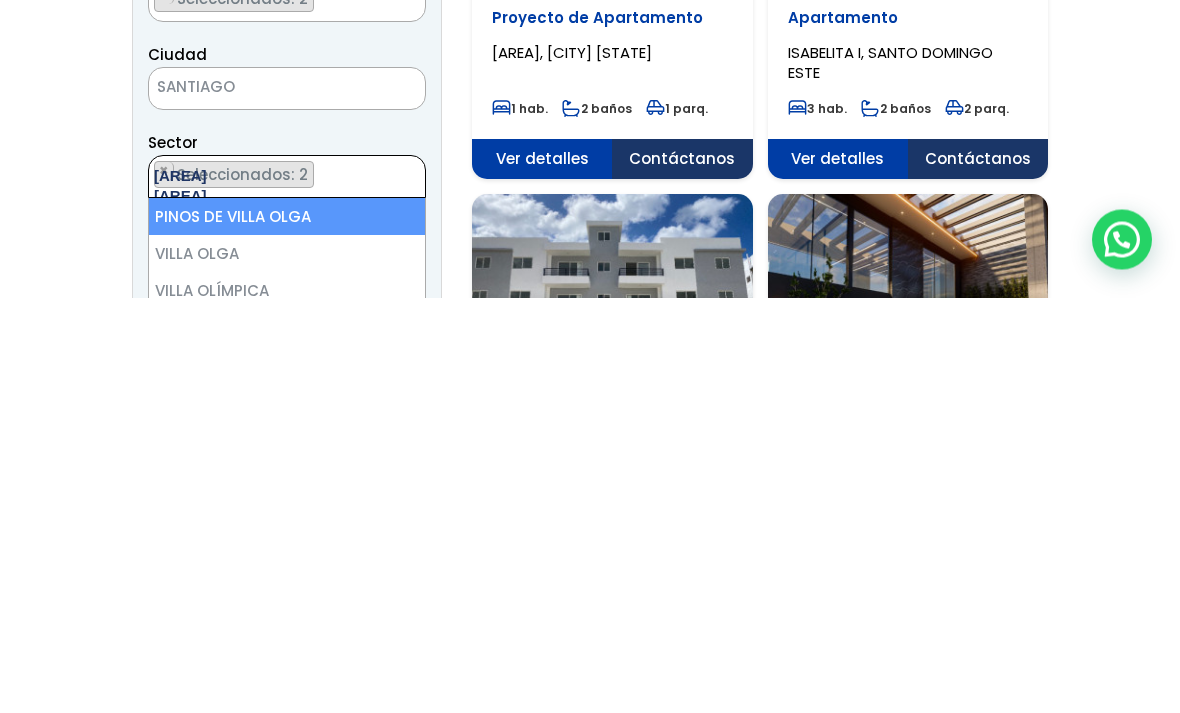 type on "villa ol" 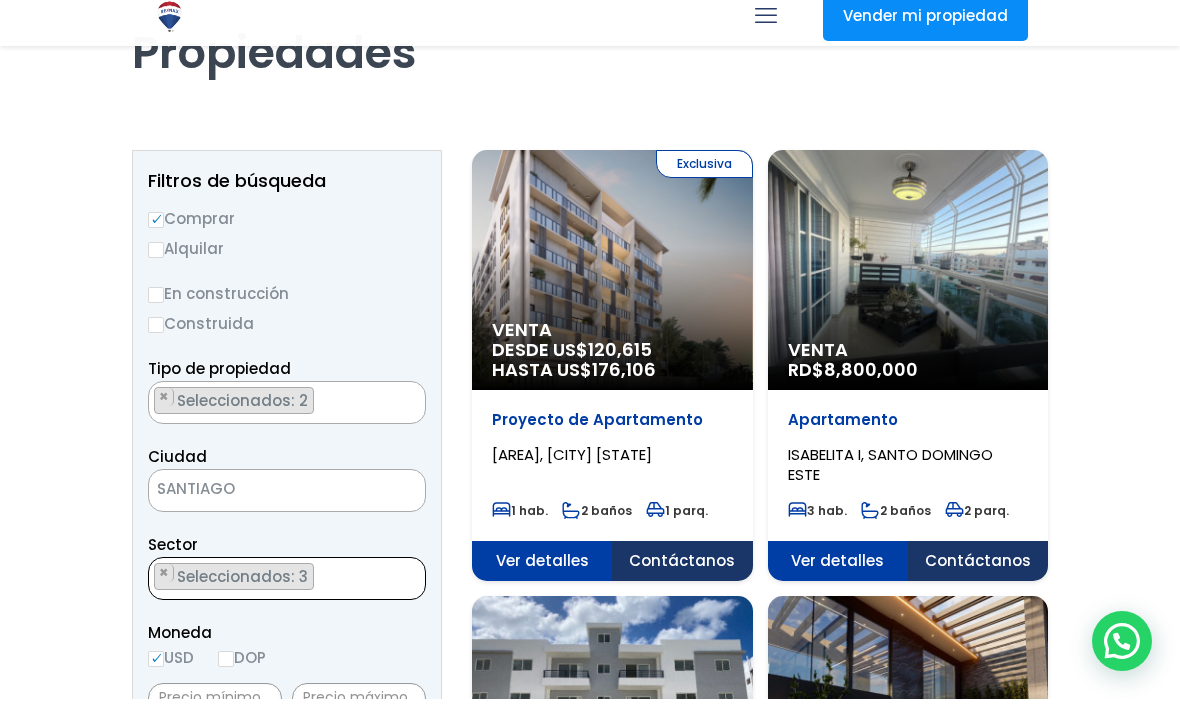 scroll, scrollTop: 115, scrollLeft: 0, axis: vertical 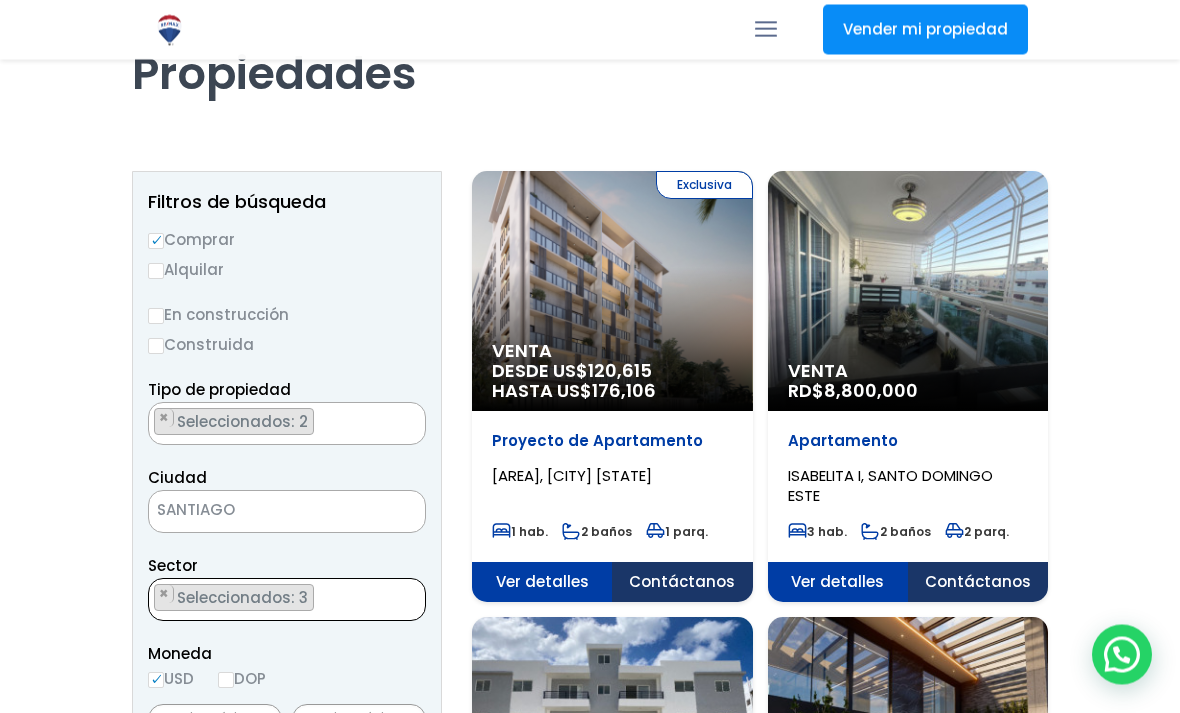 click on "× Seleccionados: 3 × Seleccionados: 3 × Seleccionados: 3" at bounding box center [274, 601] 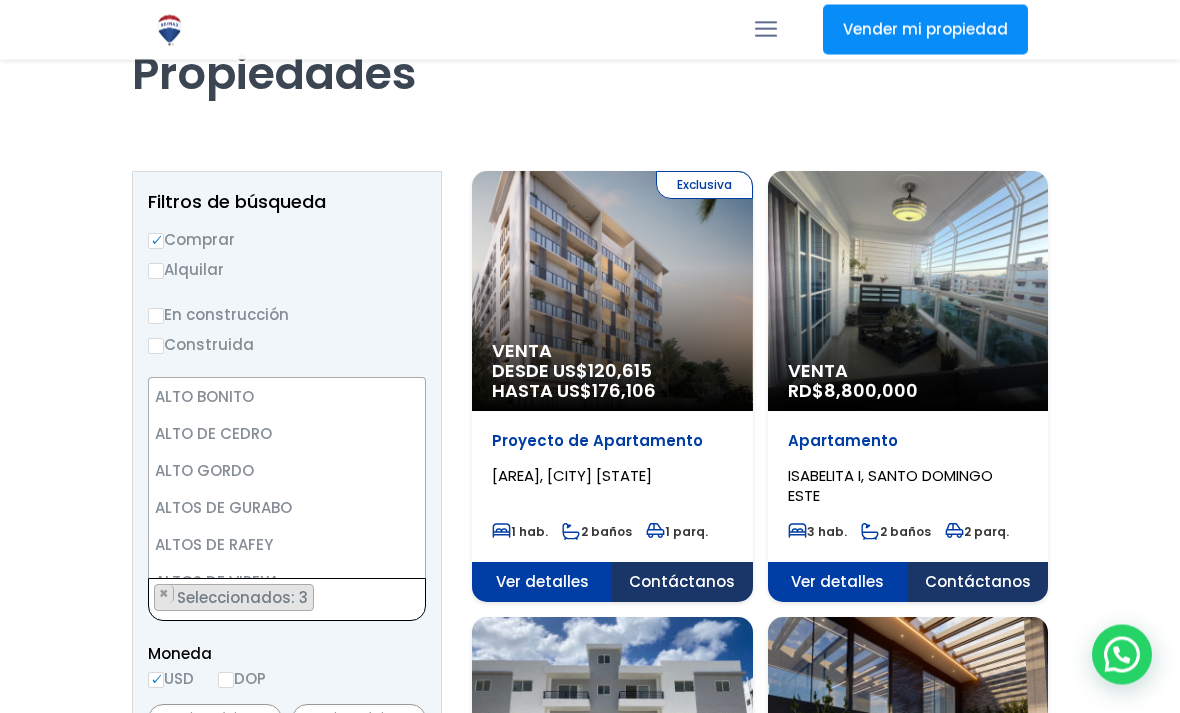 scroll, scrollTop: 109, scrollLeft: 0, axis: vertical 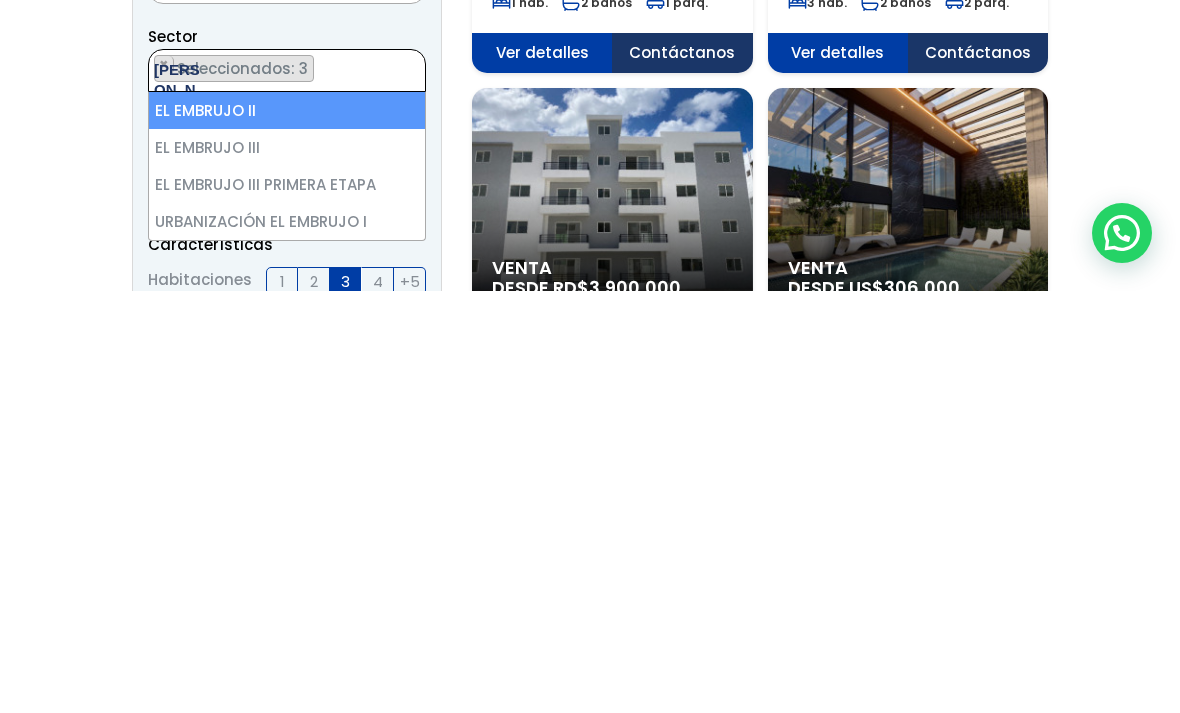 type on "embr" 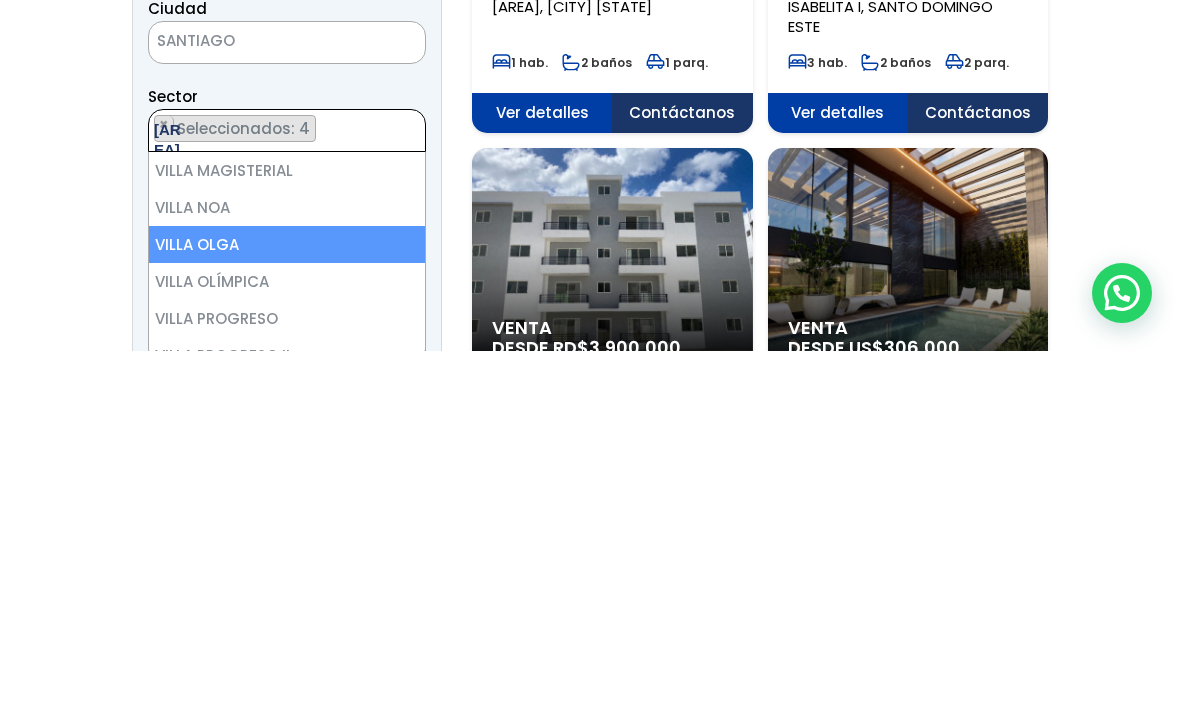 scroll, scrollTop: 0, scrollLeft: 0, axis: both 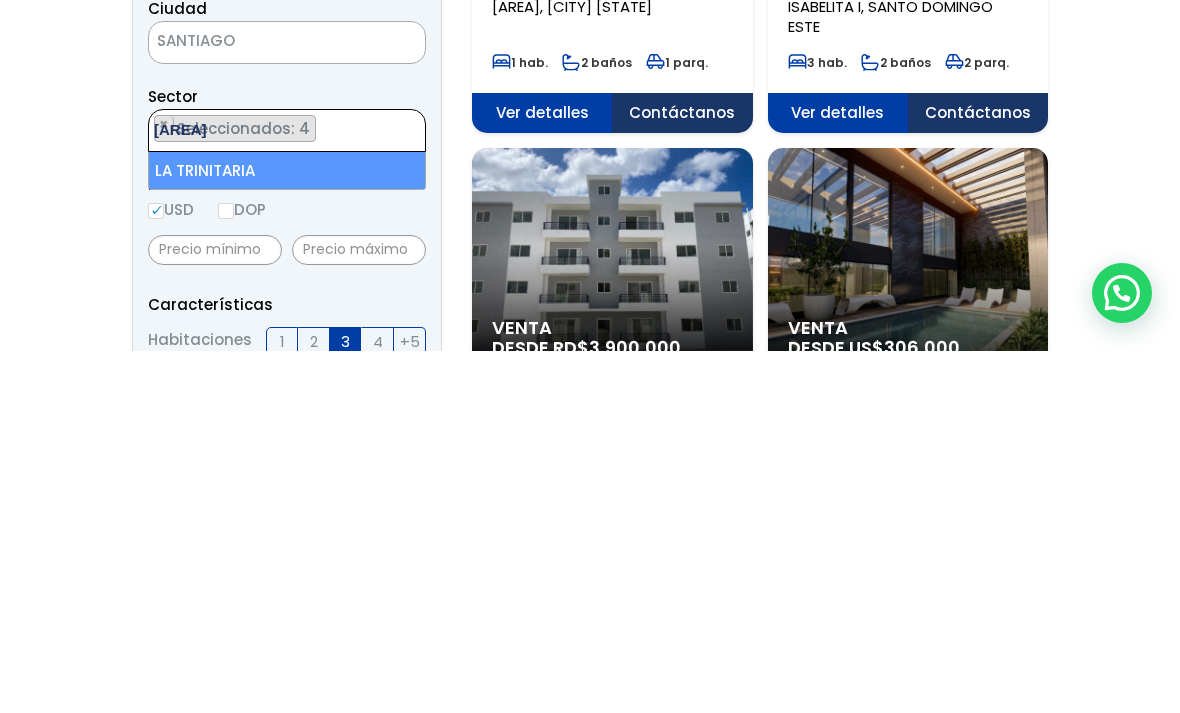 type on "la tr" 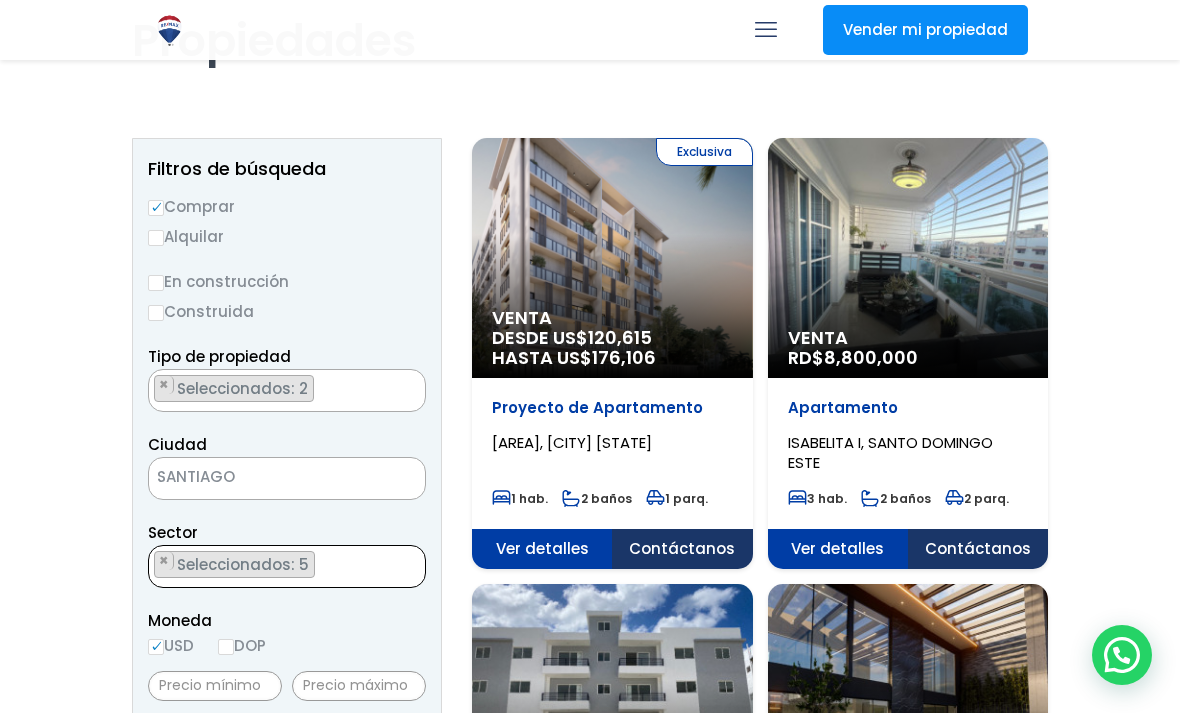 scroll, scrollTop: 0, scrollLeft: 0, axis: both 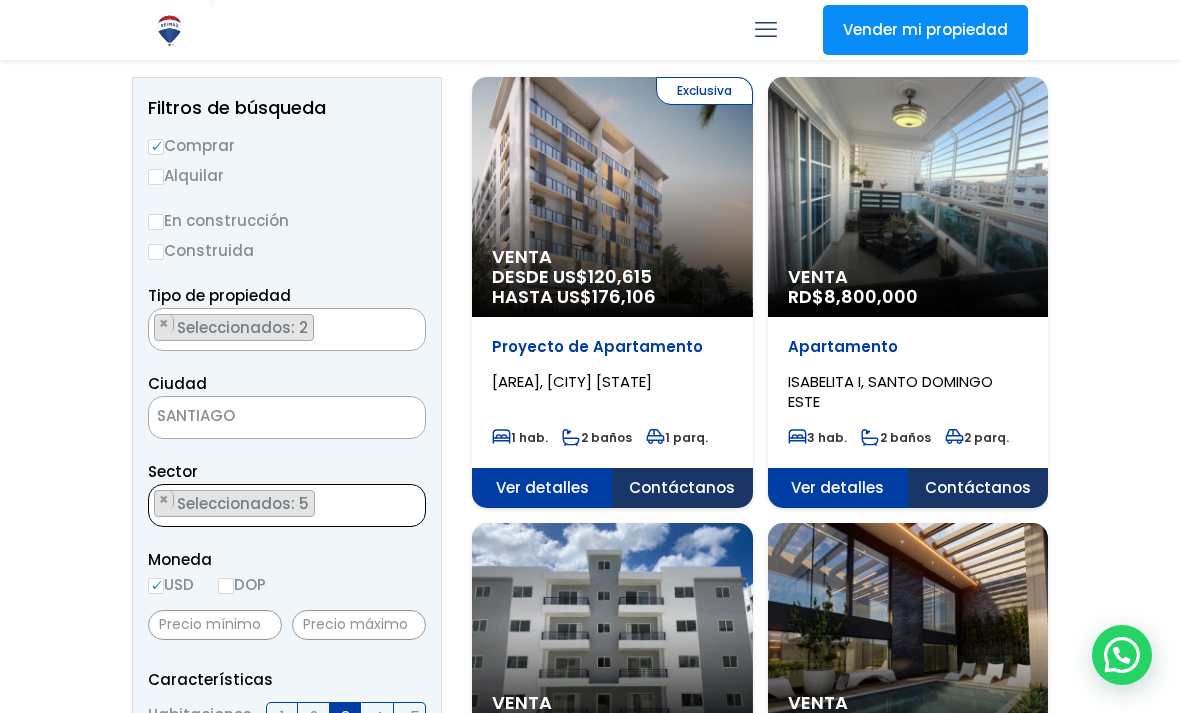 click on "× Seleccionados: 5 × Seleccionados: 5 × Seleccionados: 5 × Seleccionados: 5 × Seleccionados: 5" at bounding box center [274, 506] 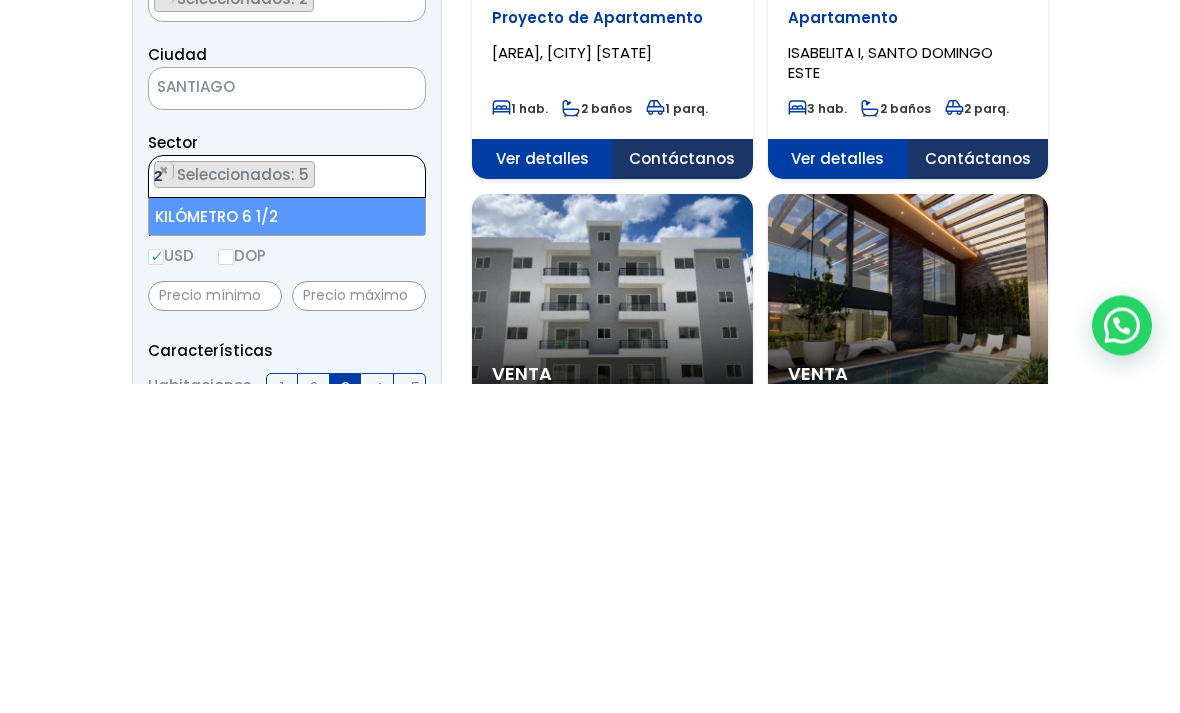 scroll, scrollTop: 0, scrollLeft: 0, axis: both 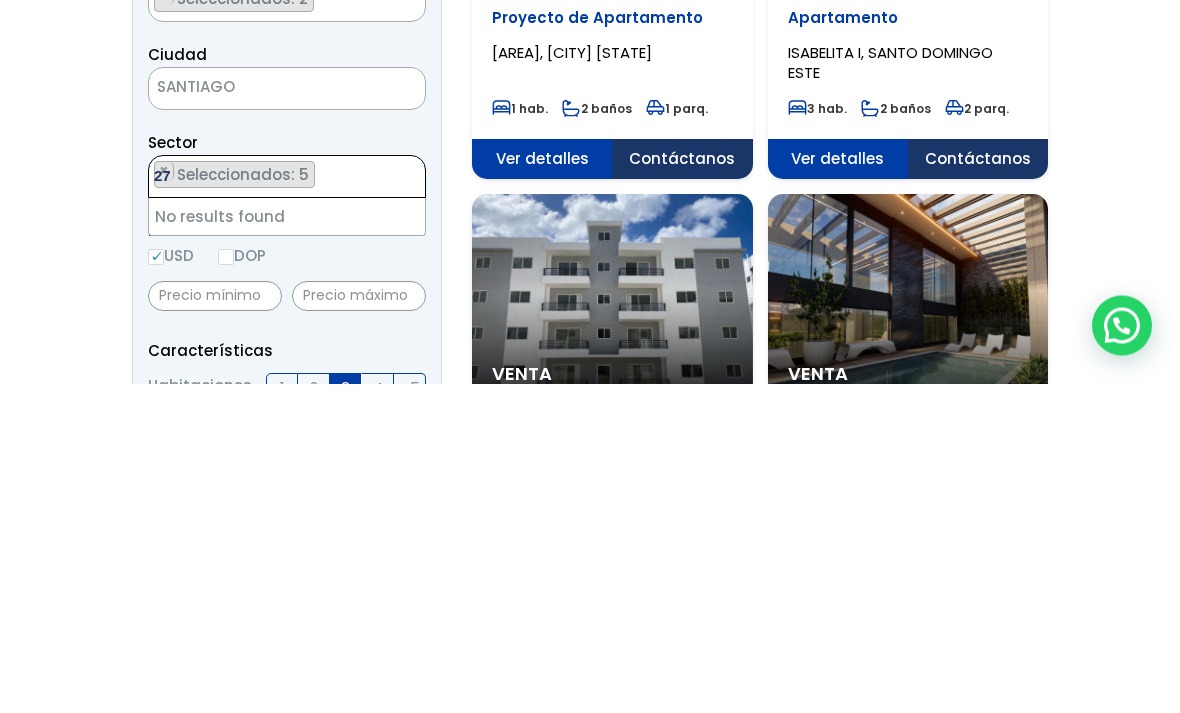 type on "2" 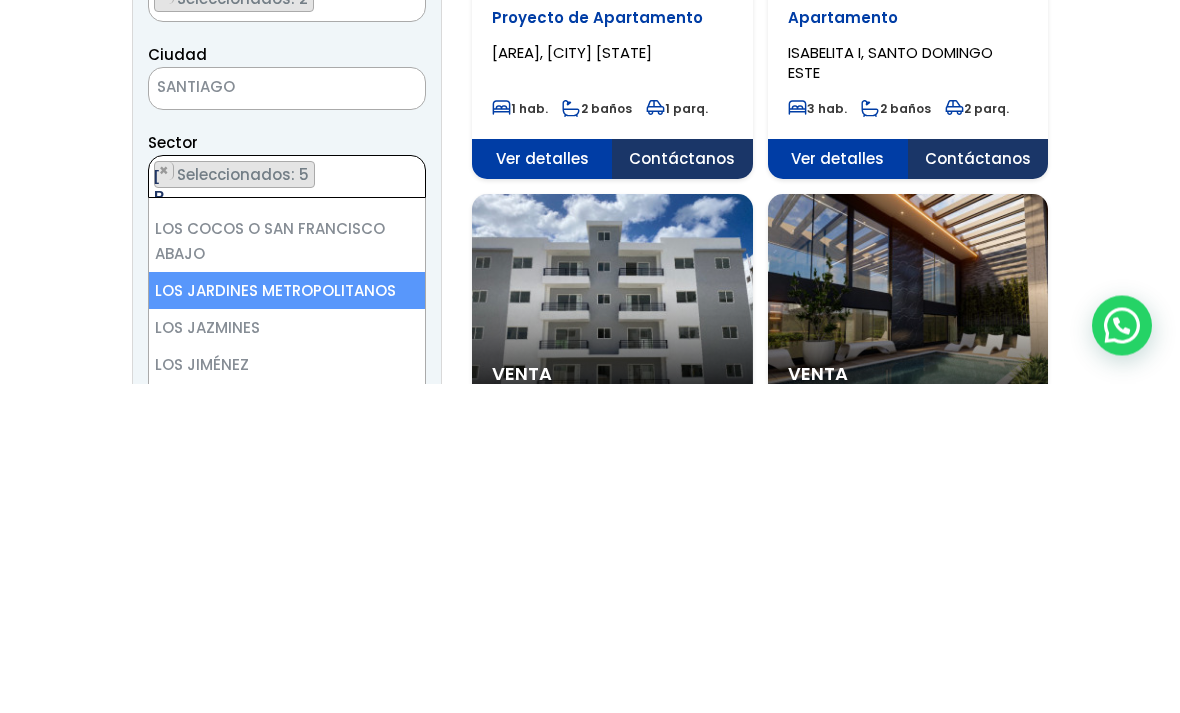 scroll, scrollTop: 0, scrollLeft: 0, axis: both 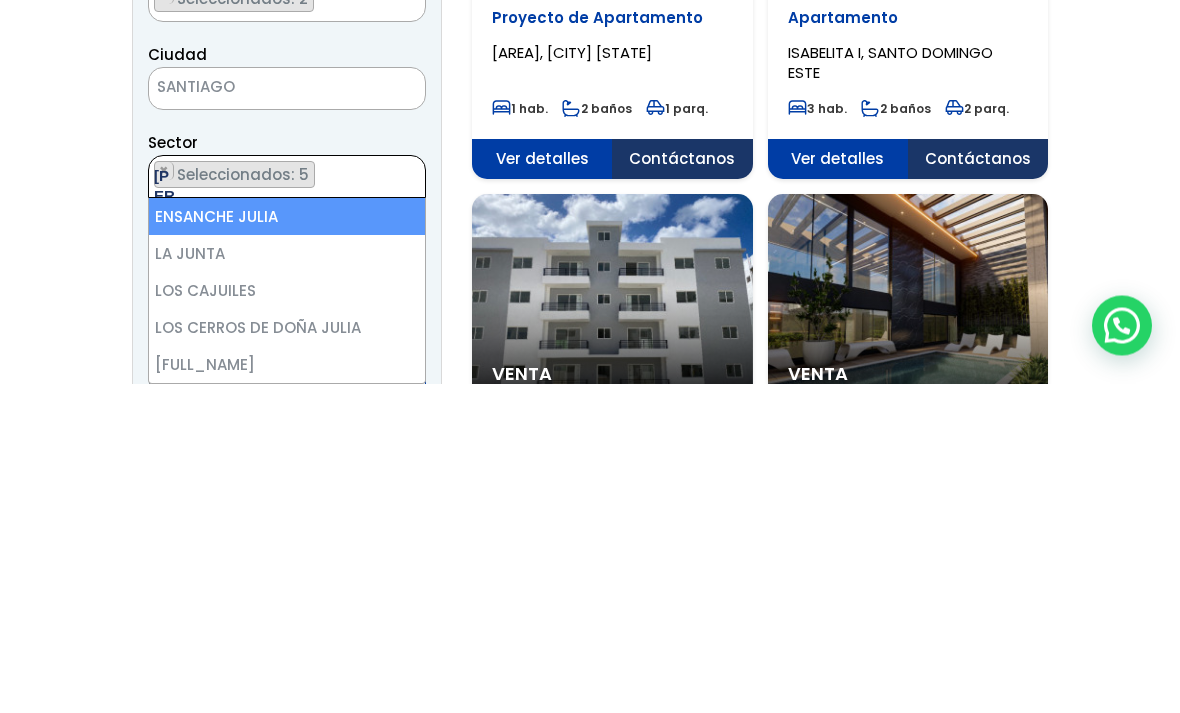 type on "j" 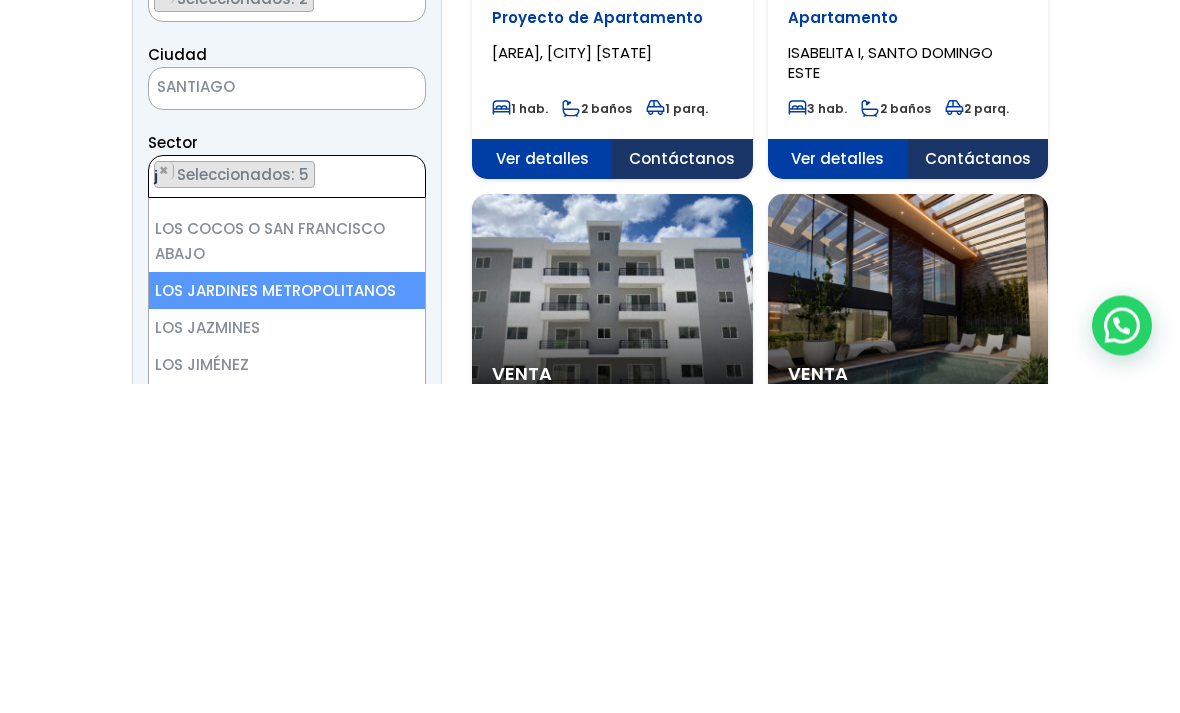 type 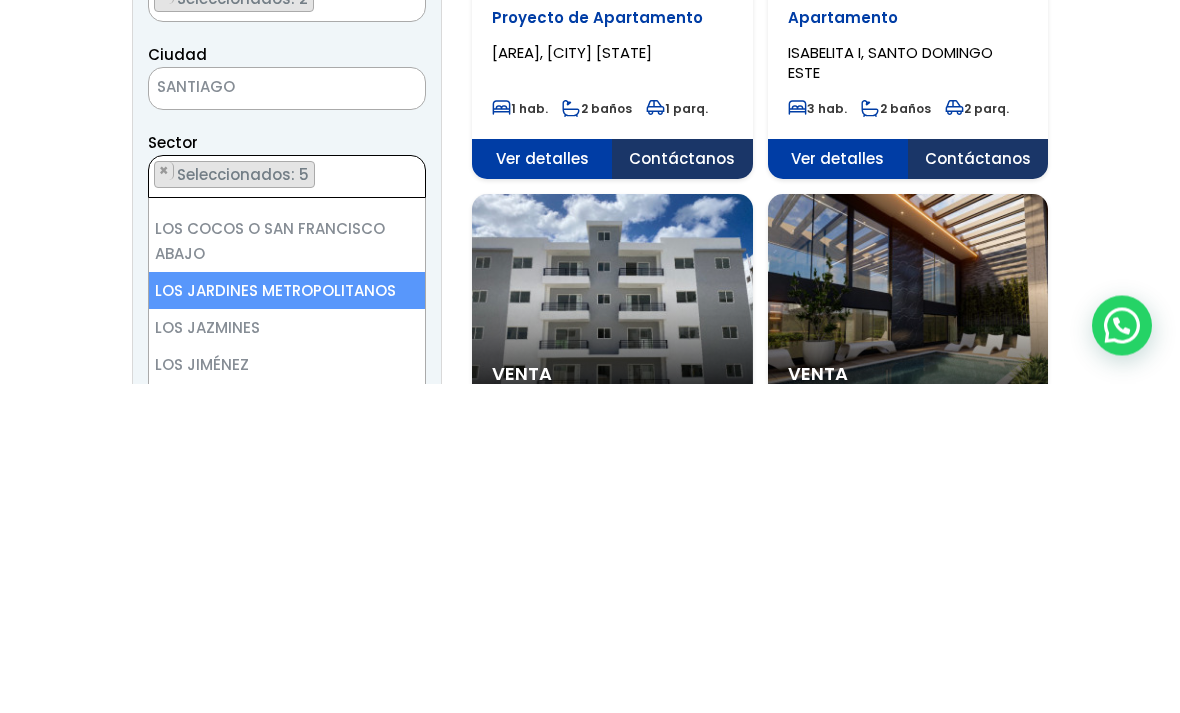 scroll, scrollTop: 222, scrollLeft: 0, axis: vertical 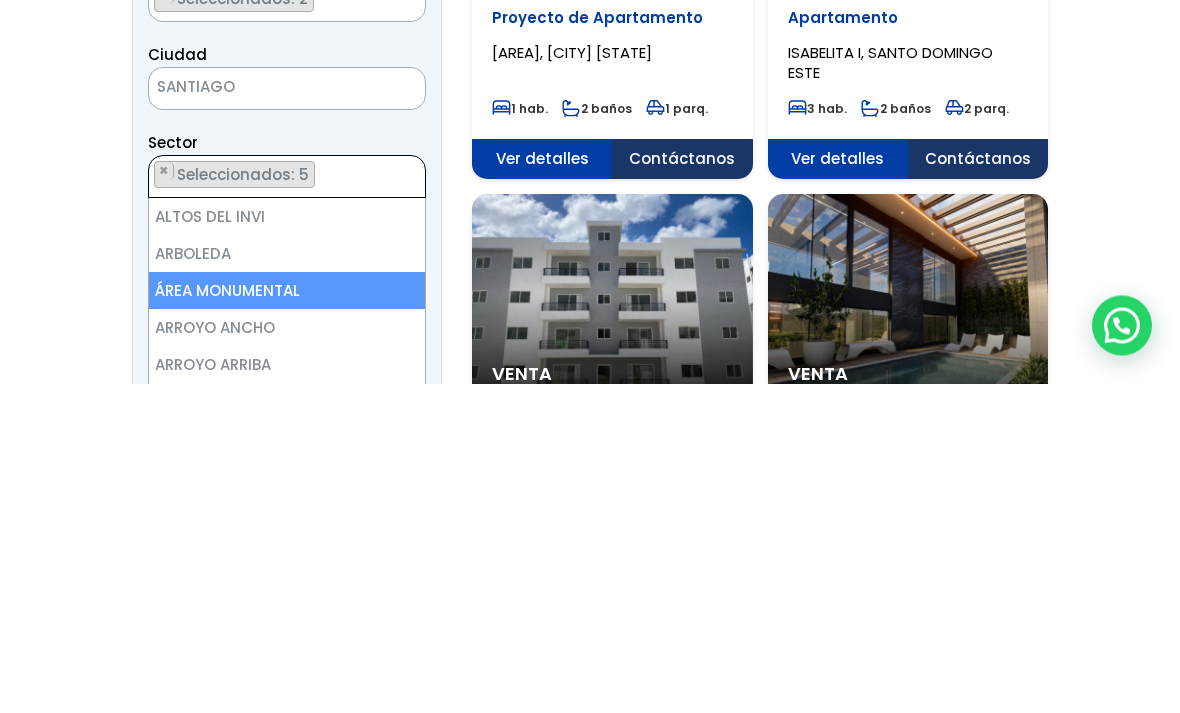 click at bounding box center [590, 1864] 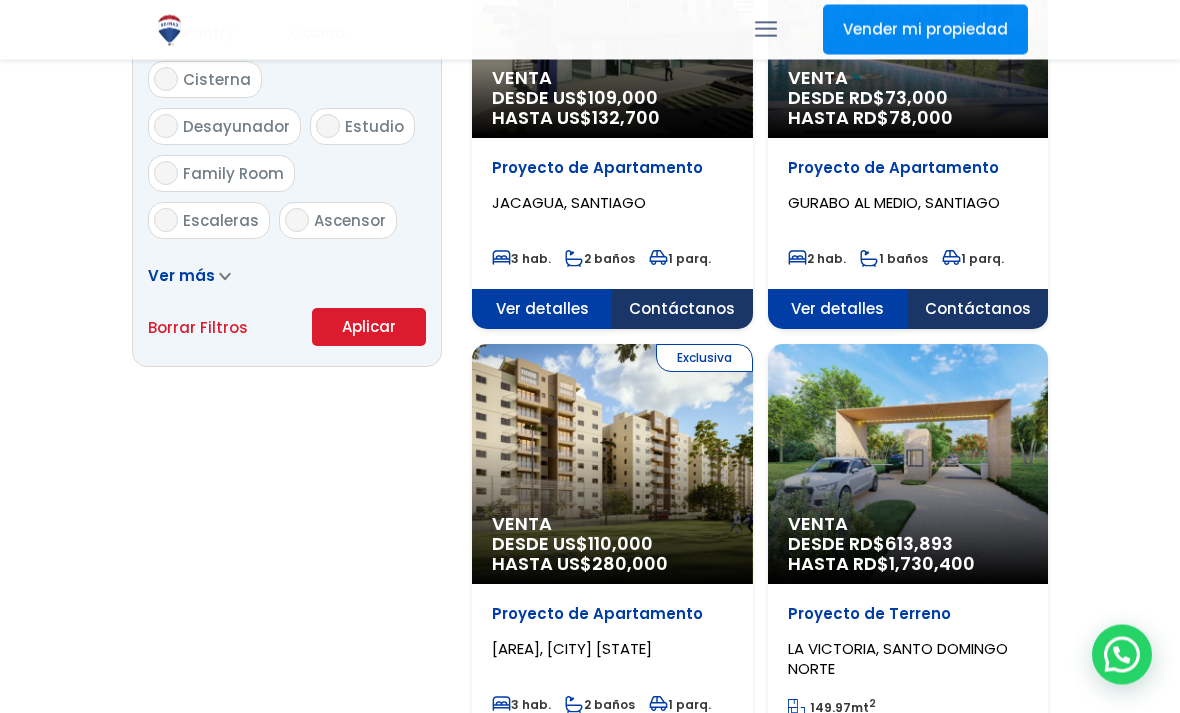 scroll, scrollTop: 1274, scrollLeft: 0, axis: vertical 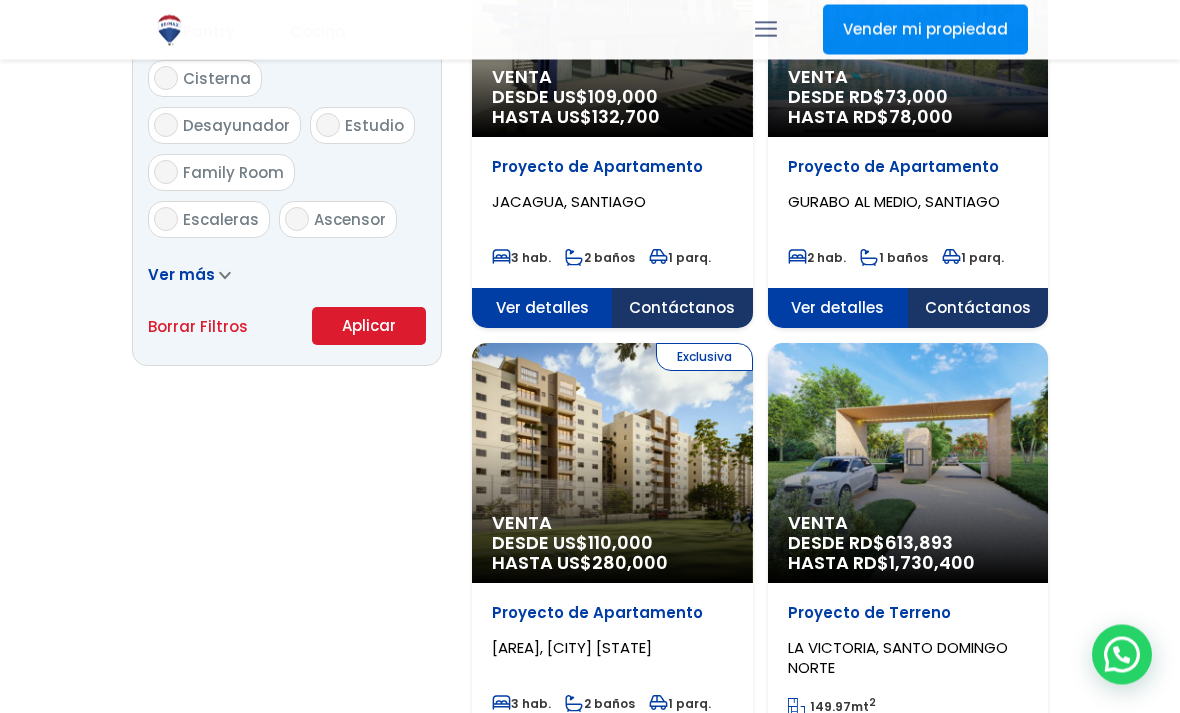 click on "Aplicar" at bounding box center (369, 327) 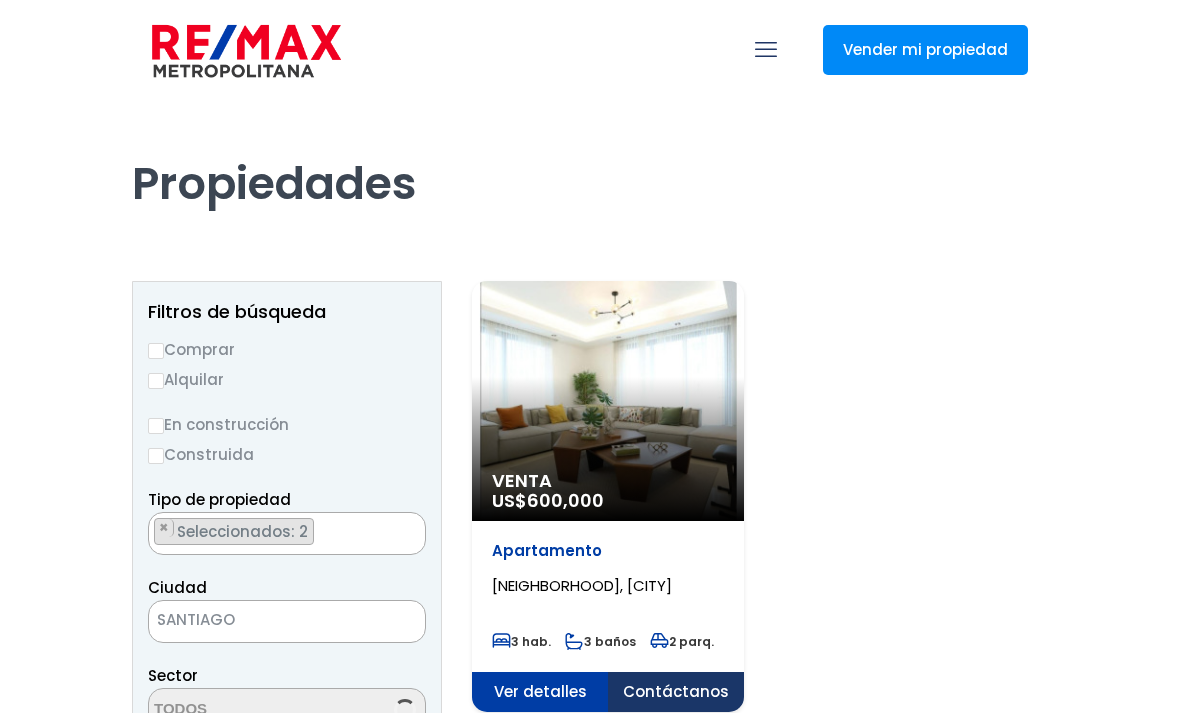scroll, scrollTop: 0, scrollLeft: 0, axis: both 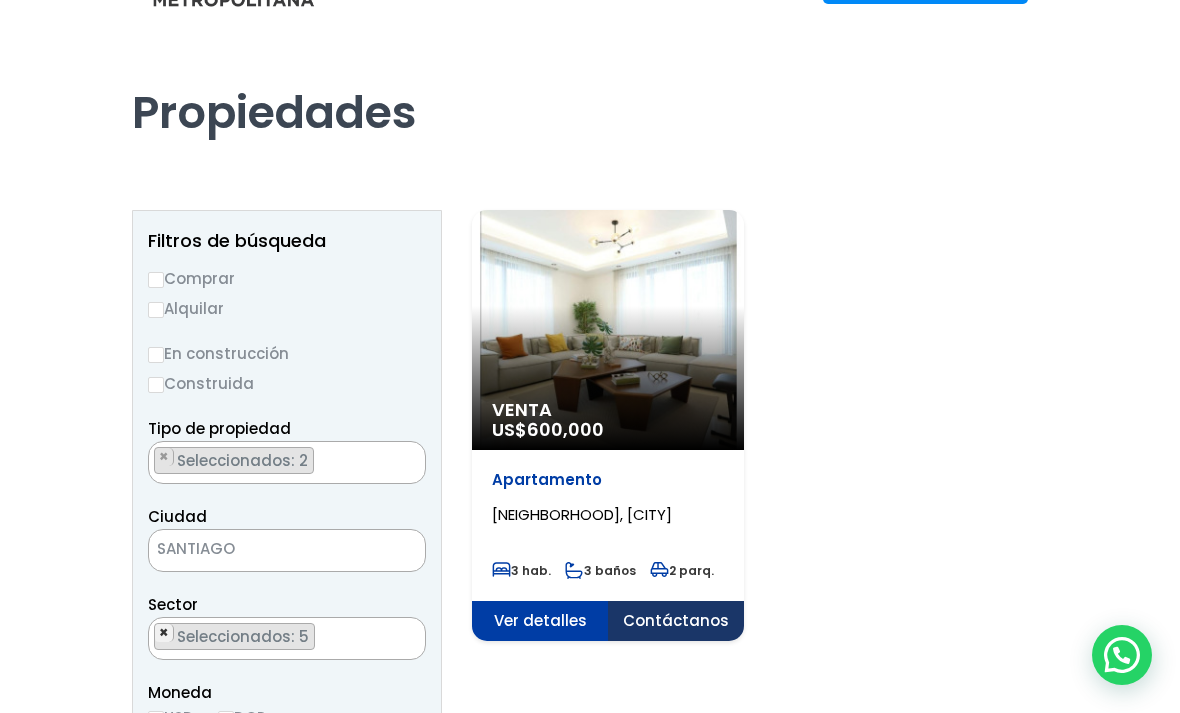 click on "×" at bounding box center (164, 633) 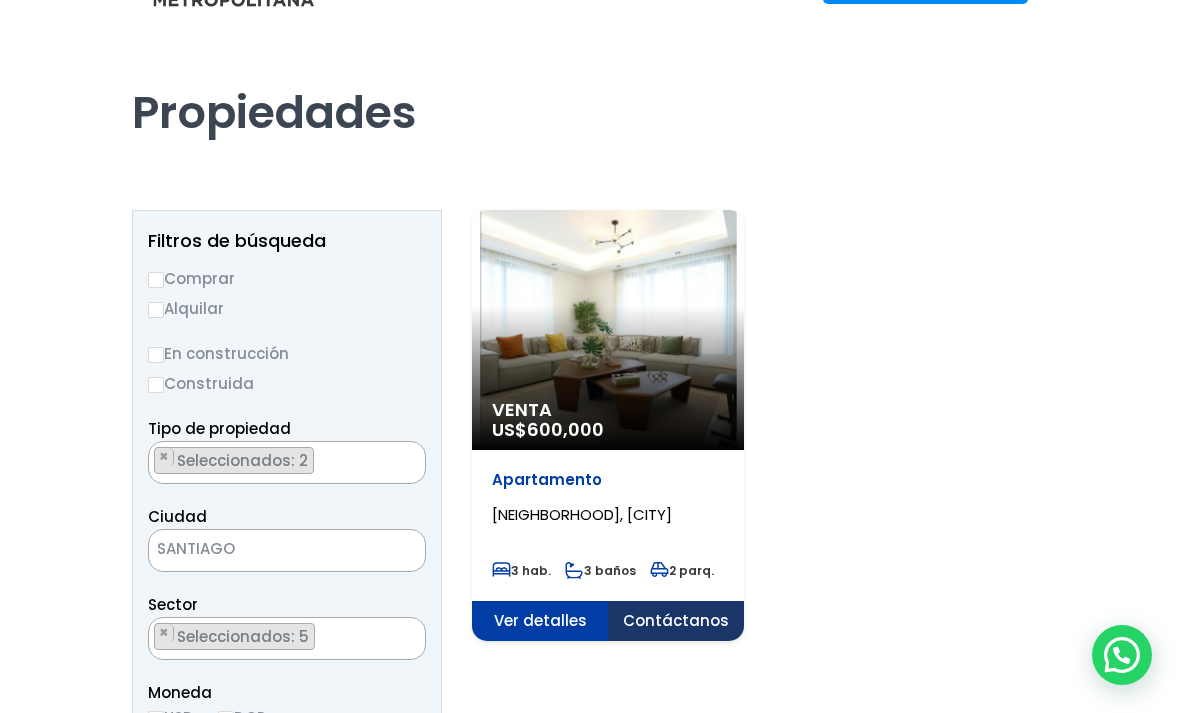scroll, scrollTop: 111, scrollLeft: 0, axis: vertical 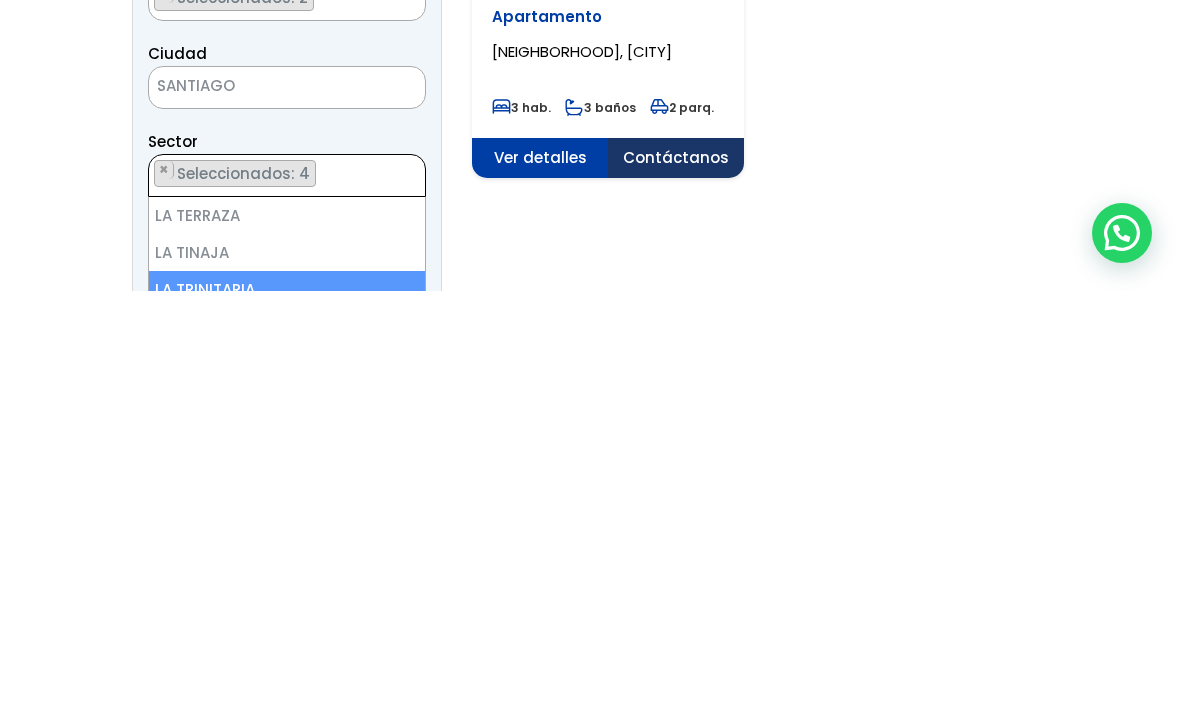 click on "Seleccionados: 4" at bounding box center (245, 595) 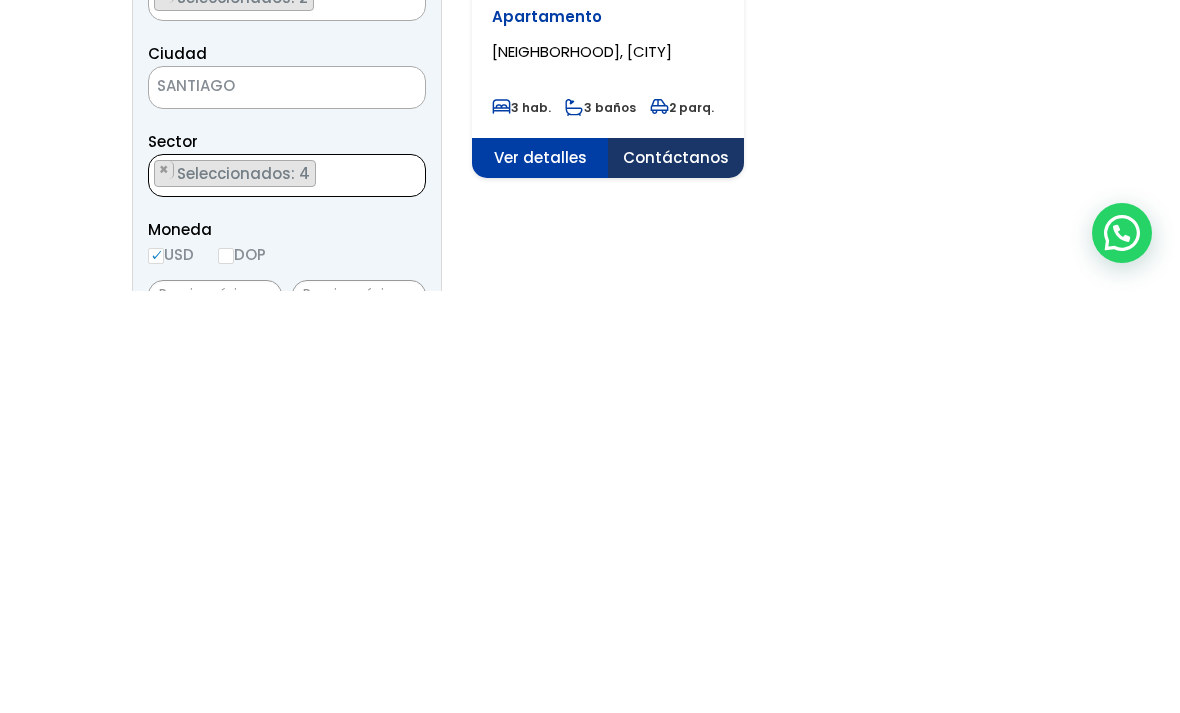 click on "Seleccionados: 4" at bounding box center (245, 595) 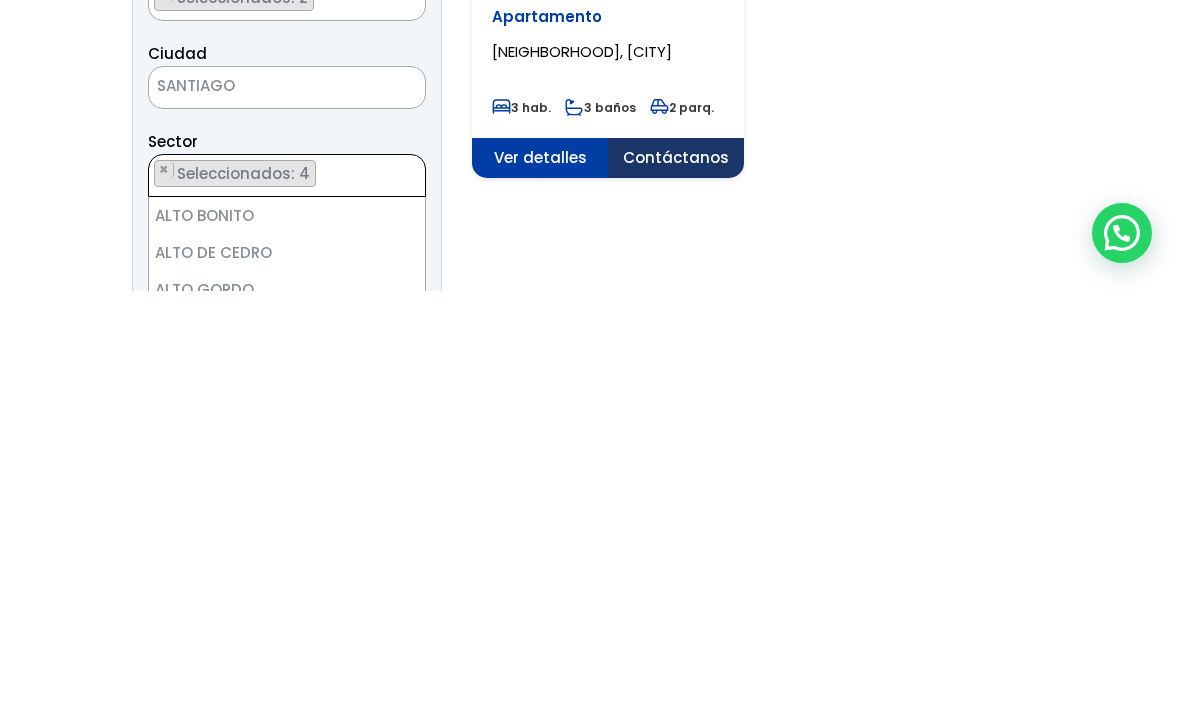 scroll, scrollTop: 8487, scrollLeft: 0, axis: vertical 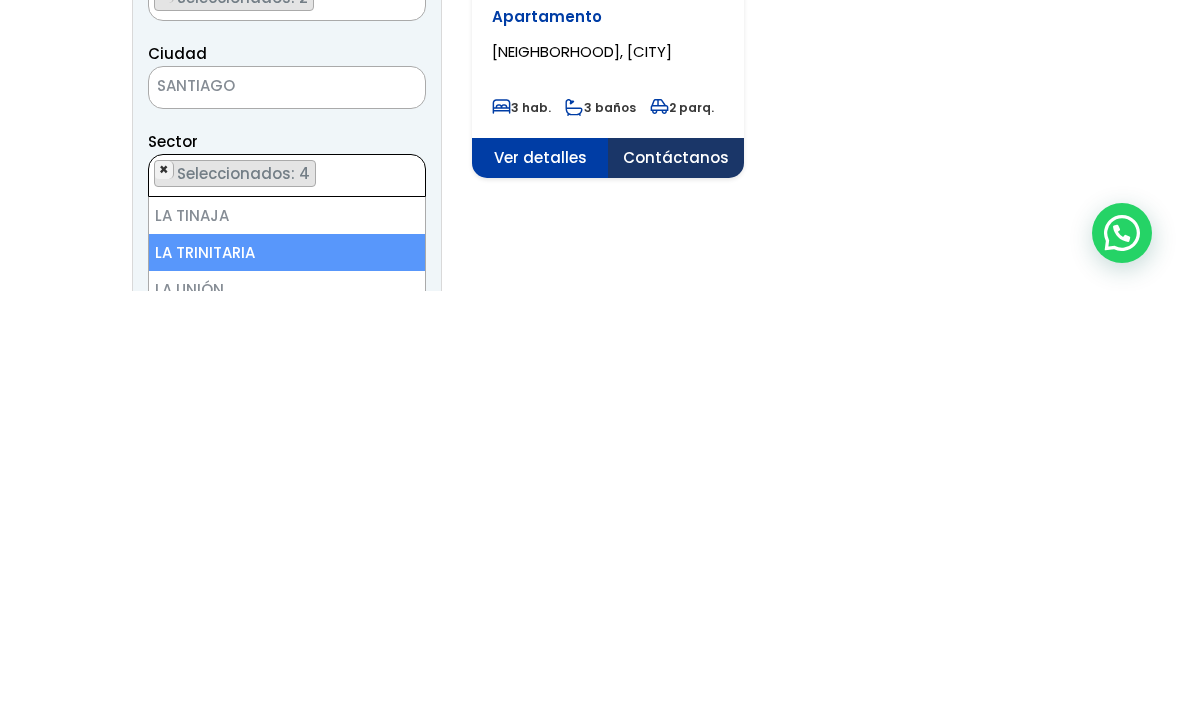 click on "×" at bounding box center [164, 592] 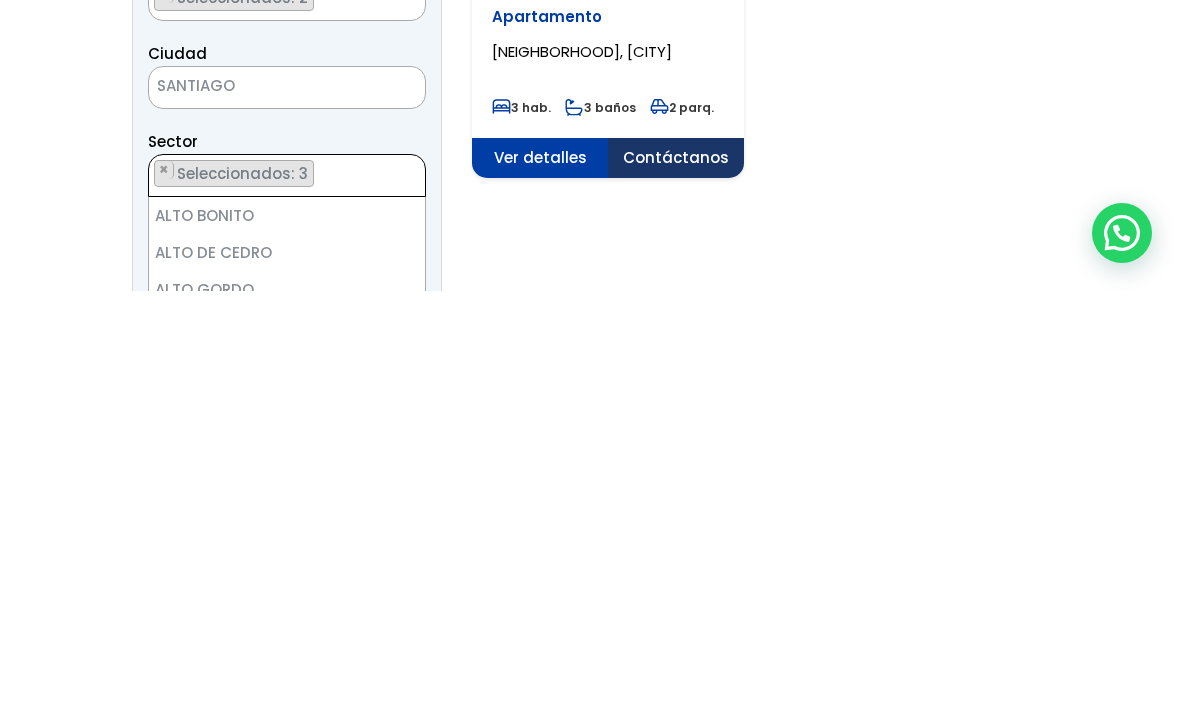 scroll, scrollTop: 10621, scrollLeft: 0, axis: vertical 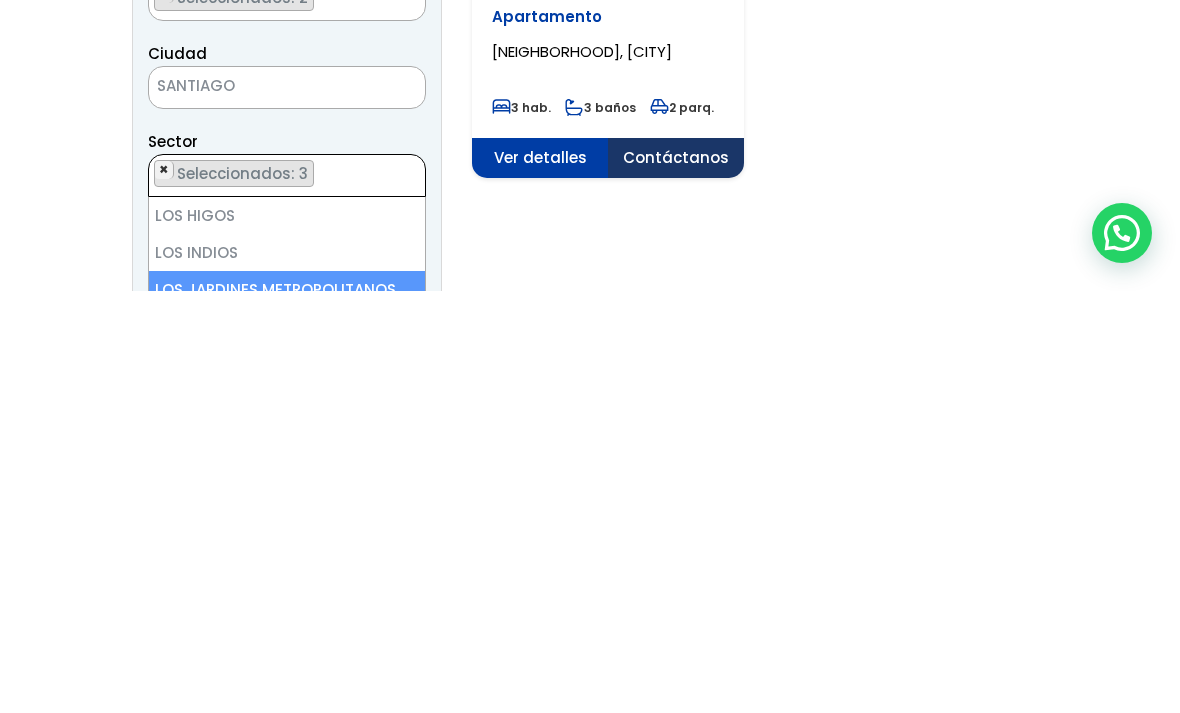 click on "×" at bounding box center [164, 592] 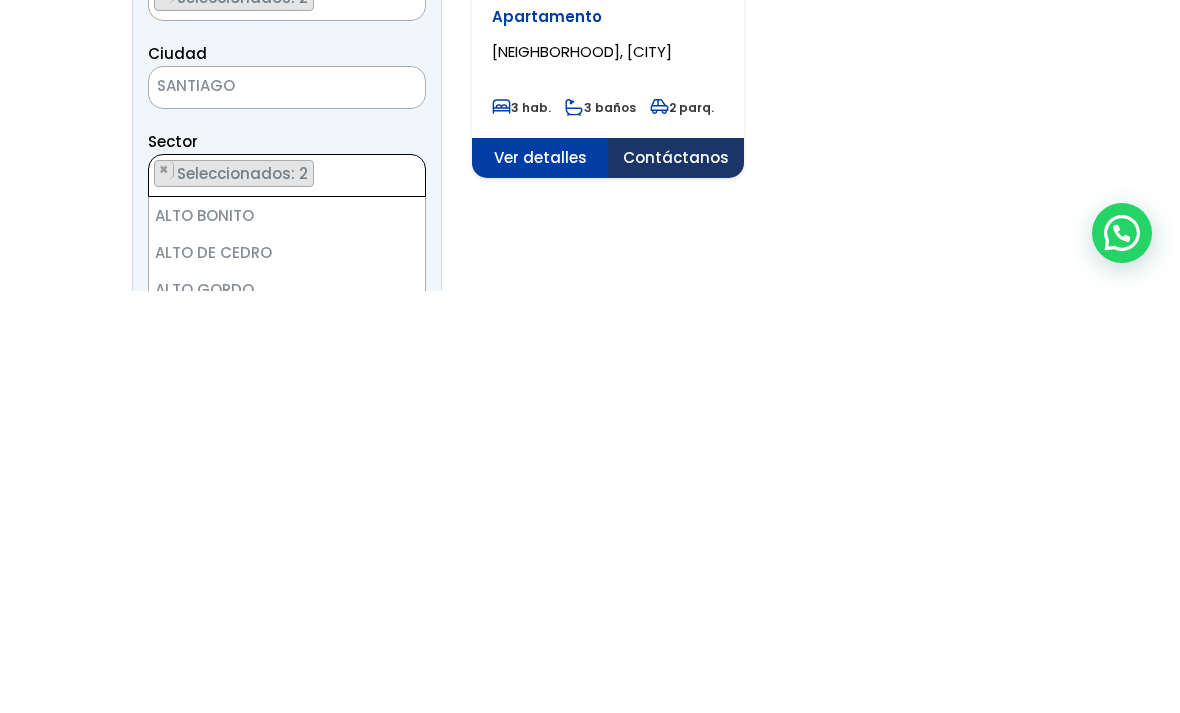 scroll, scrollTop: 16913, scrollLeft: 0, axis: vertical 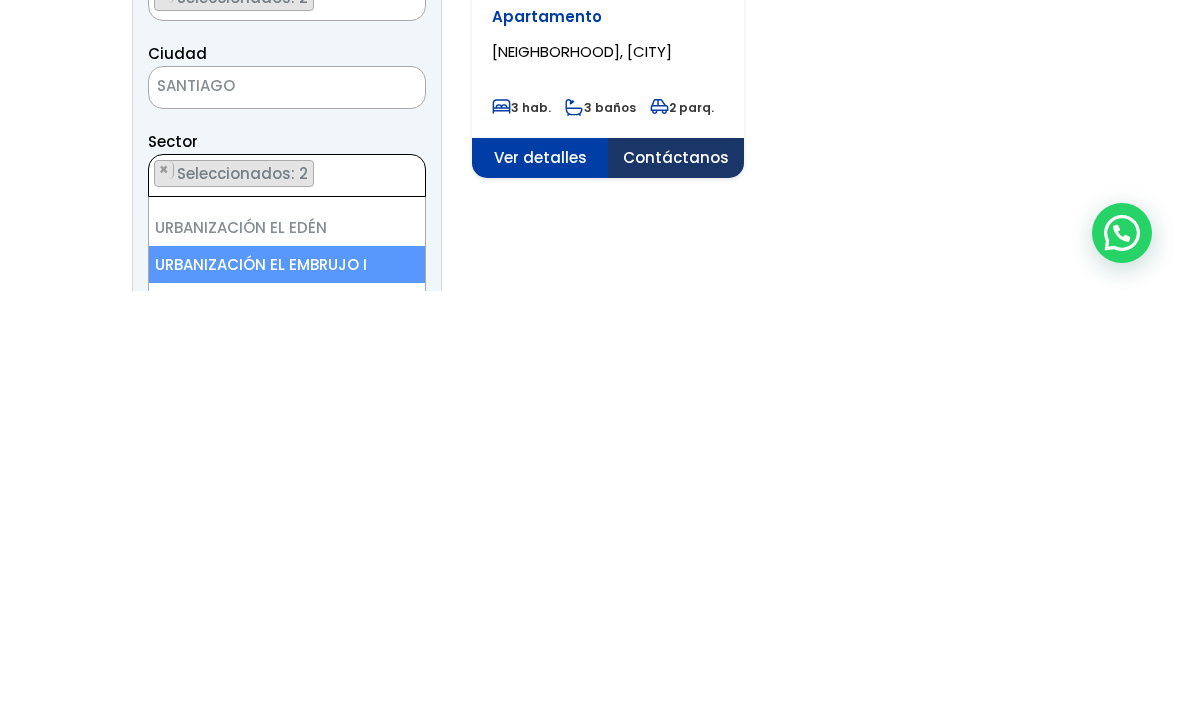 click on "×" at bounding box center (164, 592) 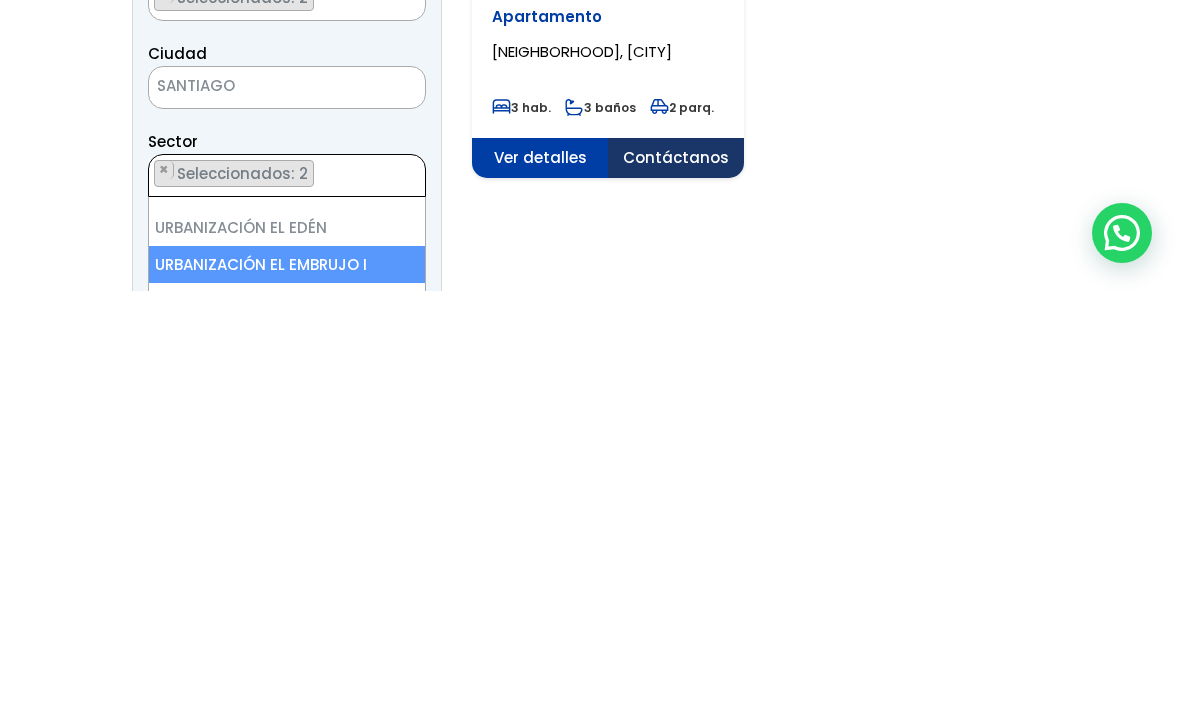 select on "9754" 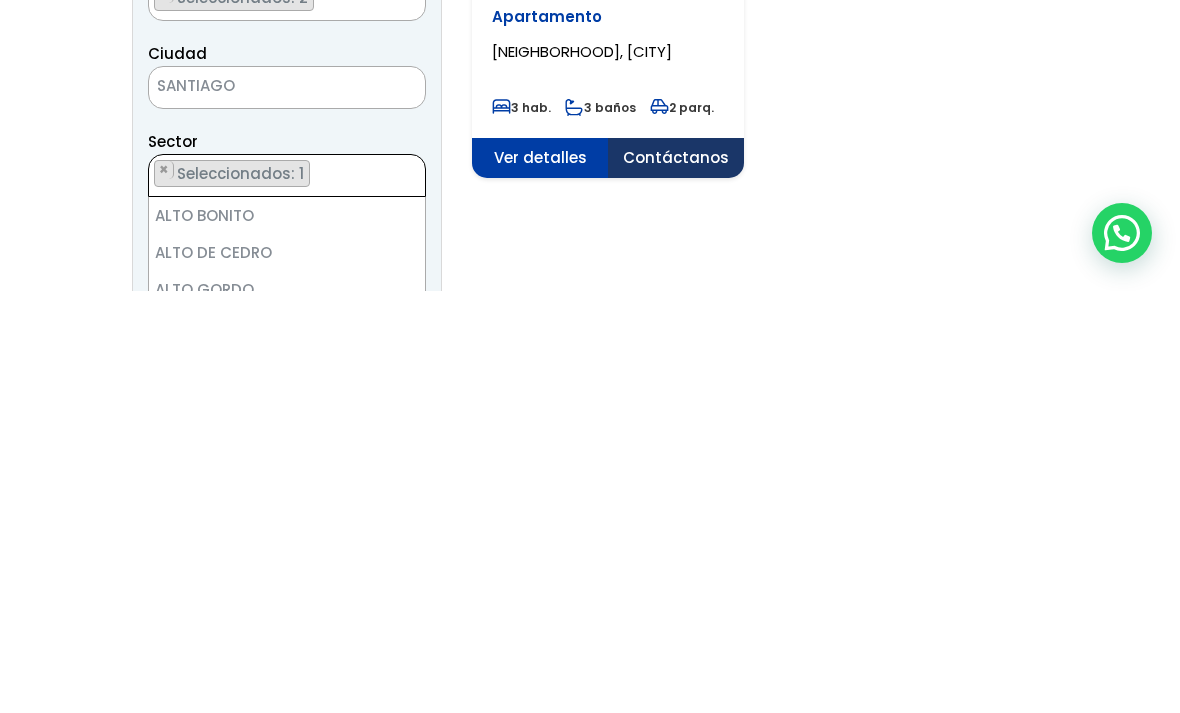 scroll, scrollTop: 18319, scrollLeft: 0, axis: vertical 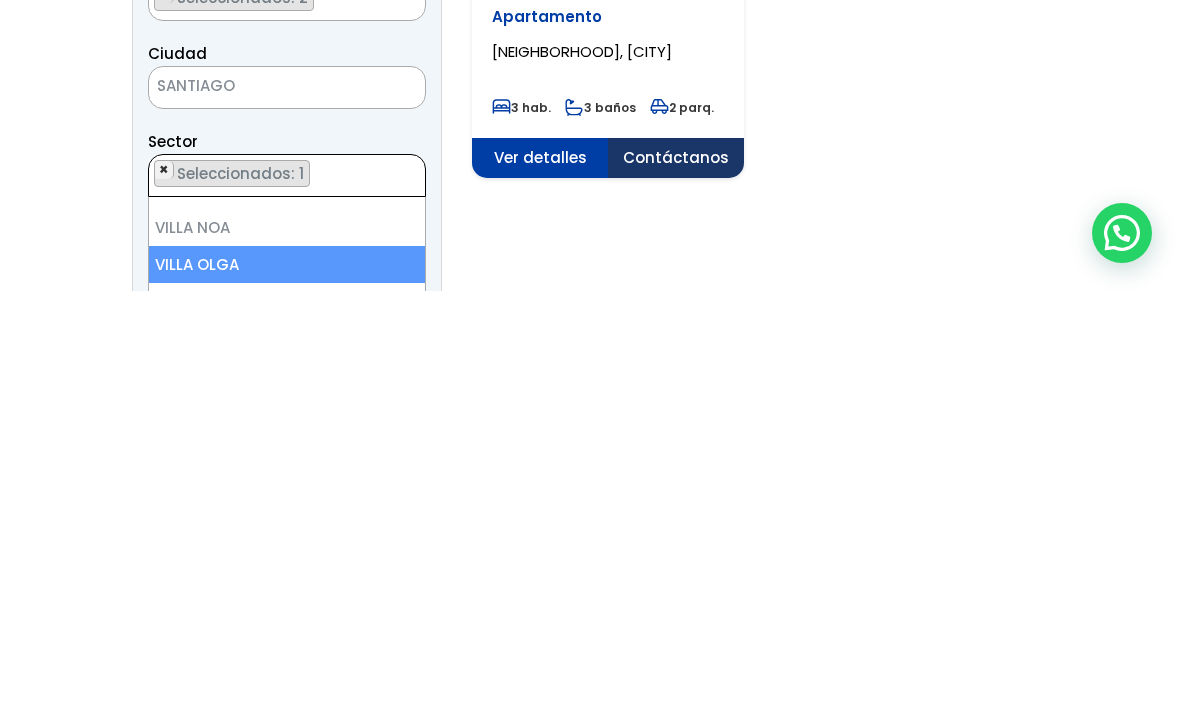 click on "×" at bounding box center (164, 592) 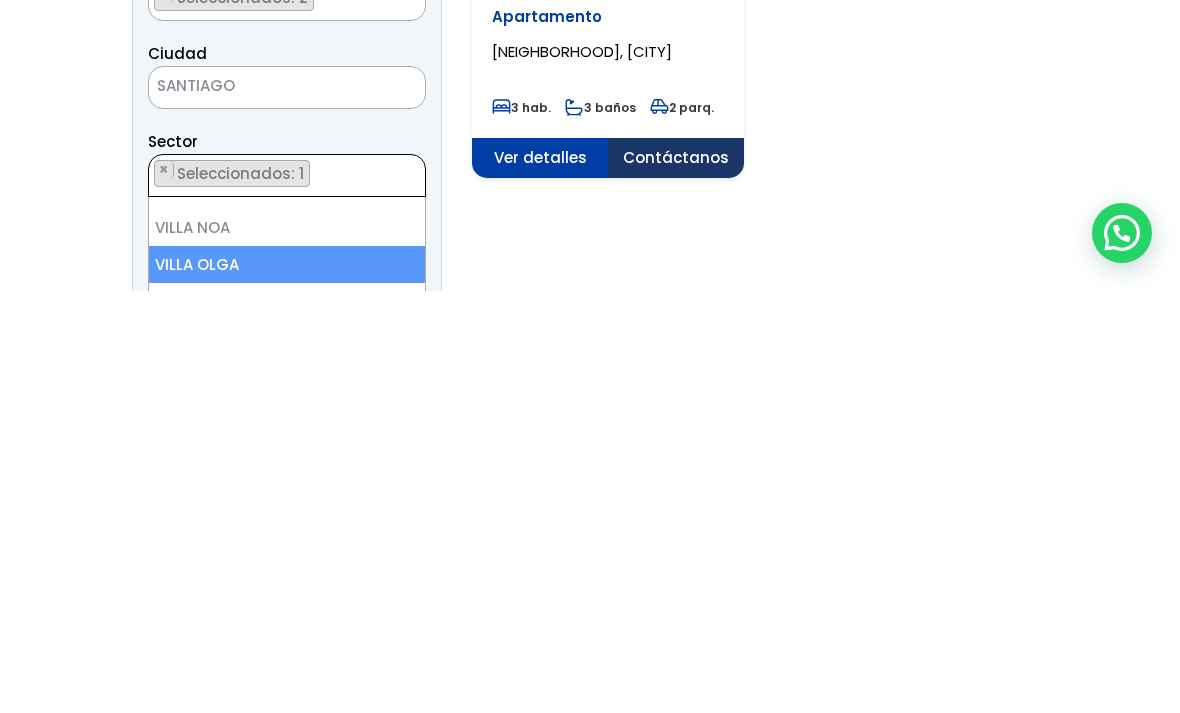 select 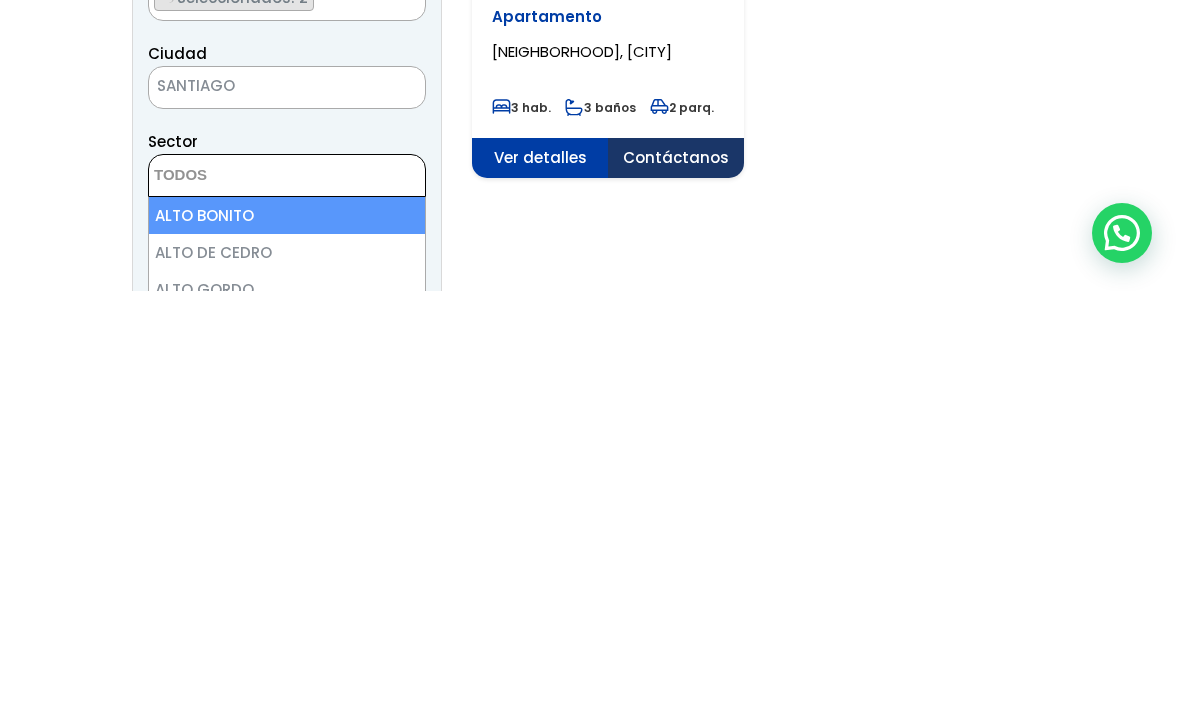 click on "Venta
US$  600,000
Apartamento
LA TRINITARIA, SANTIAGO
3 hab.
3 baños
2 parq." at bounding box center (751, 849) 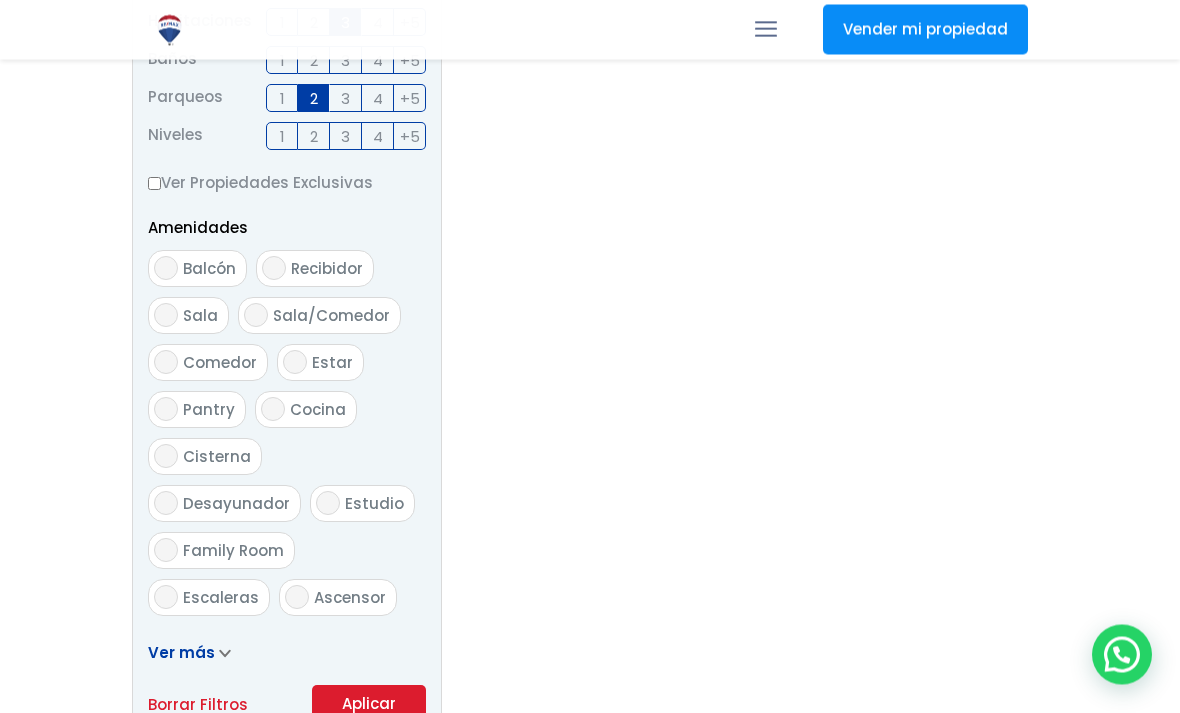 scroll, scrollTop: 903, scrollLeft: 0, axis: vertical 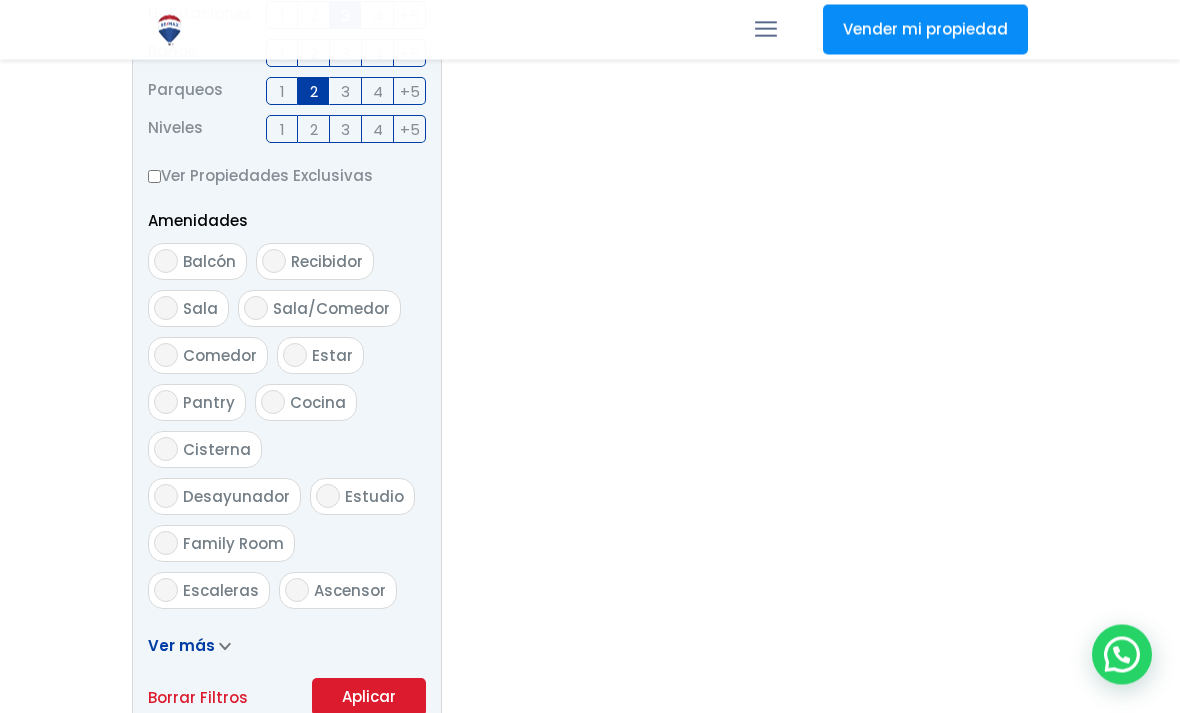 click on "Aplicar" at bounding box center (369, 698) 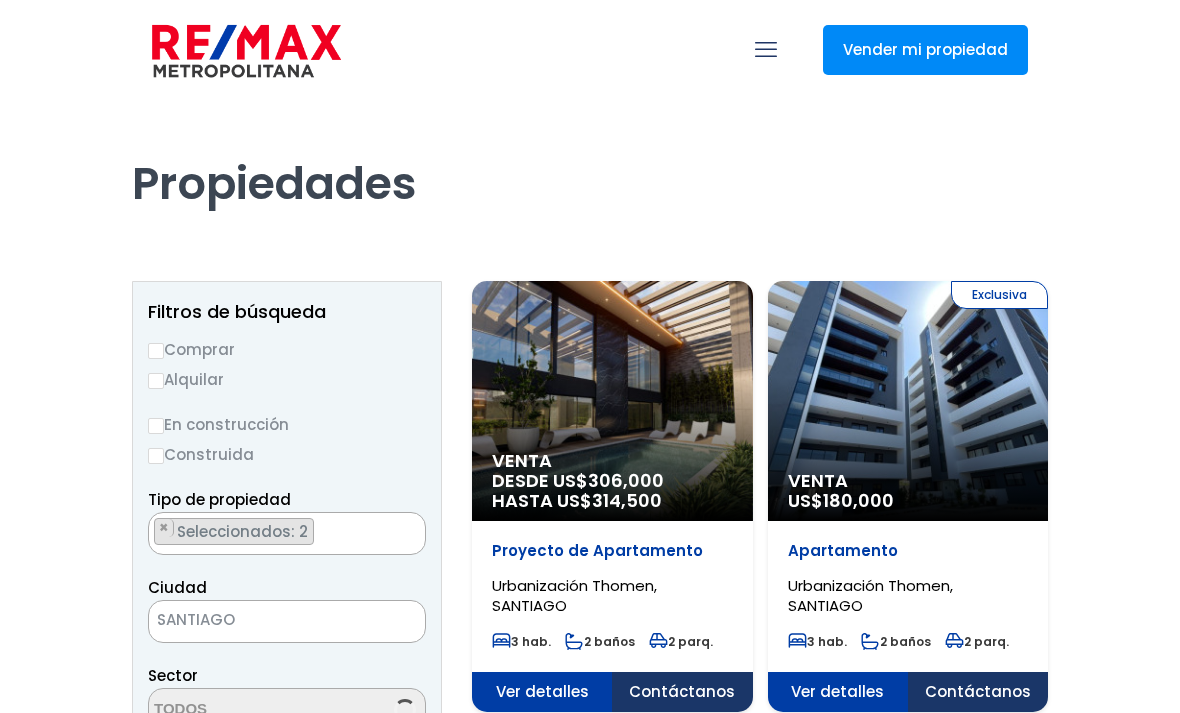 scroll, scrollTop: 0, scrollLeft: 0, axis: both 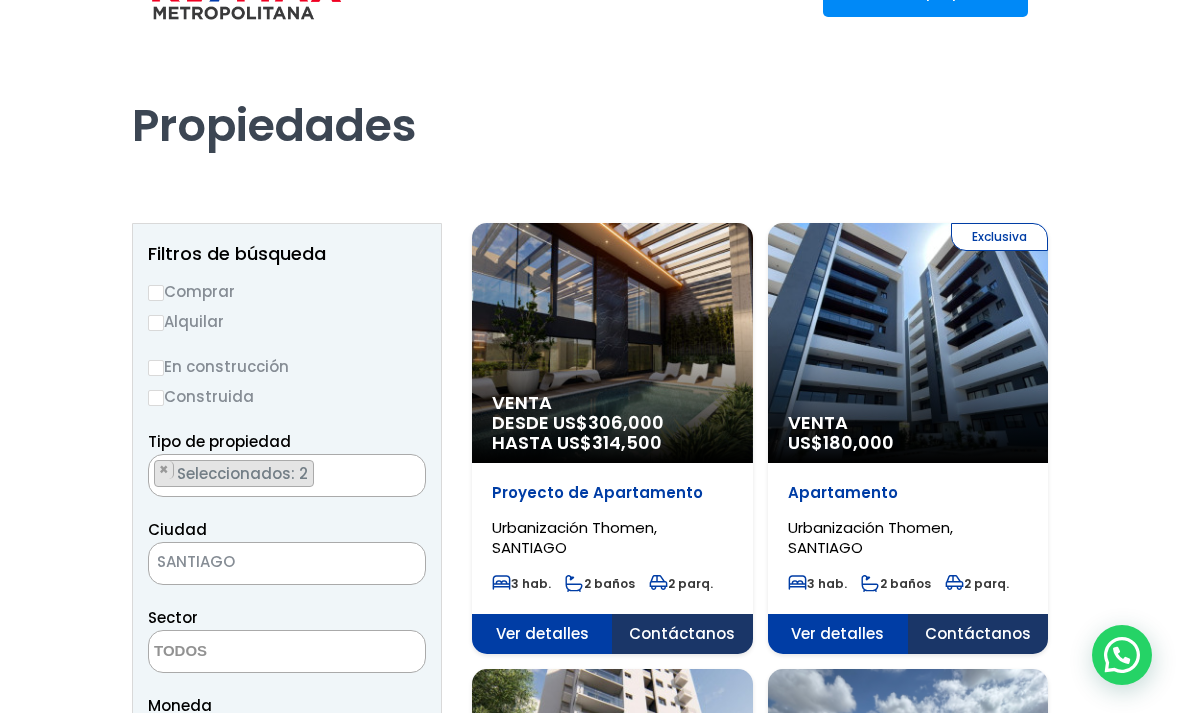 click on "Comprar" at bounding box center [156, 293] 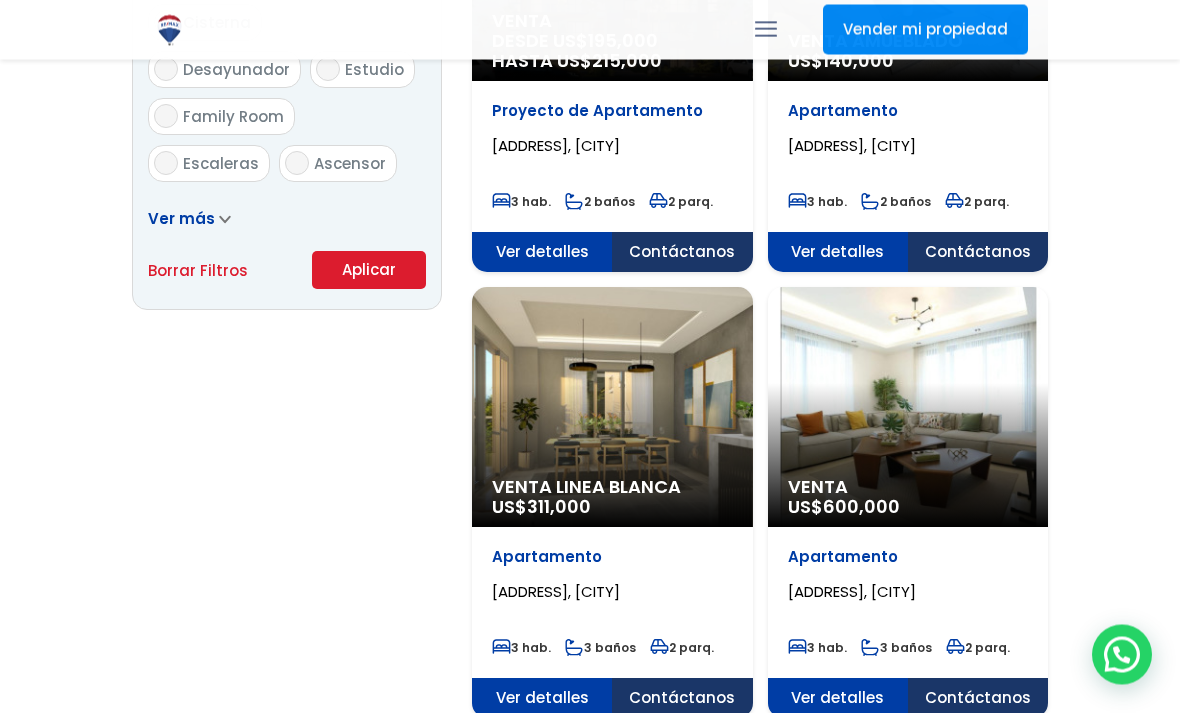scroll, scrollTop: 1362, scrollLeft: 0, axis: vertical 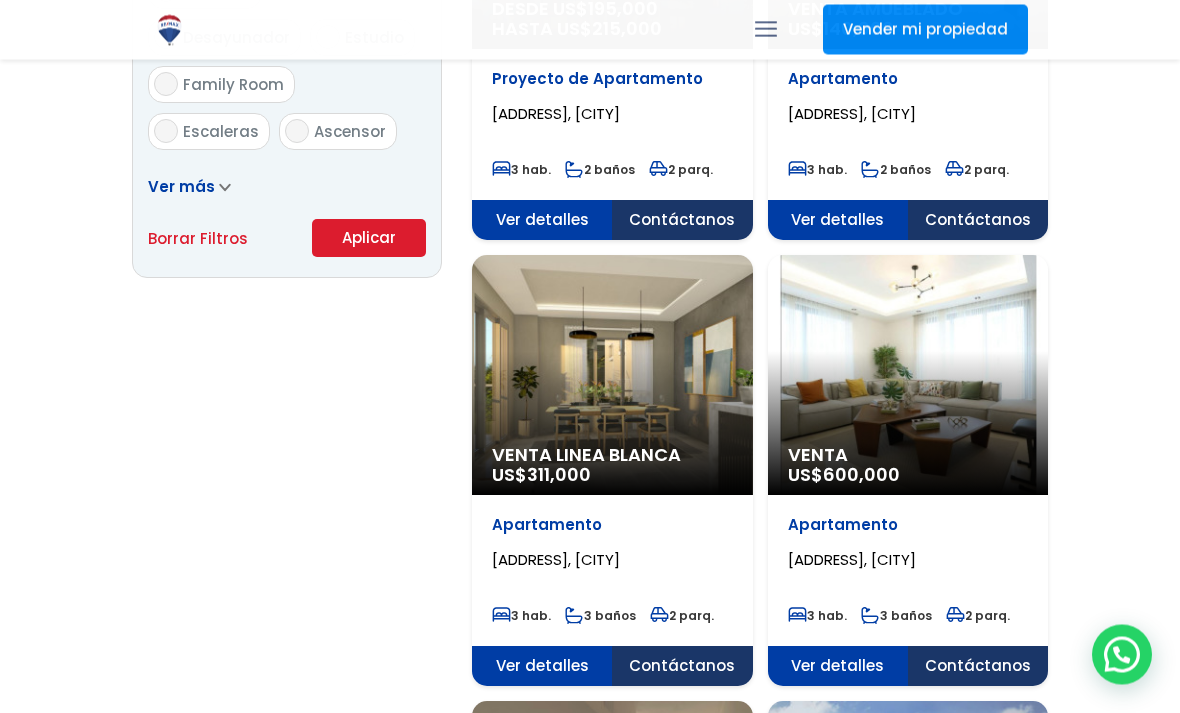 click on "Aplicar" at bounding box center [369, 239] 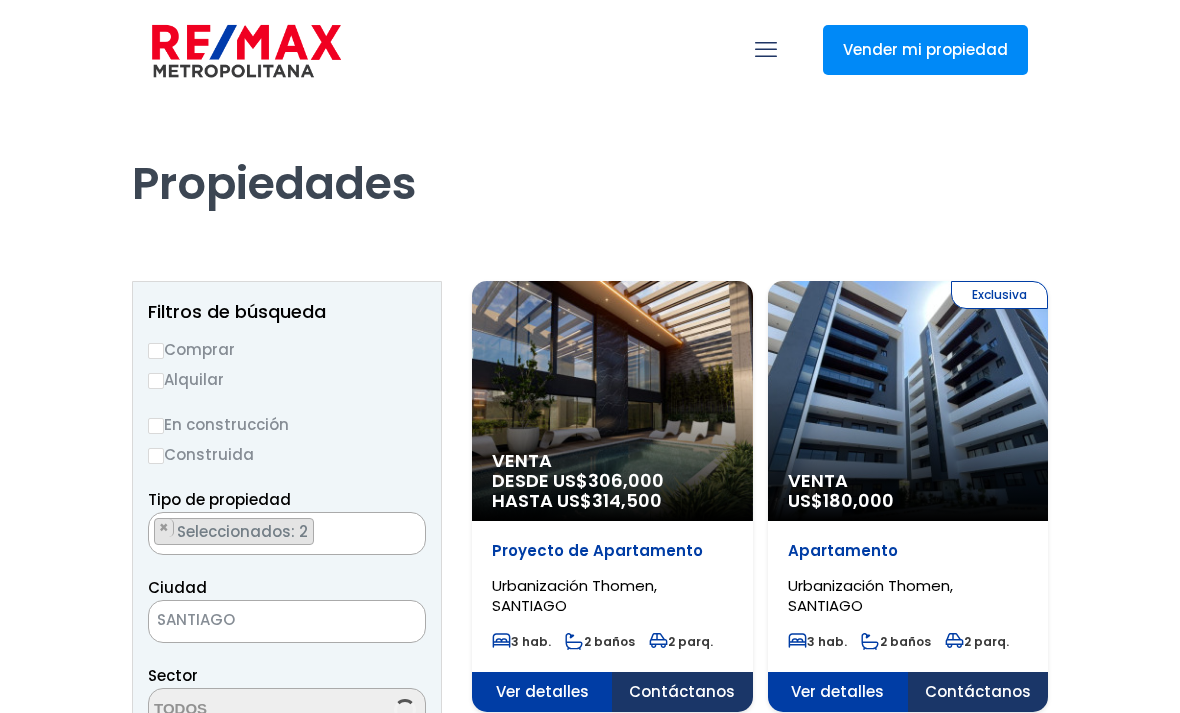 scroll, scrollTop: 0, scrollLeft: 0, axis: both 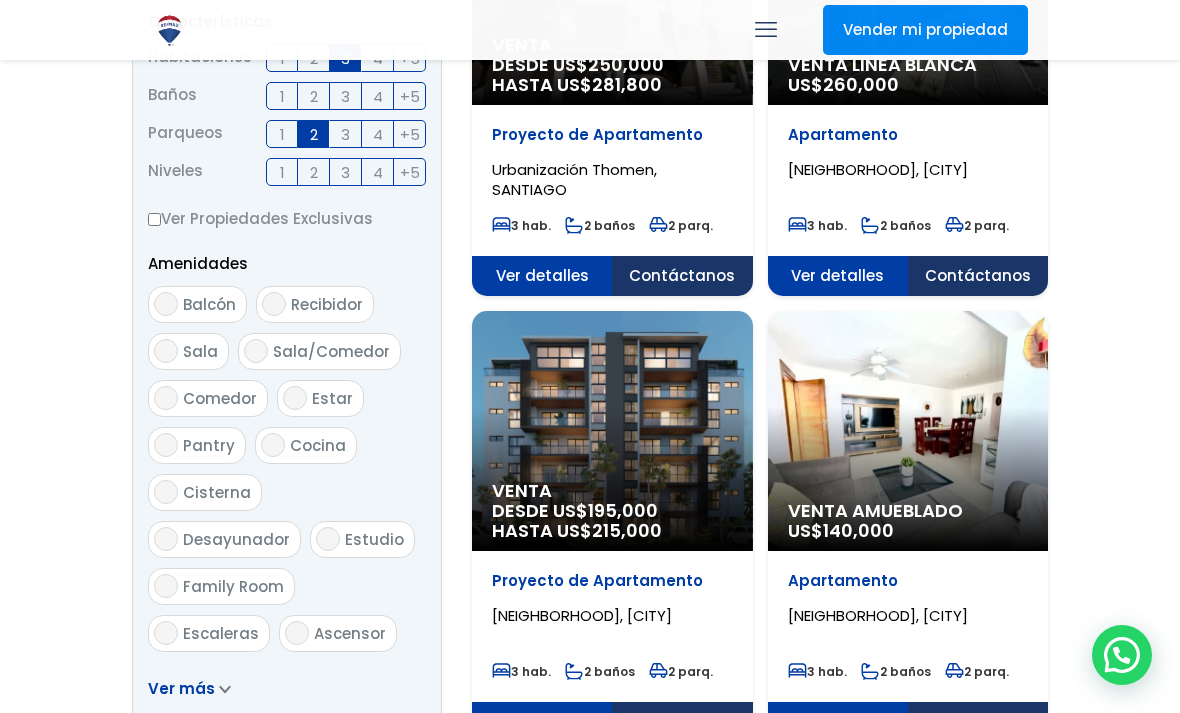 click at bounding box center (225, 688) 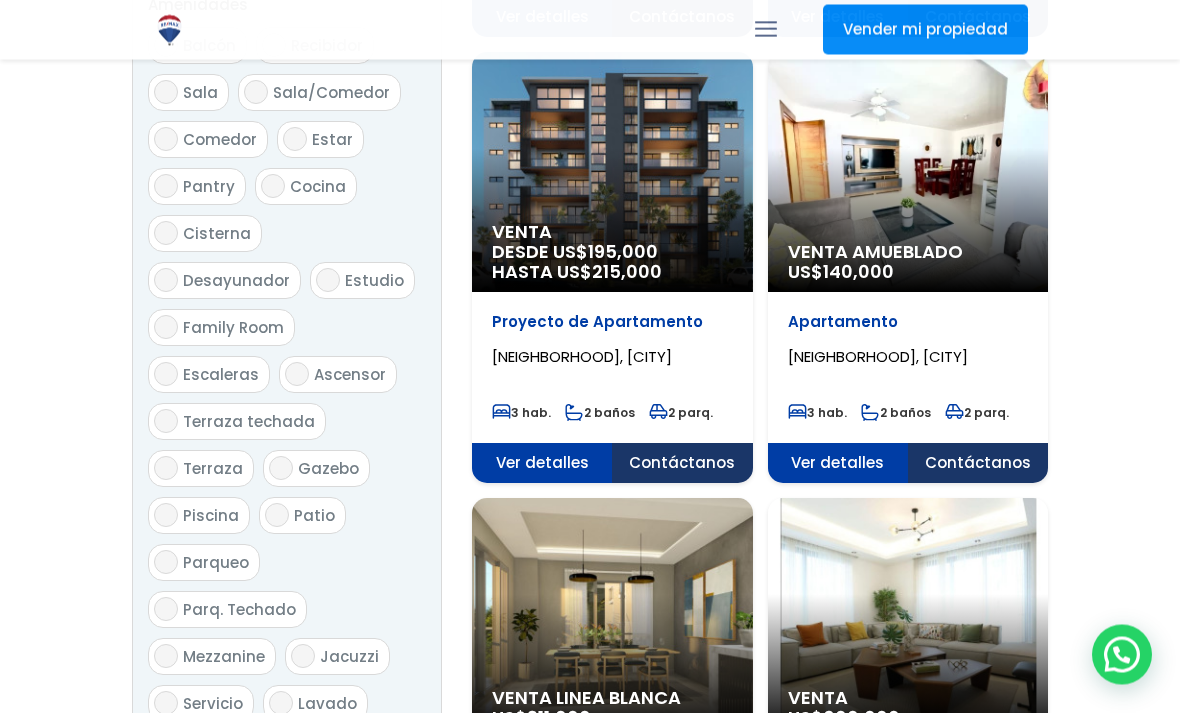 scroll, scrollTop: 1098, scrollLeft: 0, axis: vertical 